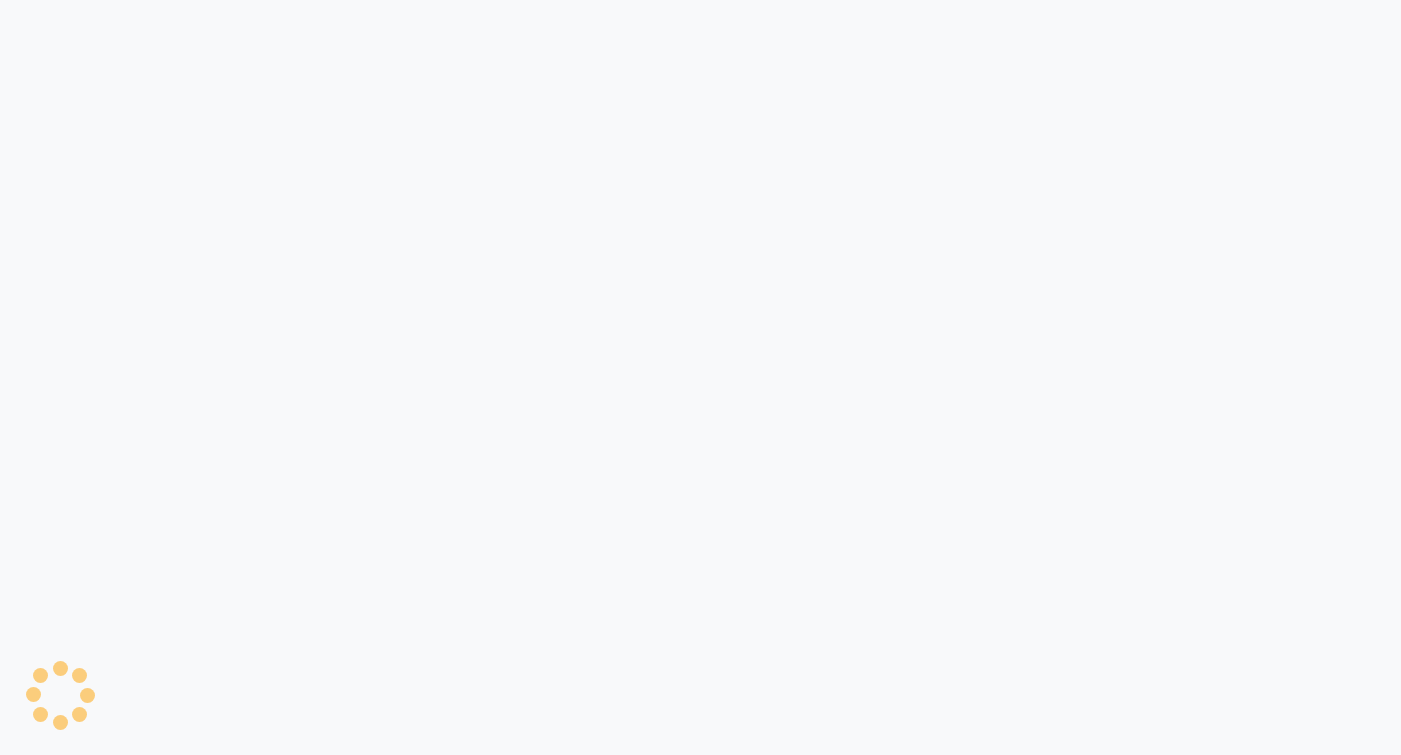 scroll, scrollTop: 0, scrollLeft: 0, axis: both 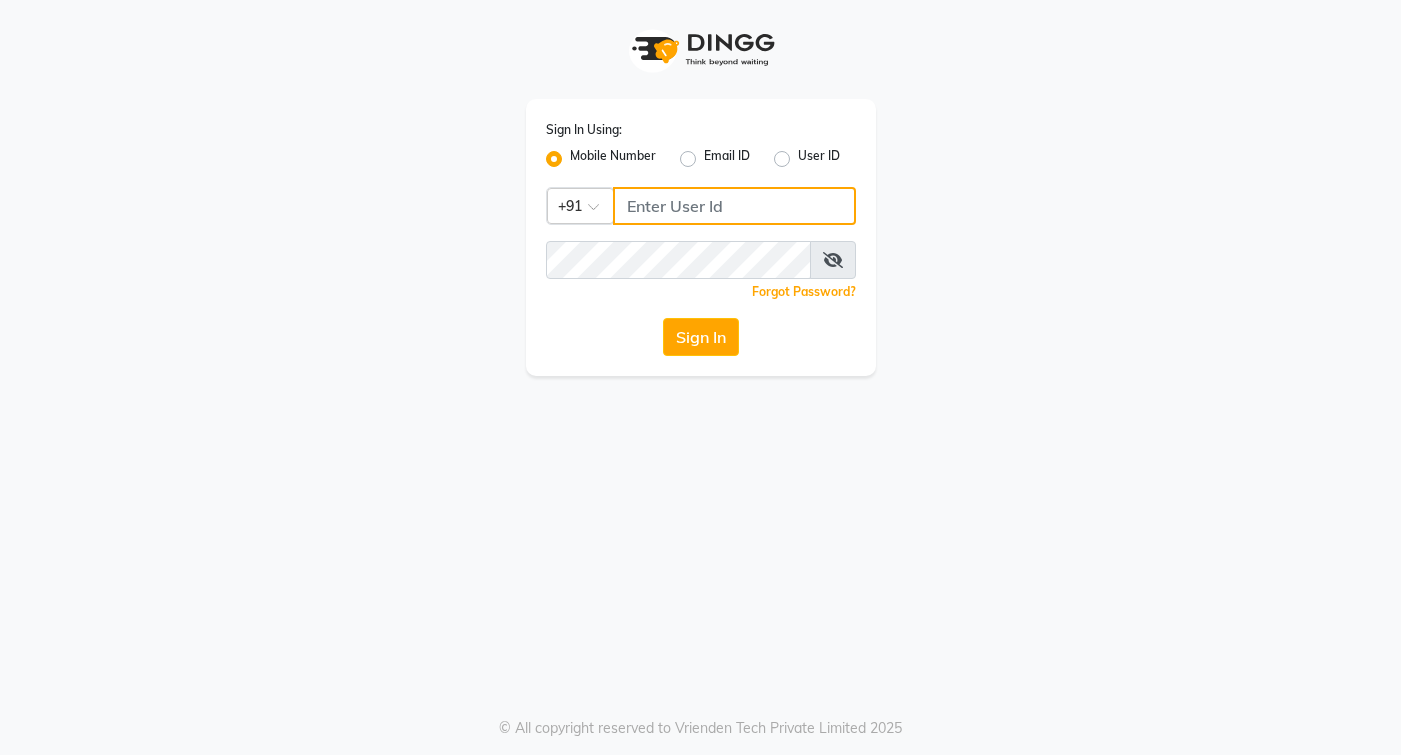 type on "8556998559" 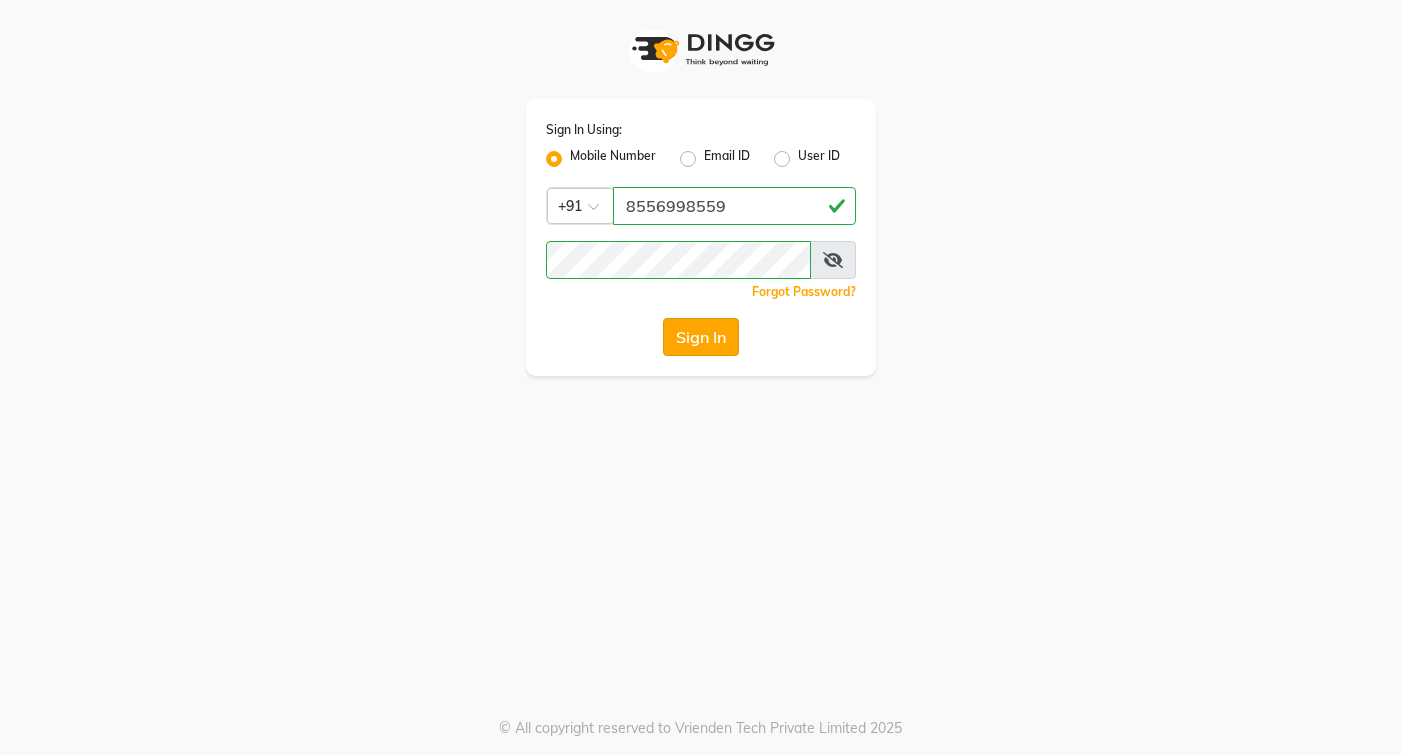click on "Sign In" 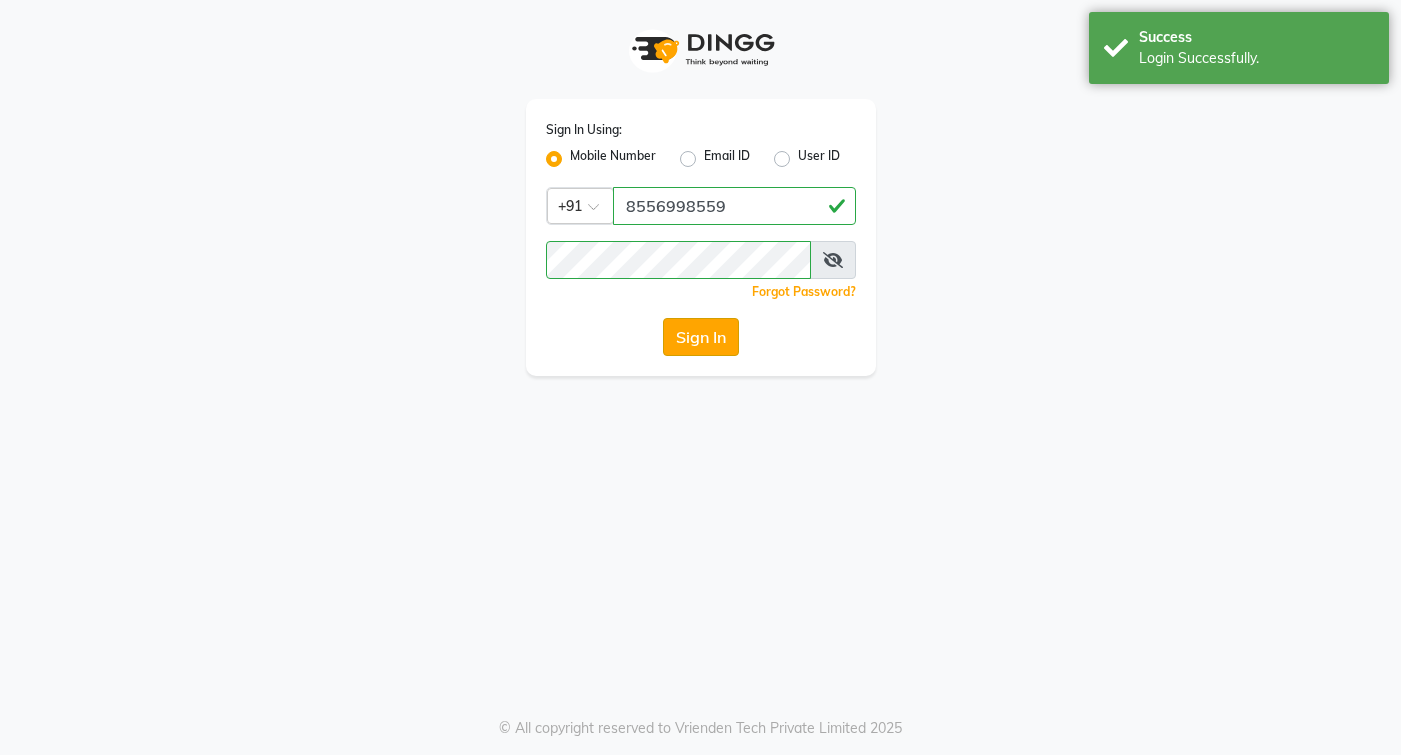 select on "service" 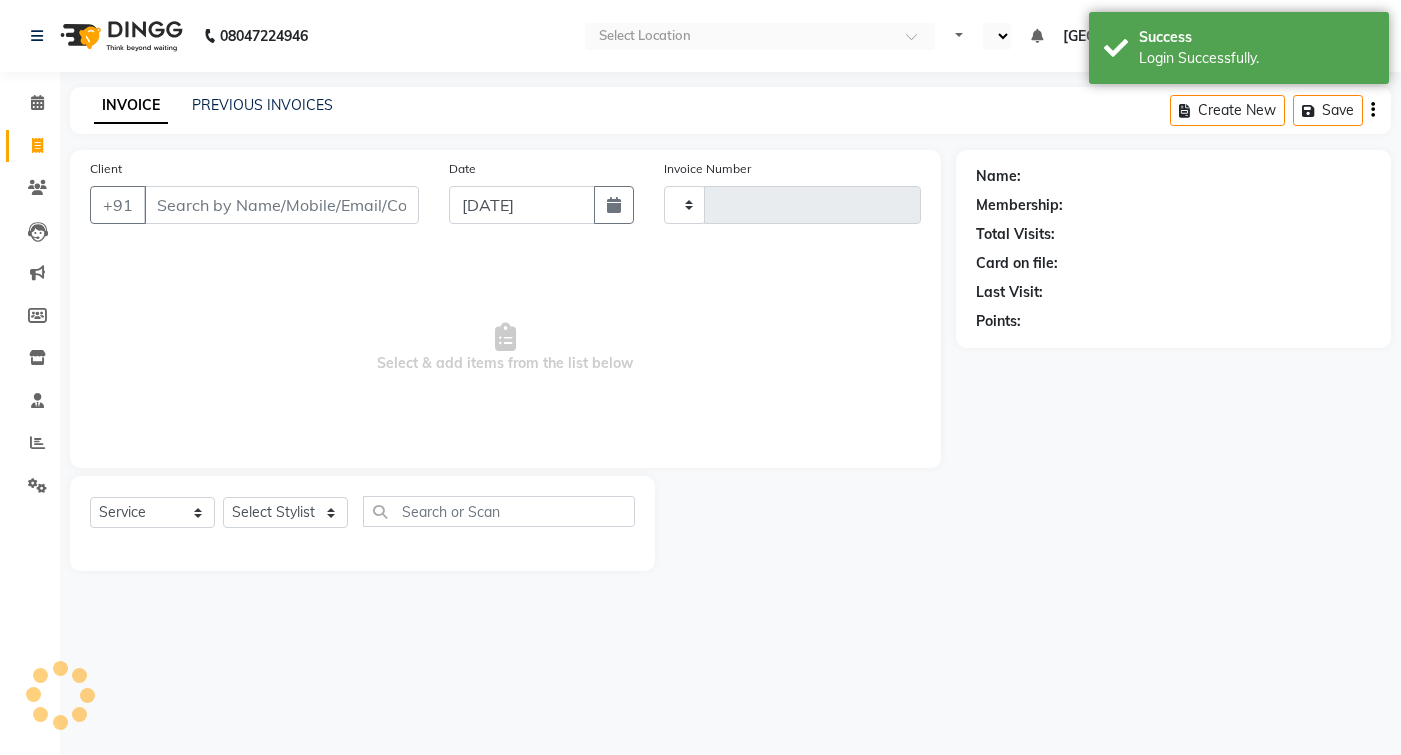 type on "0317" 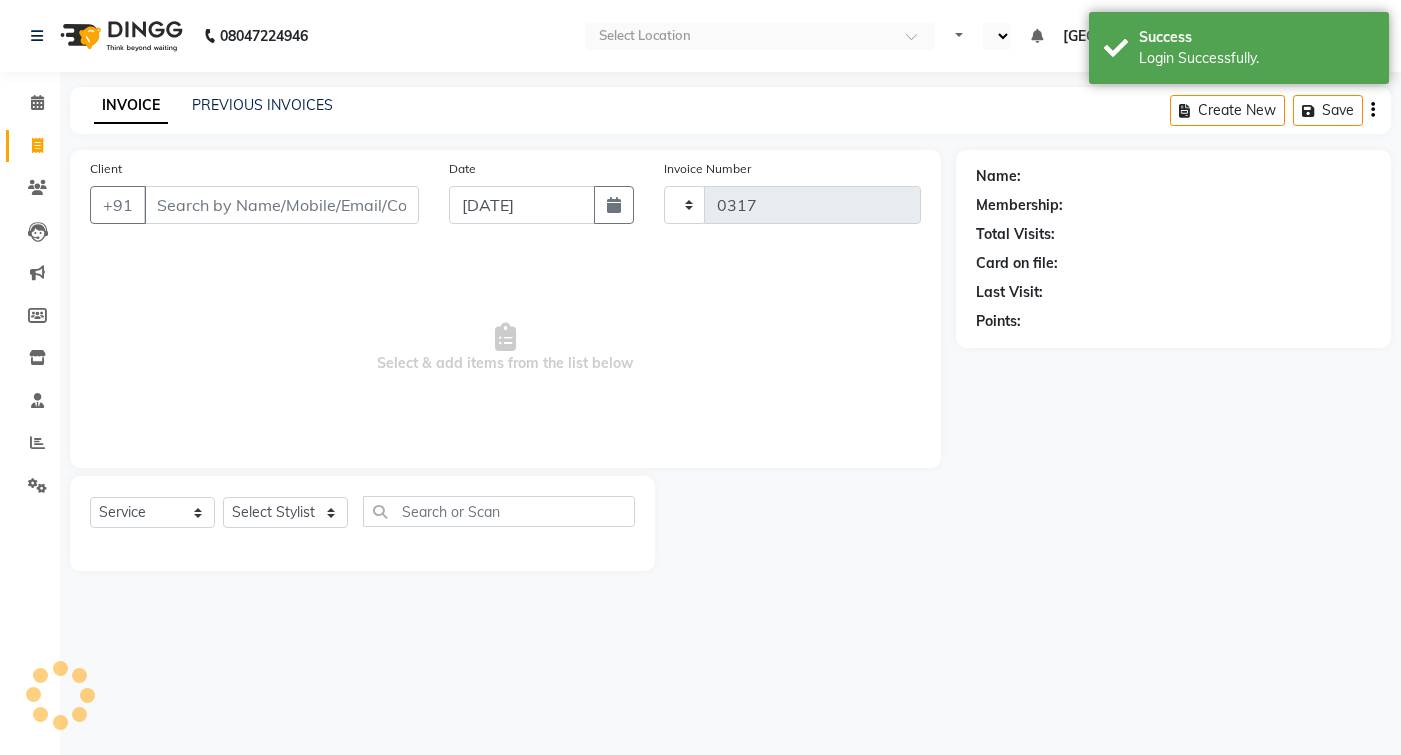 select on "en" 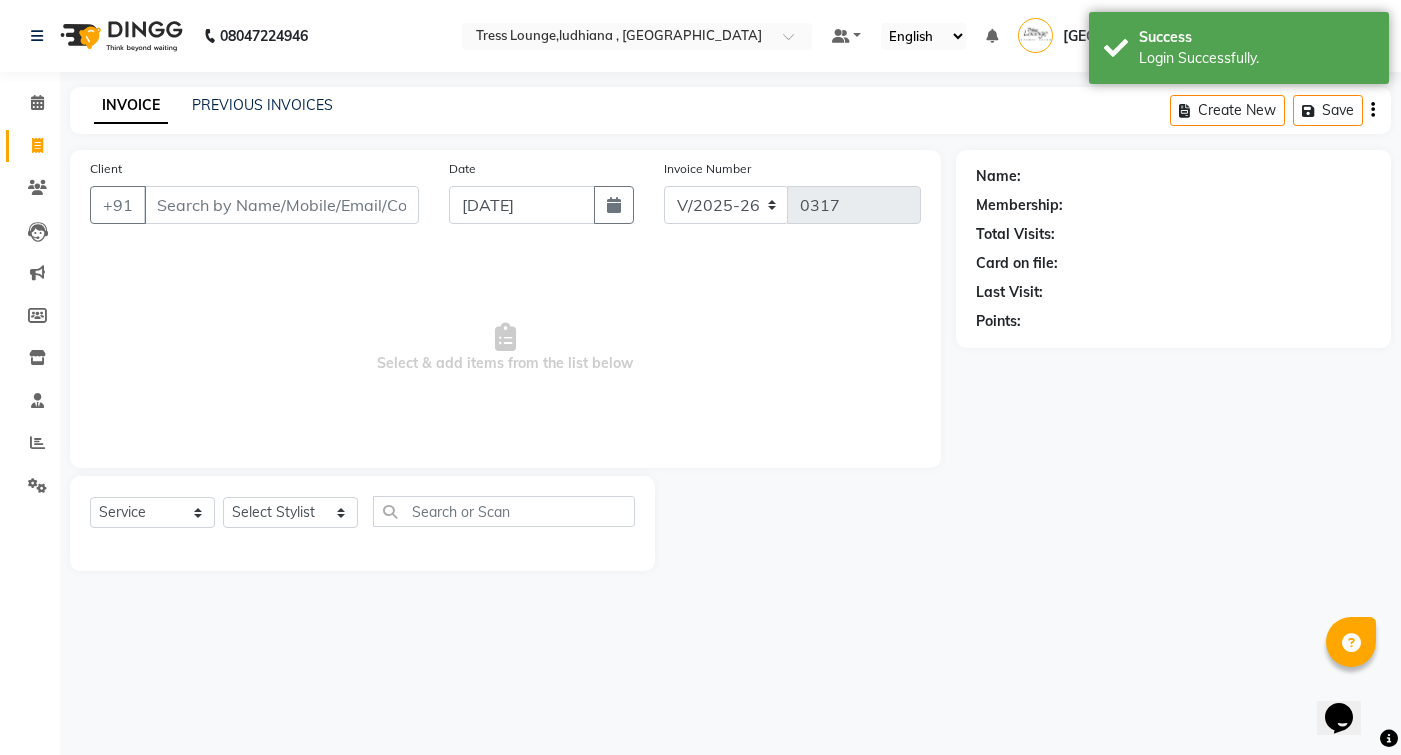 scroll, scrollTop: 0, scrollLeft: 0, axis: both 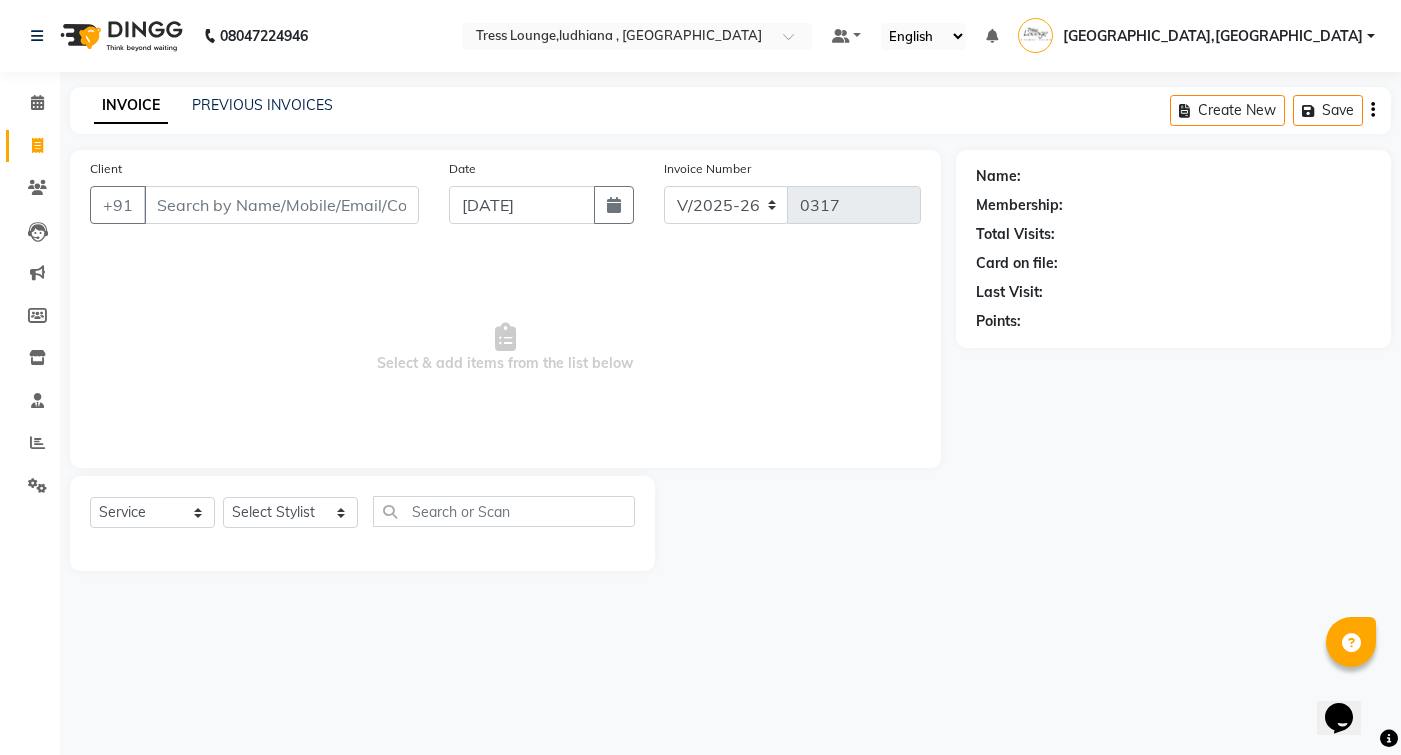 click on "Client" at bounding box center [281, 205] 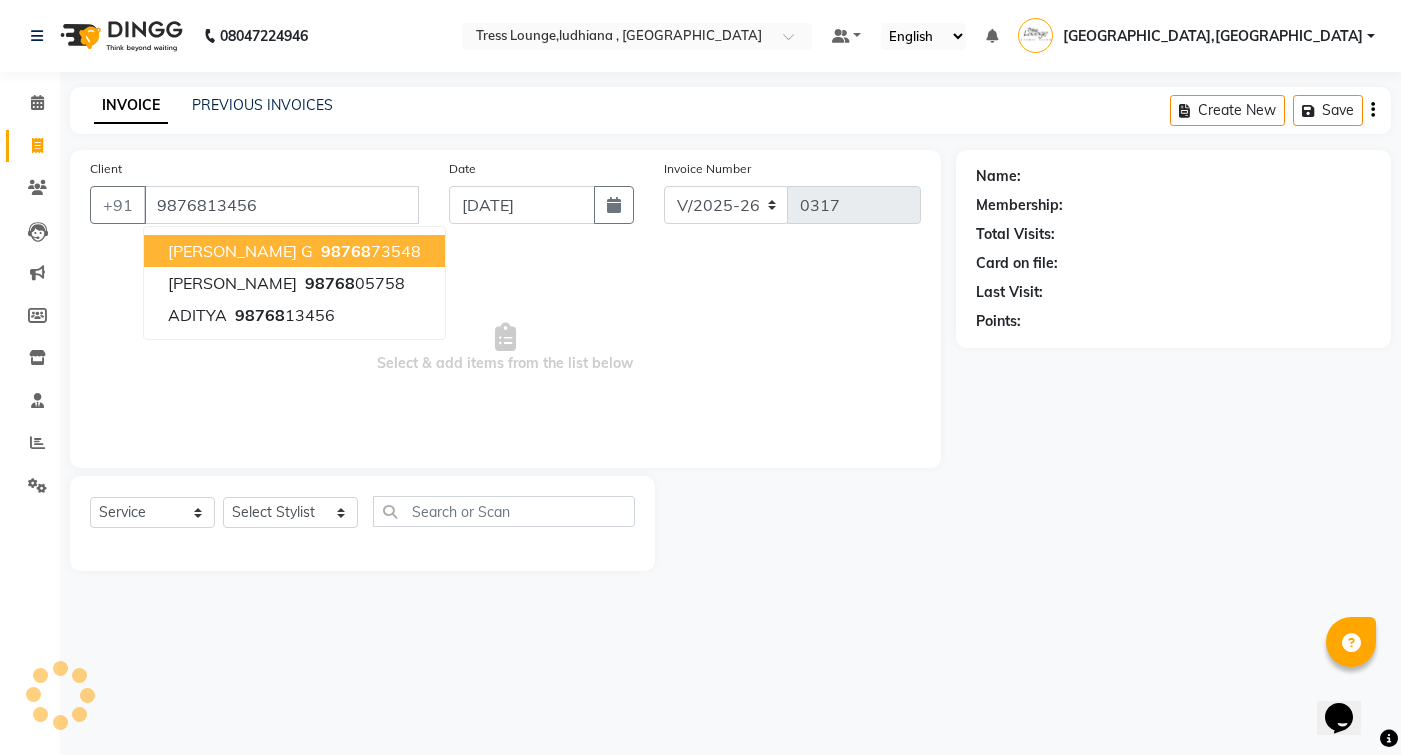 type on "9876813456" 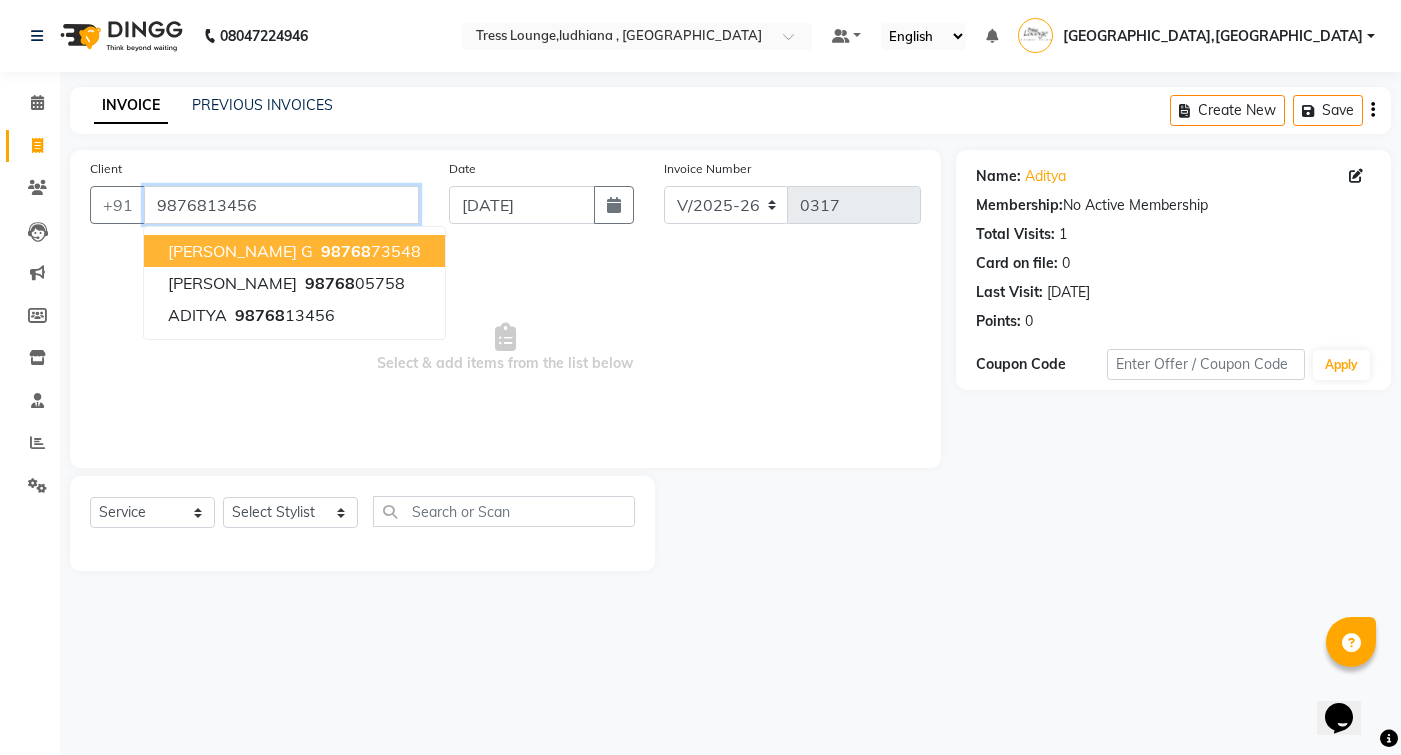 click on "9876813456" at bounding box center [281, 205] 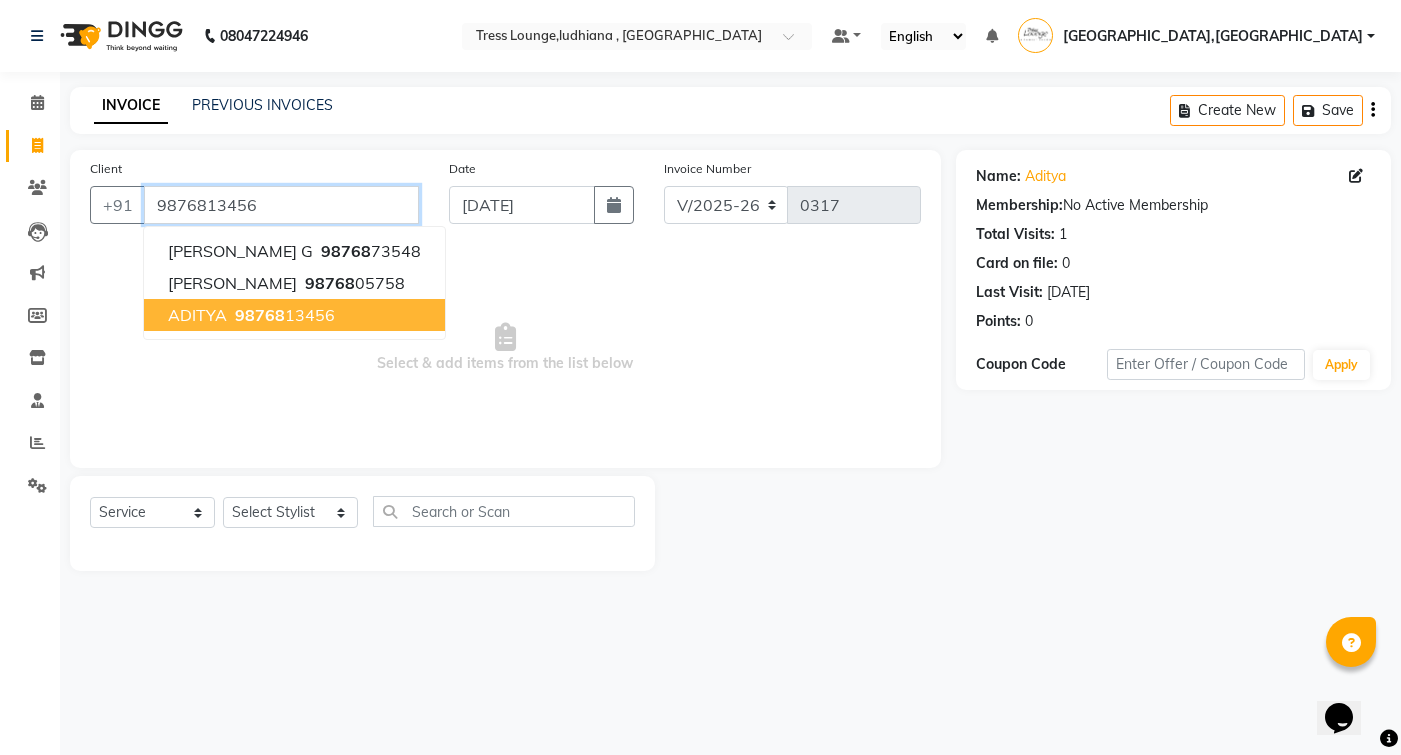 click on "98768 13456" at bounding box center (283, 315) 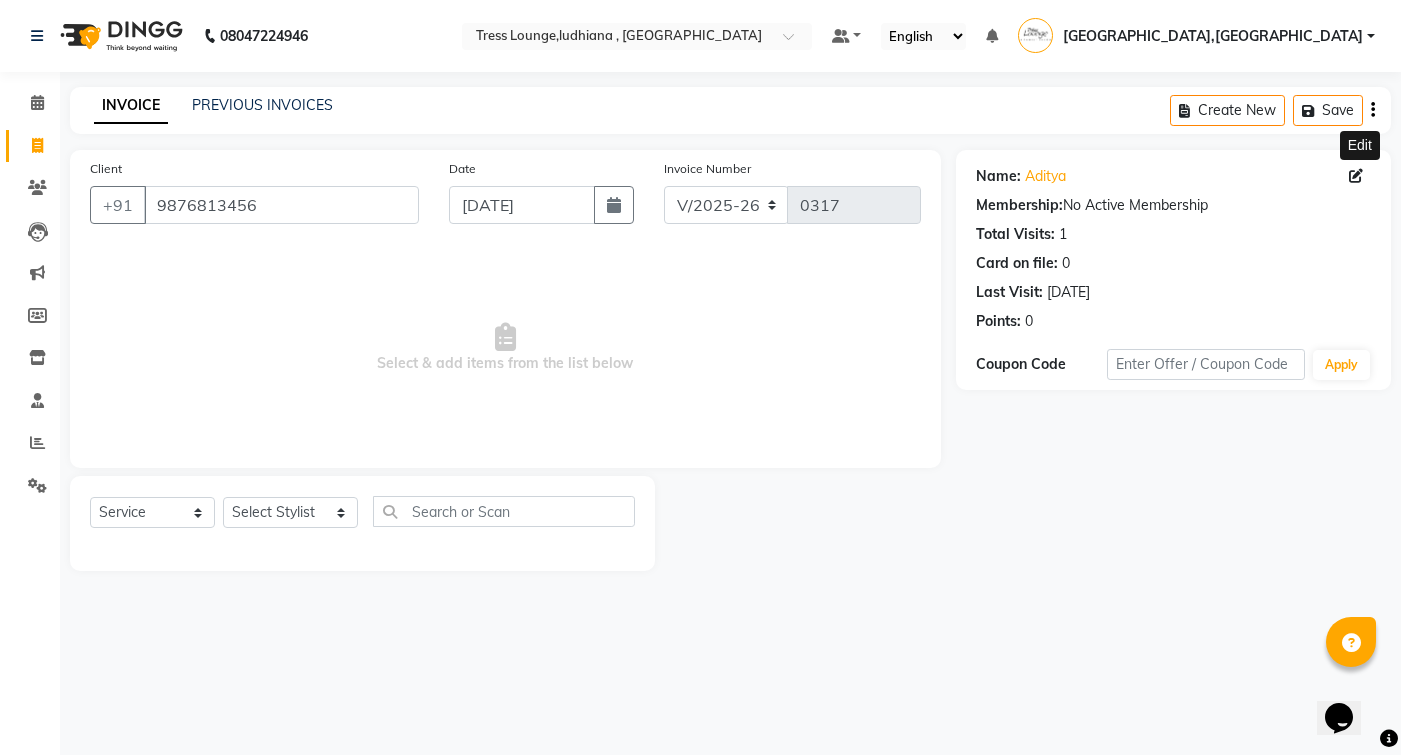 click 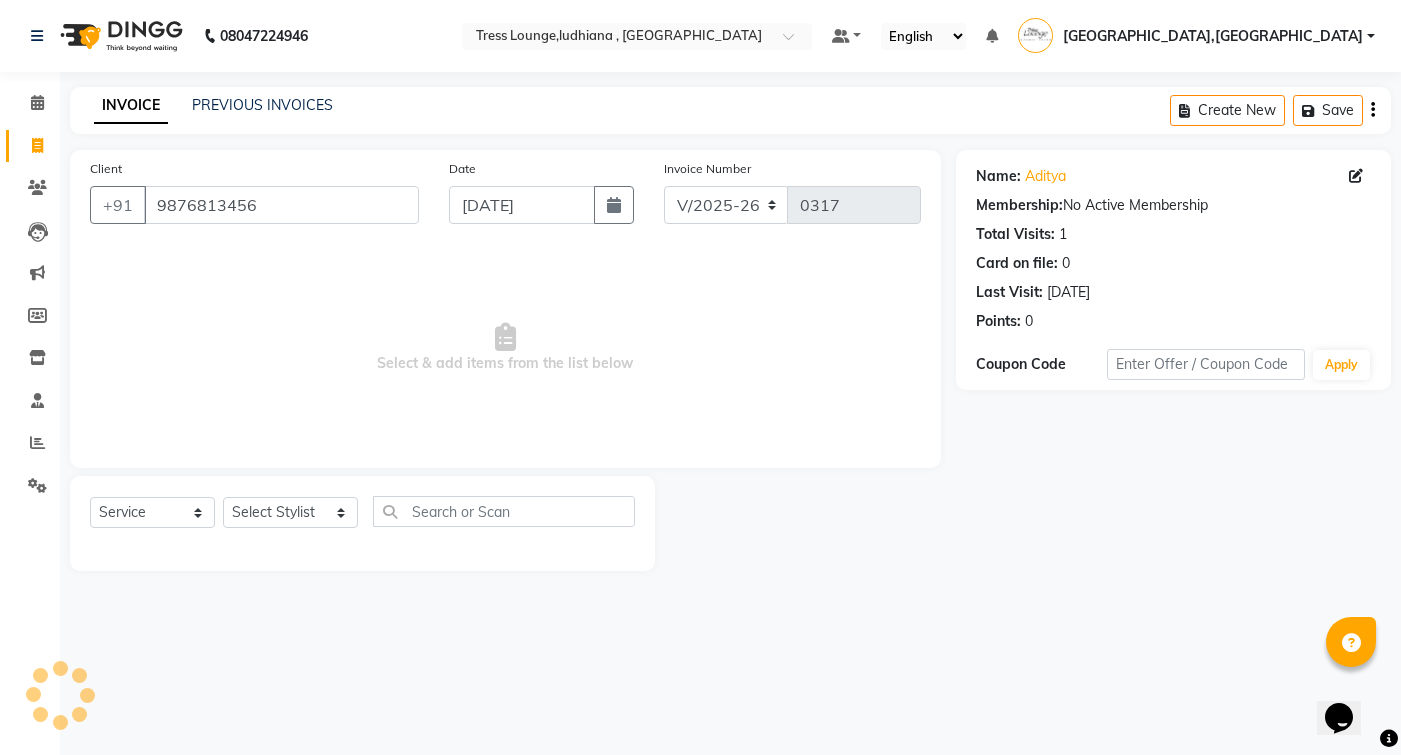 select on "[DEMOGRAPHIC_DATA]" 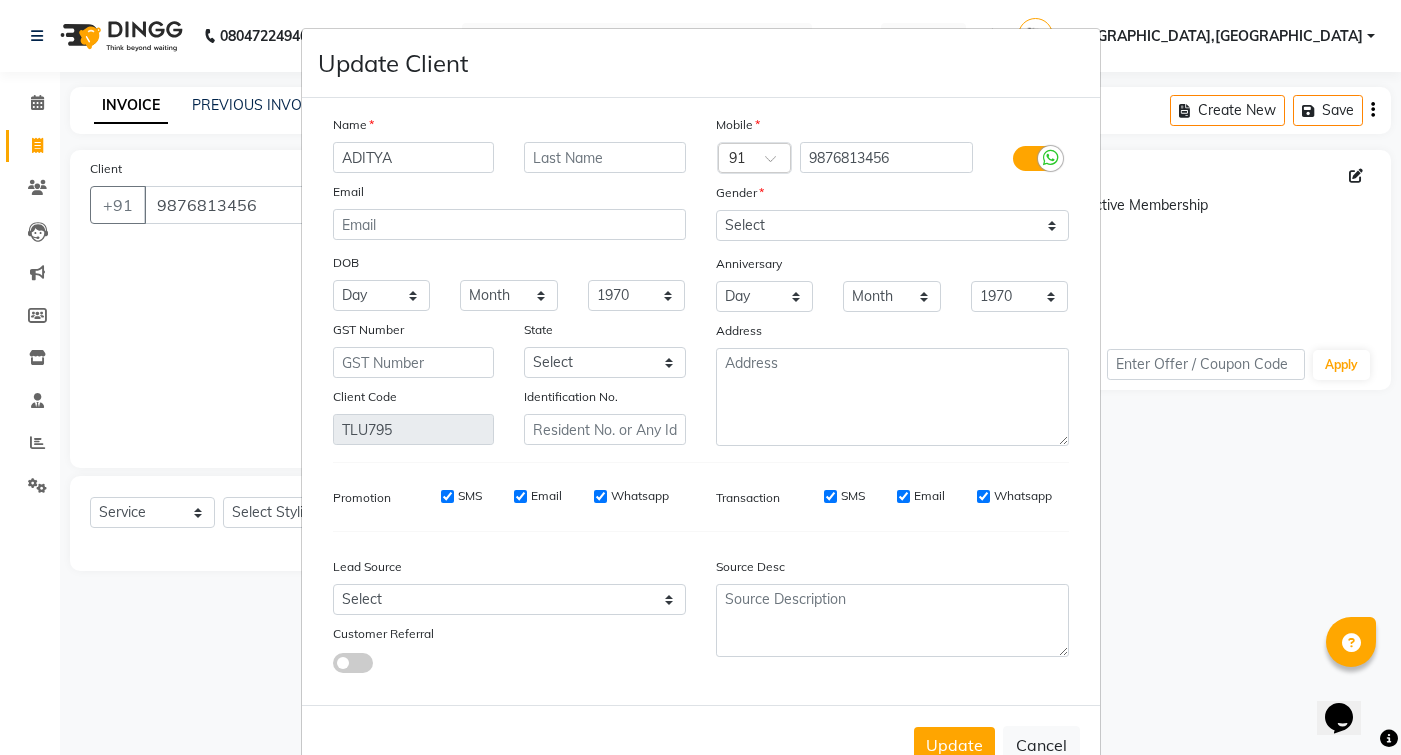 click on "ADITYA" at bounding box center [414, 157] 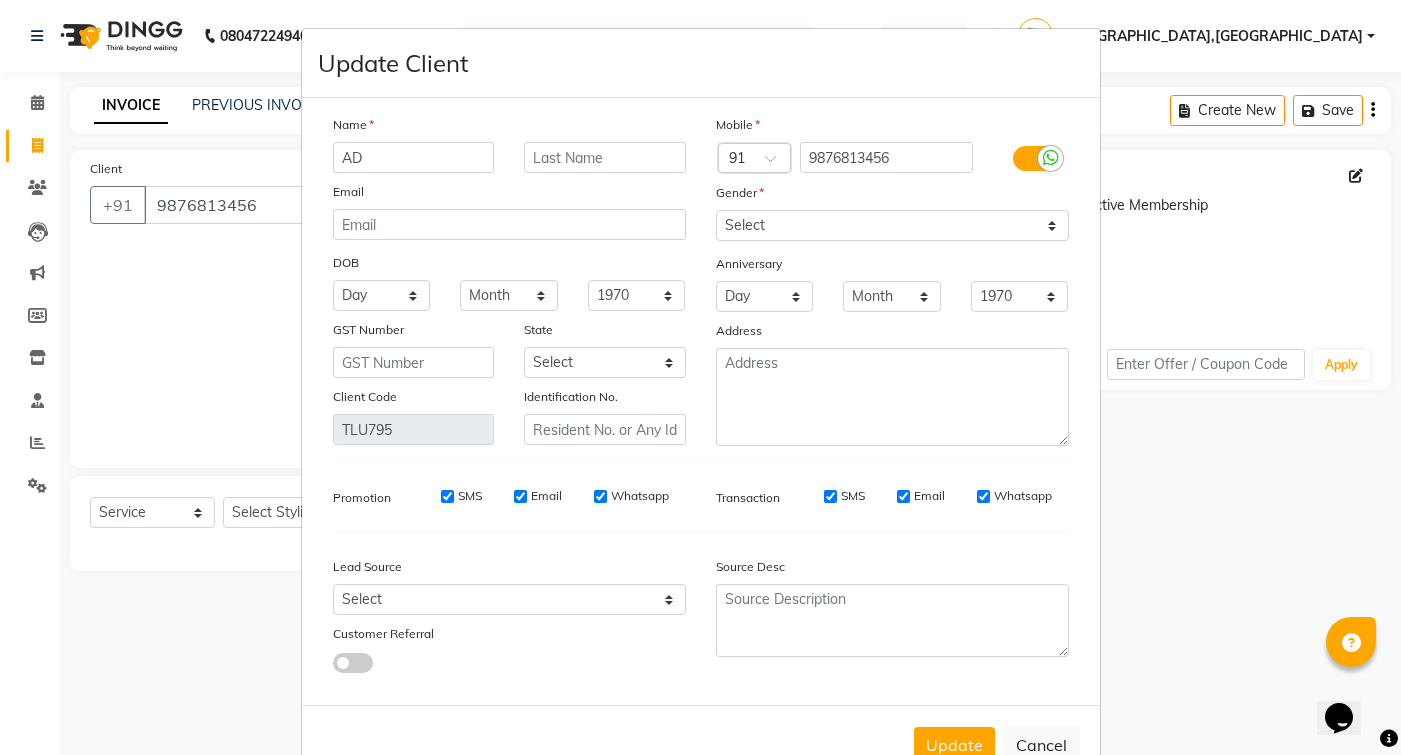 type on "A" 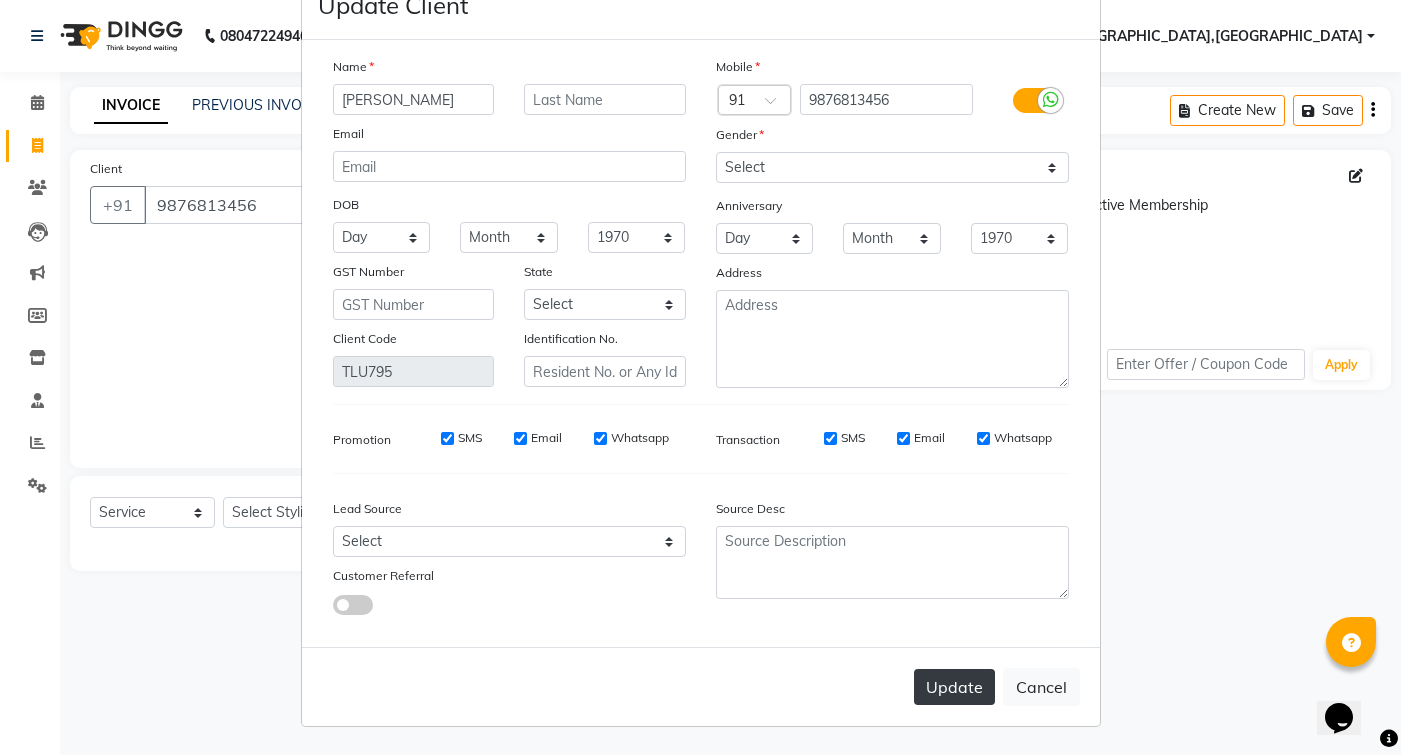 scroll, scrollTop: 58, scrollLeft: 0, axis: vertical 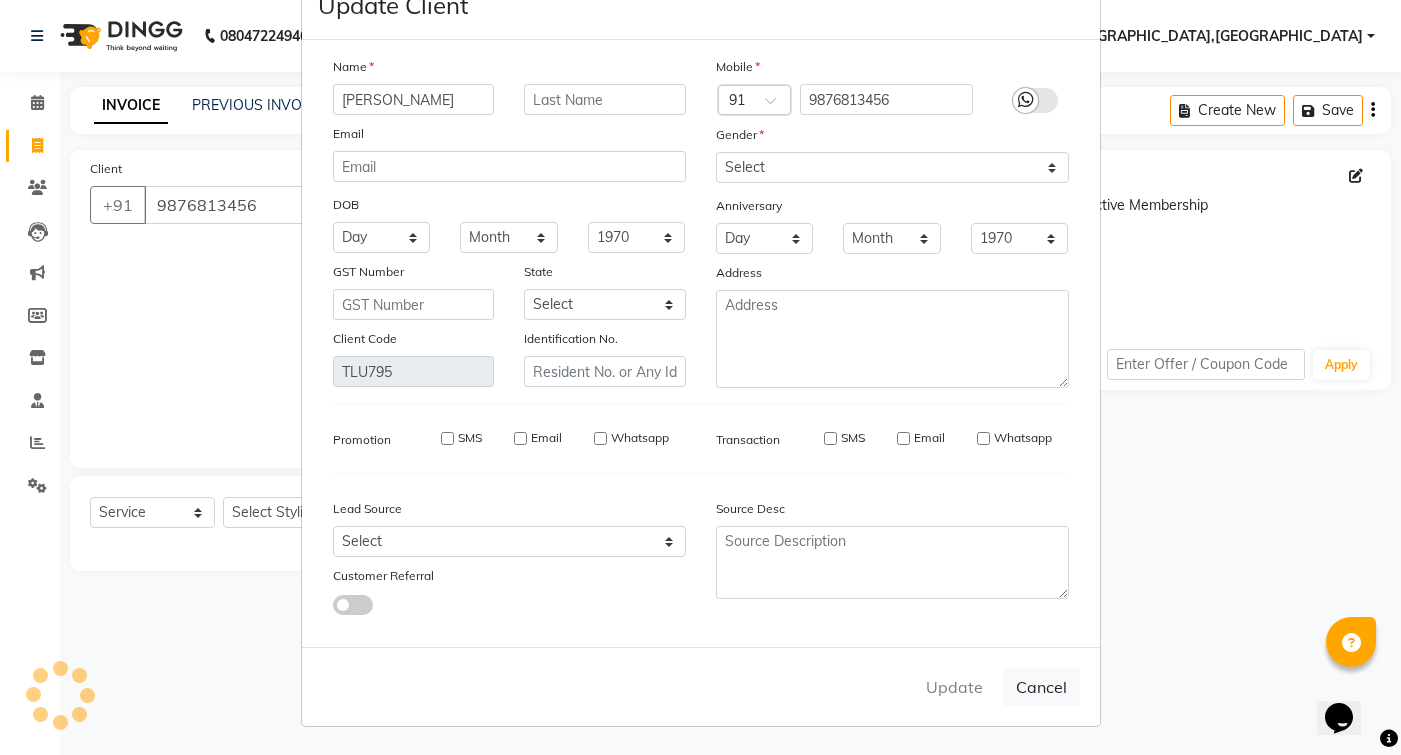 type 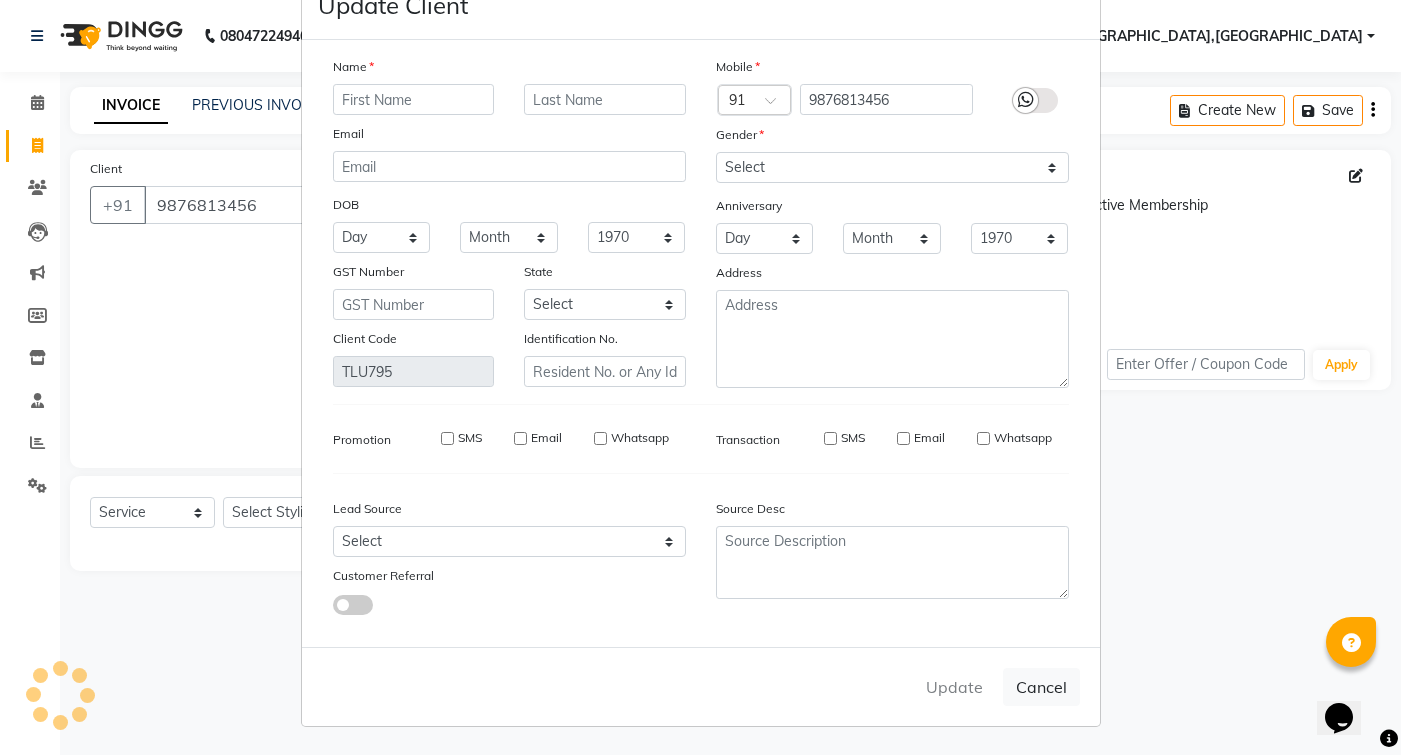 select 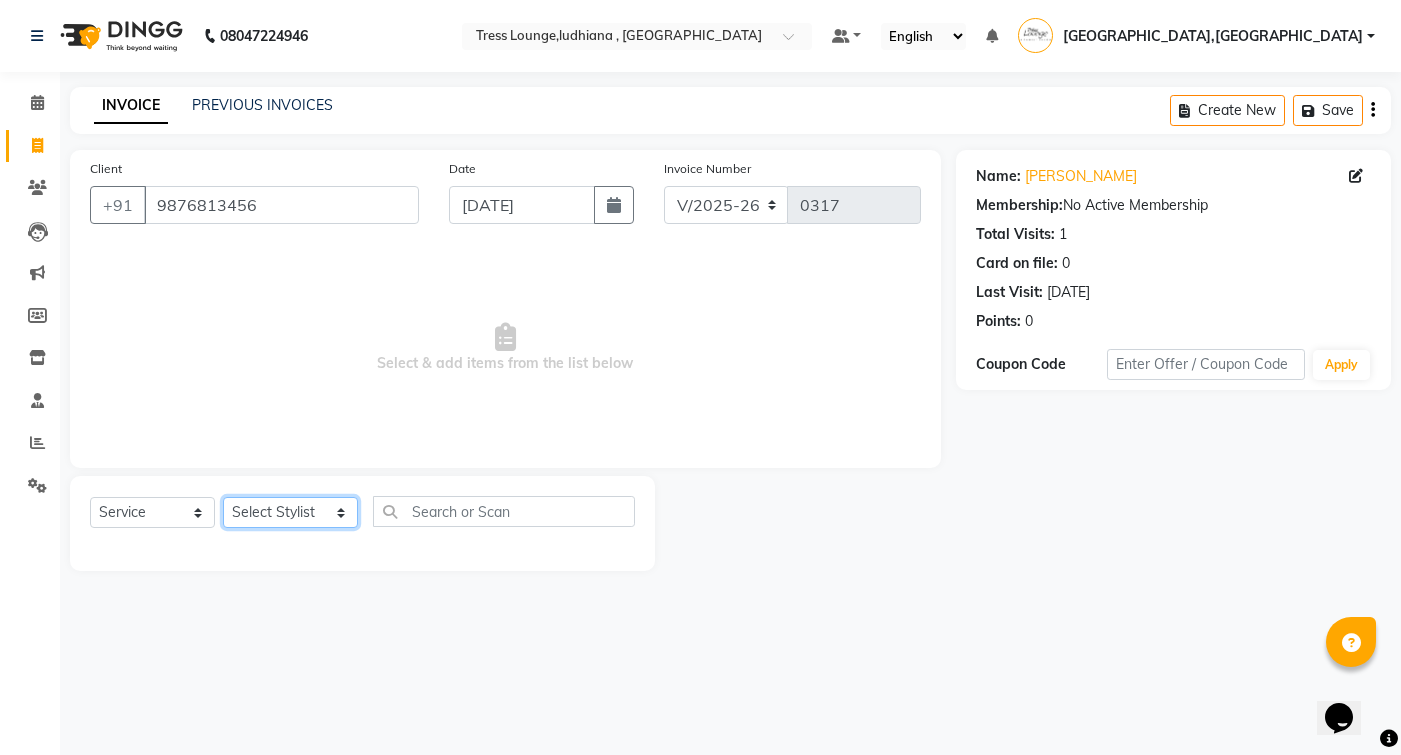 select on "82980" 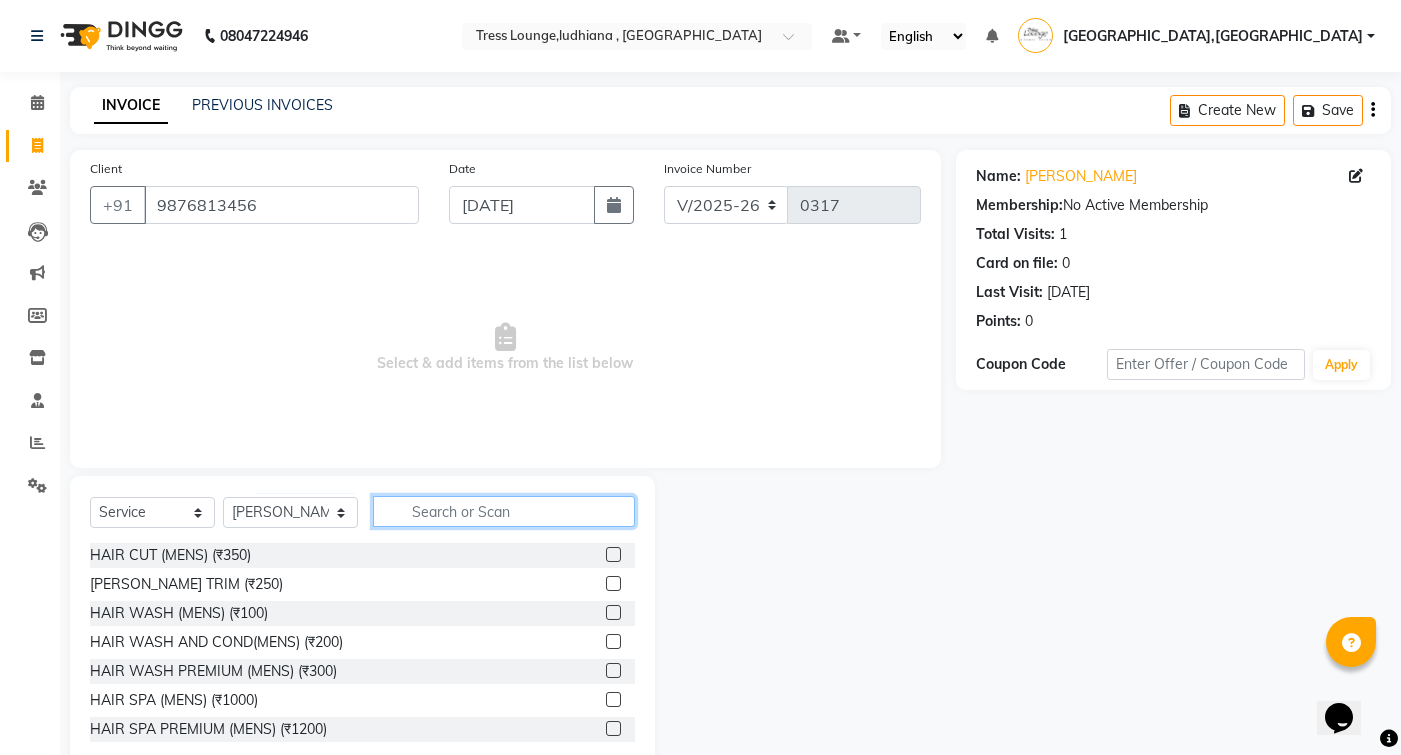 click 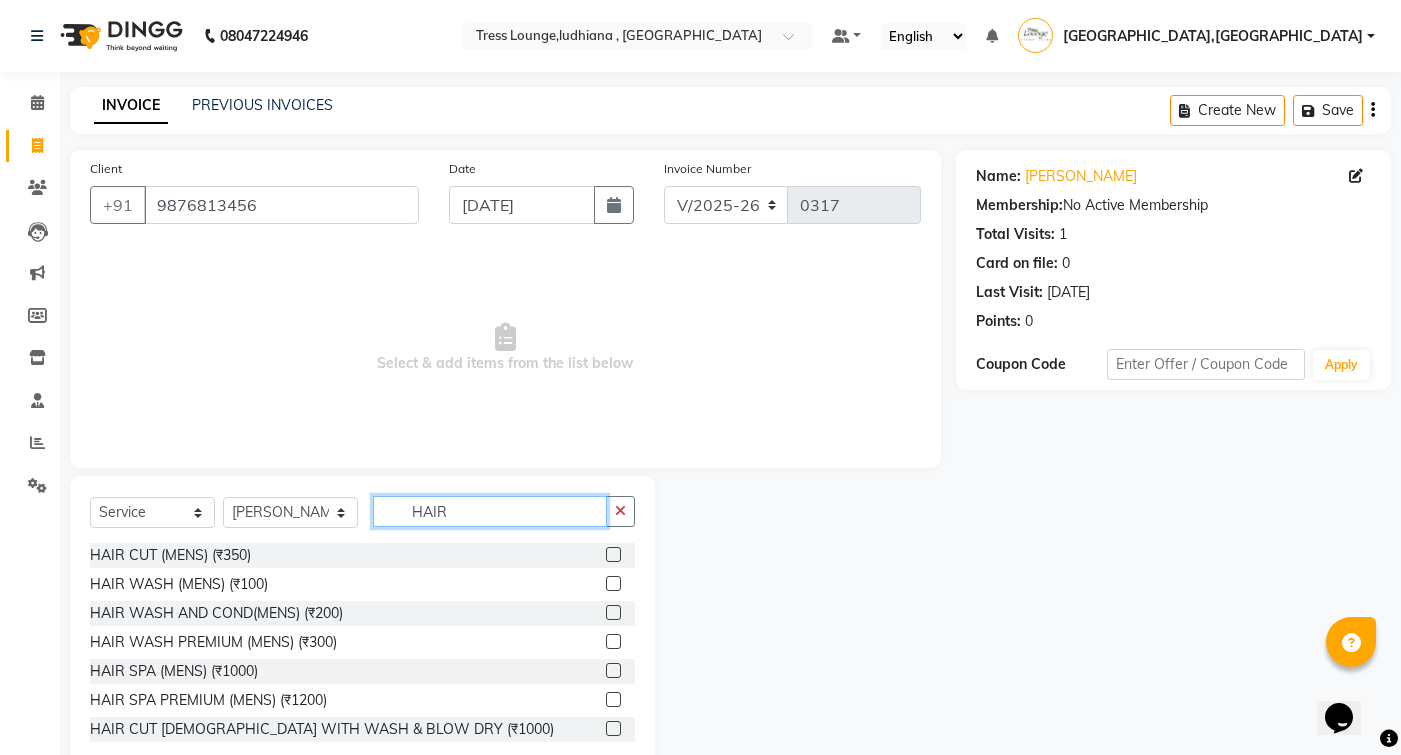 type on "HAIR" 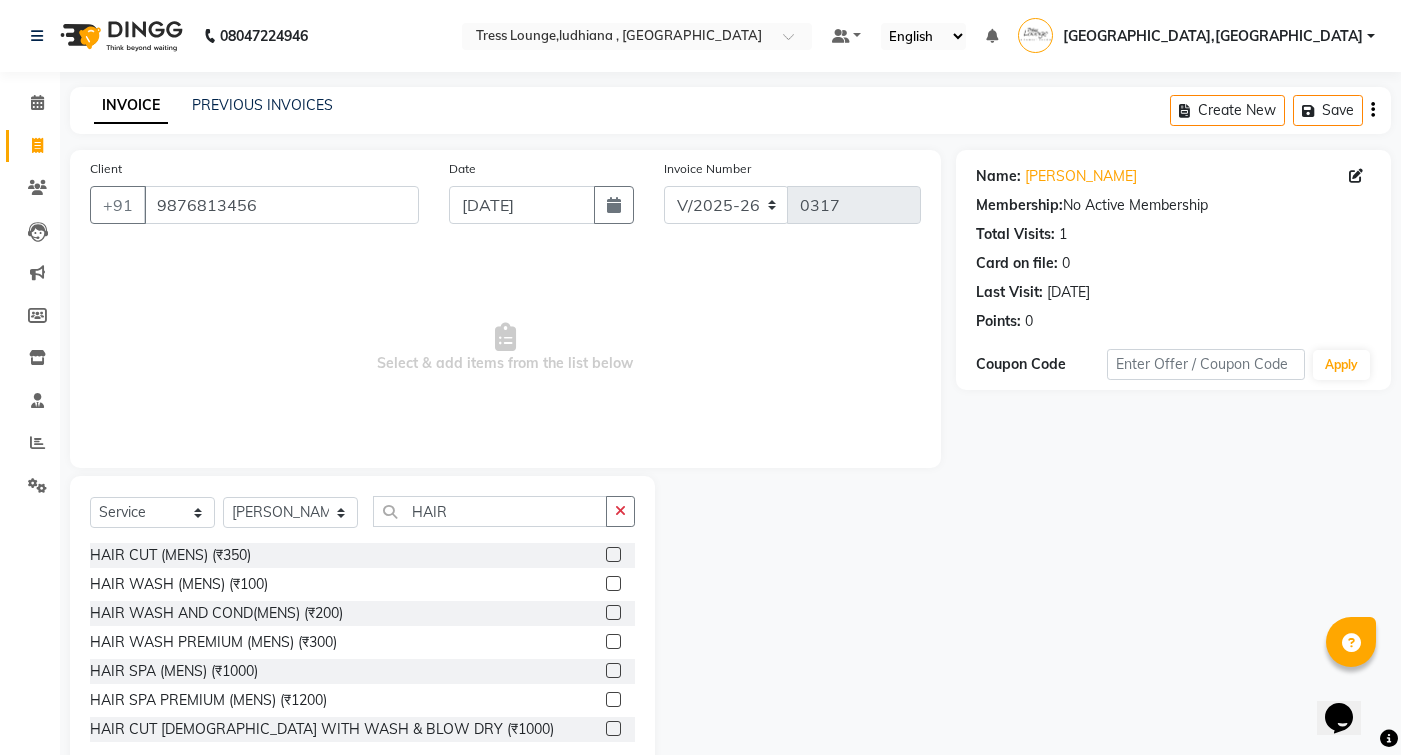 click 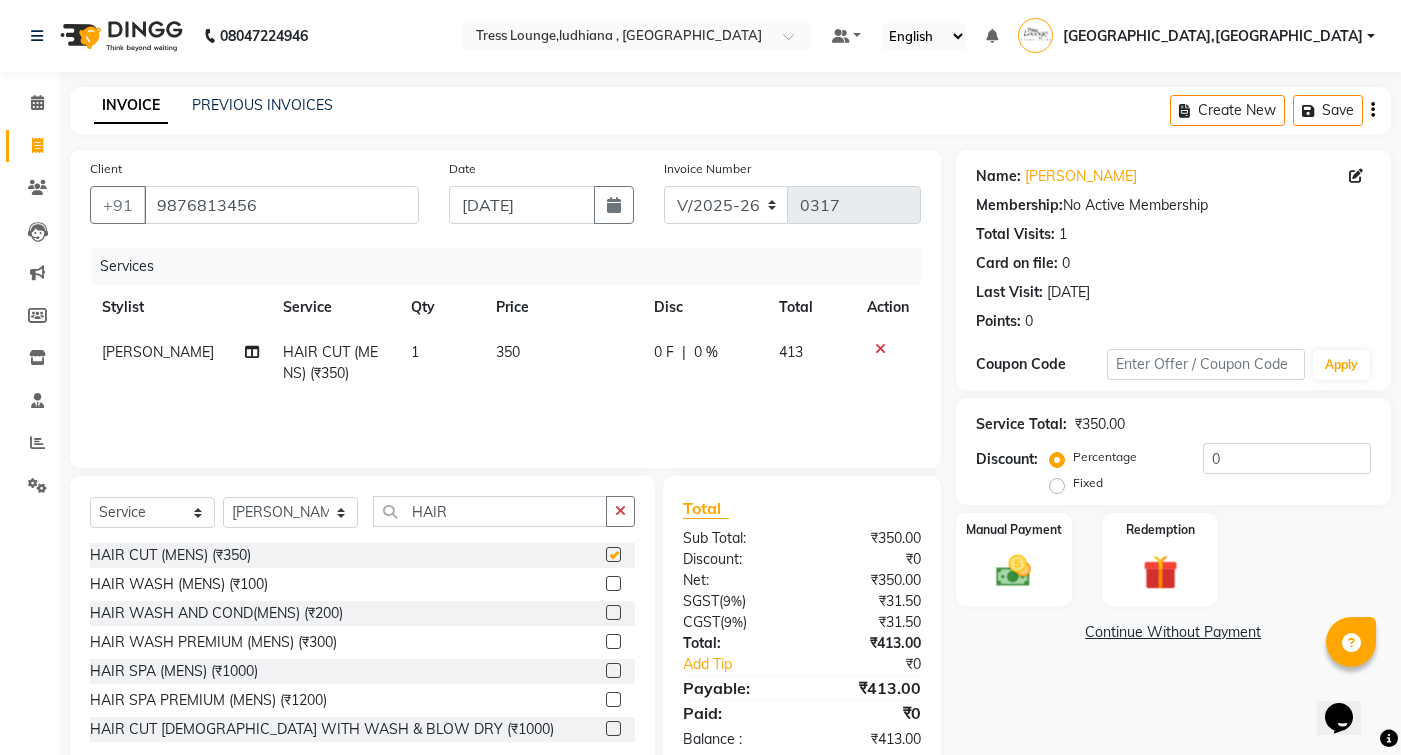 checkbox on "false" 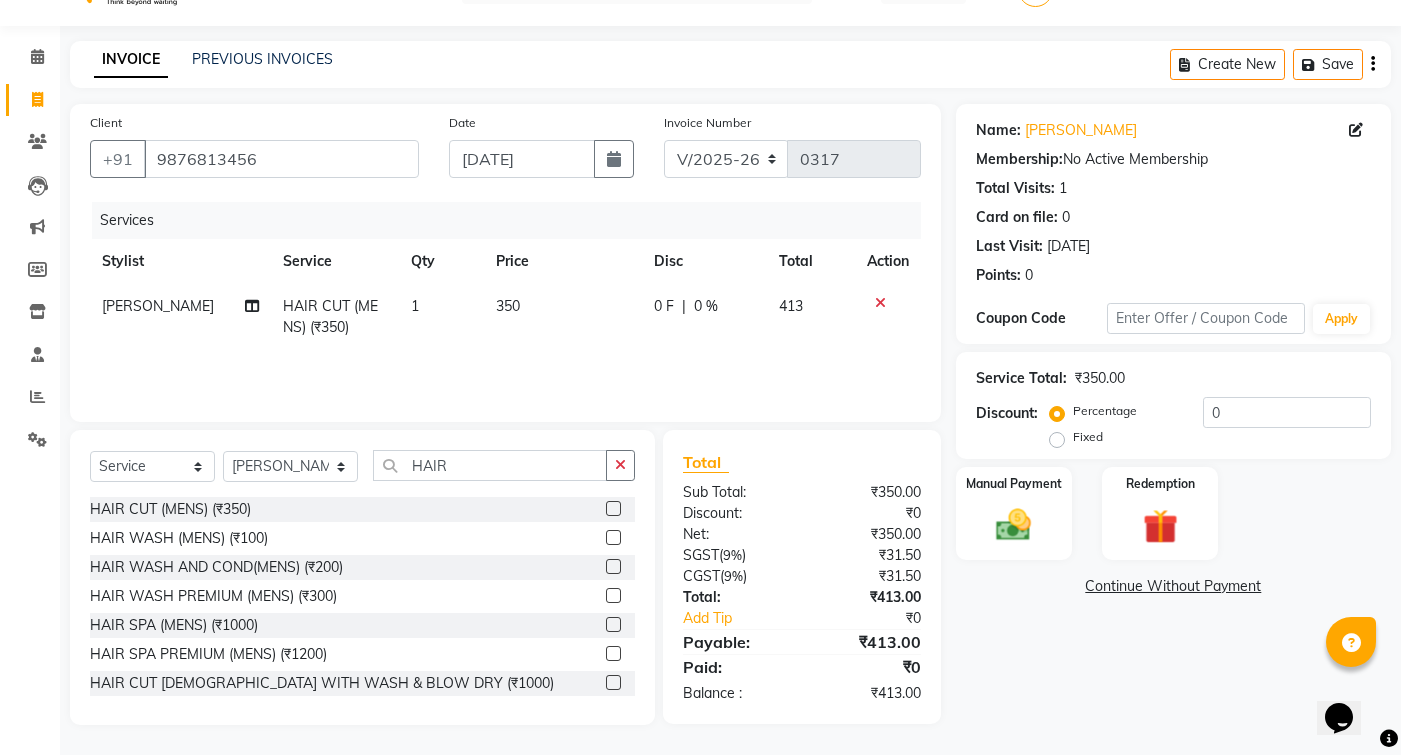 scroll, scrollTop: 46, scrollLeft: 0, axis: vertical 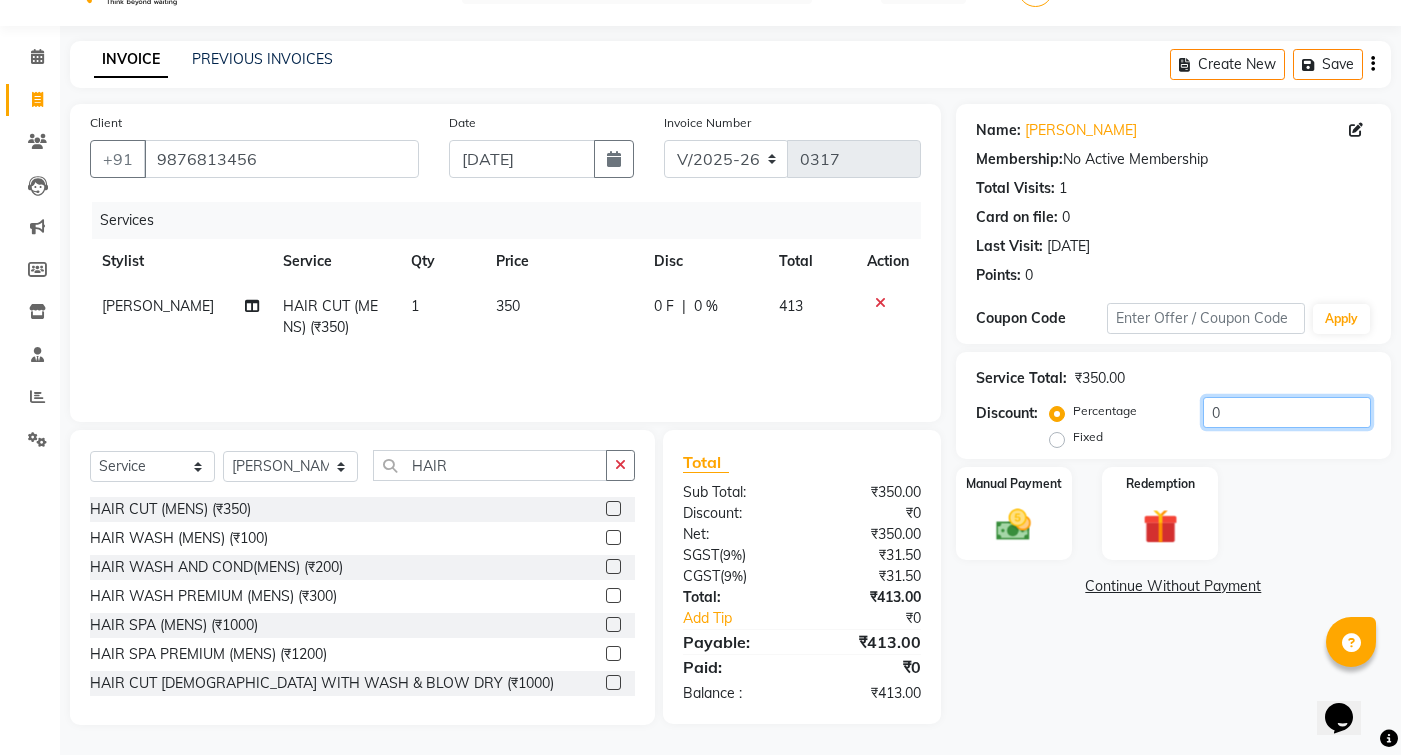 click on "0" 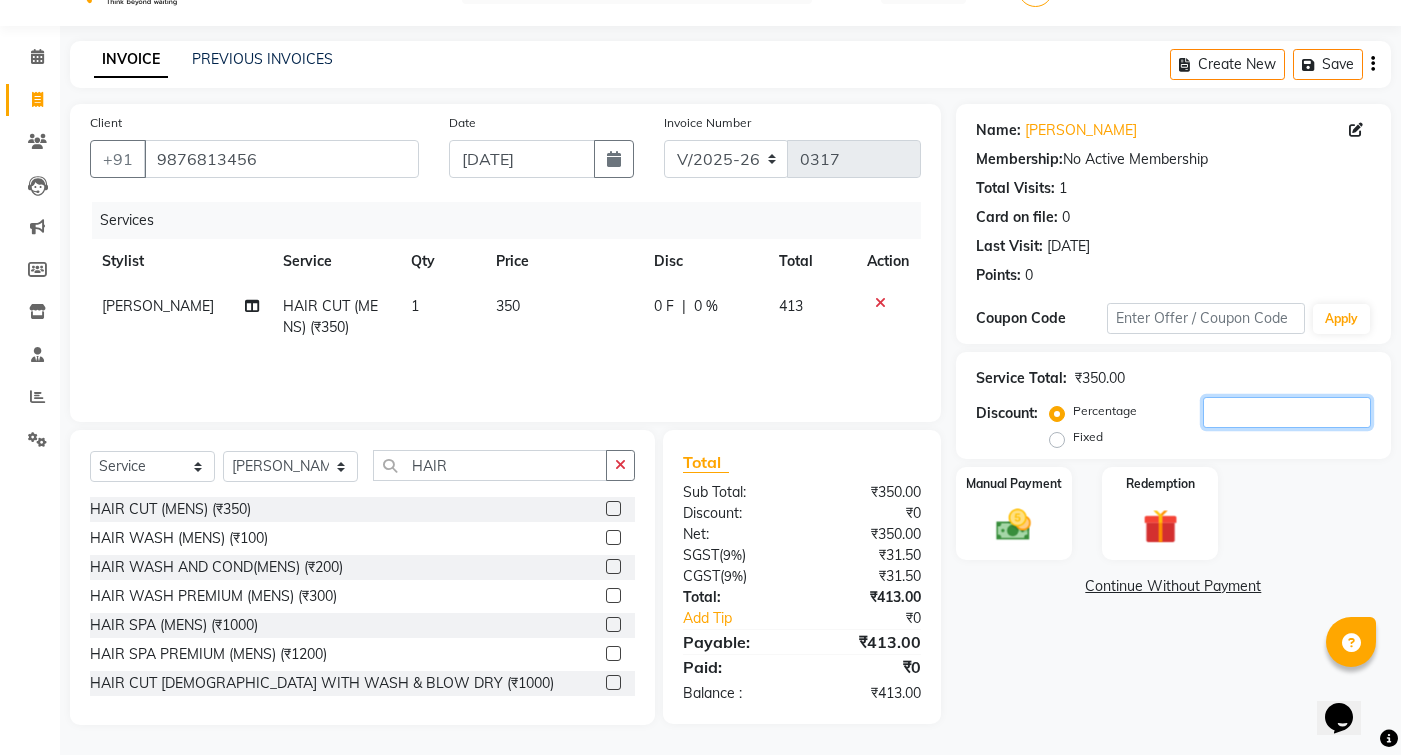 type 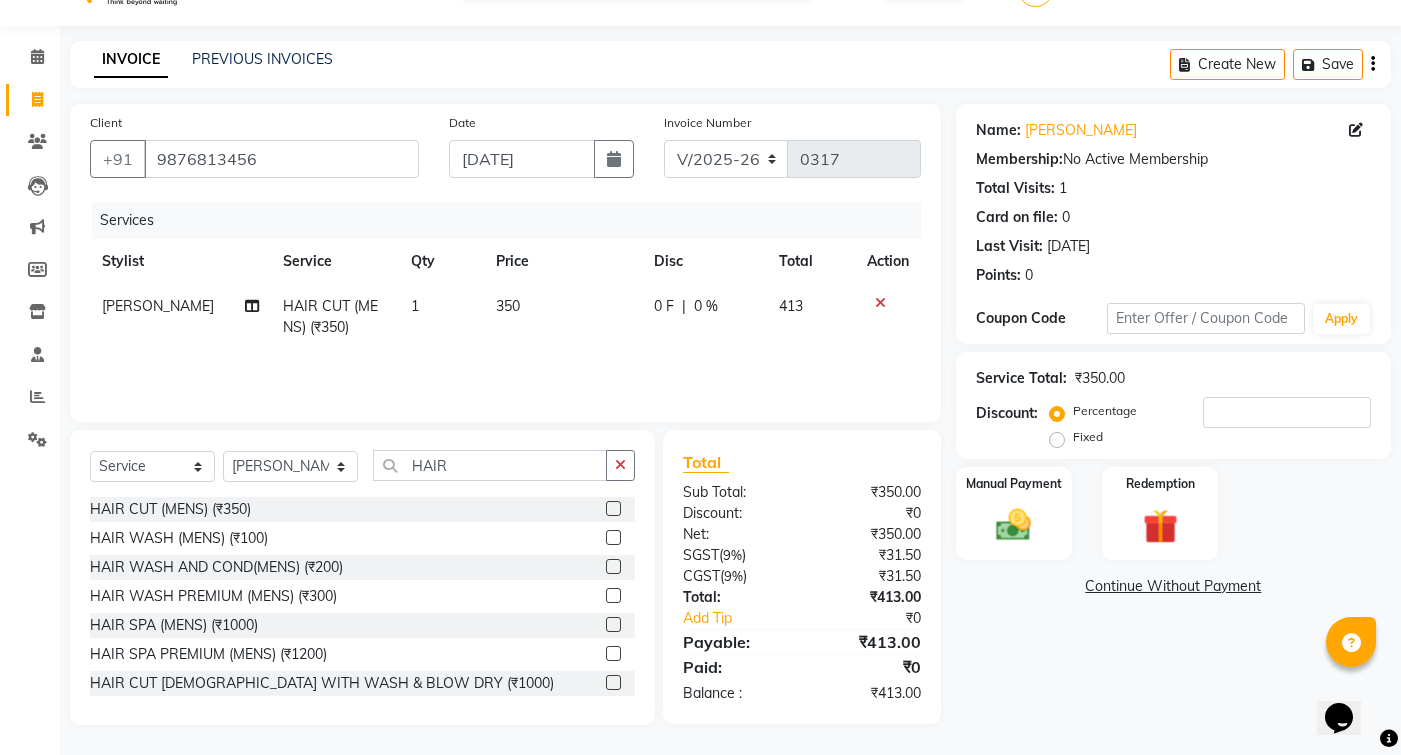 click on "Percentage   Fixed" 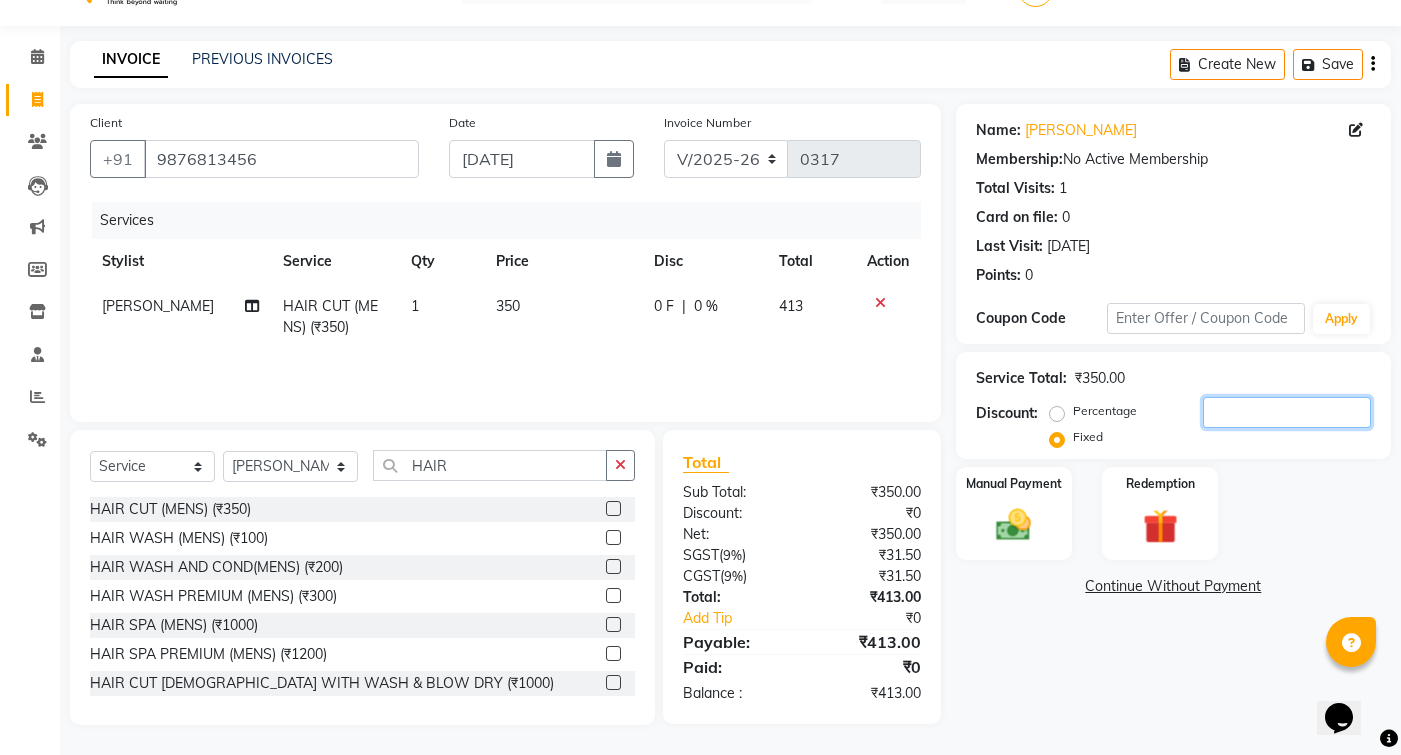 click 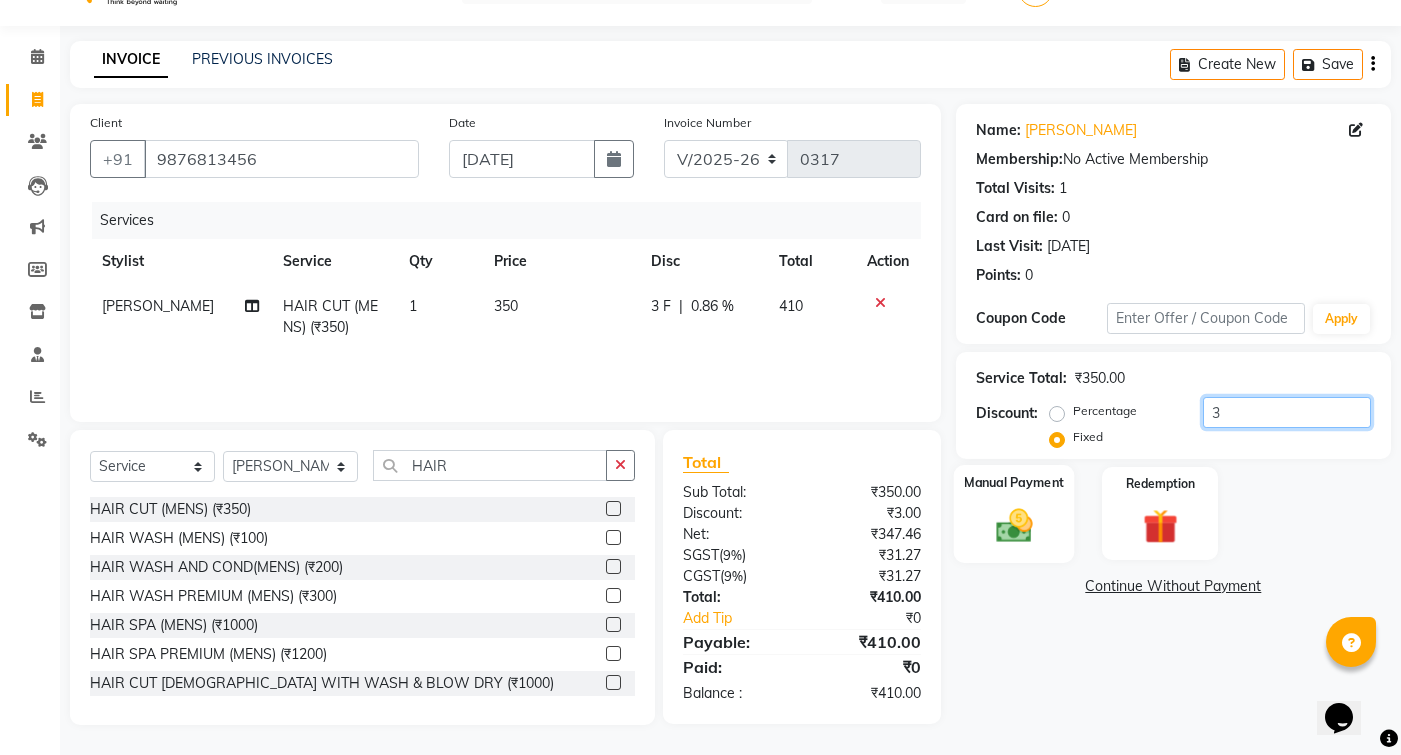scroll, scrollTop: 46, scrollLeft: 0, axis: vertical 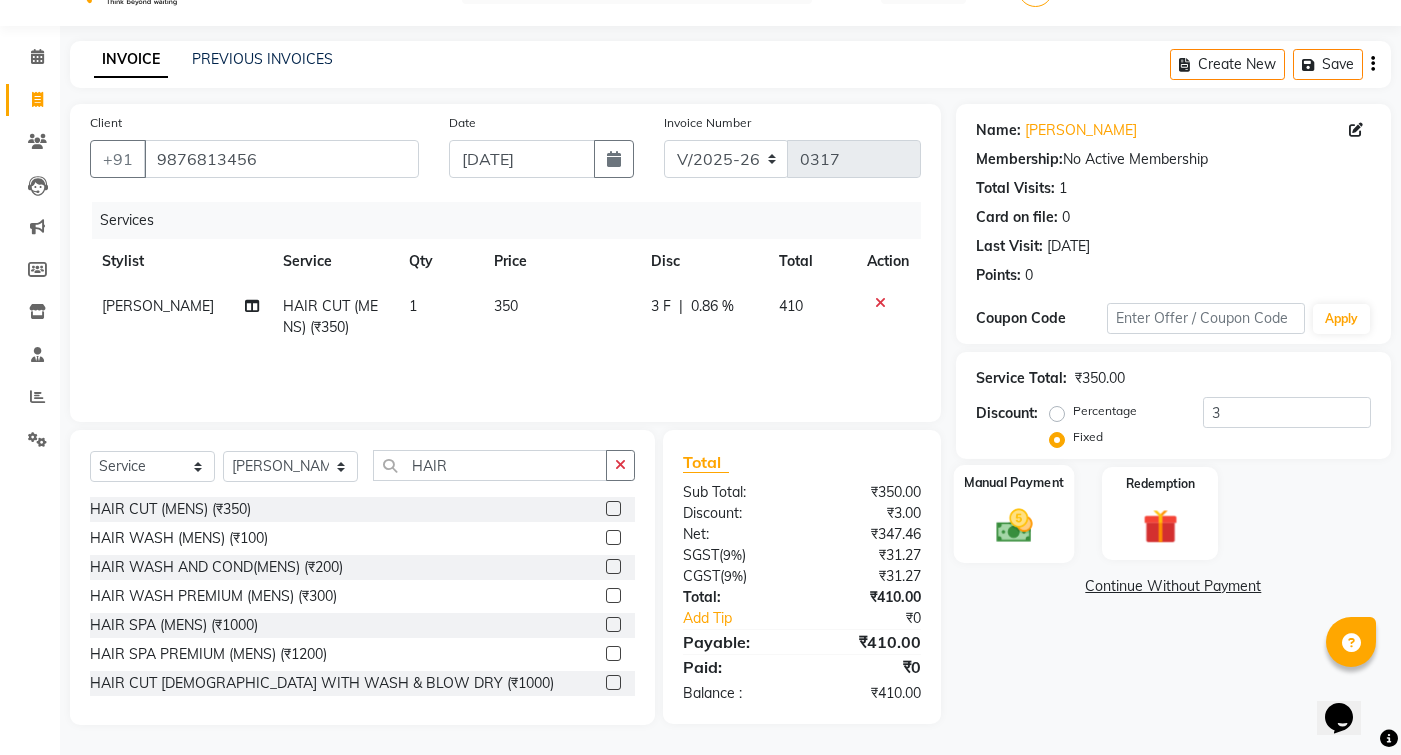 click 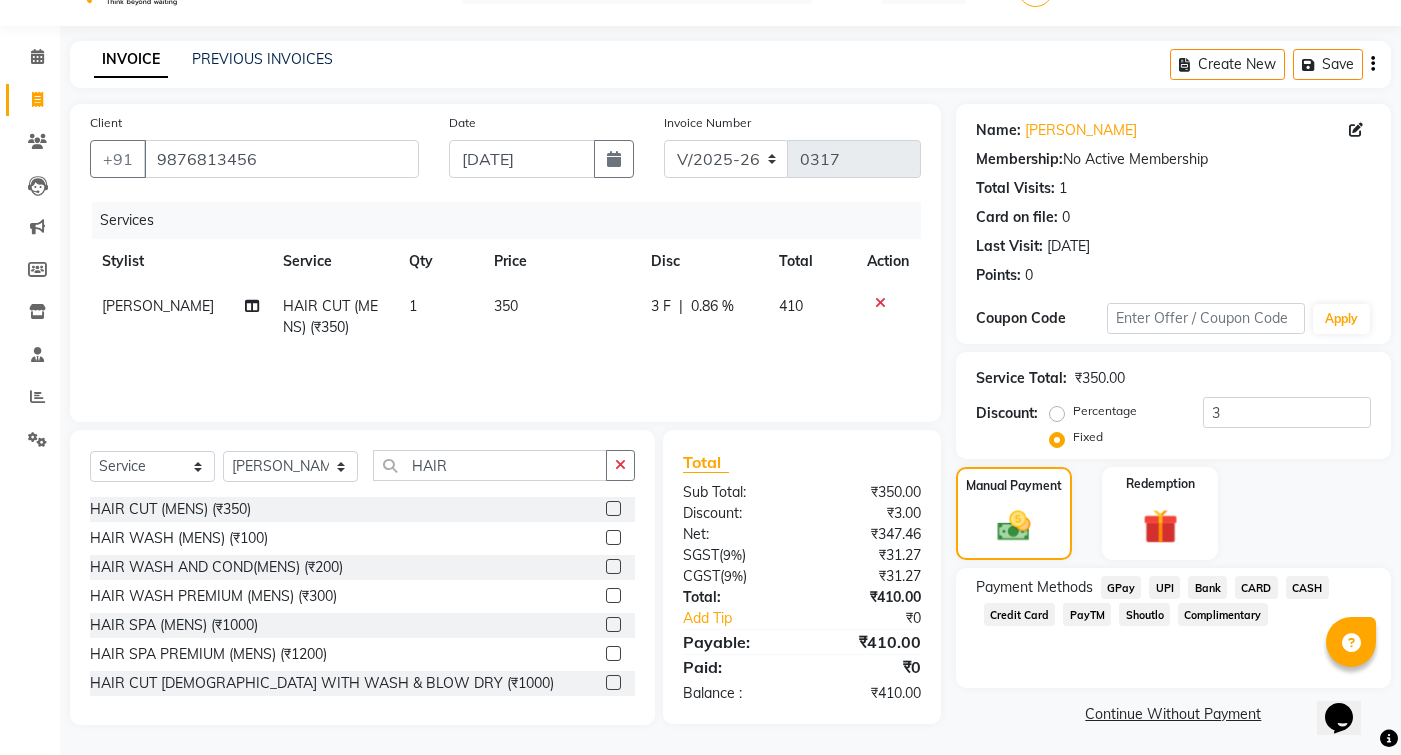 click on "CASH" 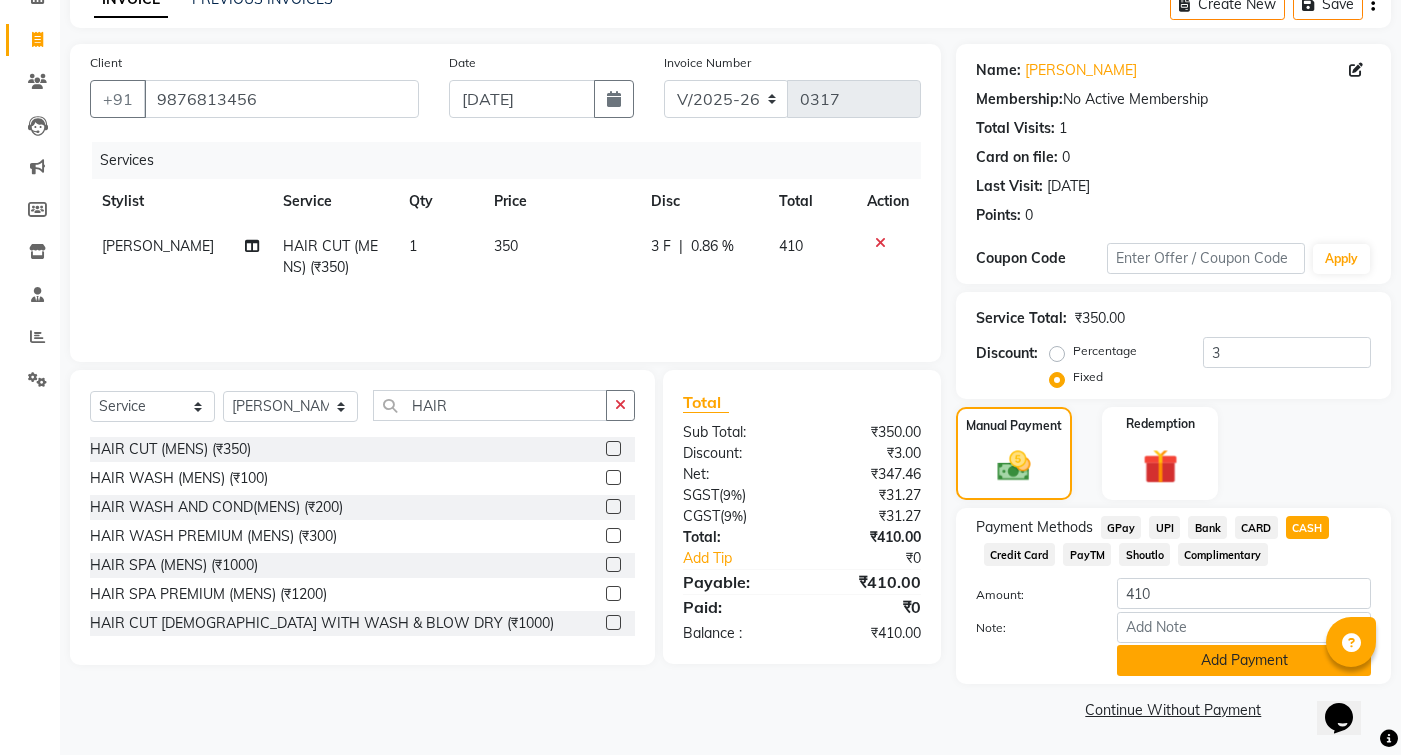 scroll, scrollTop: 105, scrollLeft: 0, axis: vertical 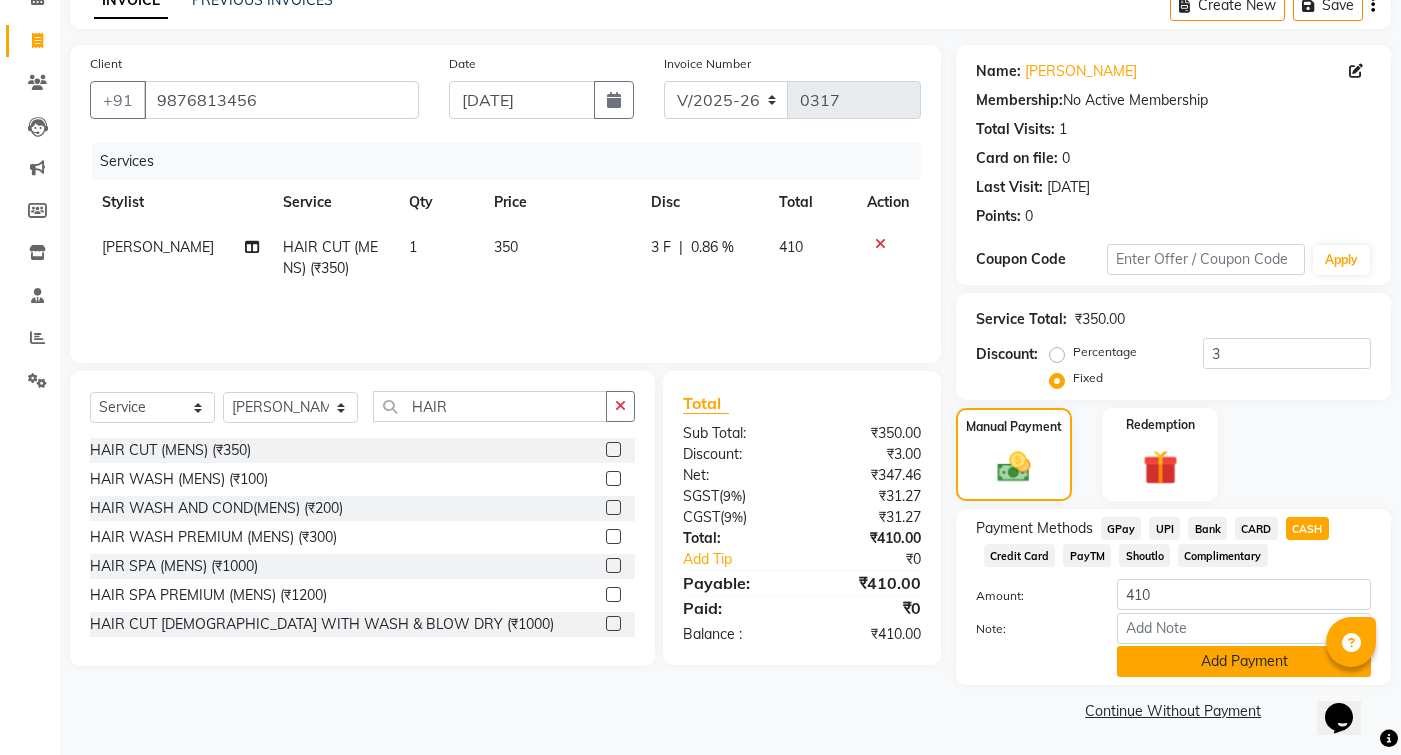 click on "Add Payment" 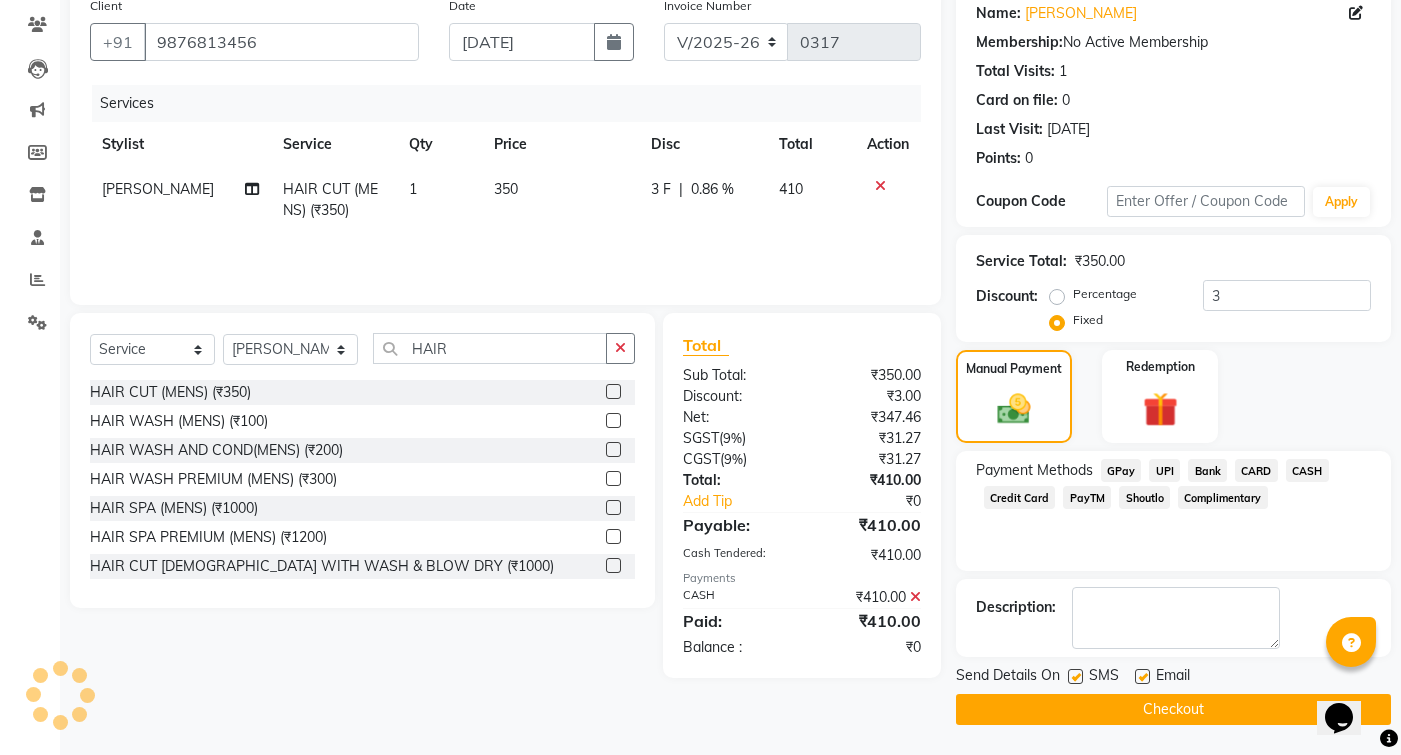 scroll, scrollTop: 163, scrollLeft: 0, axis: vertical 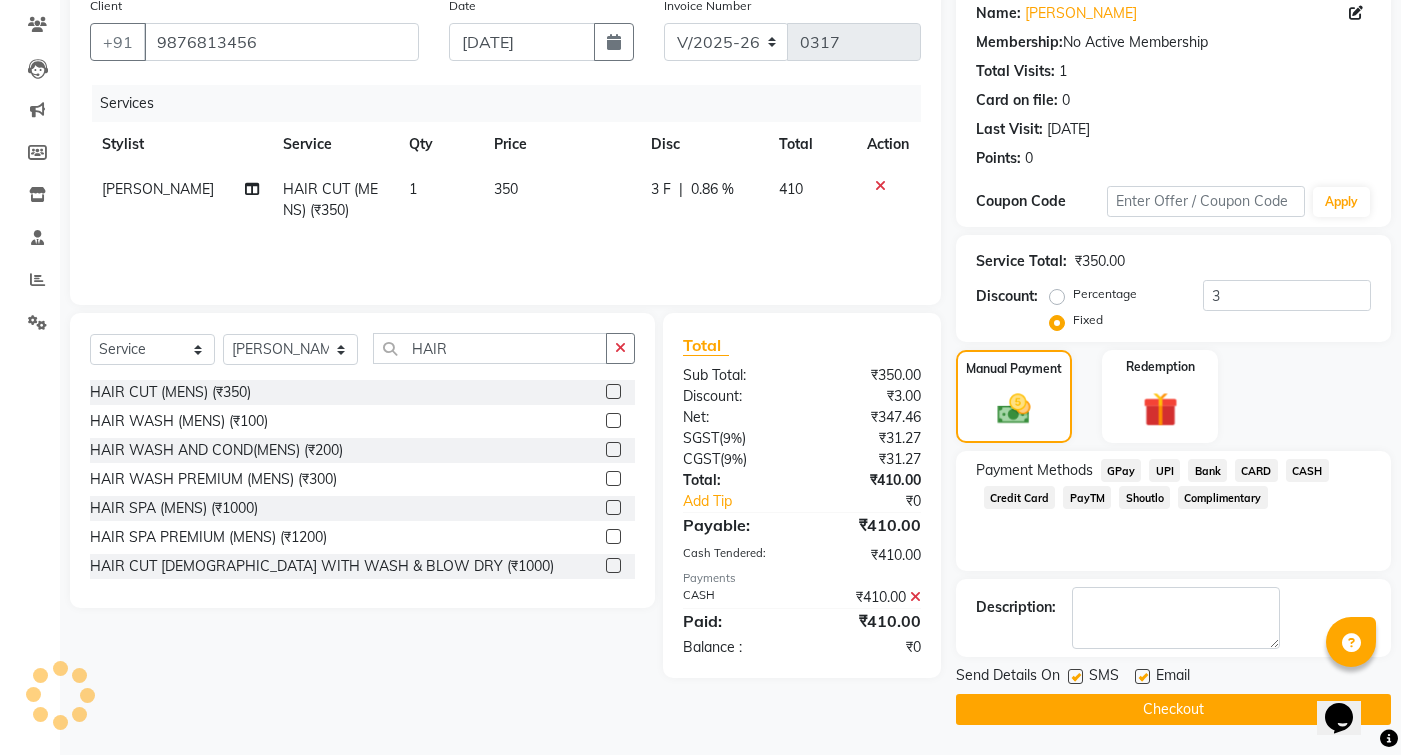 click 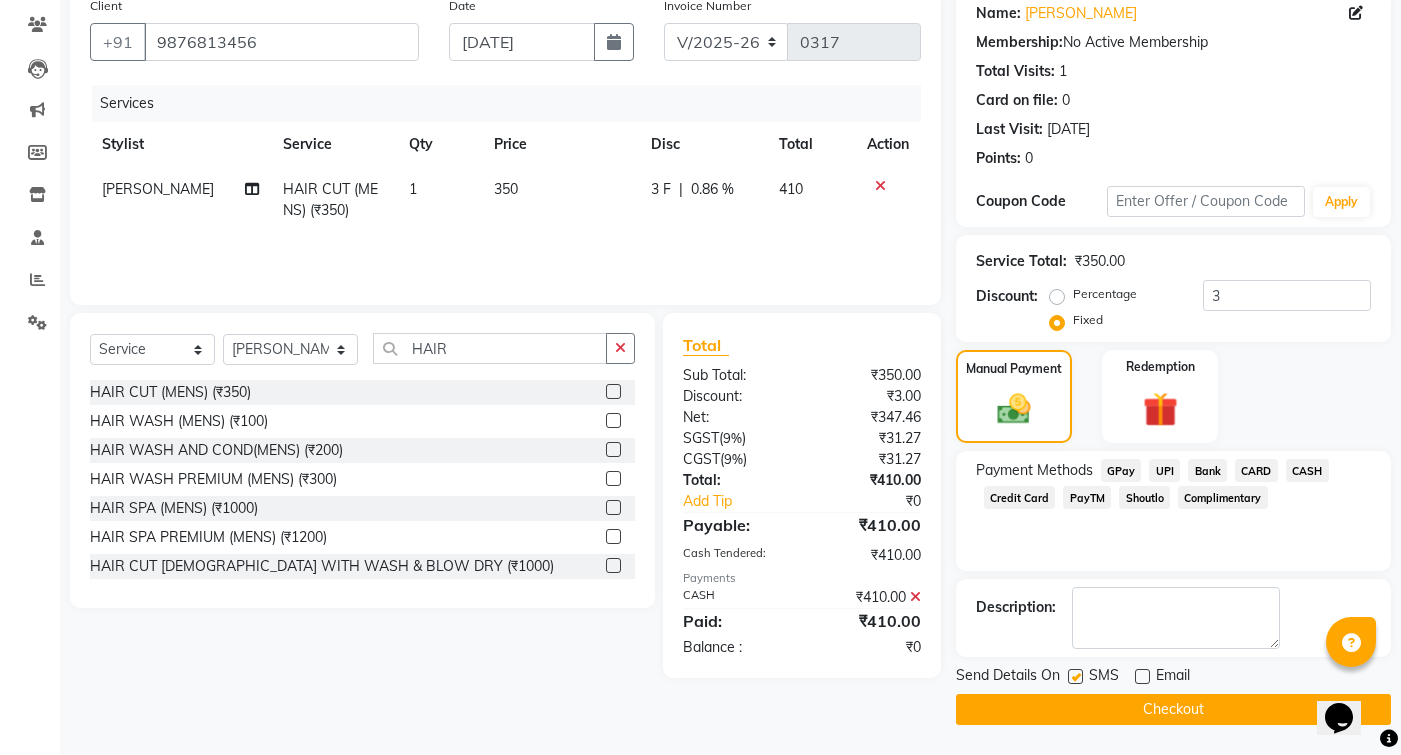 click on "Checkout" 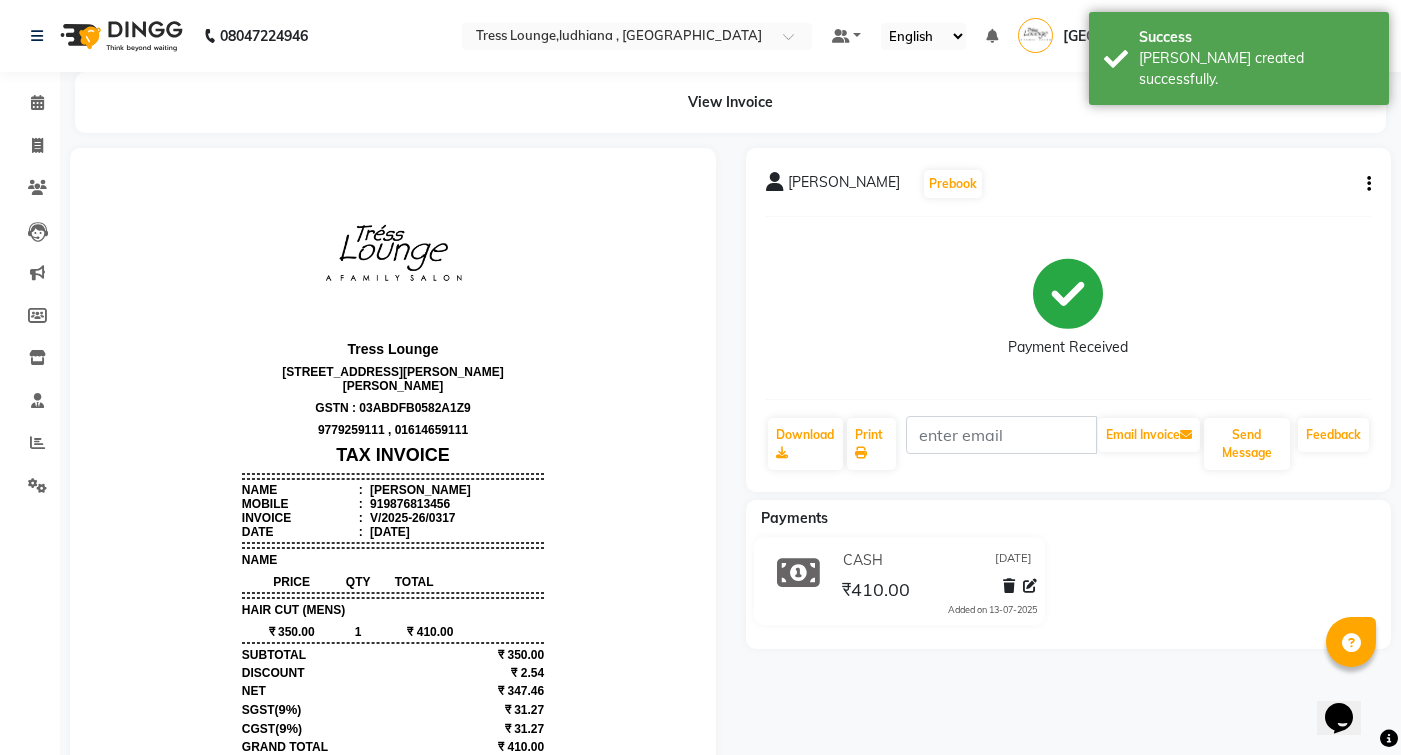 scroll, scrollTop: 0, scrollLeft: 0, axis: both 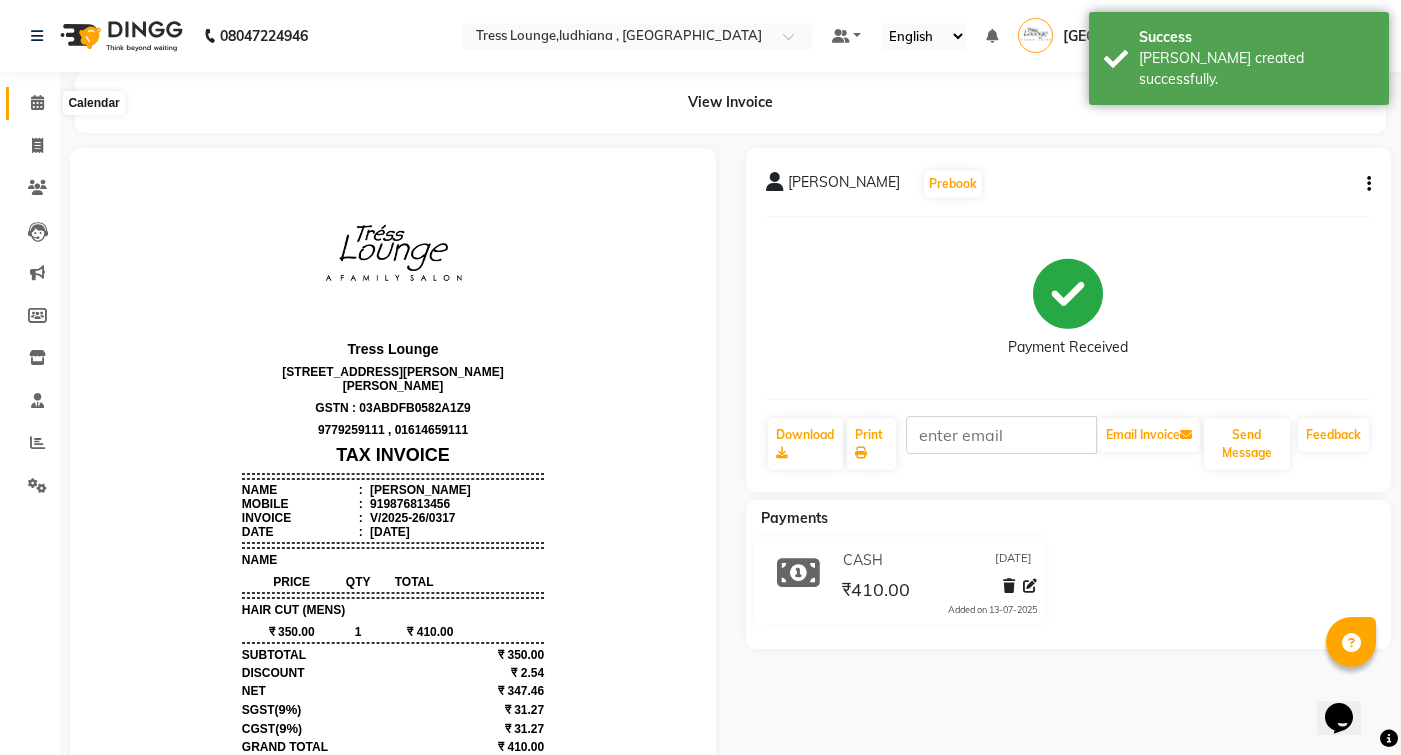 click 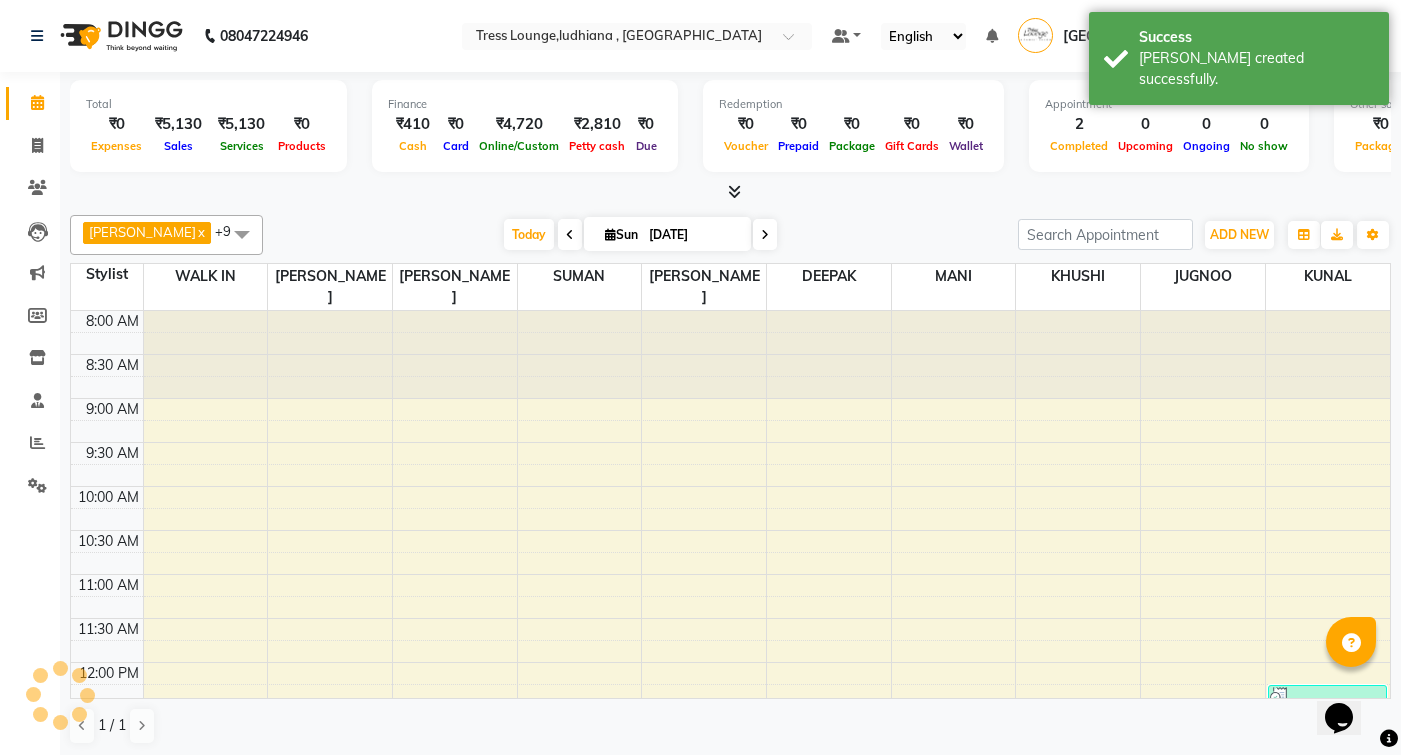 scroll, scrollTop: 697, scrollLeft: 0, axis: vertical 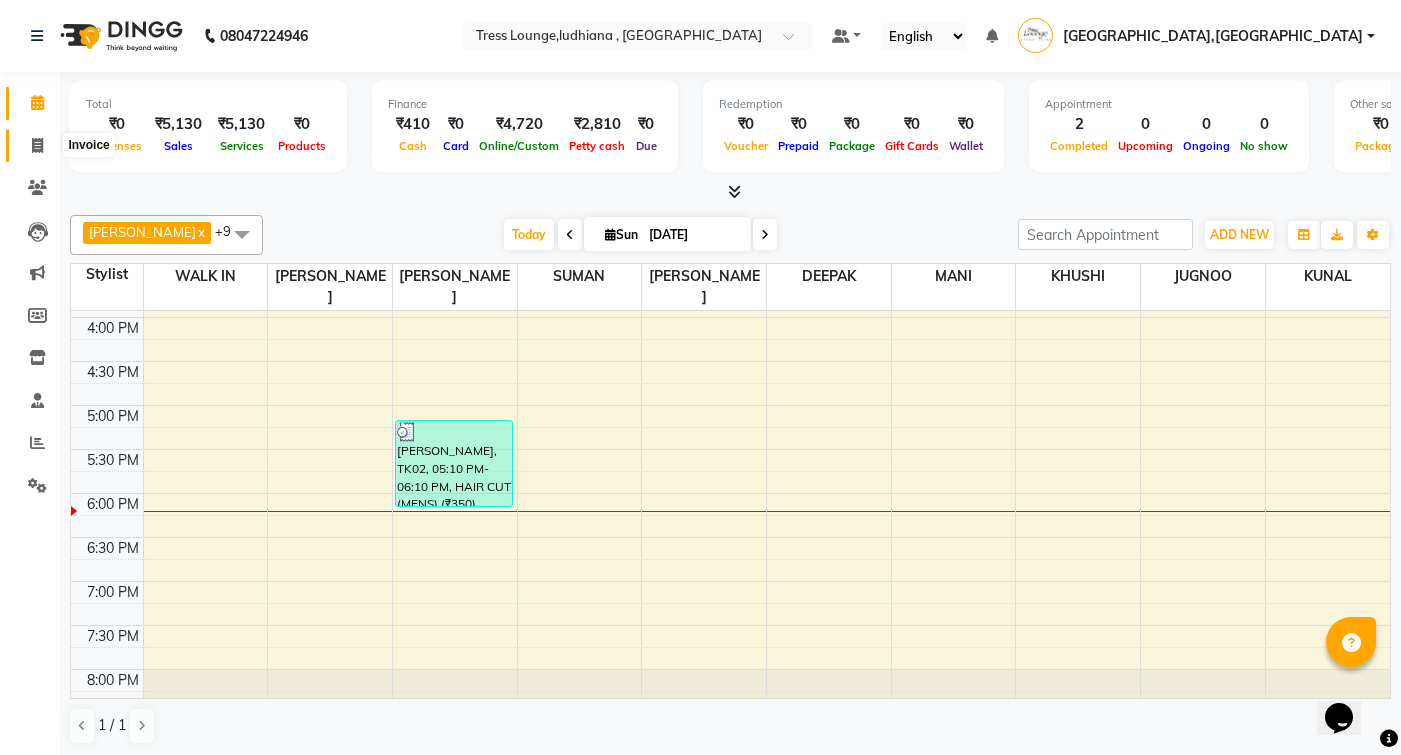 click 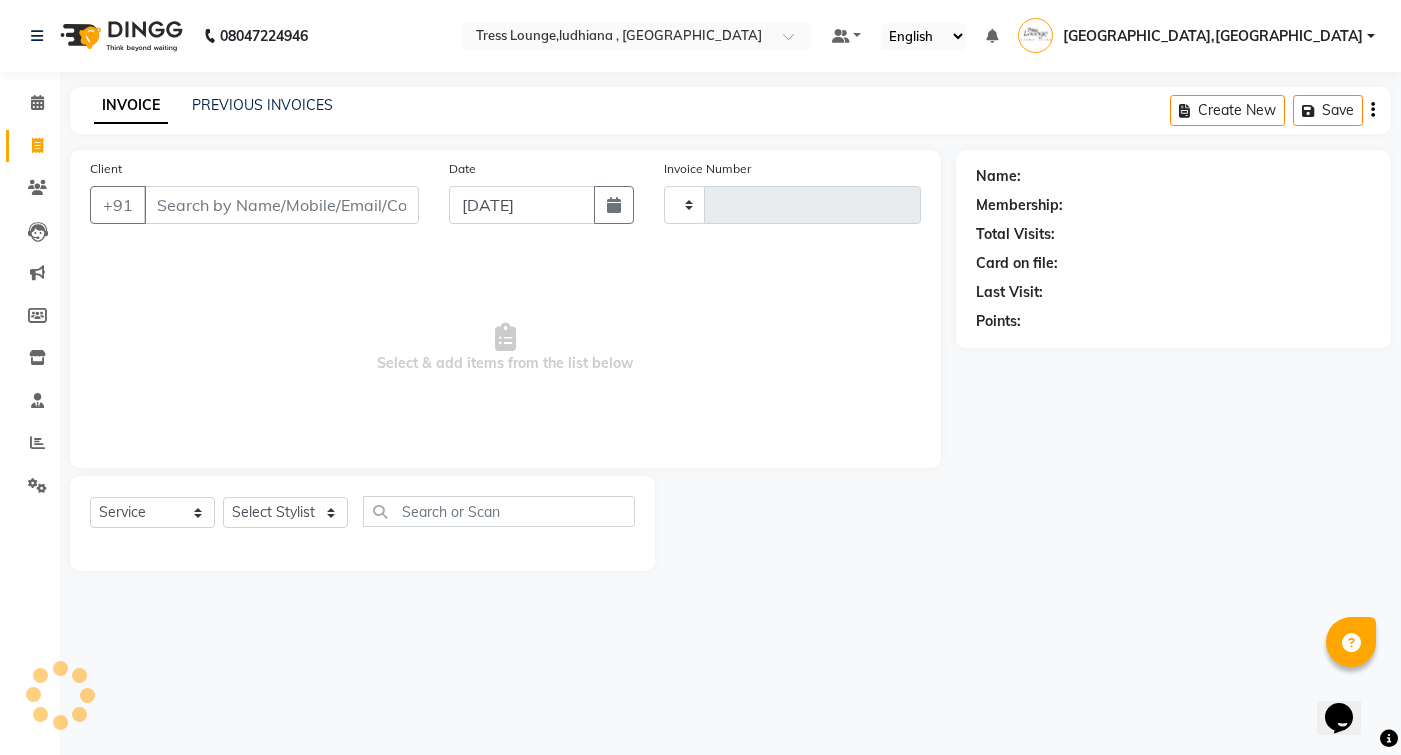 type on "0318" 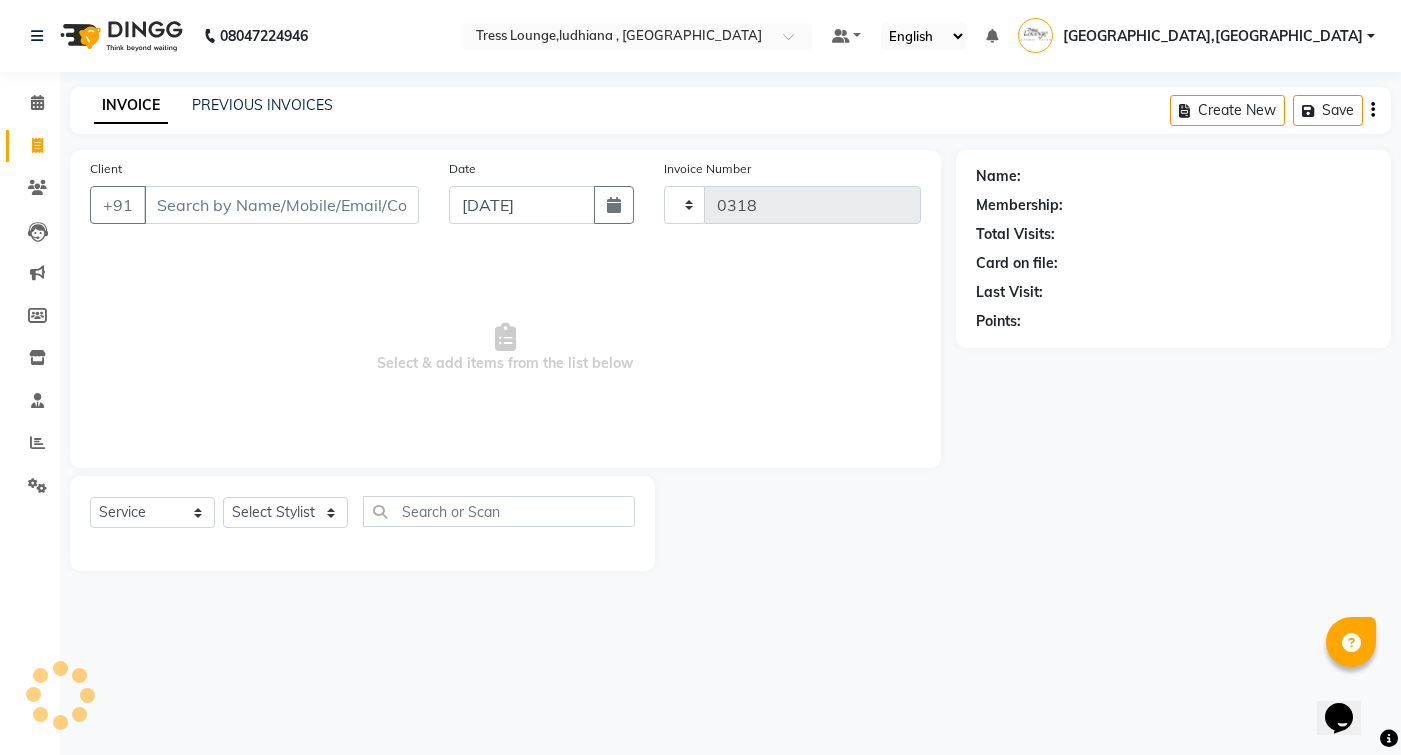 select on "6306" 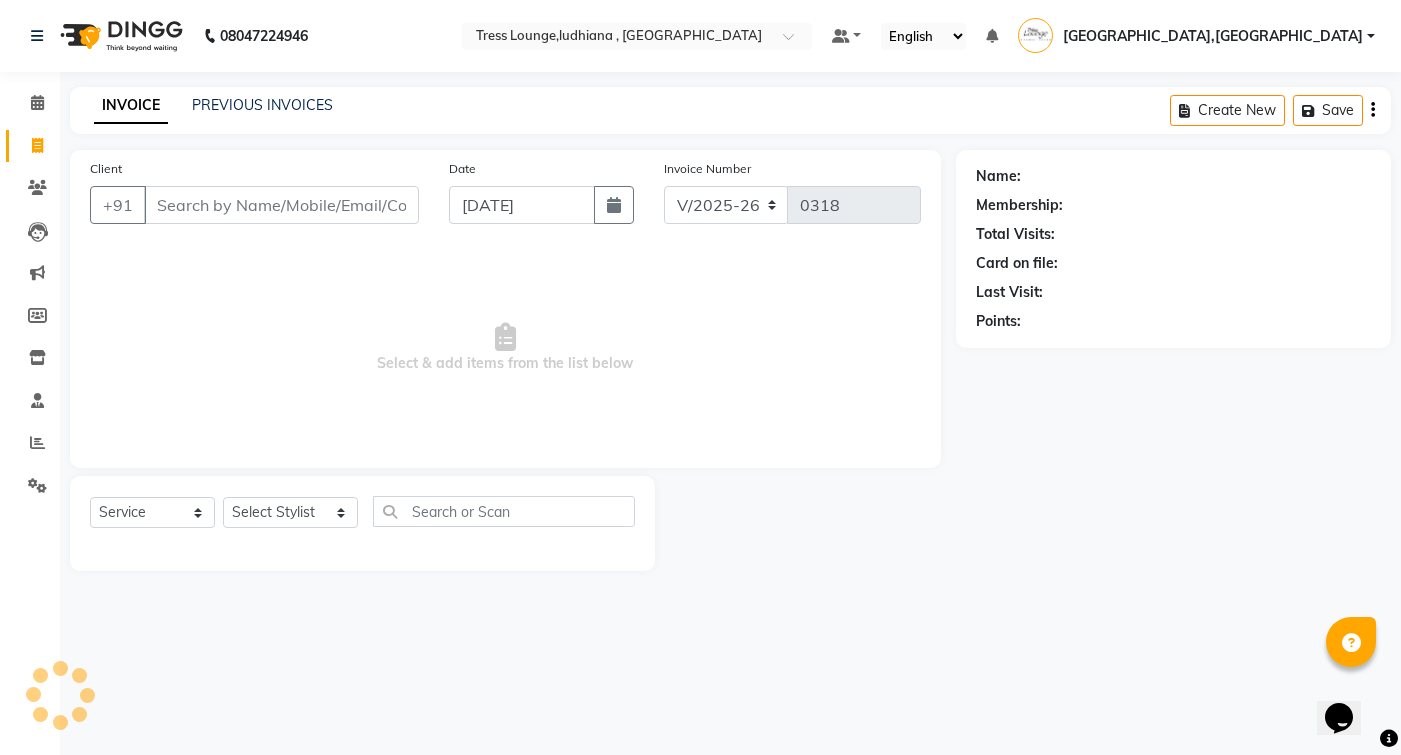 click on "Client" at bounding box center [281, 205] 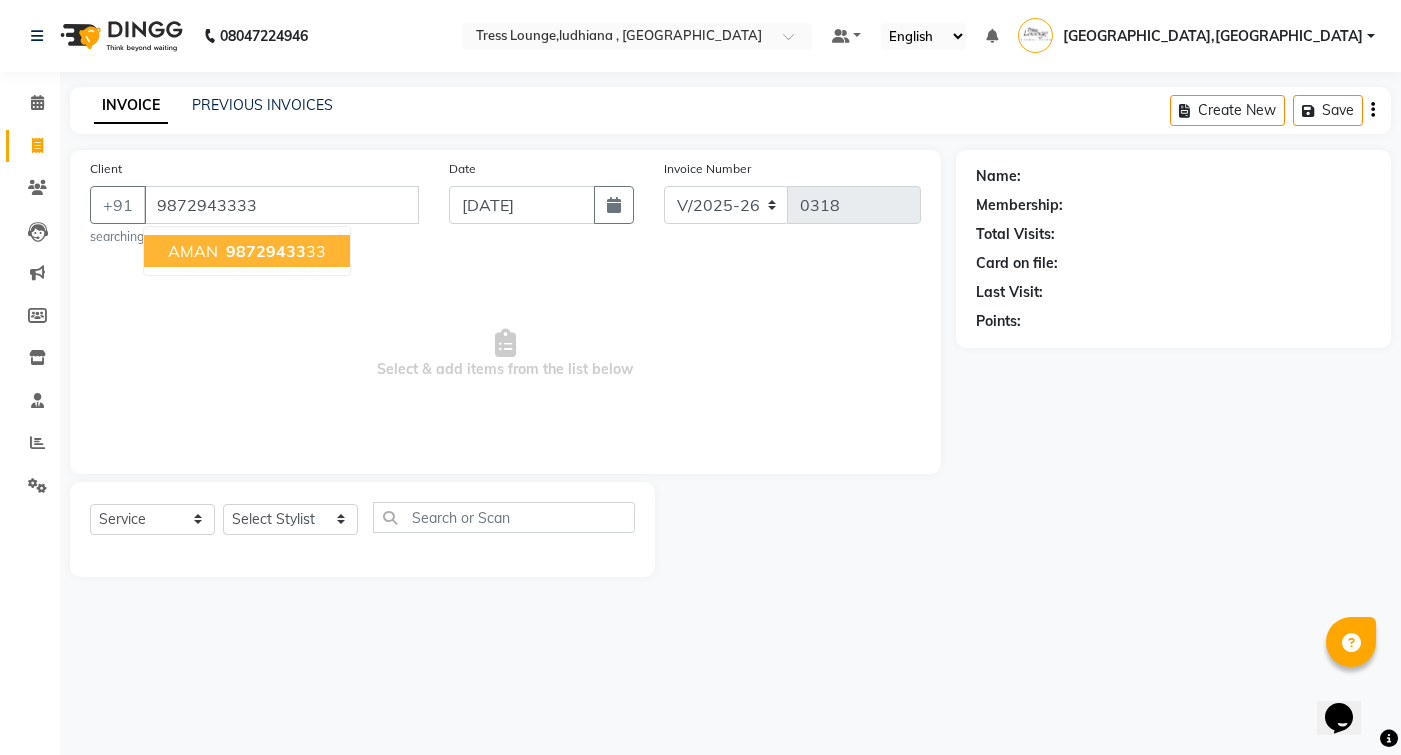 type on "9872943333" 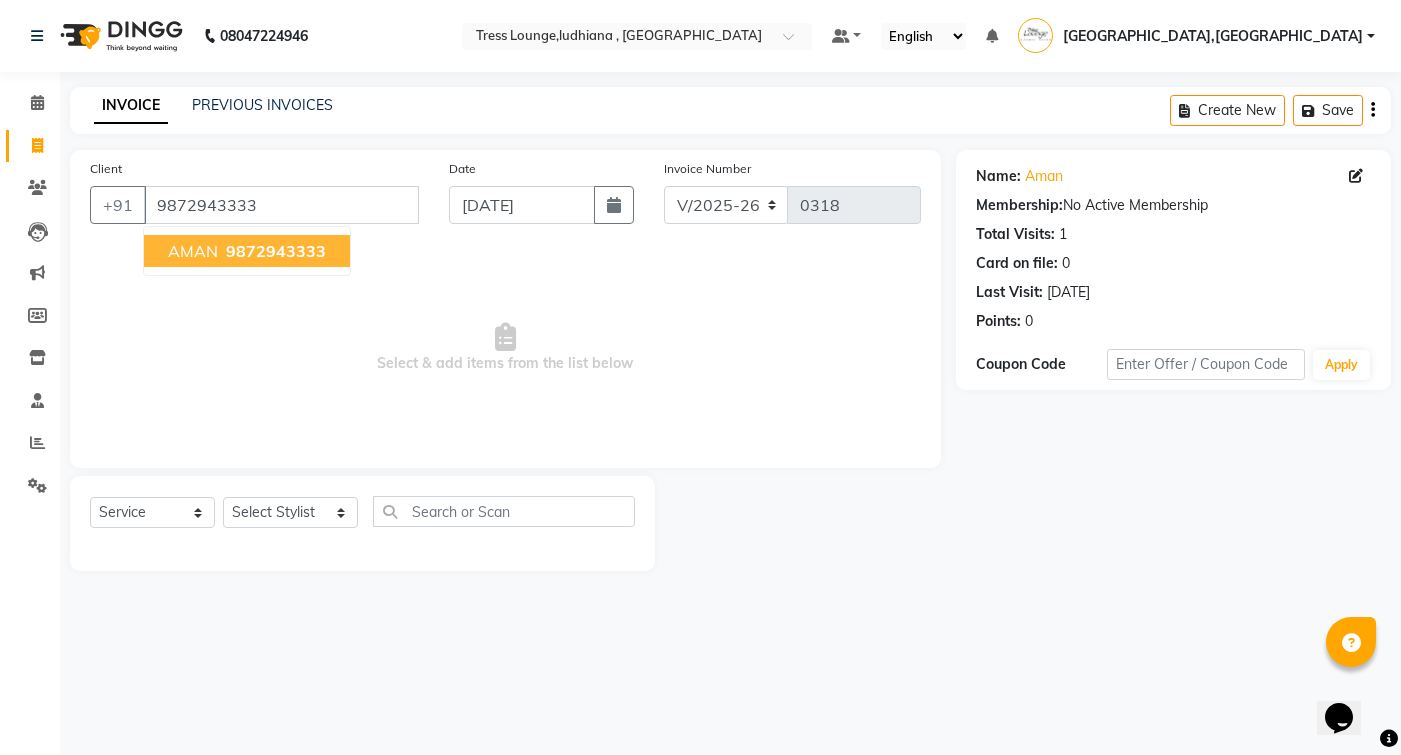 click on "9872943333" at bounding box center (276, 251) 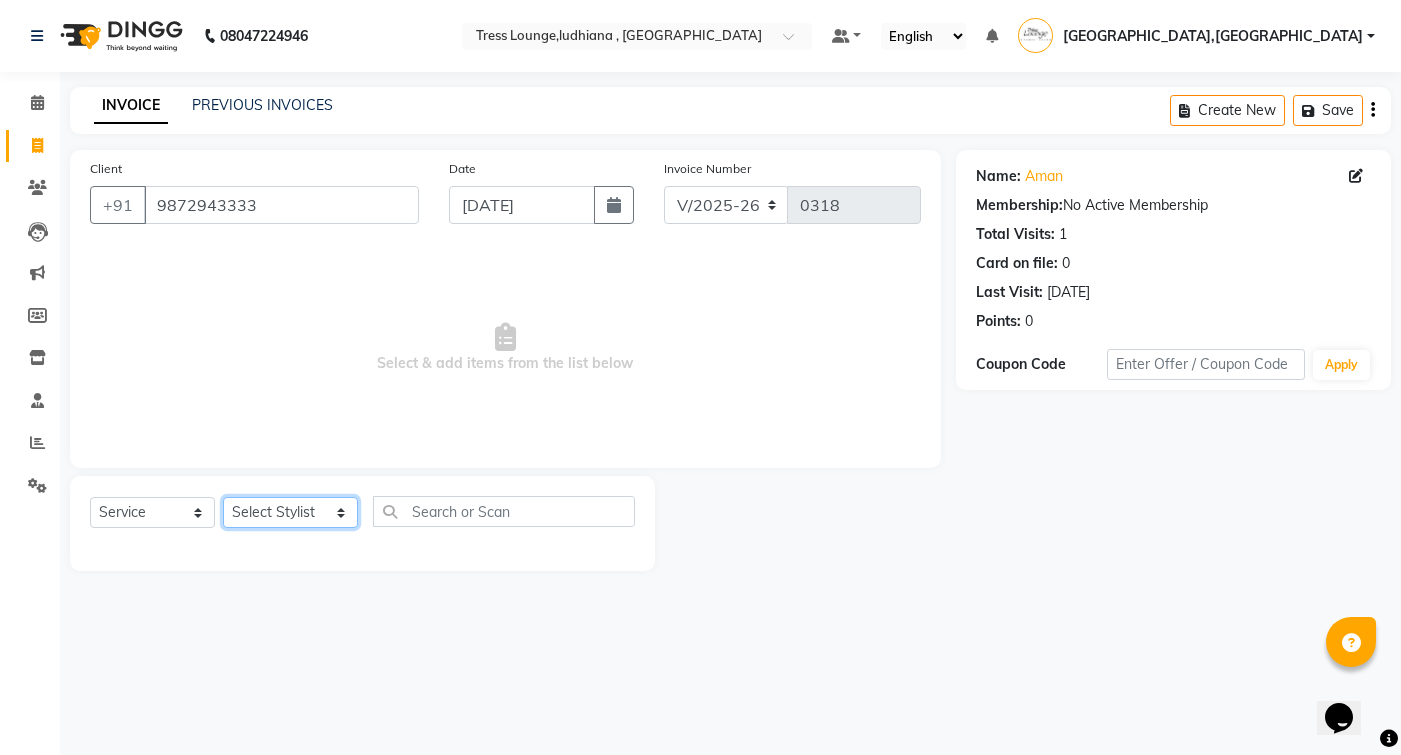 click on "Select Stylist DEEPAK  [PERSON_NAME]  JUGNOO [PERSON_NAME]  KUNAL  [PERSON_NAME] SALON MANAGER- [PERSON_NAME] [PERSON_NAME] WALK IN" 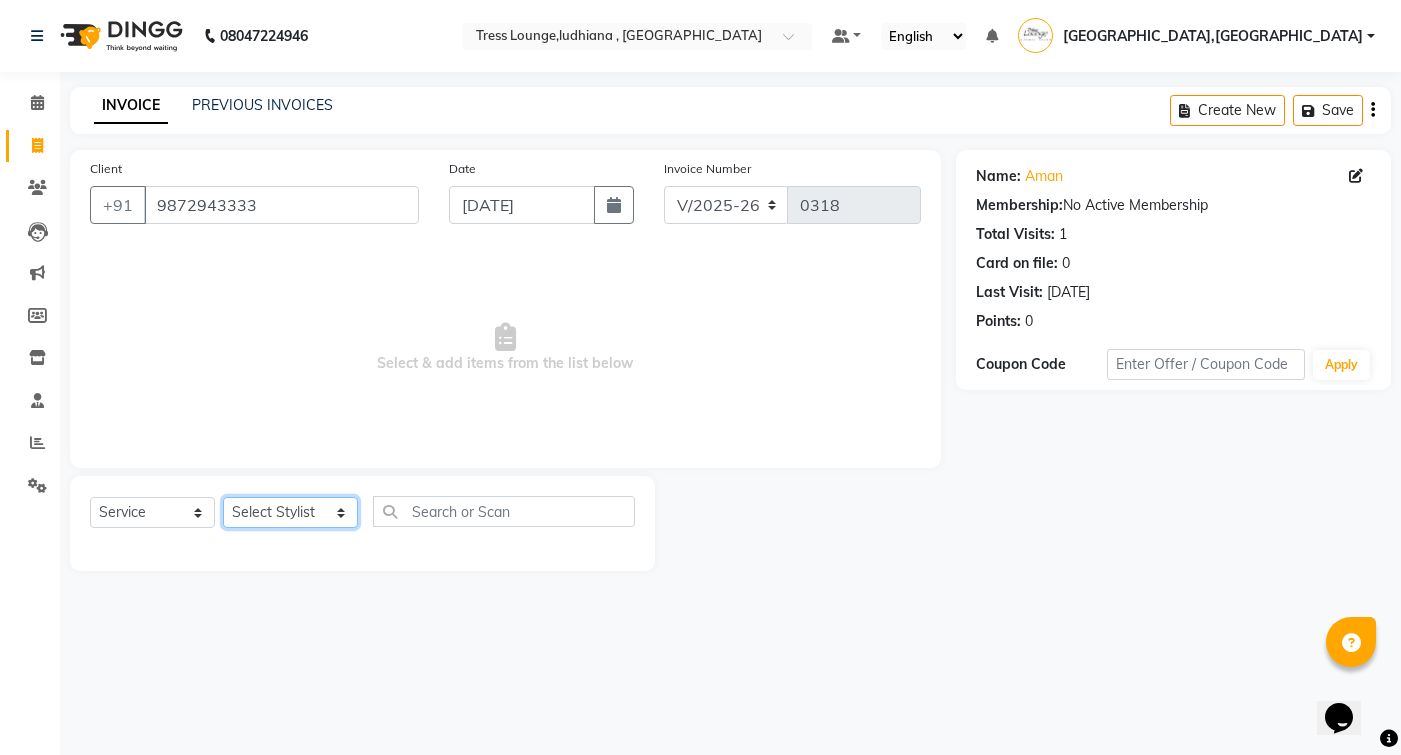 select on "82989" 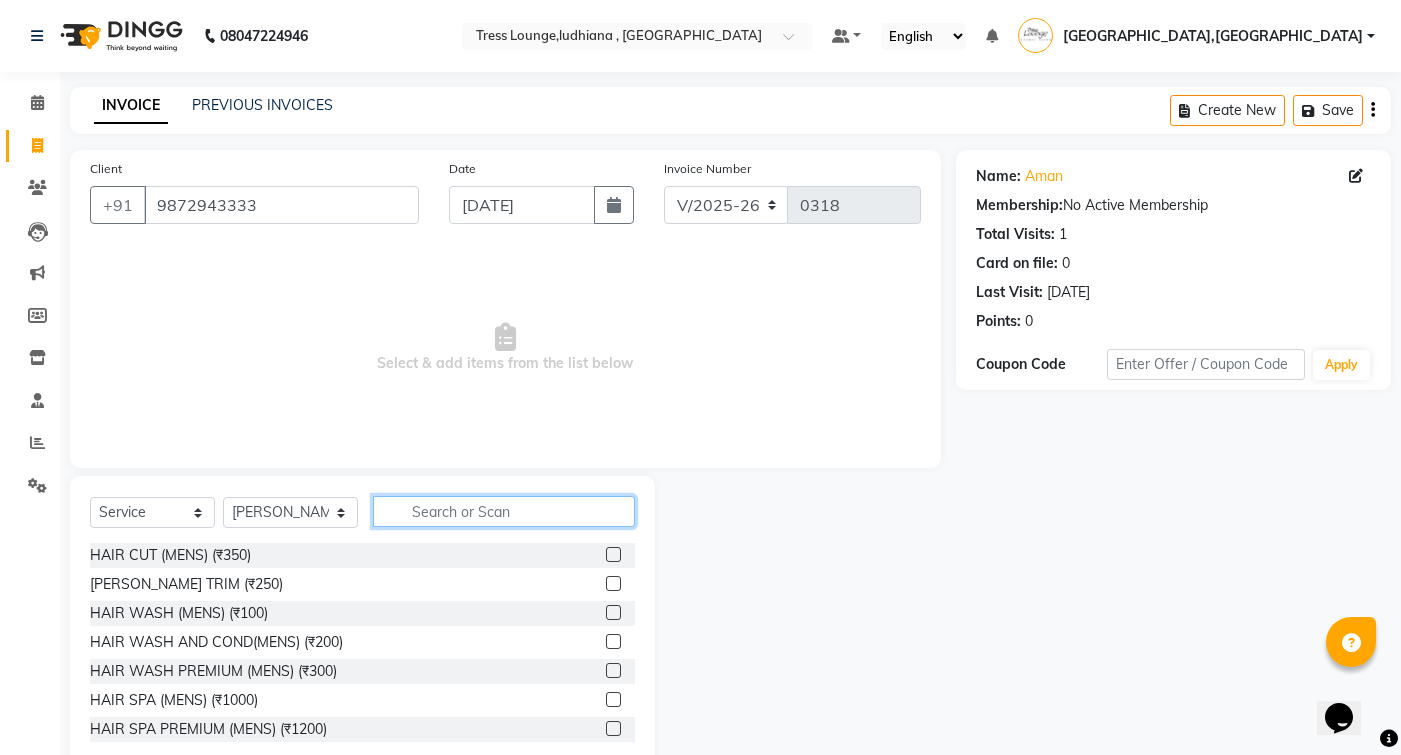 click 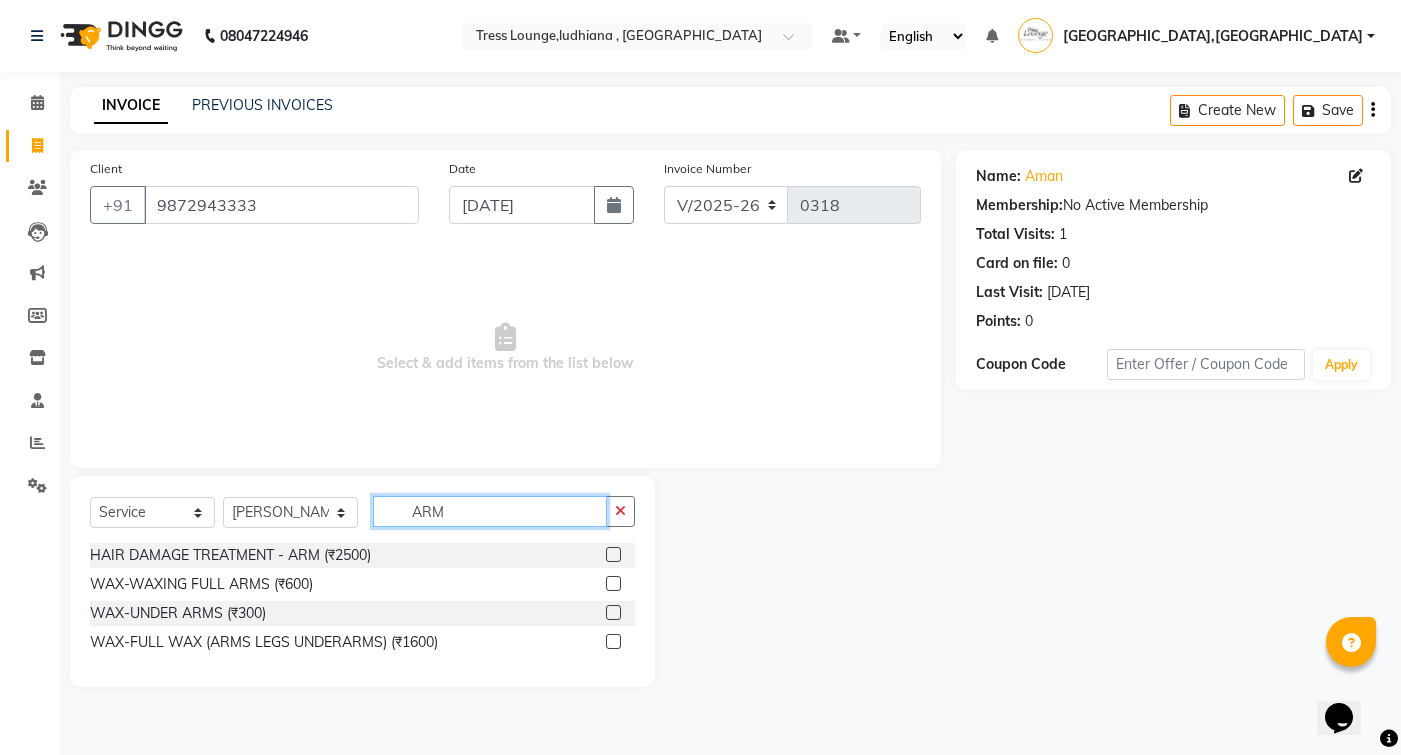 type on "ARM" 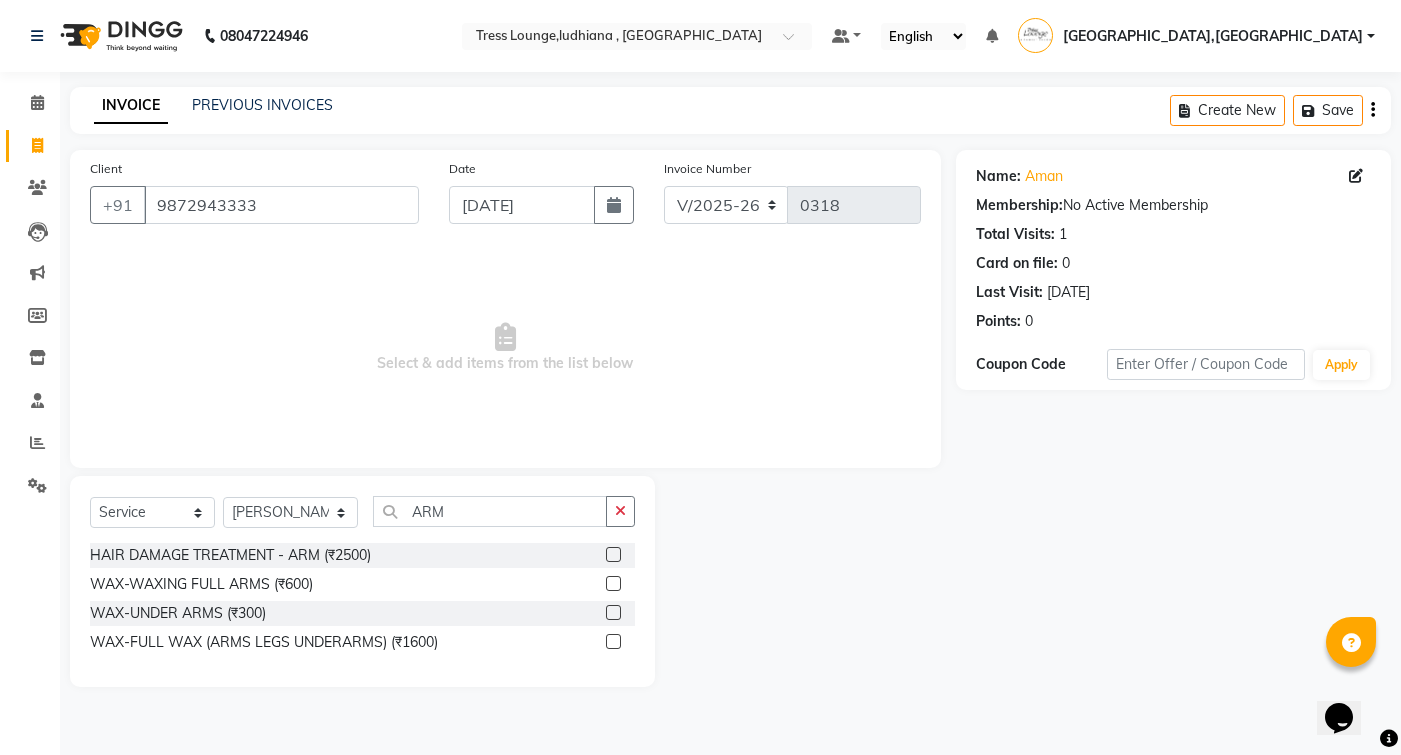 click 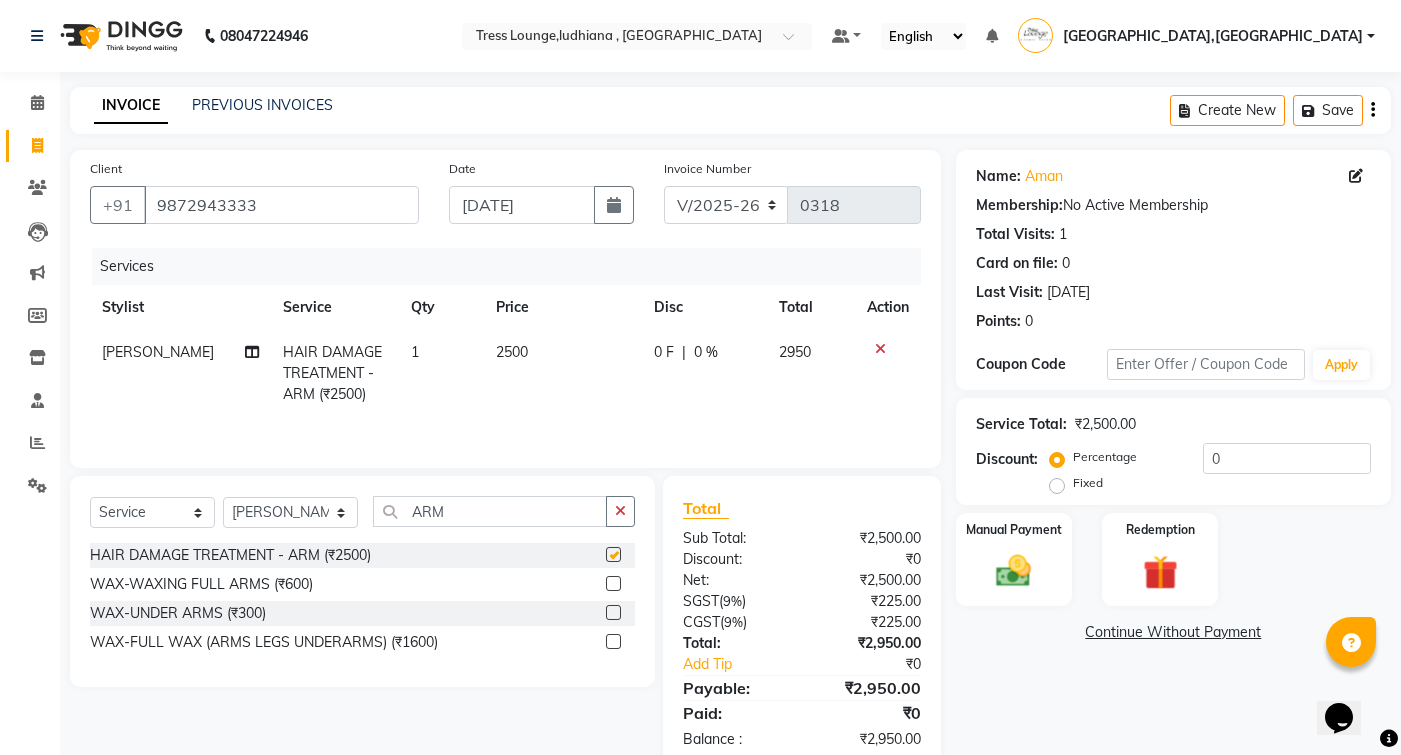 checkbox on "false" 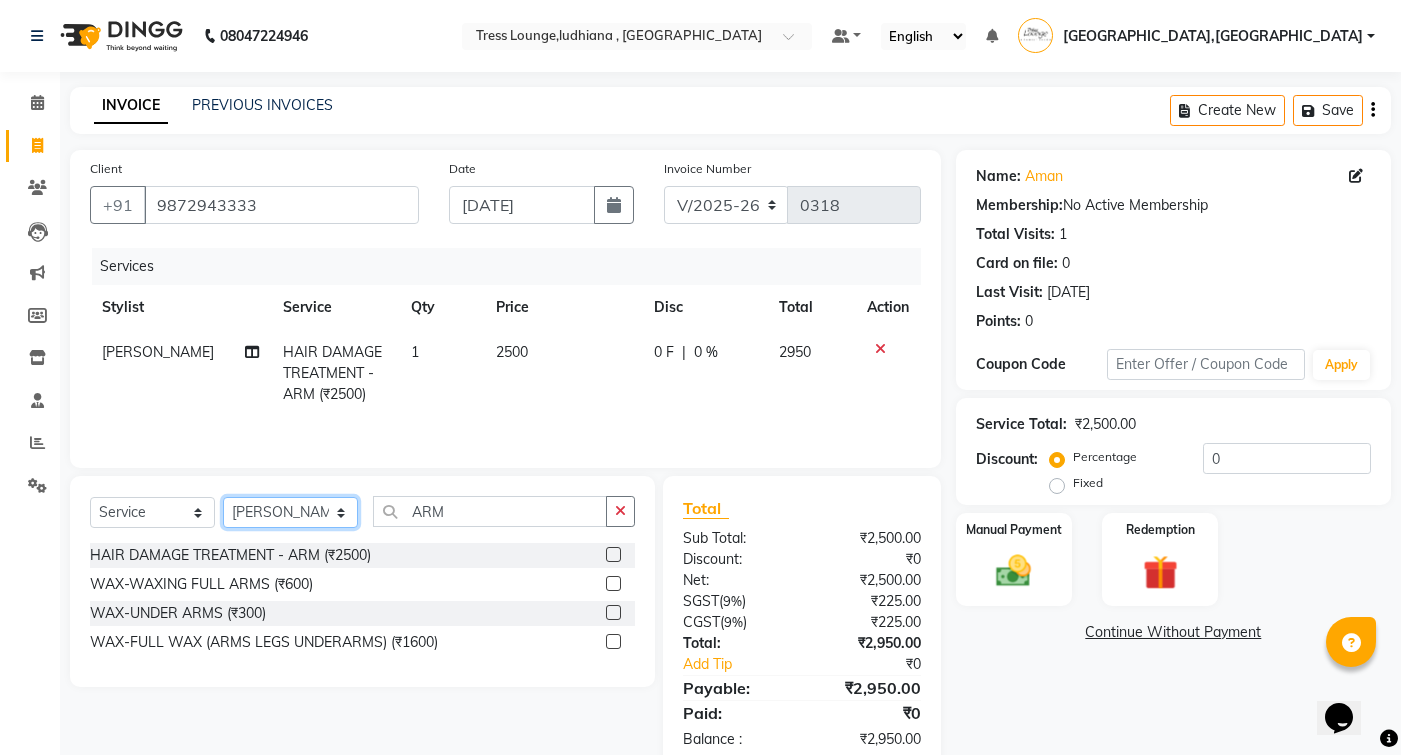 select on "84969" 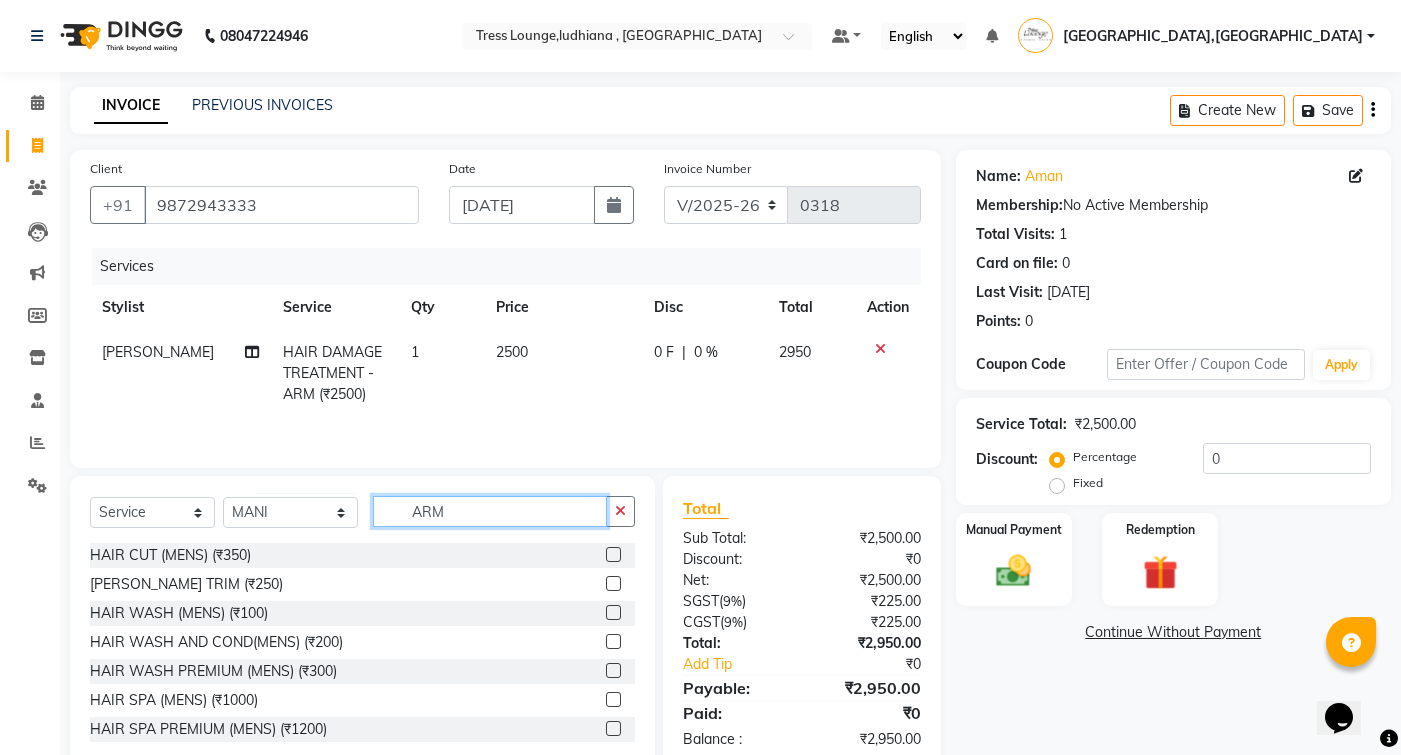 click on "ARM" 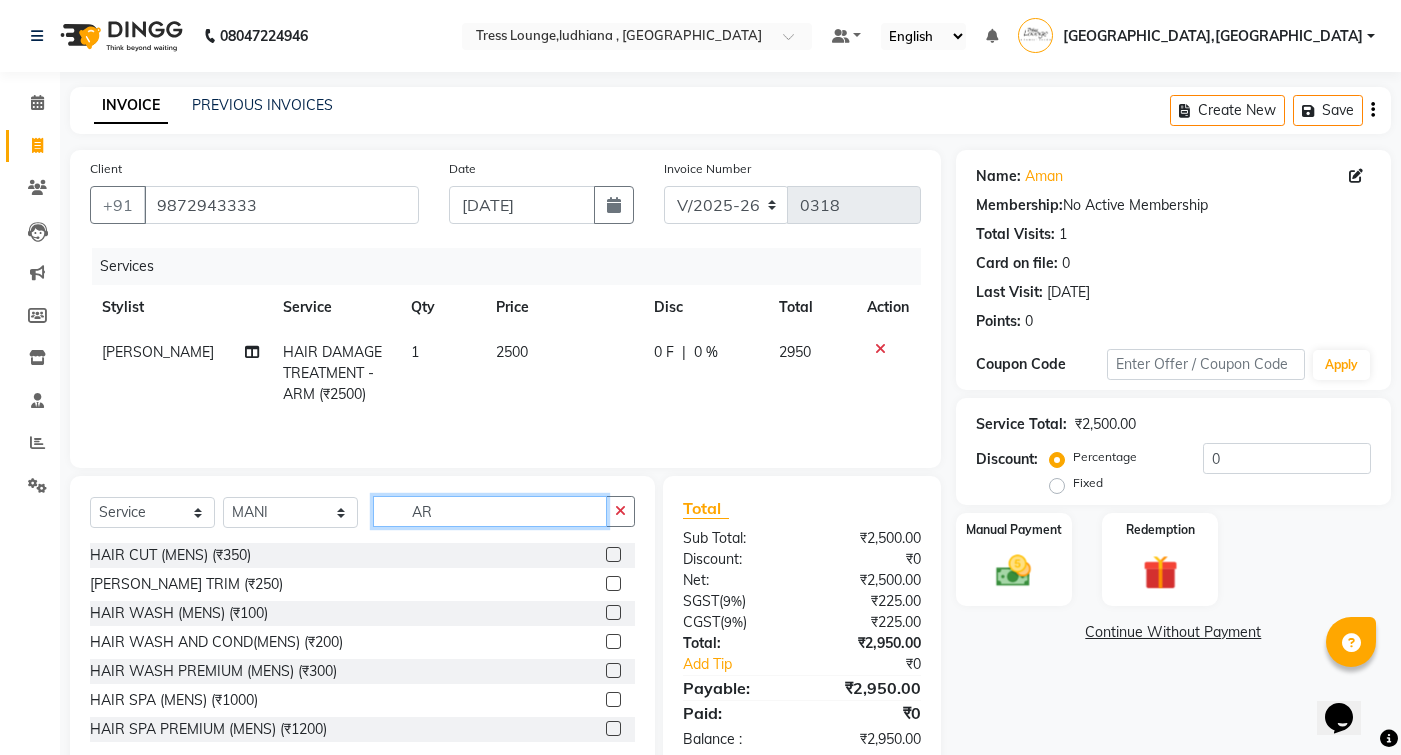 type on "A" 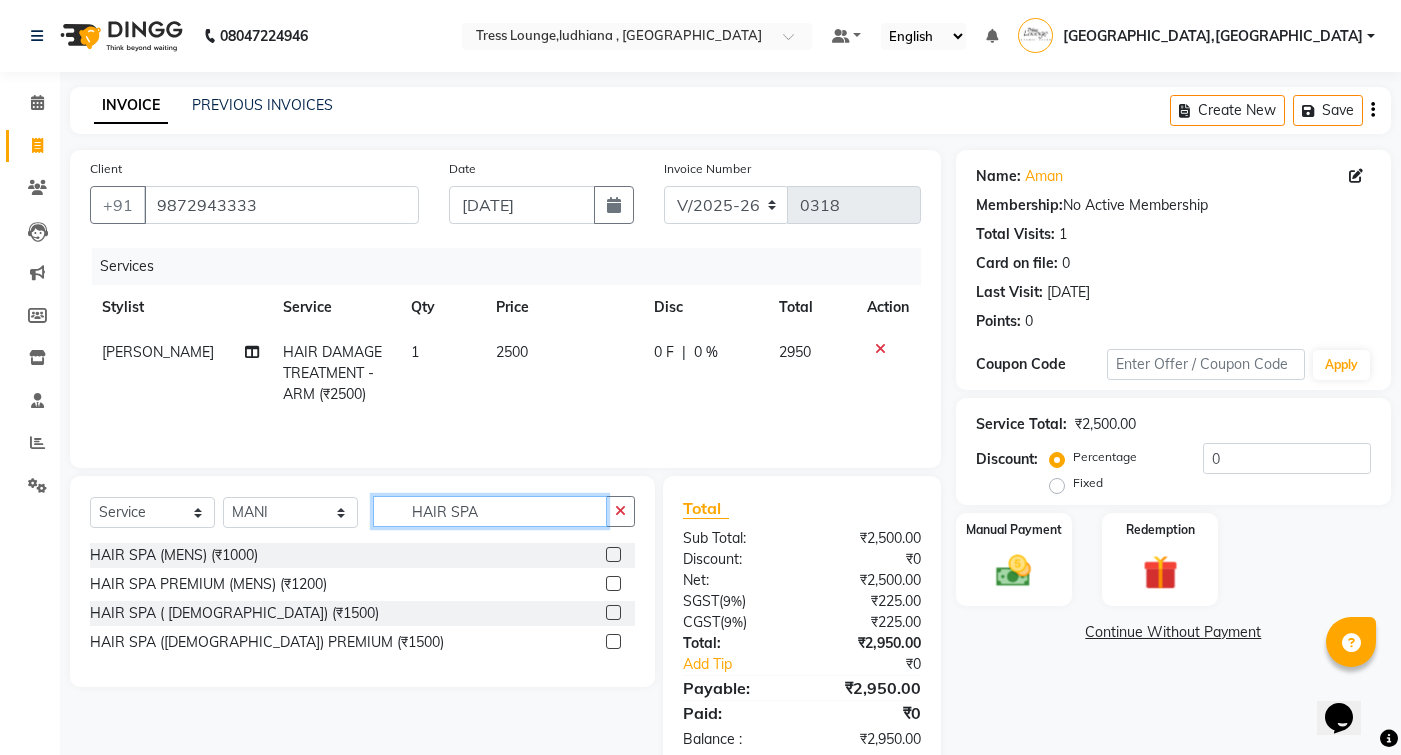 type on "HAIR SPA" 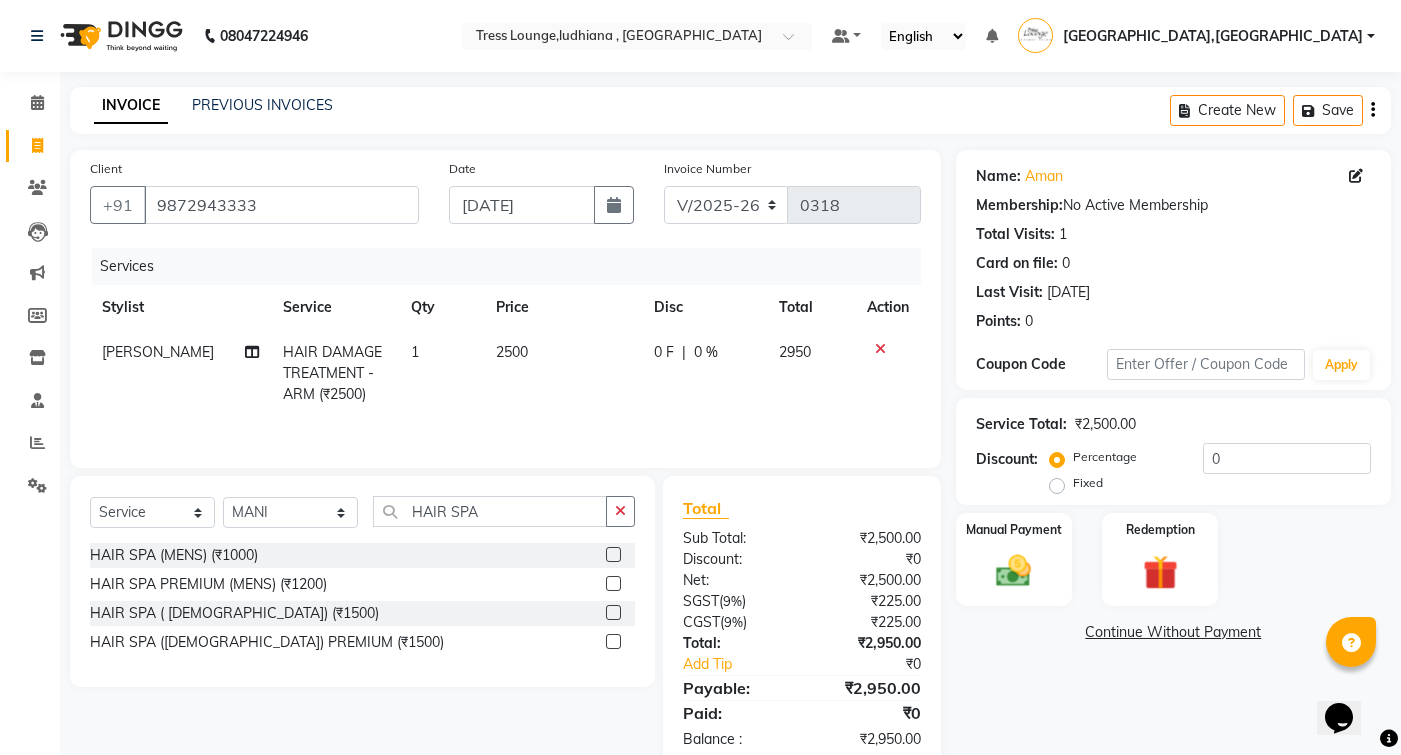 click 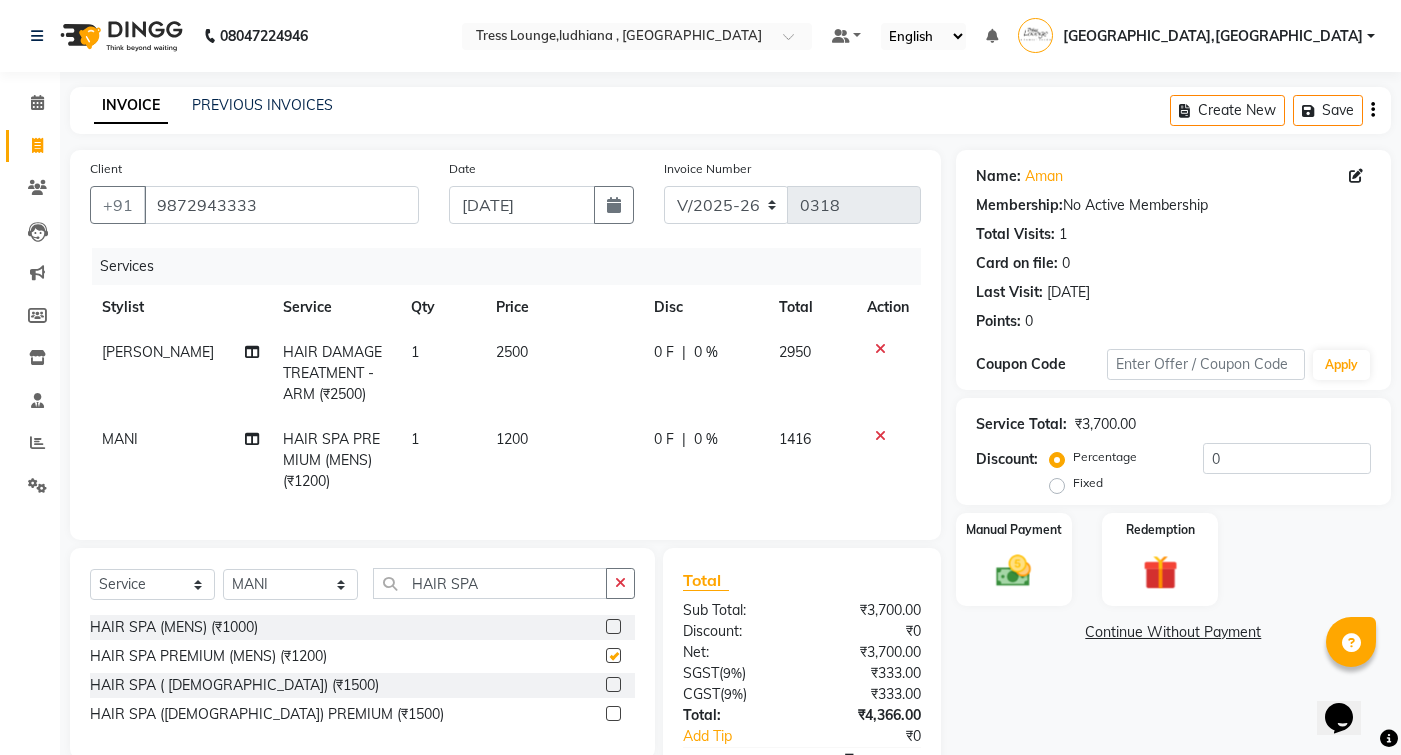 checkbox on "false" 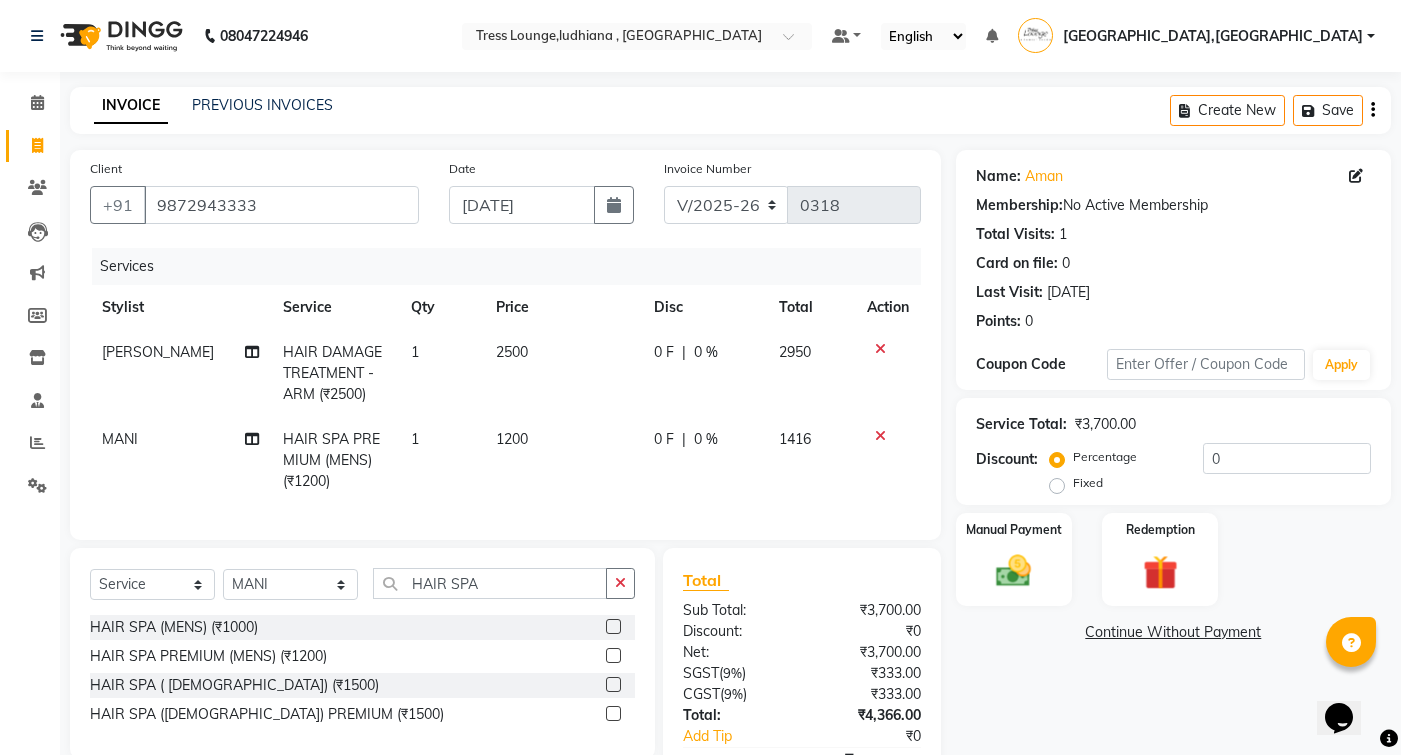 click on "1200" 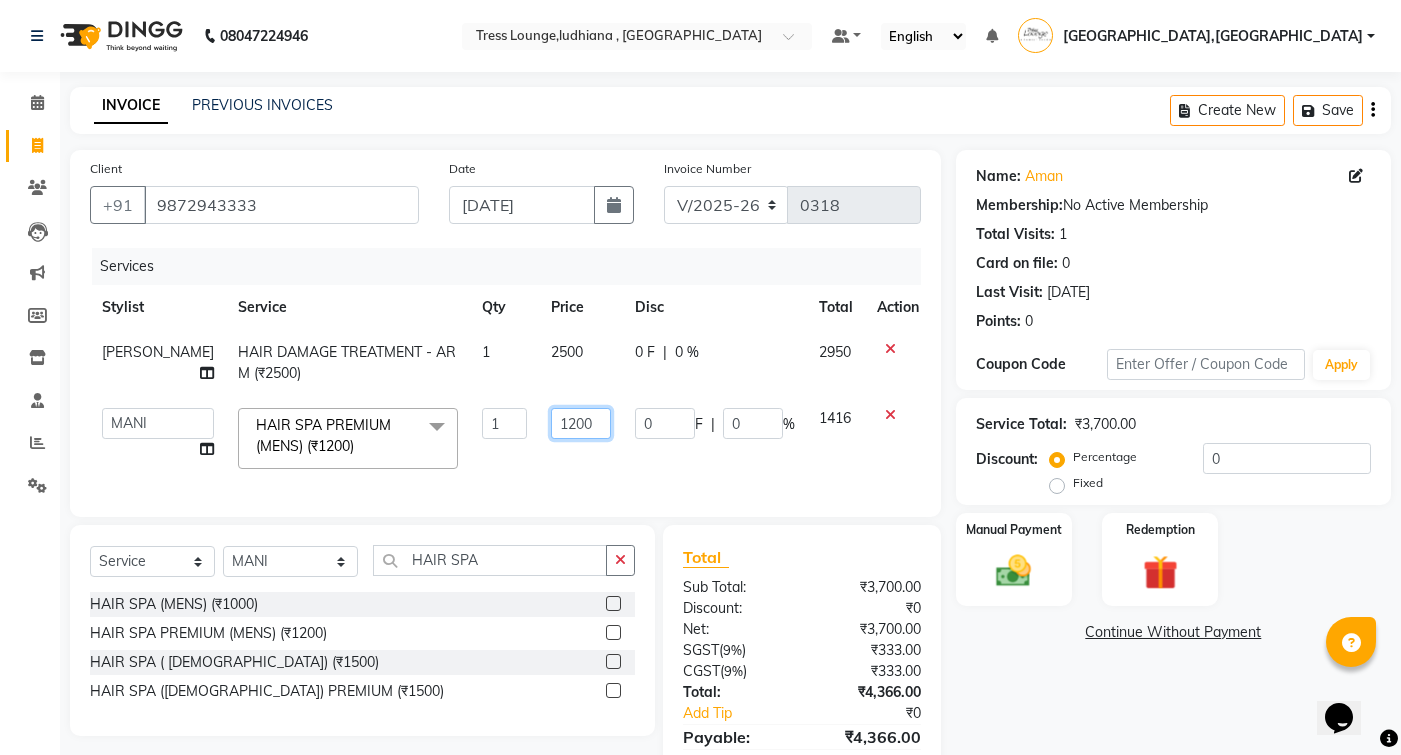 click on "1200" 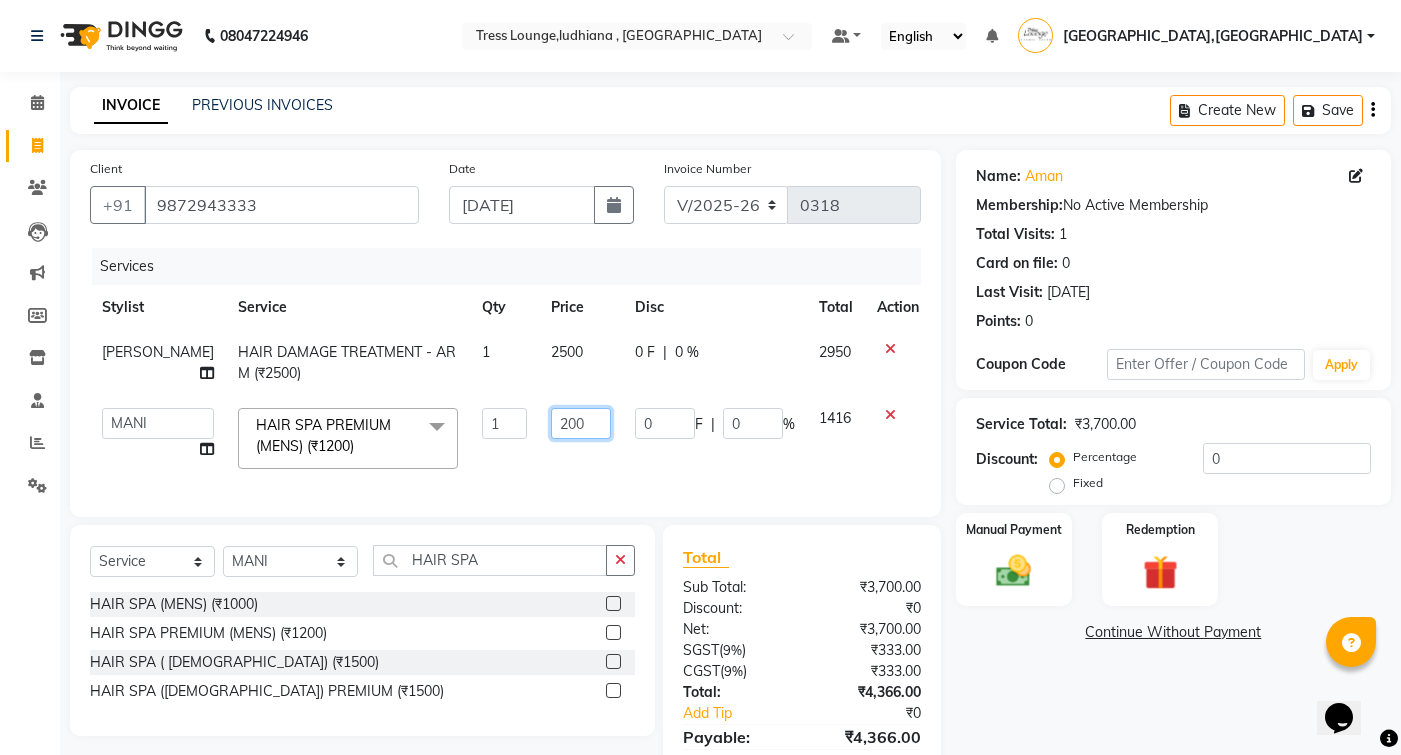 type on "2500" 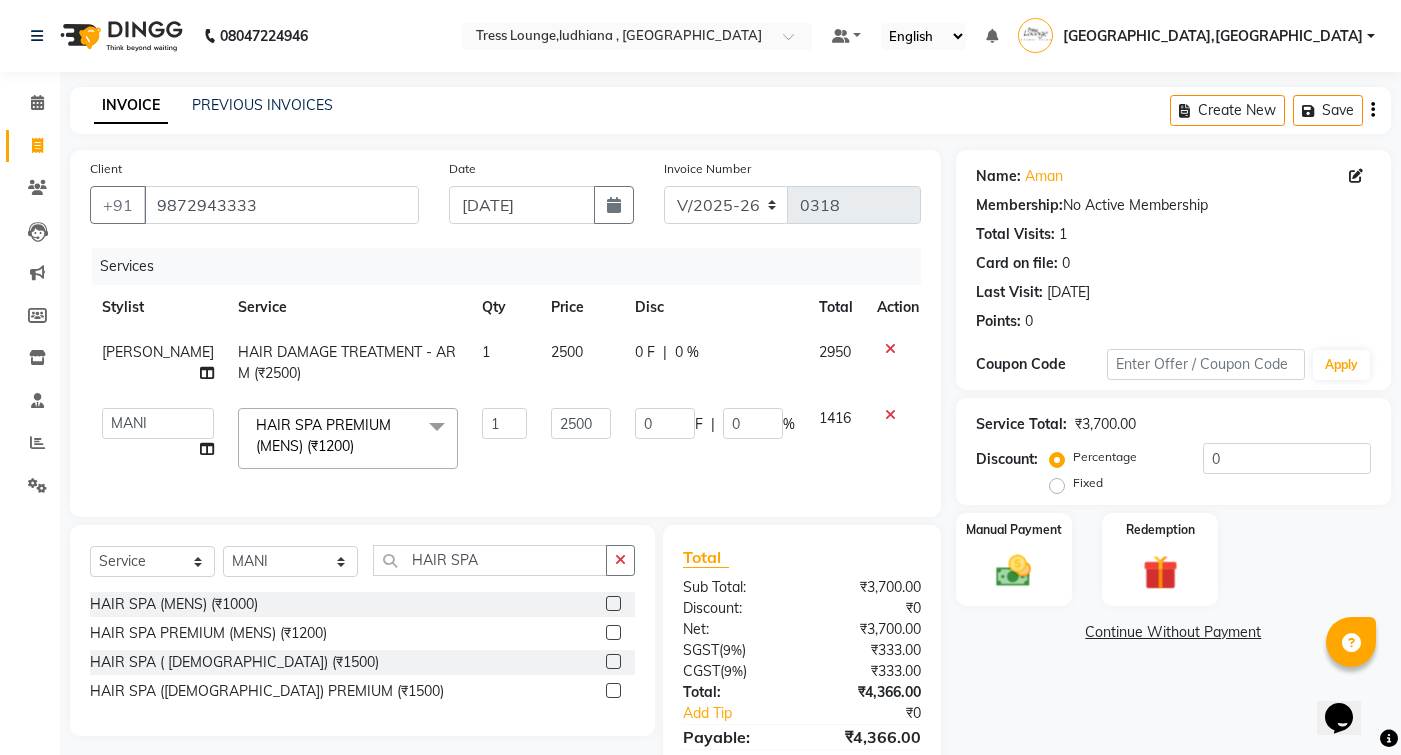 click on "Services Stylist Service Qty Price Disc Total Action [PERSON_NAME]  HAIR DAMAGE TREATMENT - ARM (₹2500) 1 2500 0 F | 0 % 2950  DEEPAK    [PERSON_NAME]    JUGNOO   KAMAL   KHUSHI    KUNAL    [PERSON_NAME]   SALON MANAGER- [PERSON_NAME]   [PERSON_NAME]   WALK IN  HAIR SPA PREMIUM (MENS) (₹1200)  x HAIR CUT (MENS) (₹350) [PERSON_NAME] TRIM (₹250) HAIR WASH (MENS) (₹100) HAIR WASH AND COND(MENS) (₹200) HAIR WASH PREMIUM (MENS) (₹300) HAIR SPA (MENS) (₹1000) HAIR SPA PREMIUM (MENS) (₹1200) SHAVE (₹200) HAIR CUT [DEMOGRAPHIC_DATA] WITH WASH & BLOW DRY (₹1000) HAIR WASH( [DEMOGRAPHIC_DATA]) (₹150) HAIR WASH WITH COND (₹250) HAIR WASH PREMIUM (₹500) BLOW DRY (₹450) HAIR TRIM (₹450) HAIR SPA ( [DEMOGRAPHIC_DATA]) (₹1500) HAIR SPA ([DEMOGRAPHIC_DATA]) PREMIUM (₹1500) HIGHLIGHTS [DEMOGRAPHIC_DATA] (₹4000) GLOBAL COLOR MALIREL (₹3500) GLOBAL COLOR INOA (₹4000) ROOT TOUCHUP MAJIREL (₹1000) ROOT TOUCHUP INOA (₹1250) SMOOTHNING (₹5500) REBONDING (₹5500) STRAIGHTENING (₹5500) KERATIN ([DEMOGRAPHIC_DATA]) (₹6500) Hair-UPSTYLE (₹1000) Hair-IRONING (₹650) 1 2500 0 F" 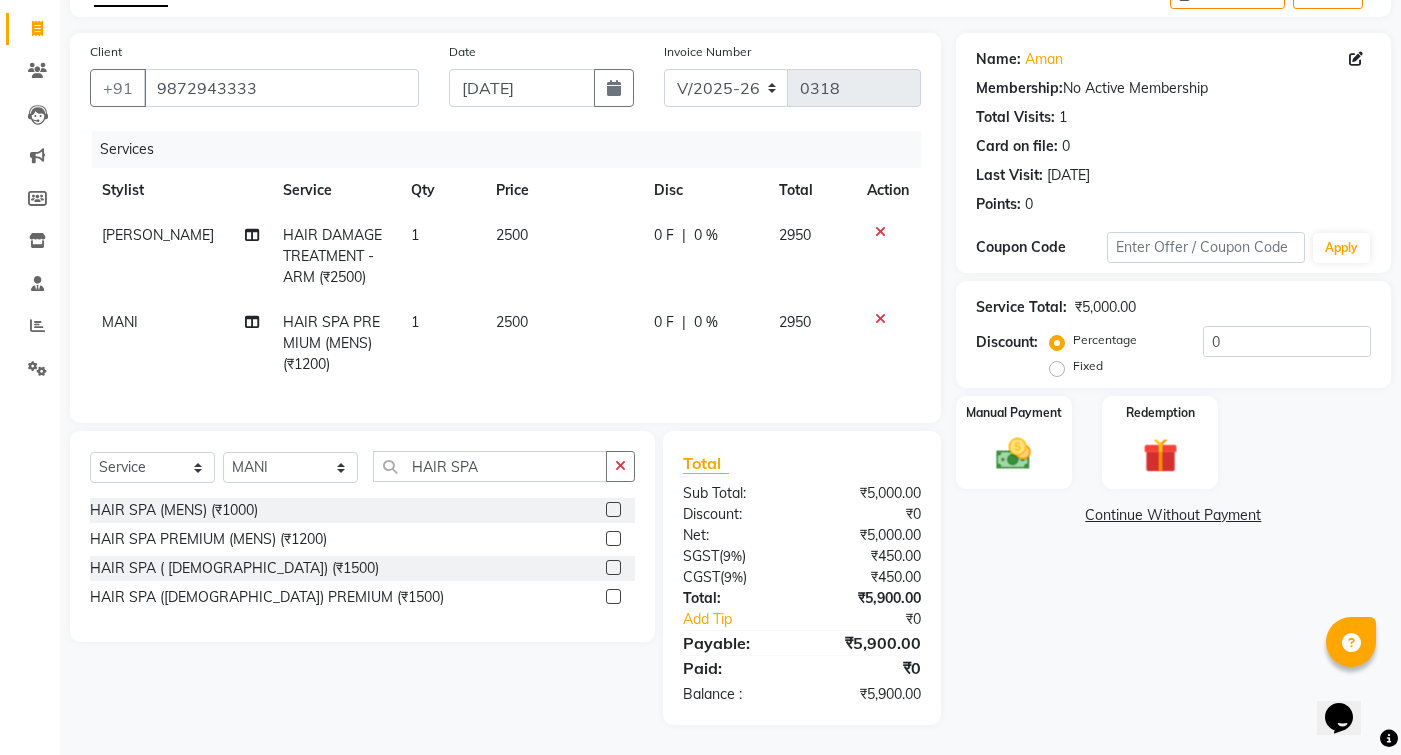 scroll, scrollTop: 117, scrollLeft: 0, axis: vertical 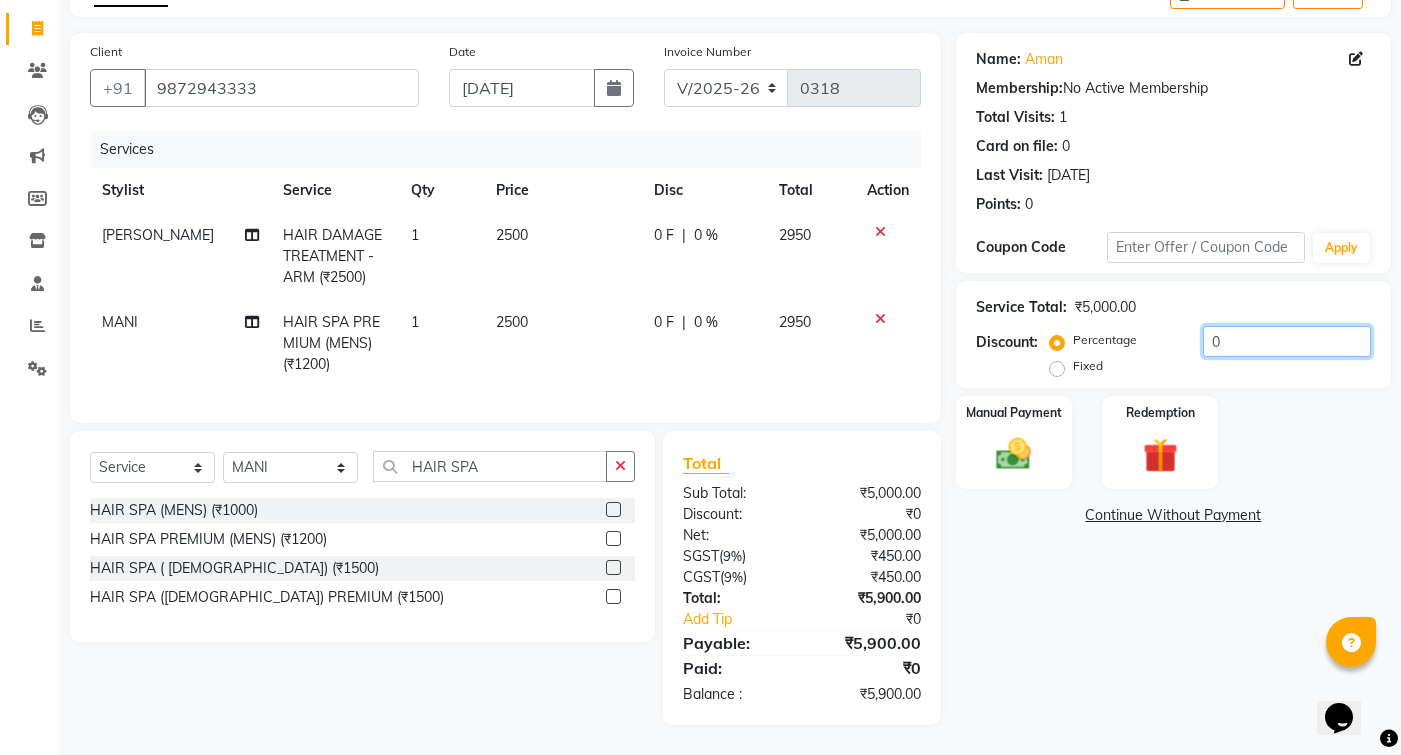 click on "0" 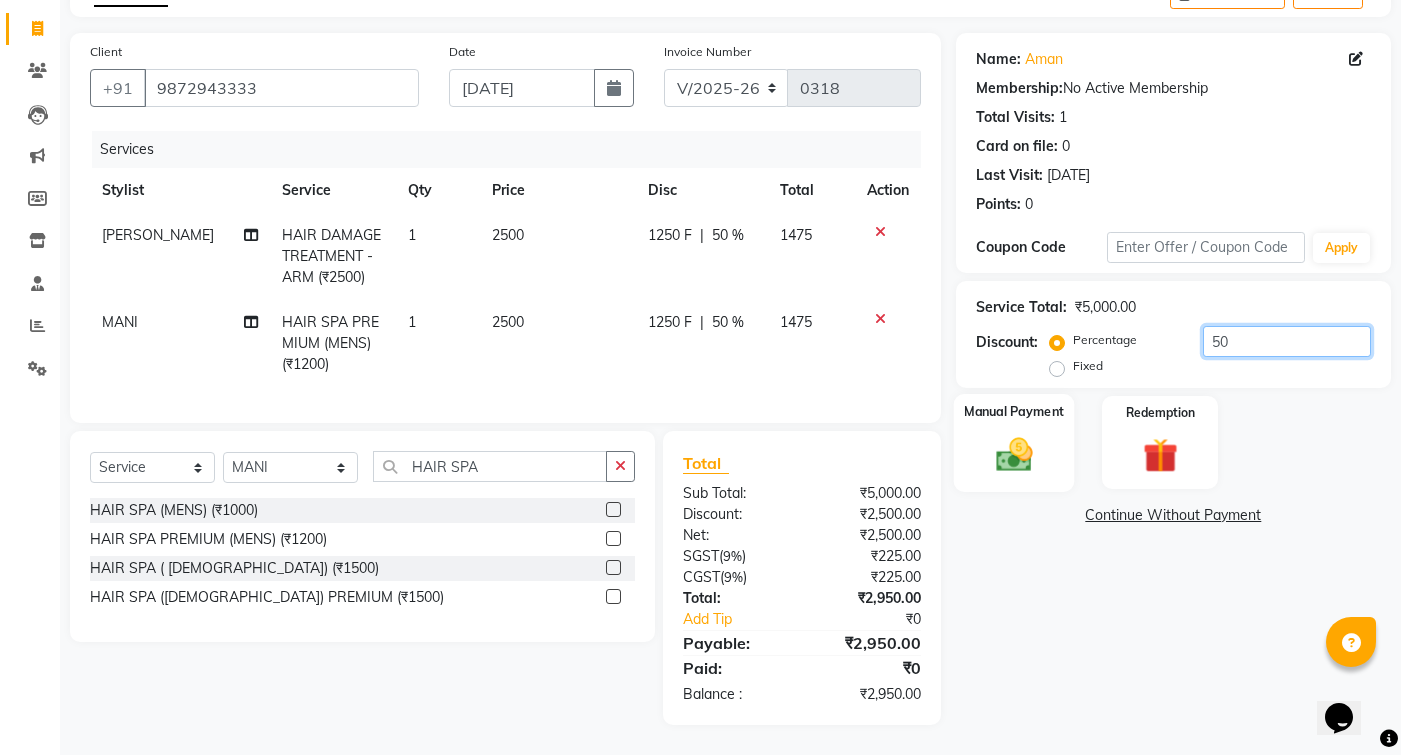 type on "50" 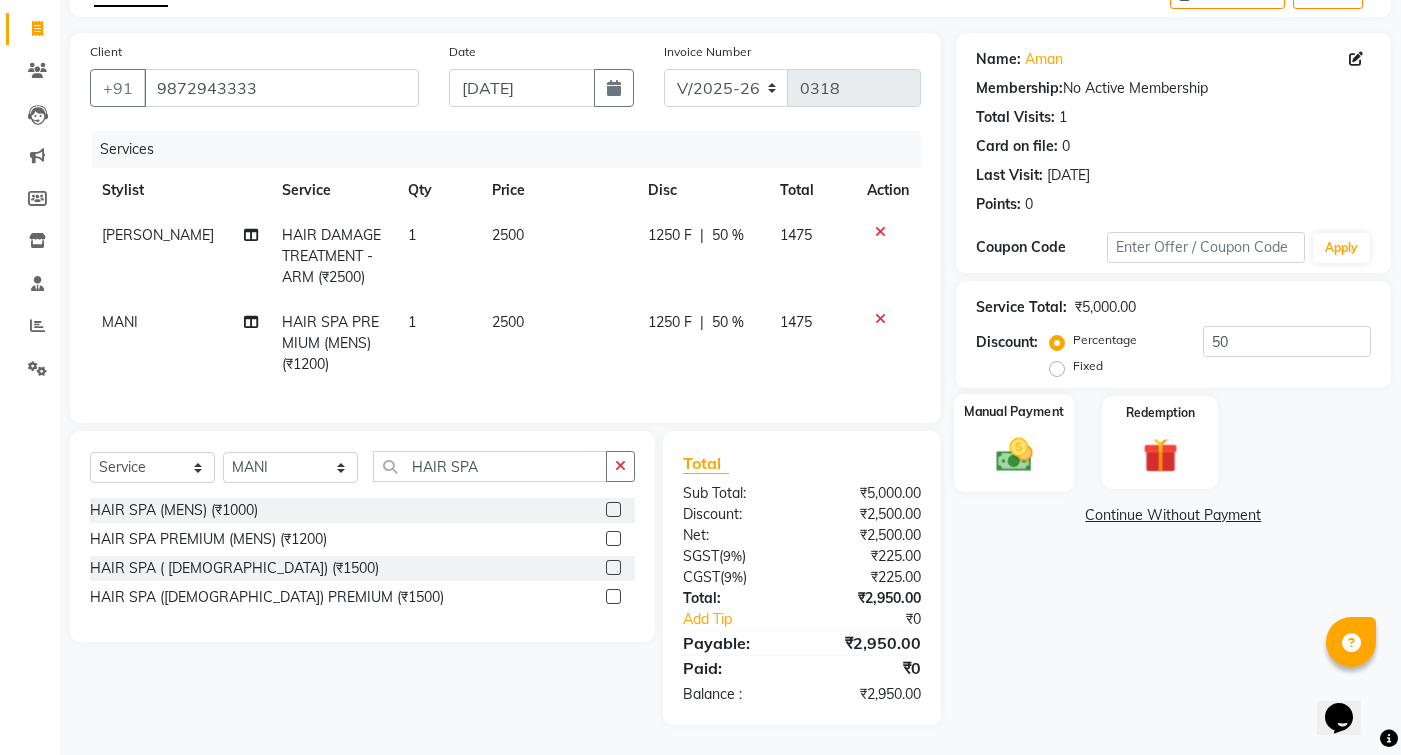 click on "Manual Payment" 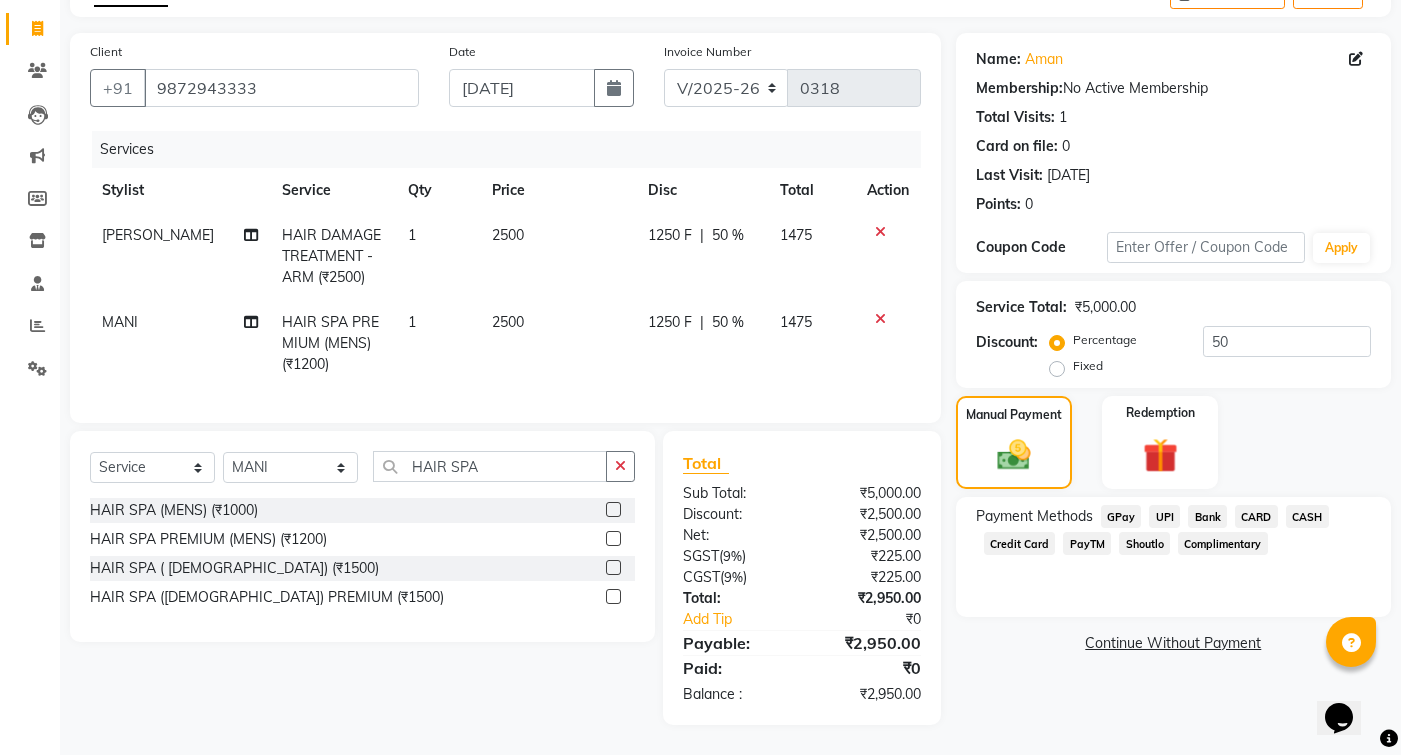 click on "CARD" 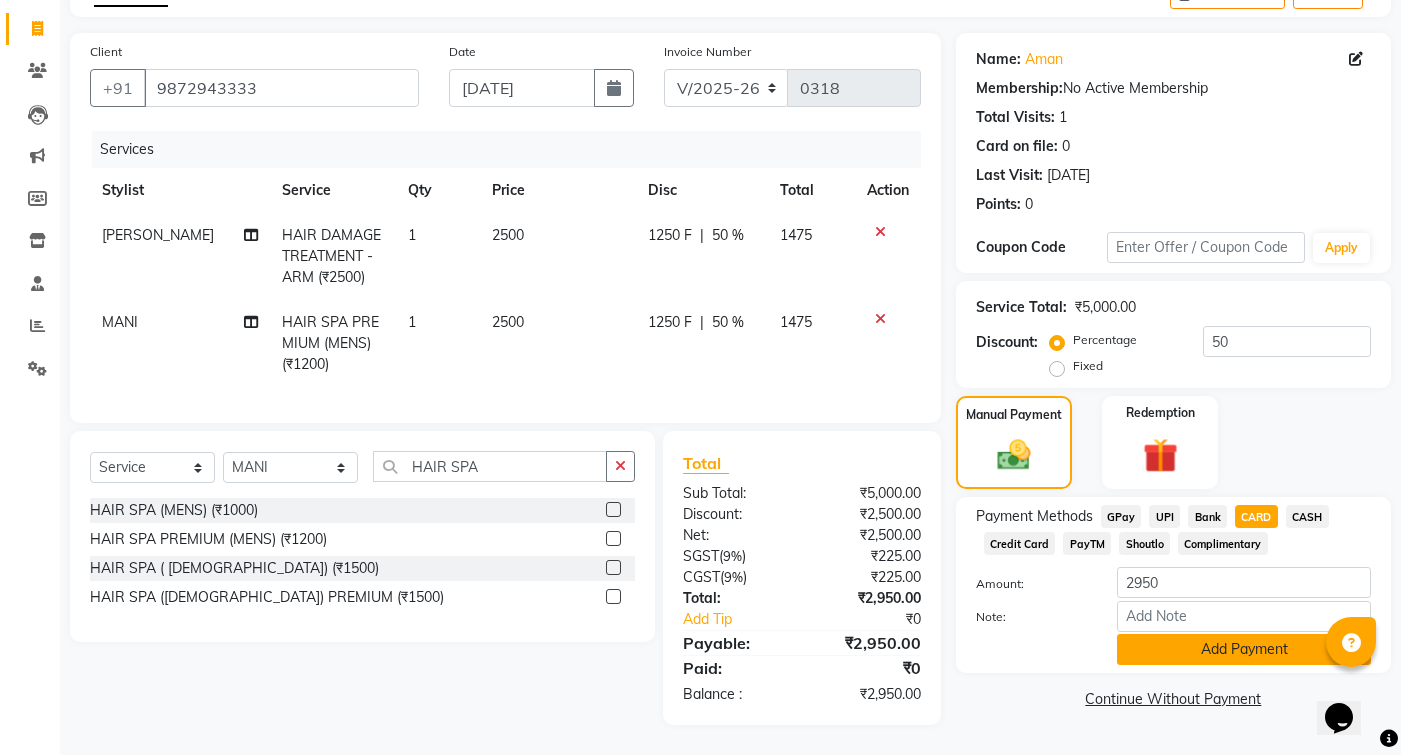 click on "Add Payment" 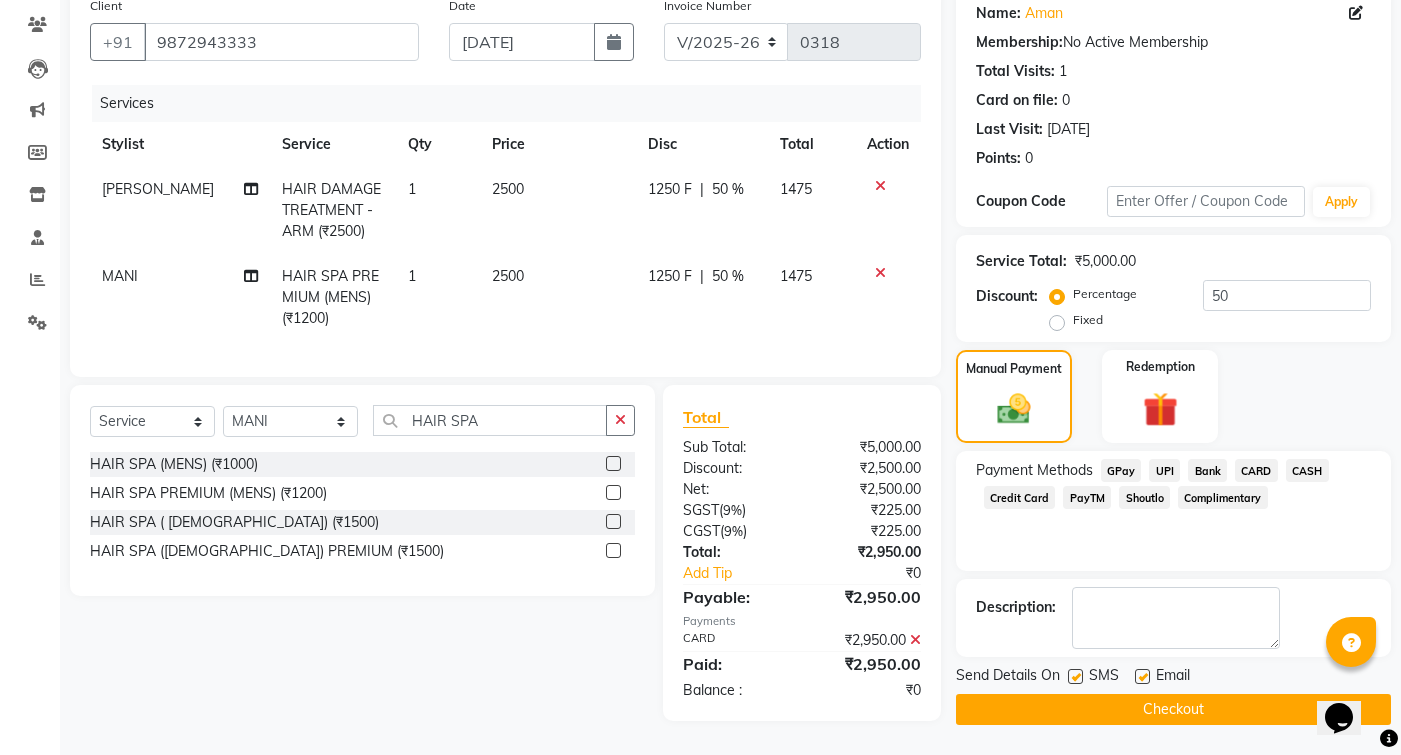 scroll, scrollTop: 163, scrollLeft: 0, axis: vertical 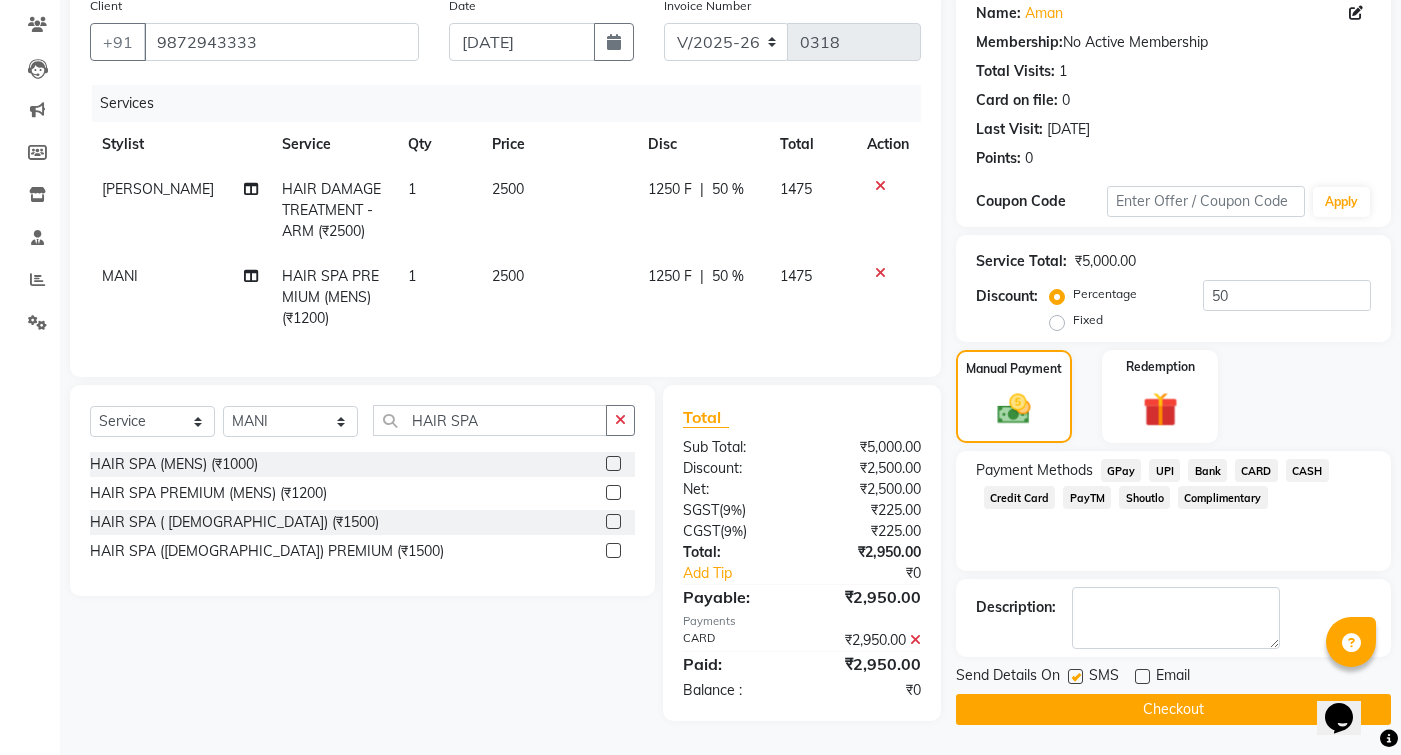 click on "Checkout" 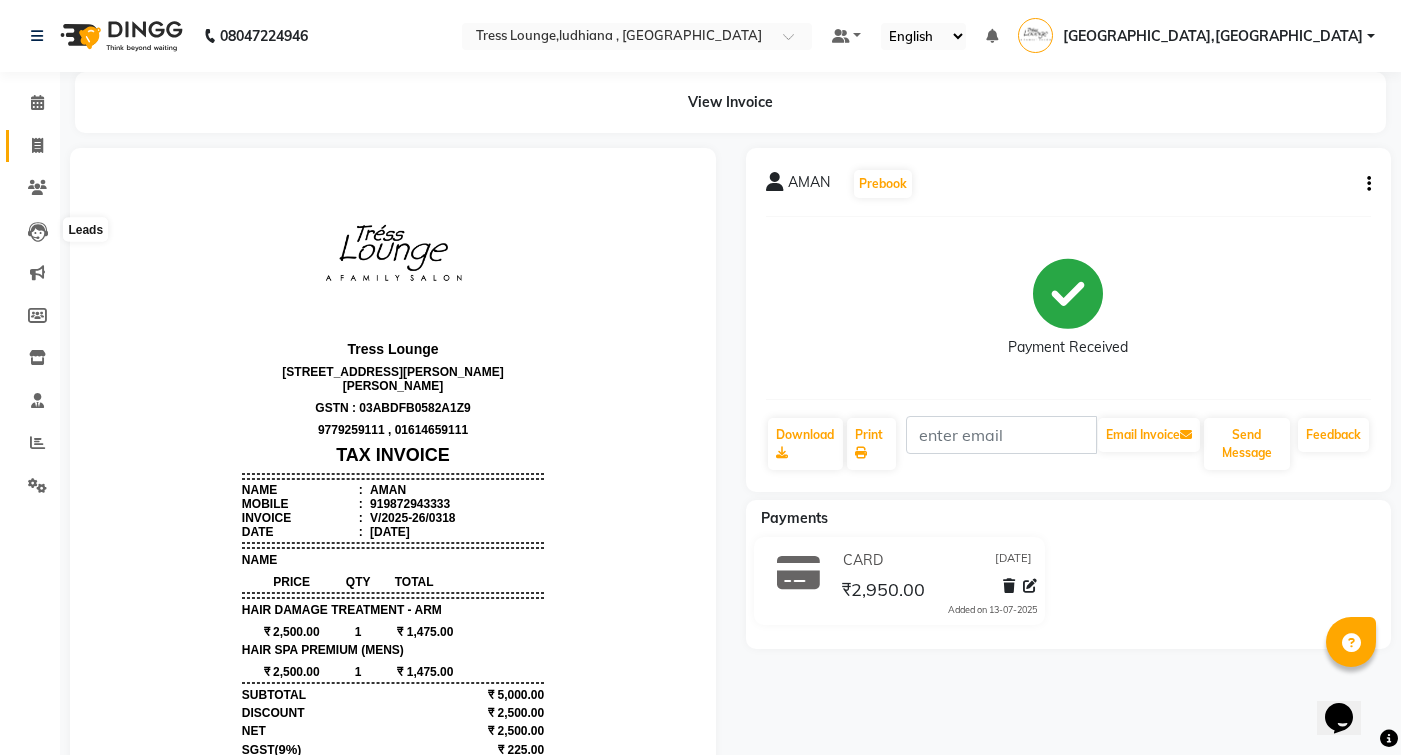 scroll, scrollTop: 0, scrollLeft: 0, axis: both 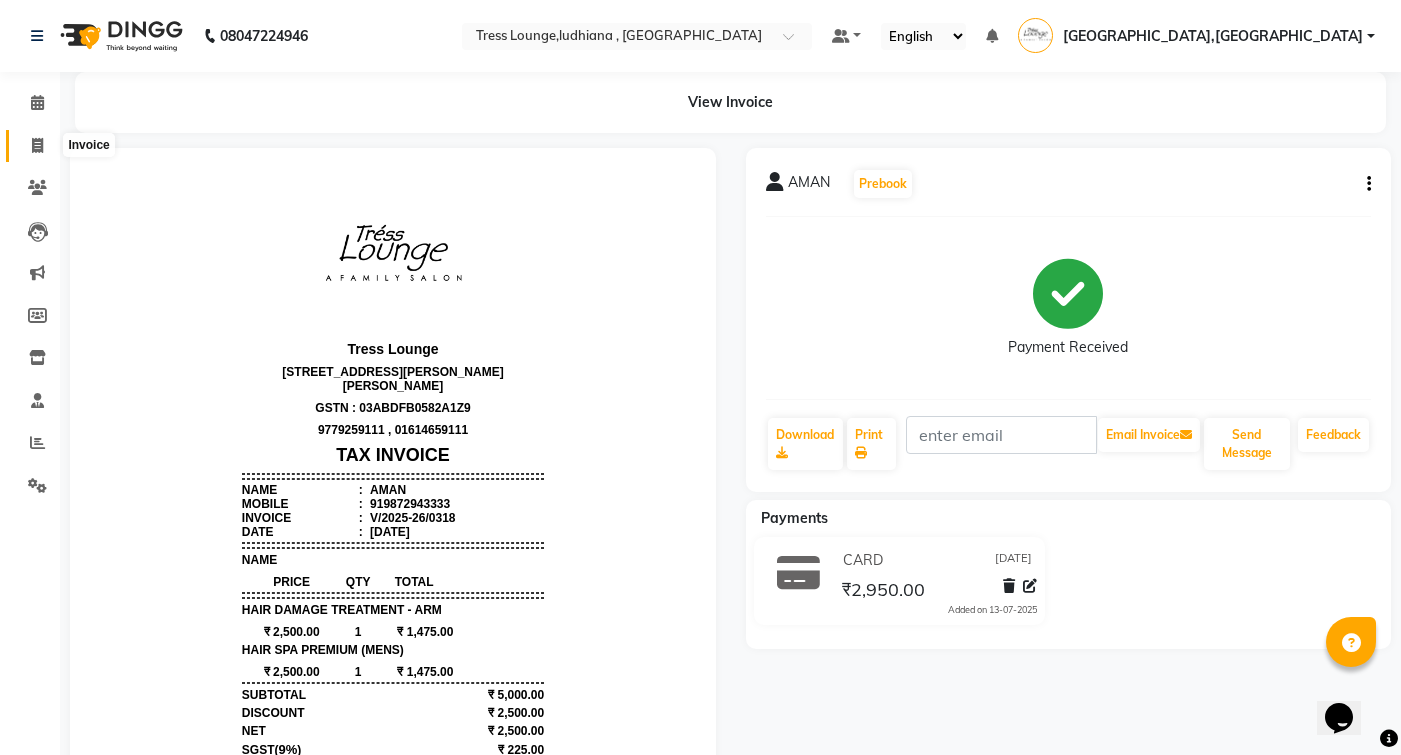click 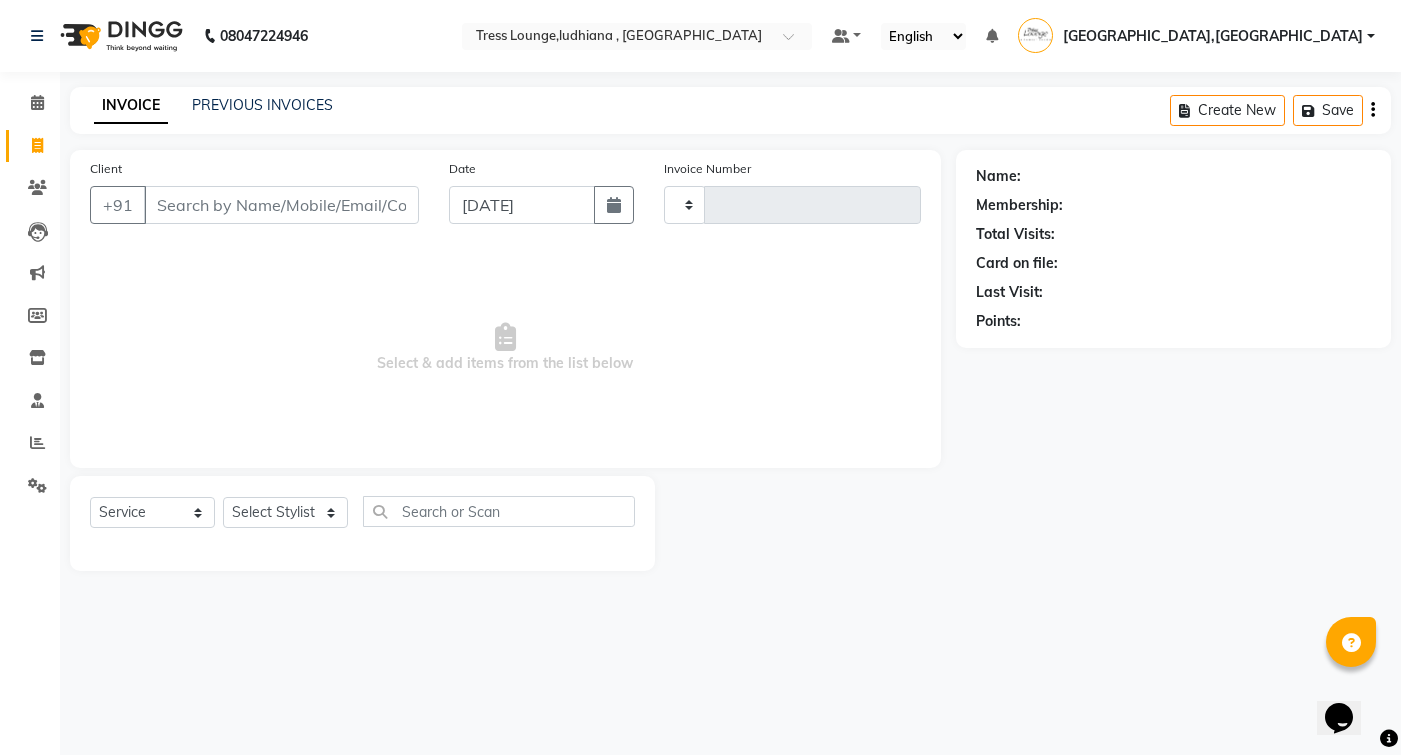 type on "0319" 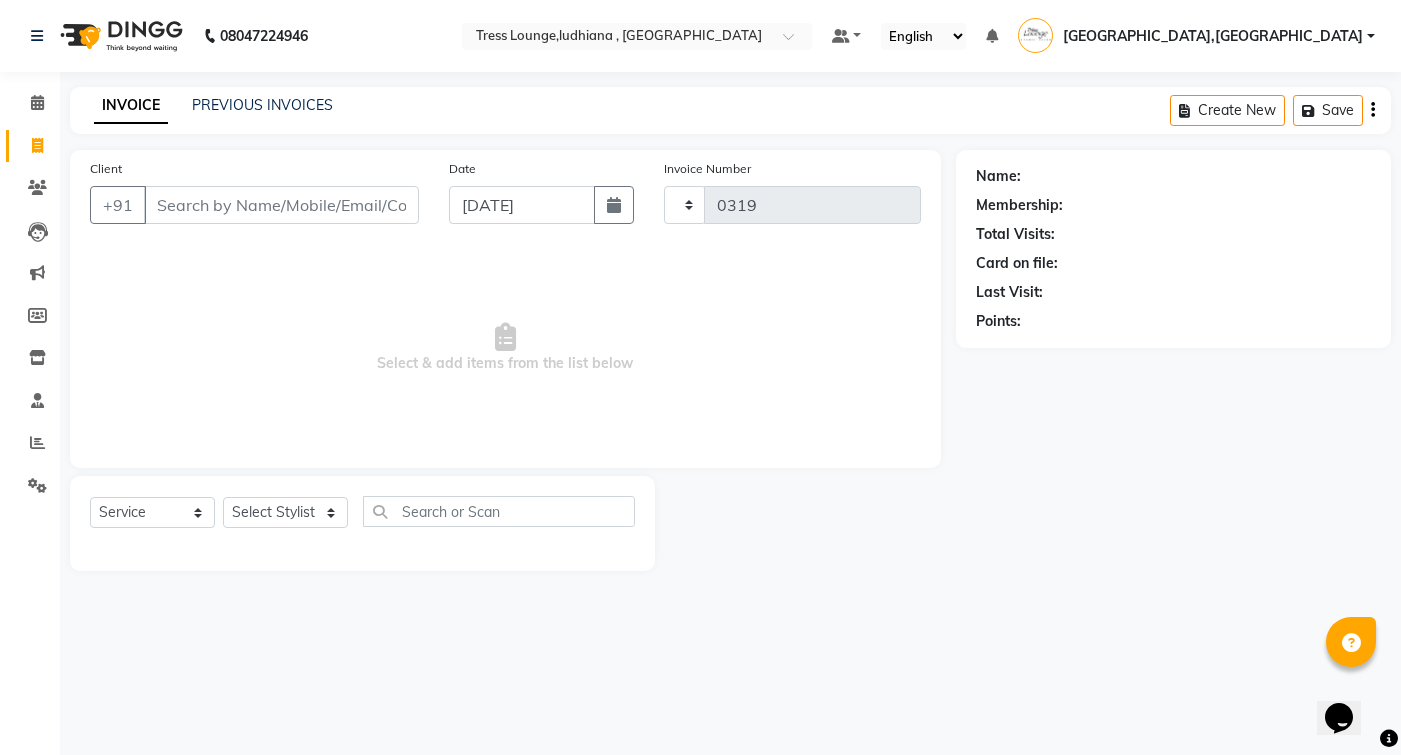 select on "6306" 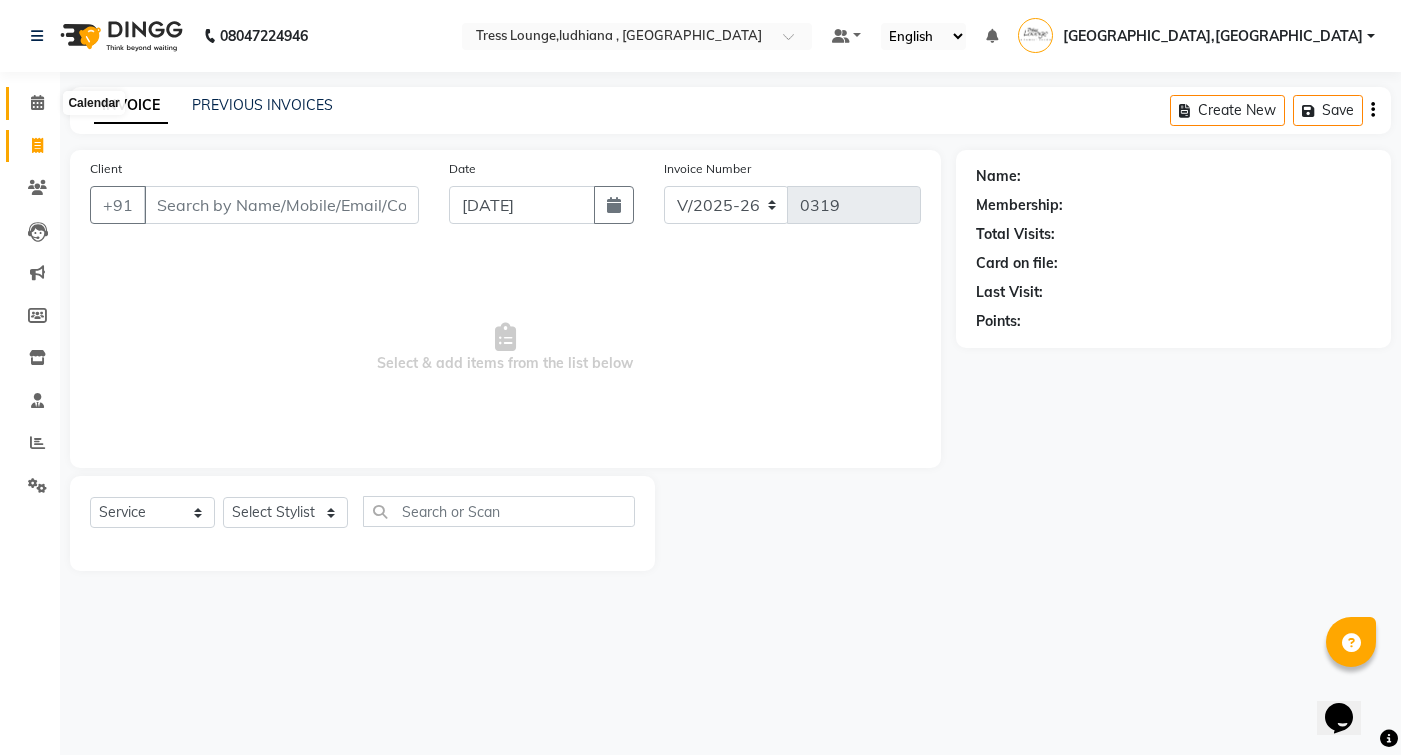click 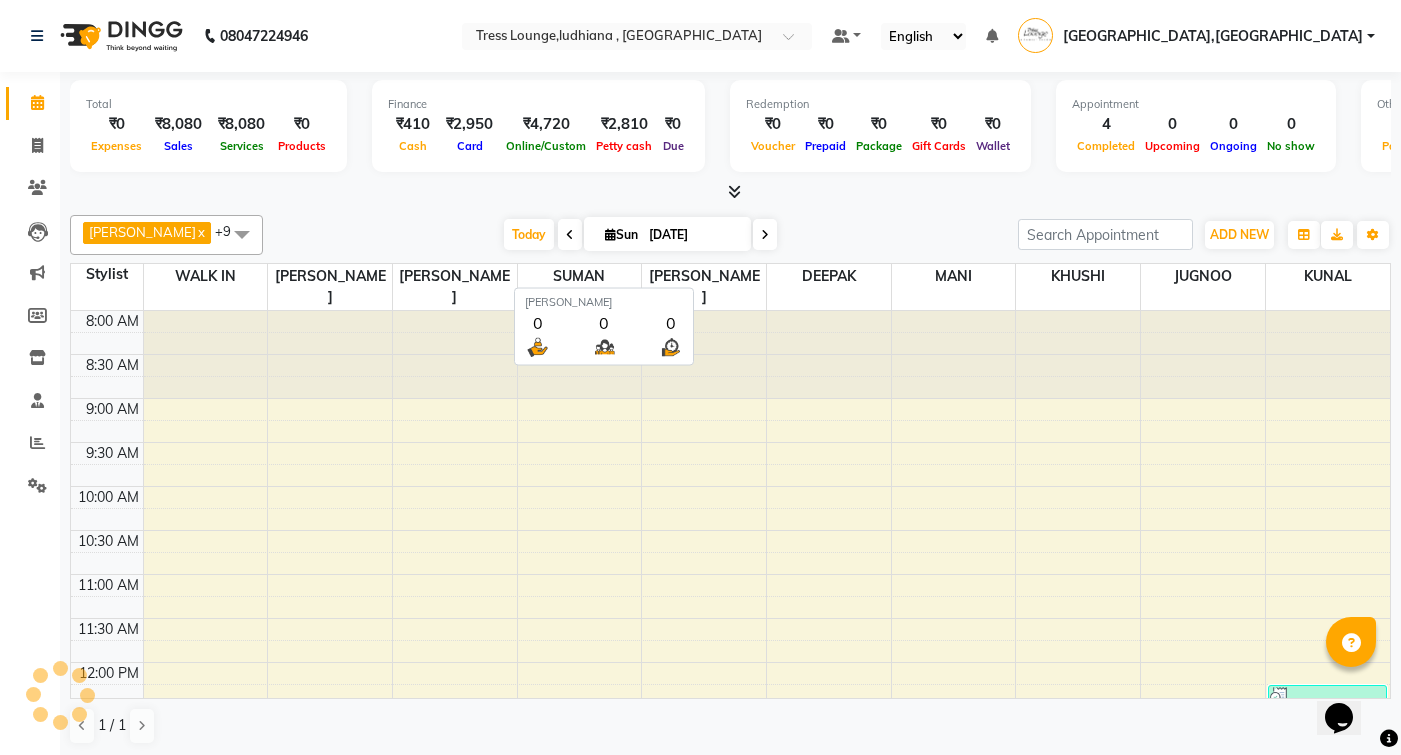scroll, scrollTop: 735, scrollLeft: 0, axis: vertical 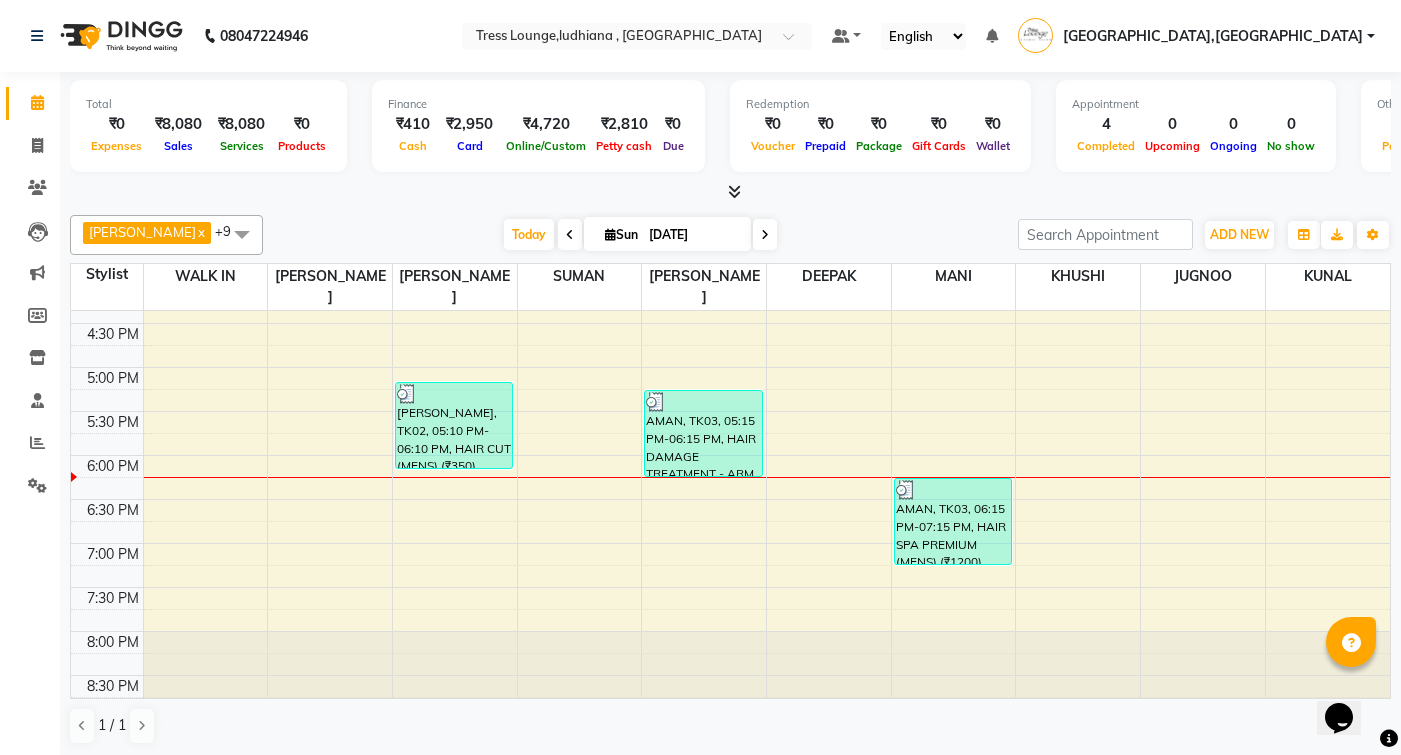 click at bounding box center [734, 191] 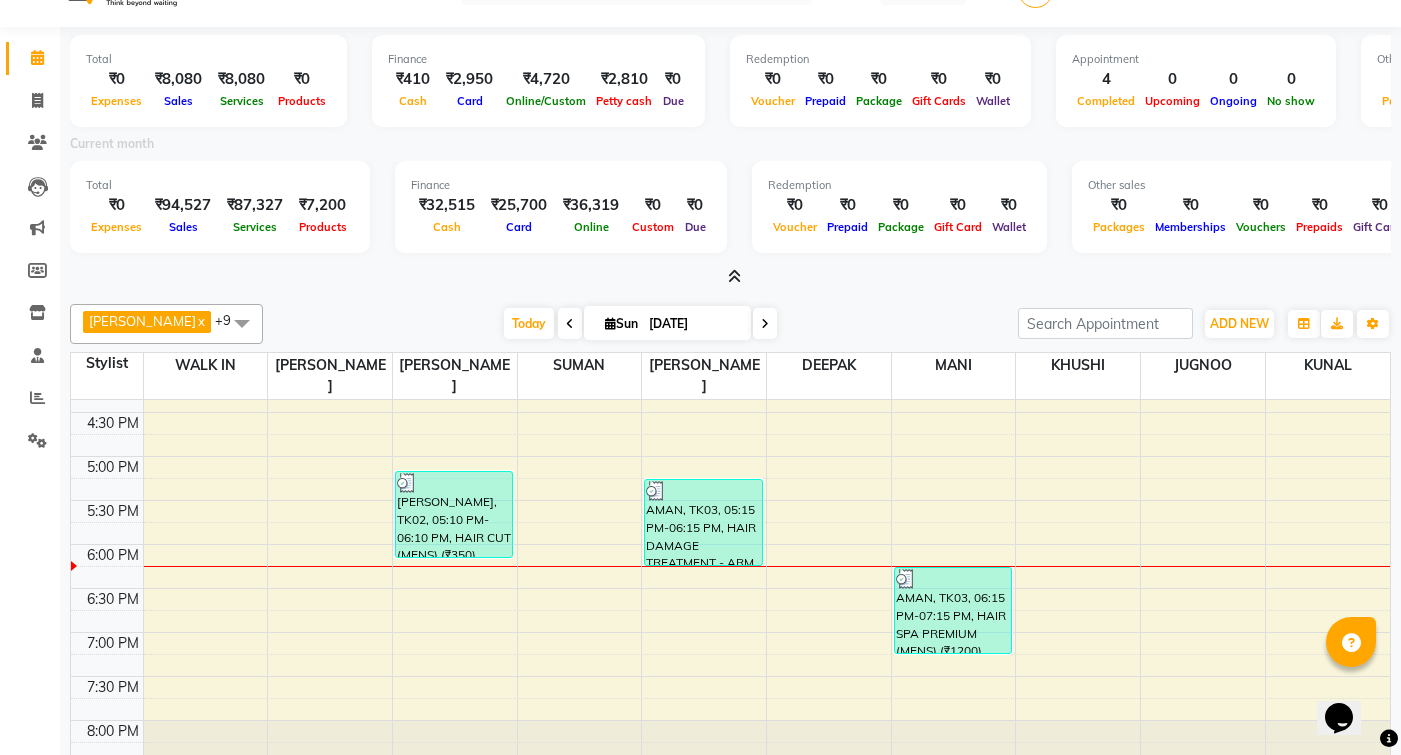 scroll, scrollTop: 50, scrollLeft: 0, axis: vertical 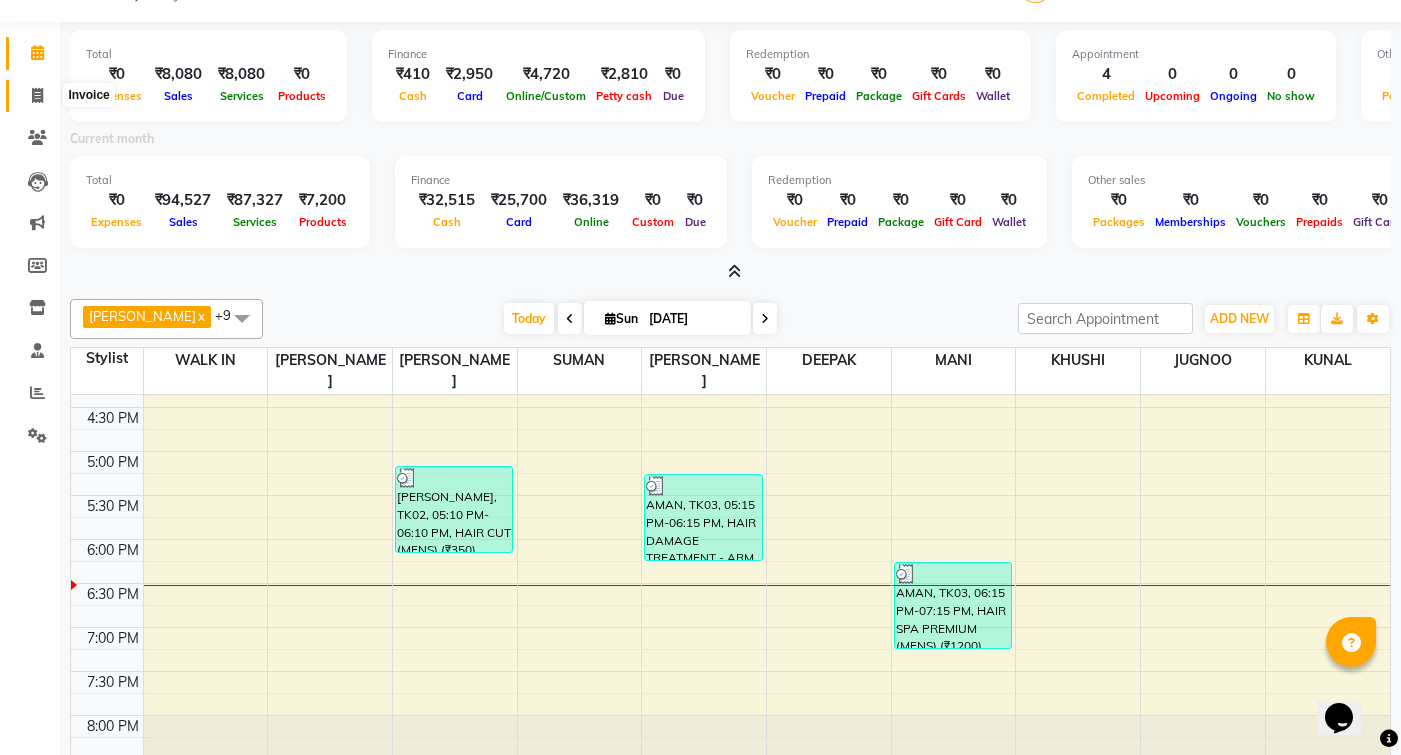 click 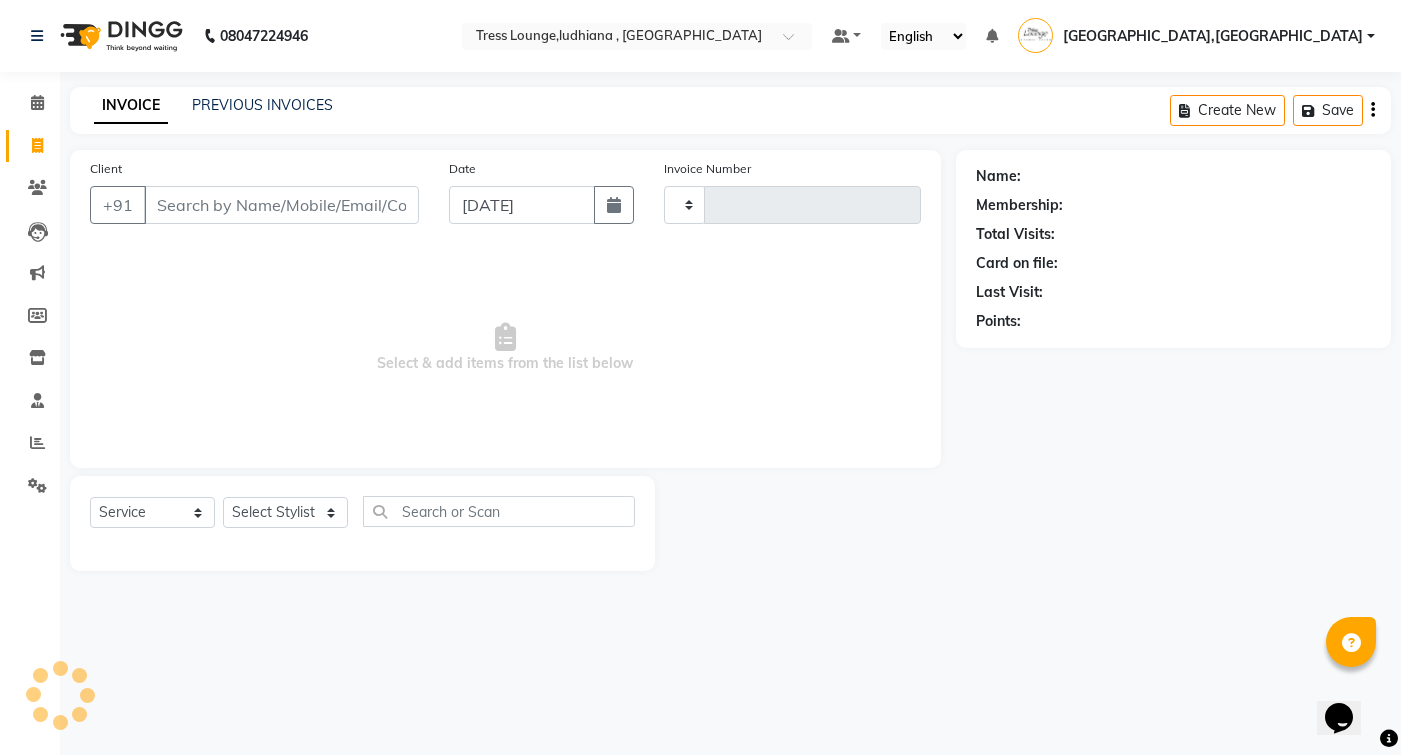 scroll, scrollTop: 0, scrollLeft: 0, axis: both 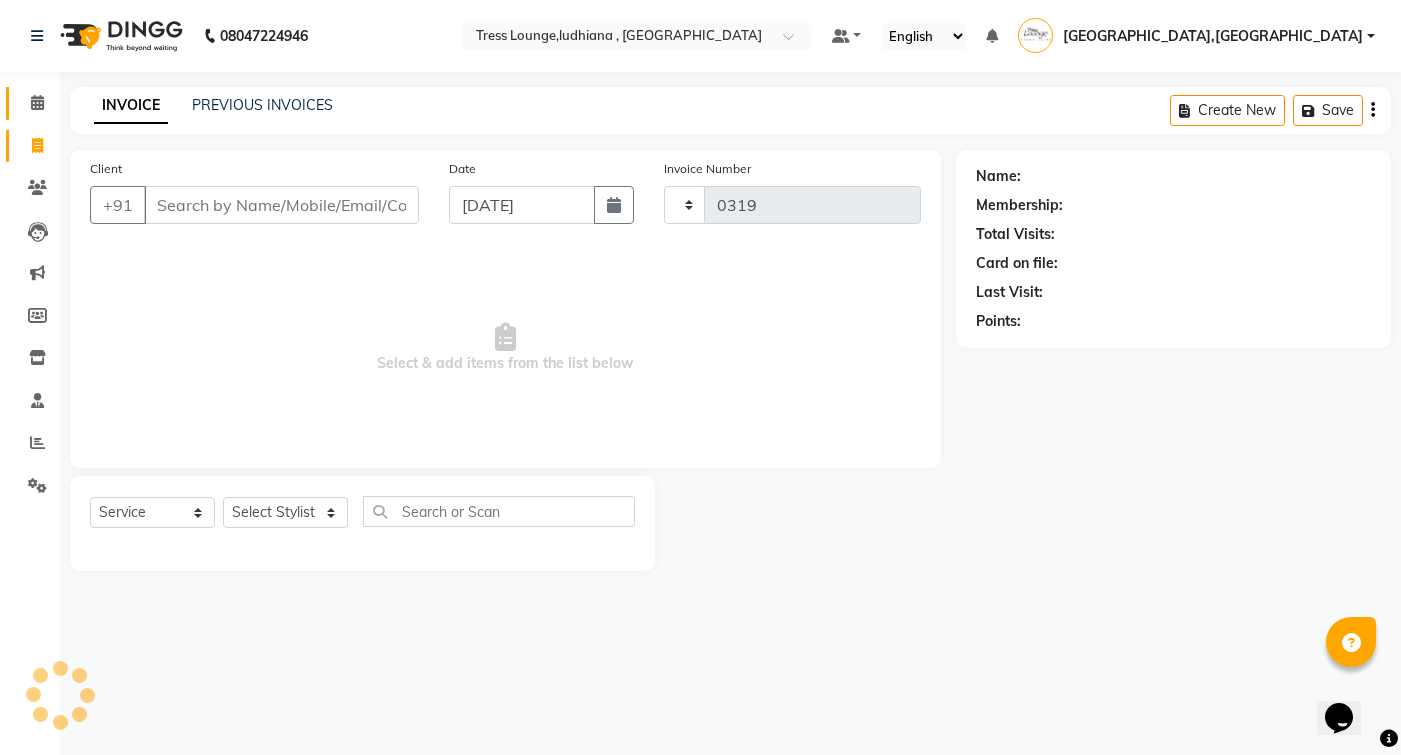 select on "6306" 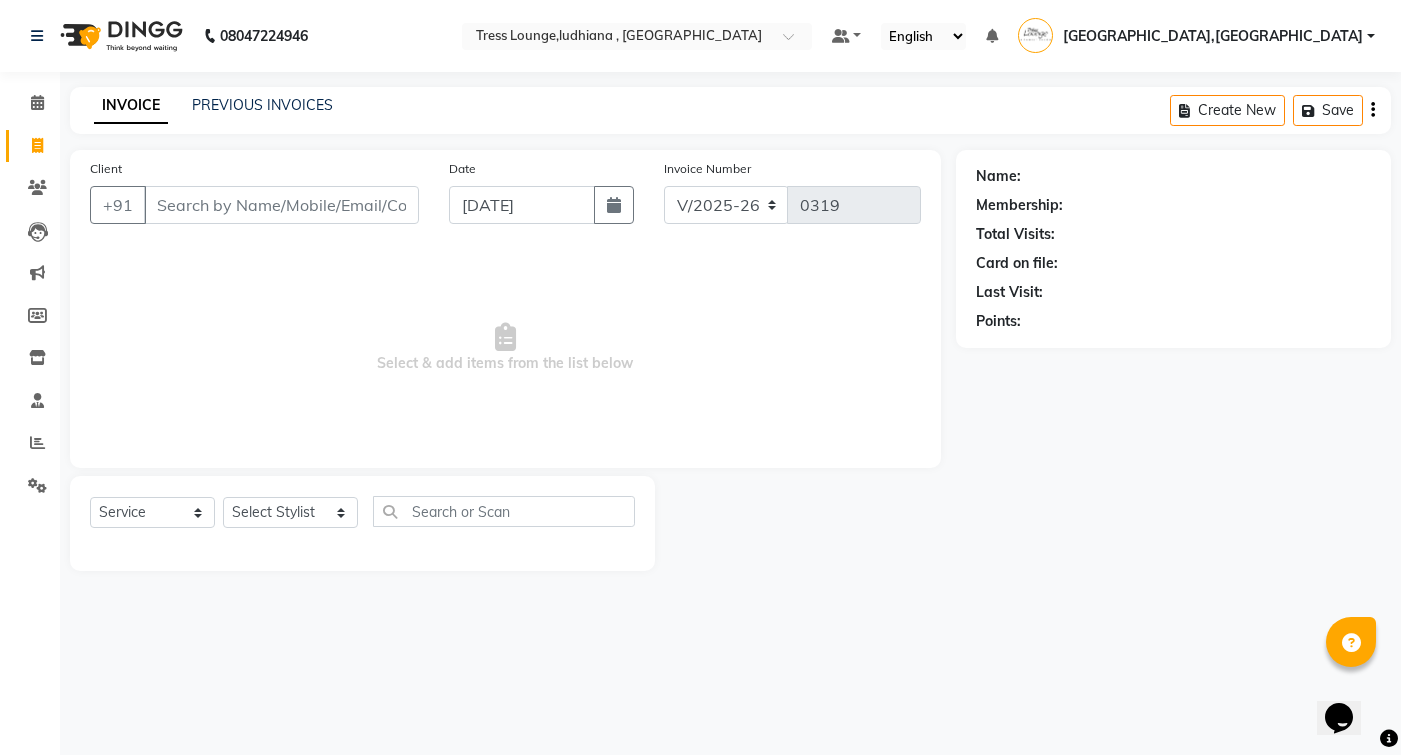 click on "Client" at bounding box center [281, 205] 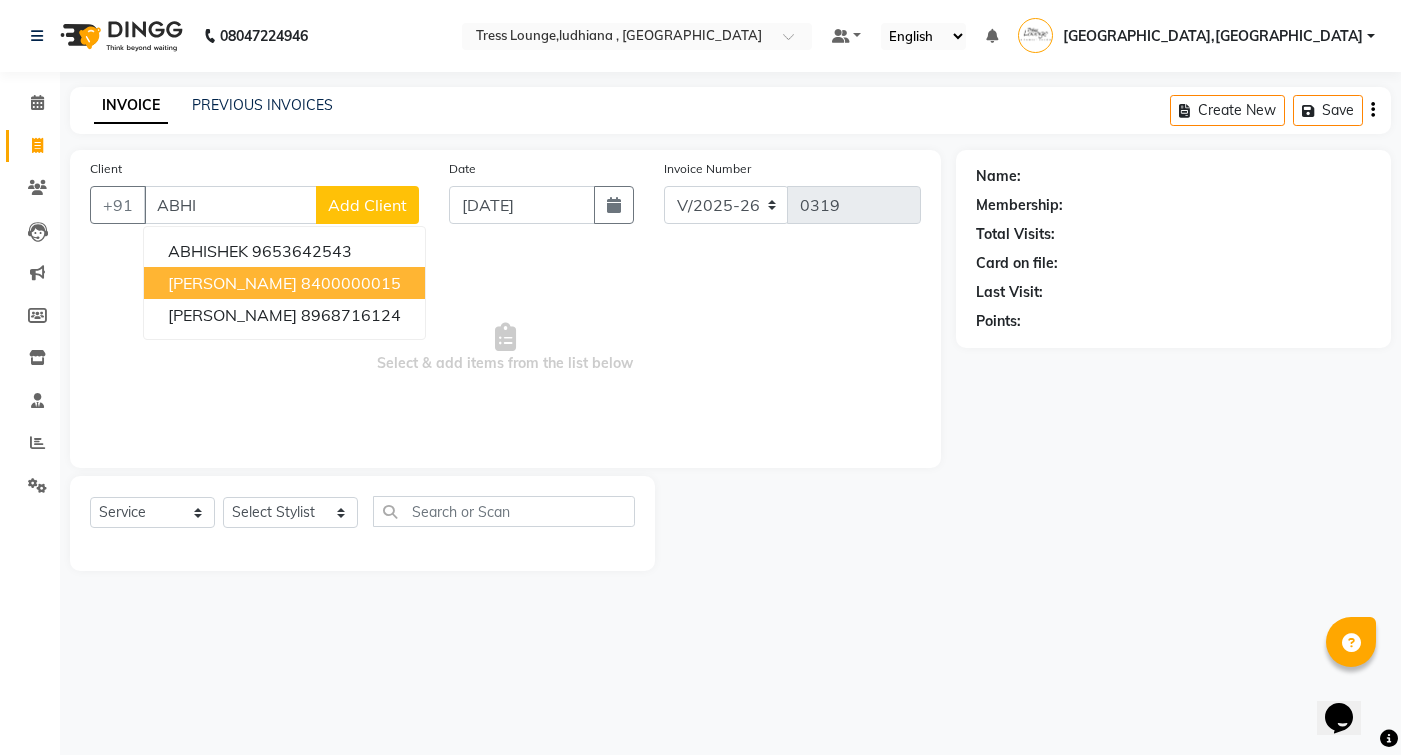 click on "ABHI" at bounding box center (230, 205) 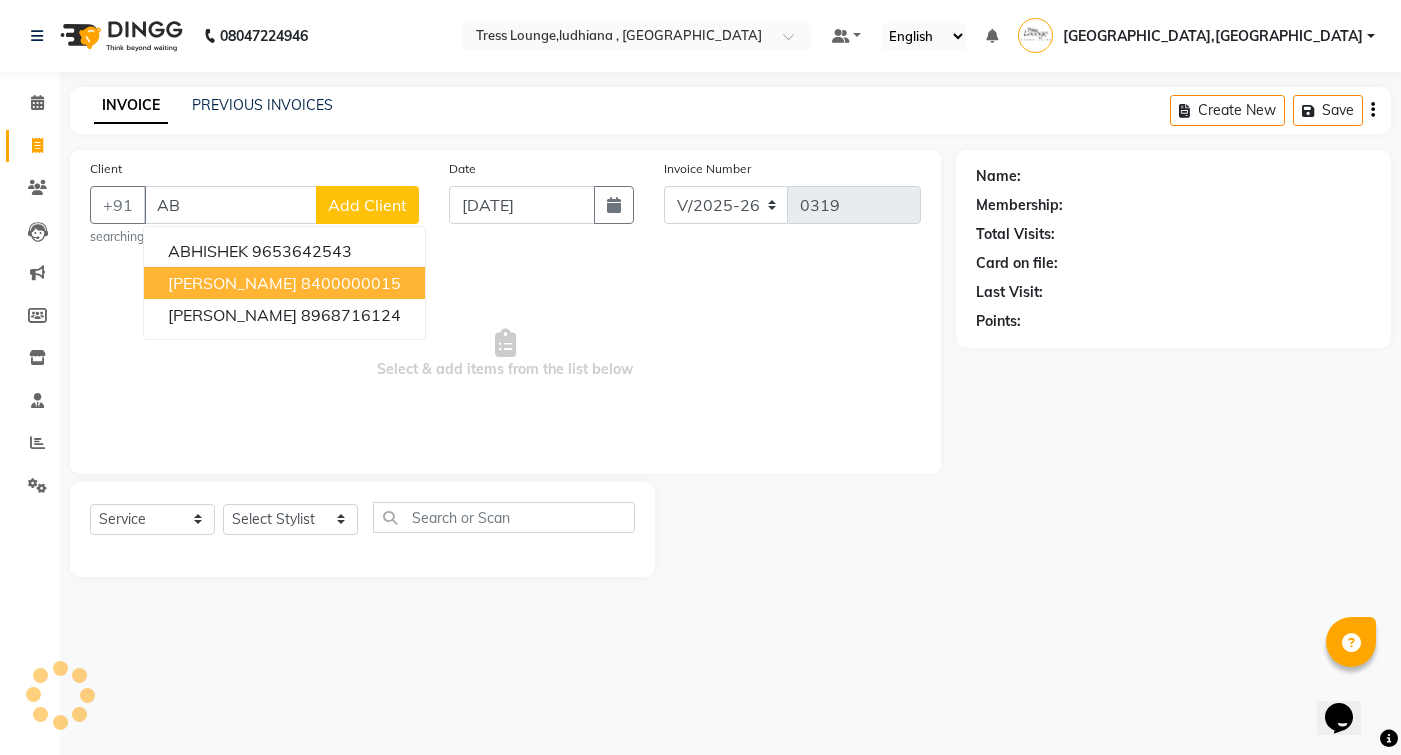type on "A" 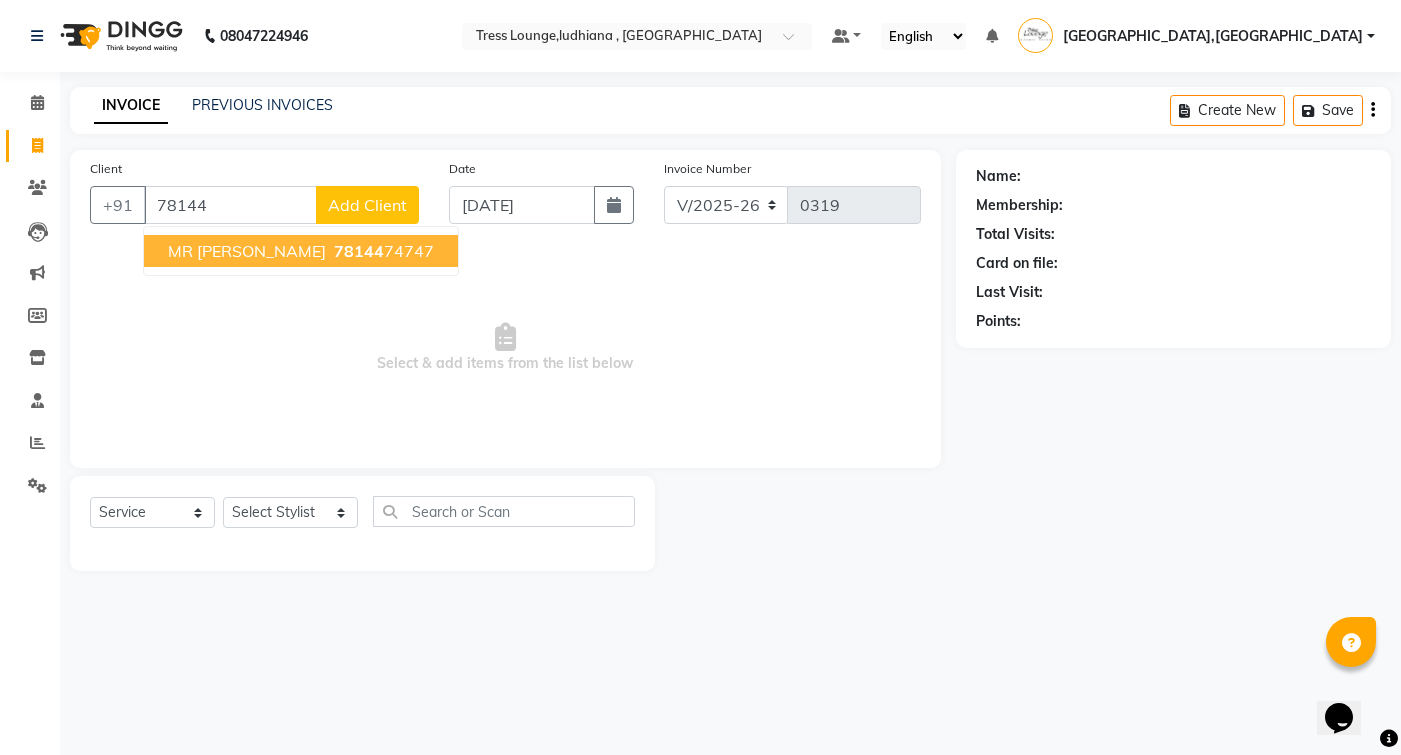 click on "78144 74747" at bounding box center [382, 251] 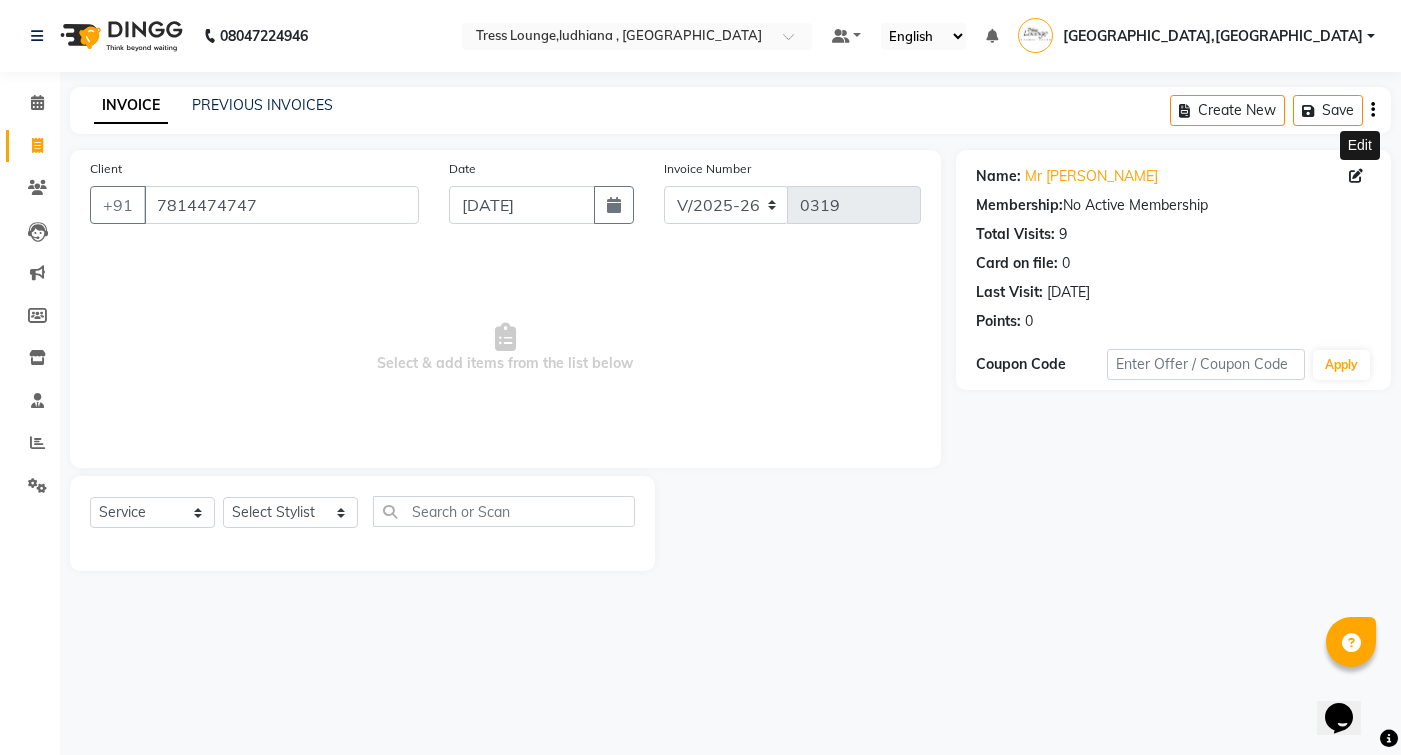 click 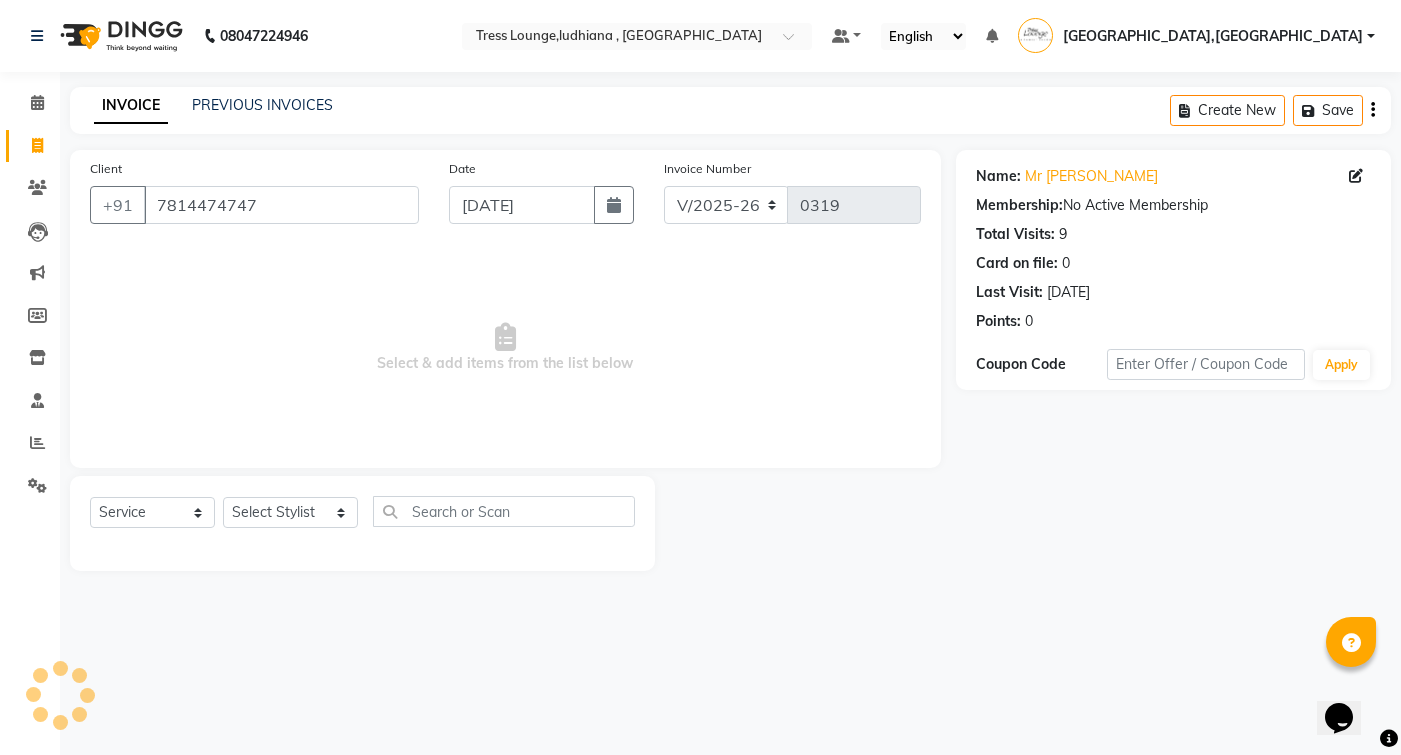 select on "[DEMOGRAPHIC_DATA]" 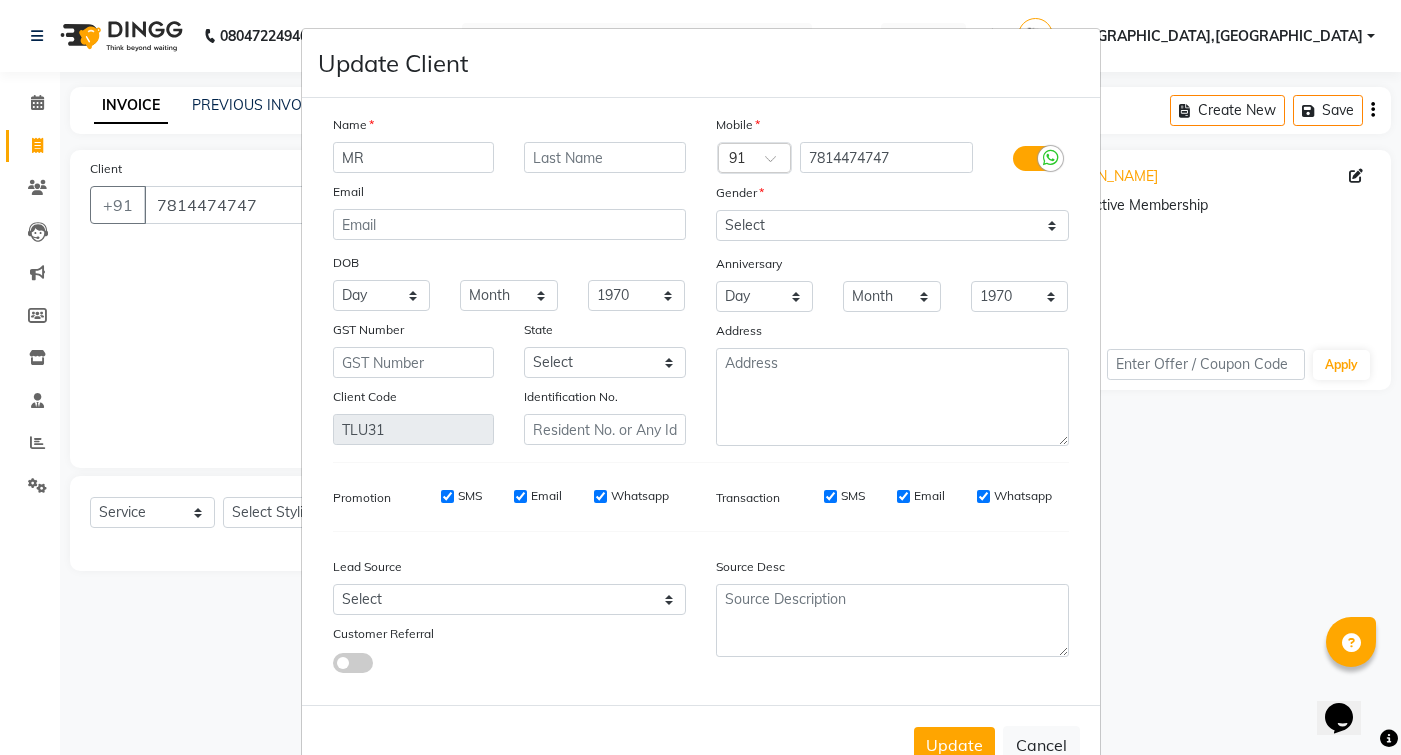 type on "M" 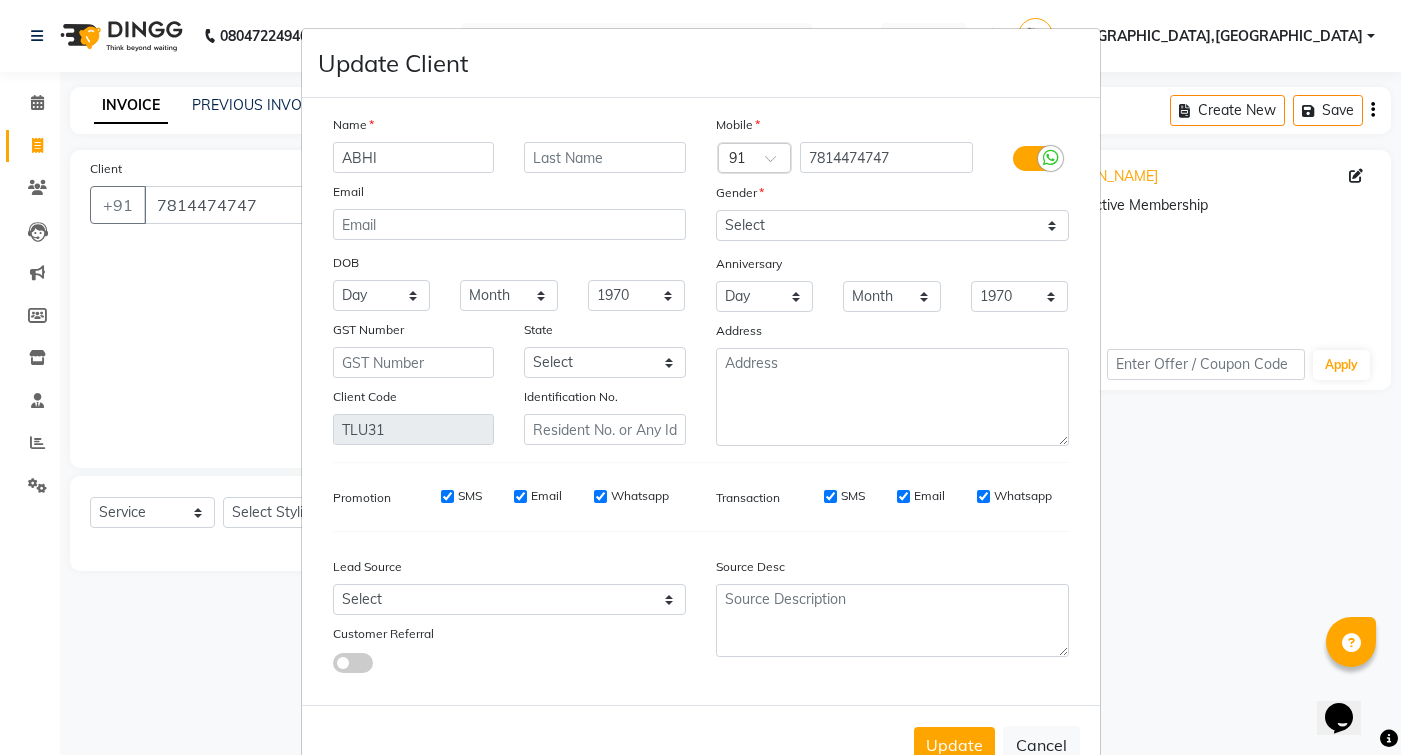 type on "ABHI" 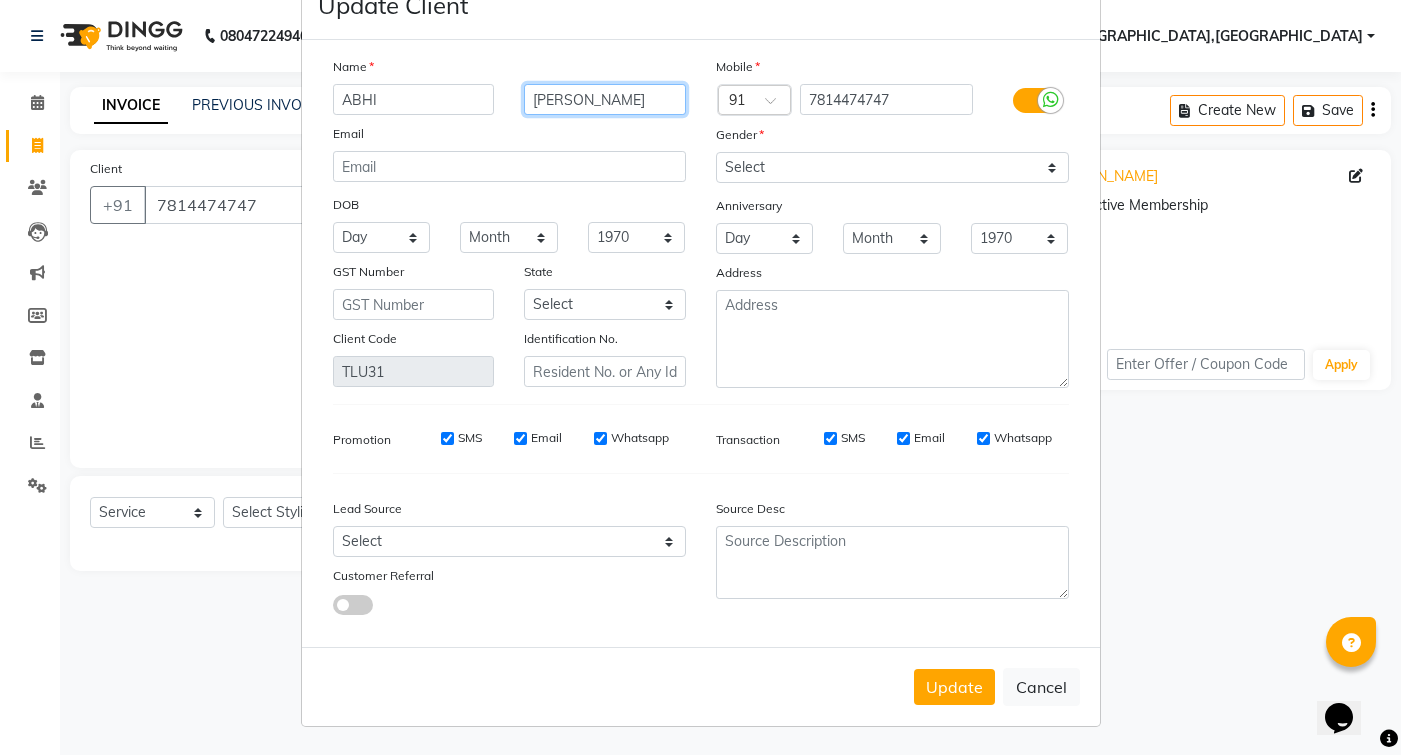 scroll, scrollTop: 58, scrollLeft: 0, axis: vertical 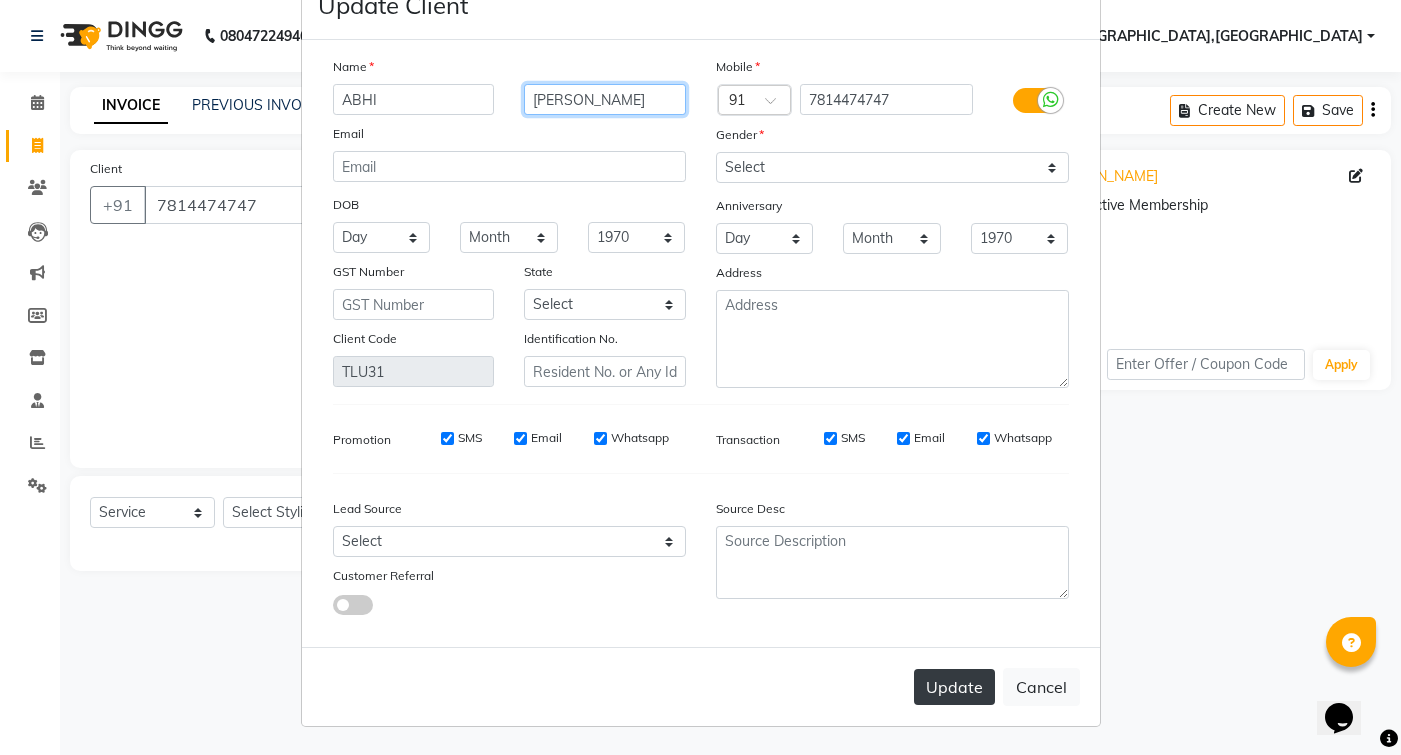 type on "[PERSON_NAME]" 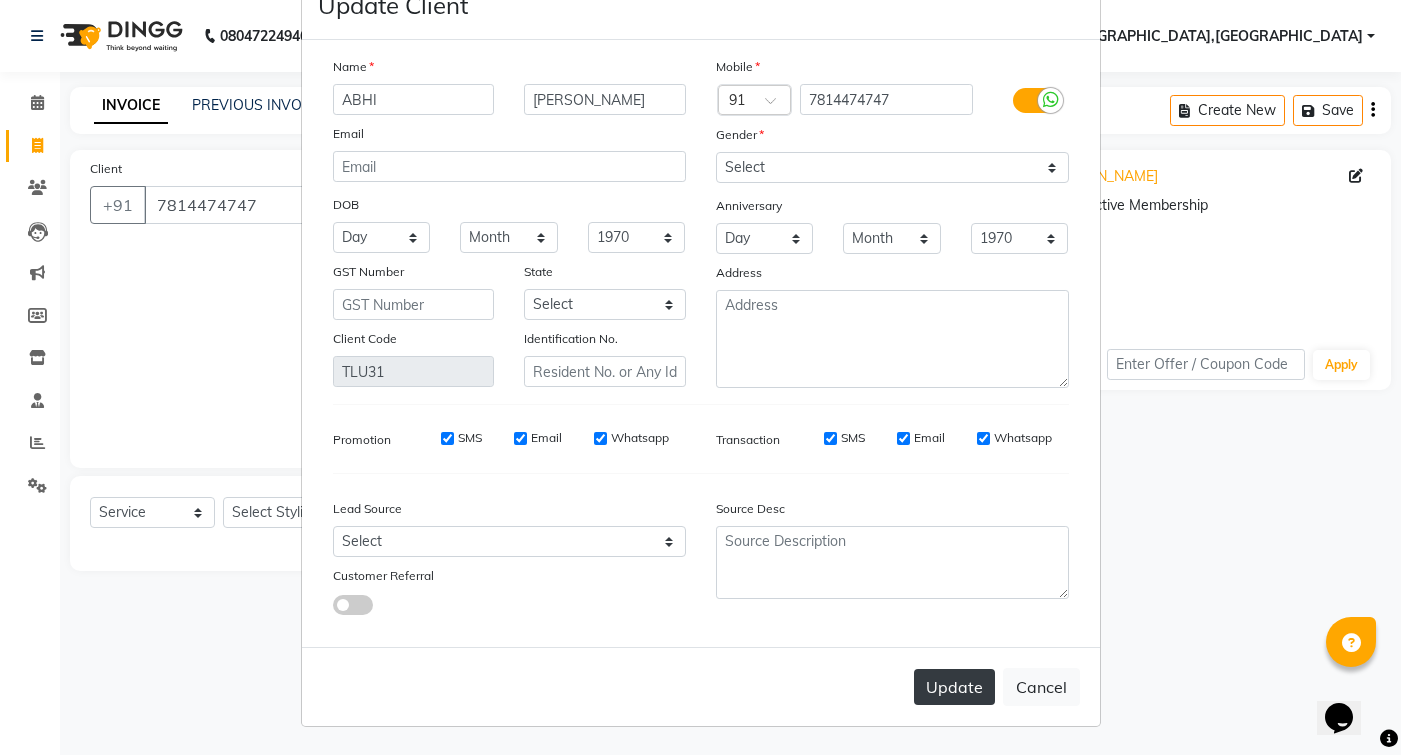 click on "Update" at bounding box center (954, 687) 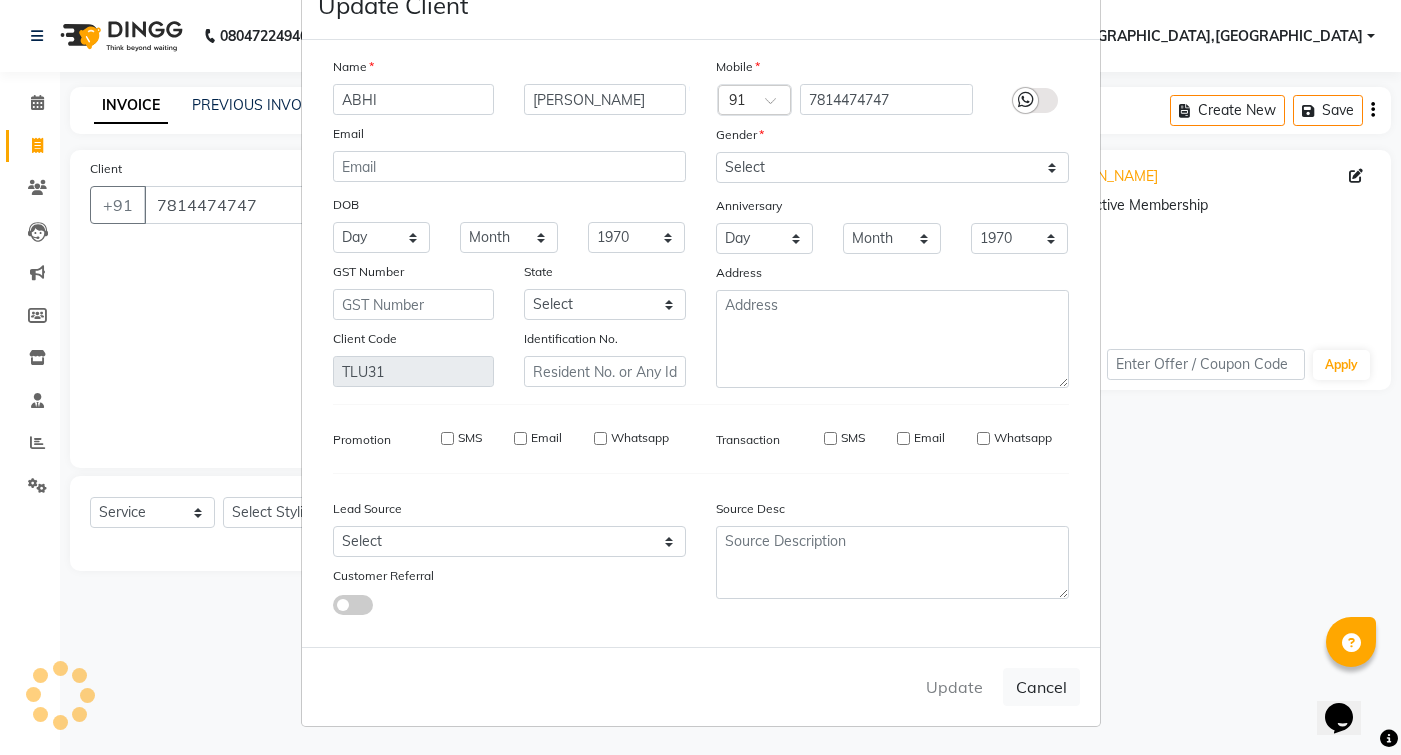 type 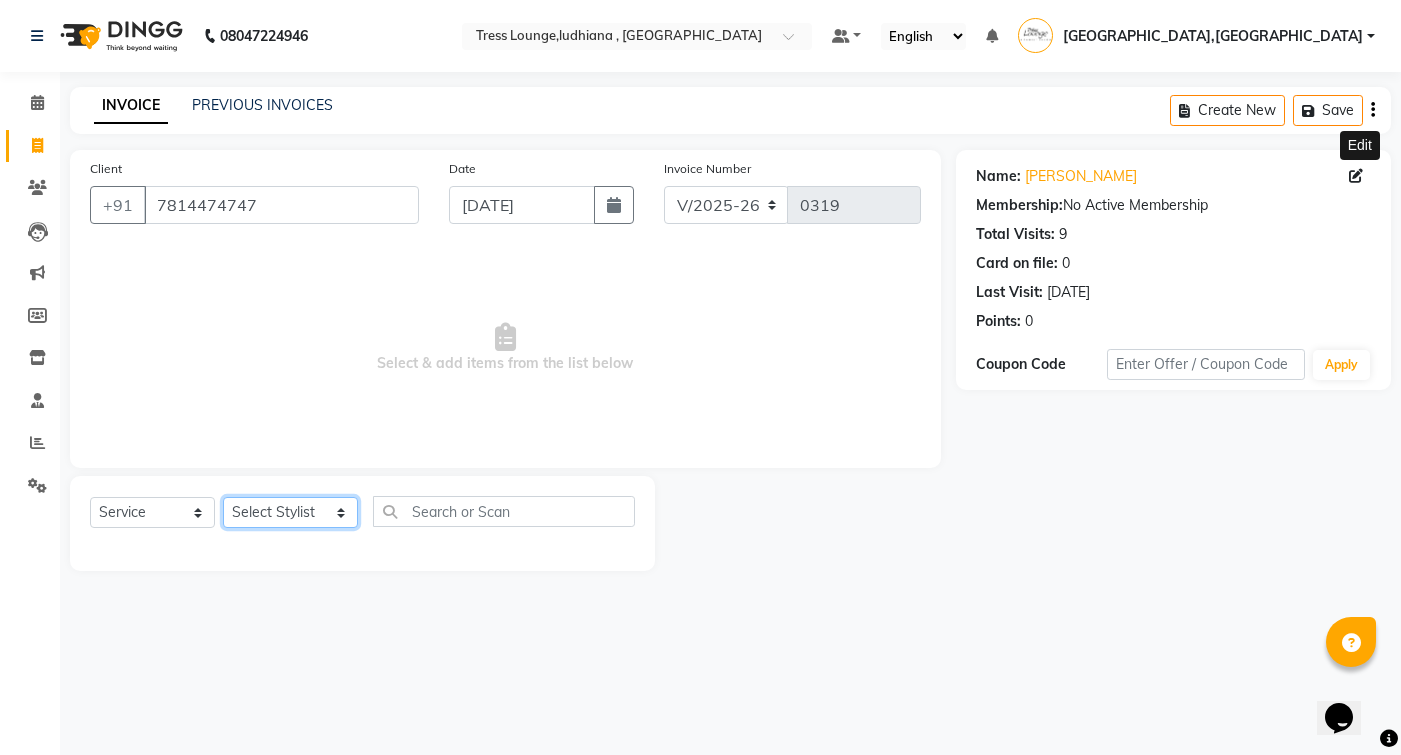 click on "Select Stylist DEEPAK  [PERSON_NAME]  JUGNOO [PERSON_NAME]  KUNAL  [PERSON_NAME] SALON MANAGER- [PERSON_NAME] [PERSON_NAME] WALK IN" 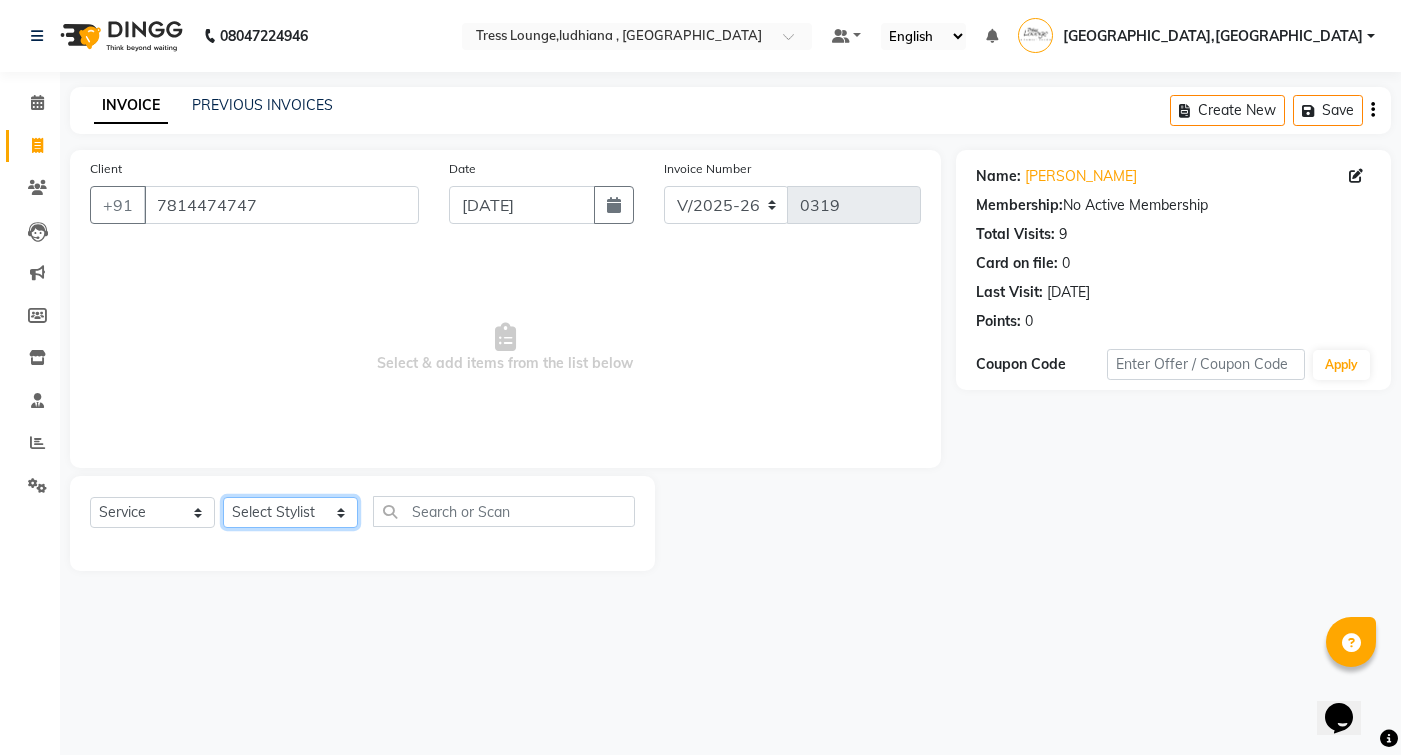 select on "84969" 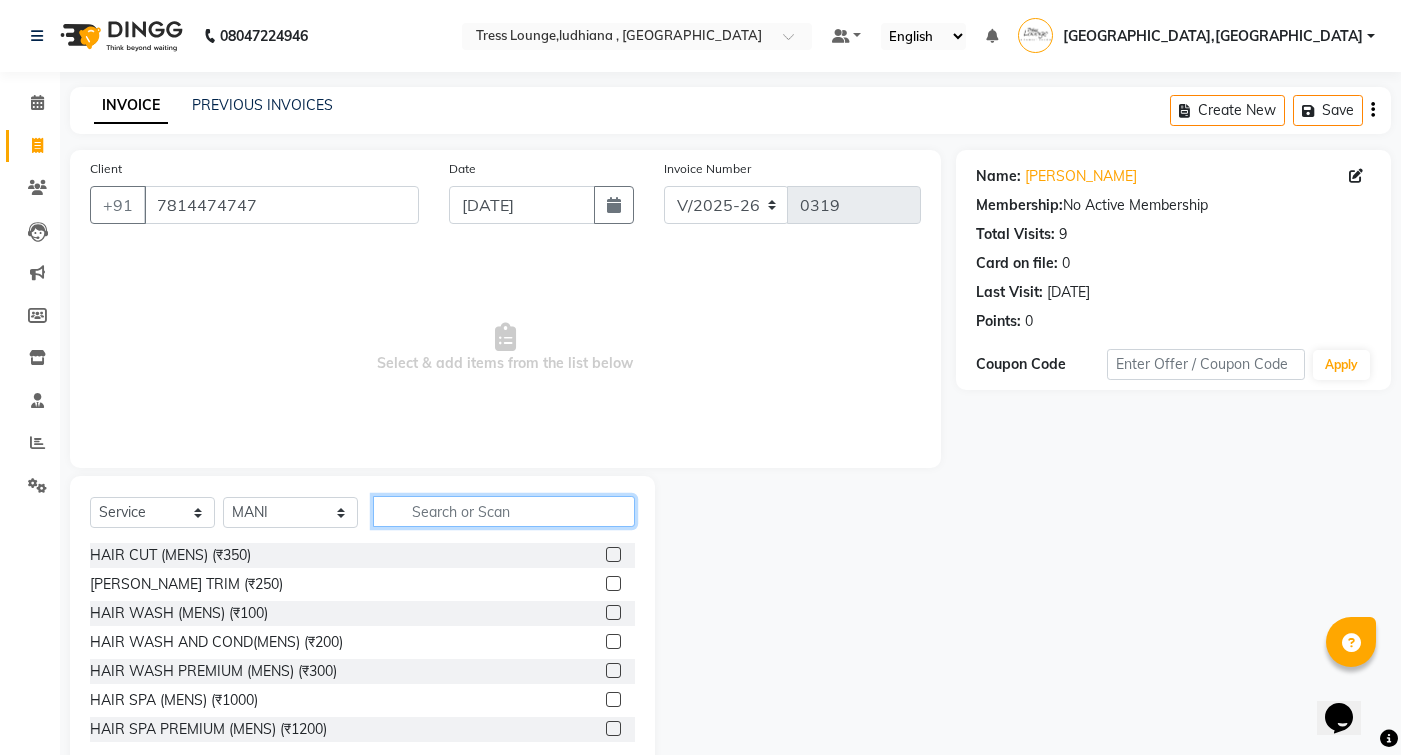 click 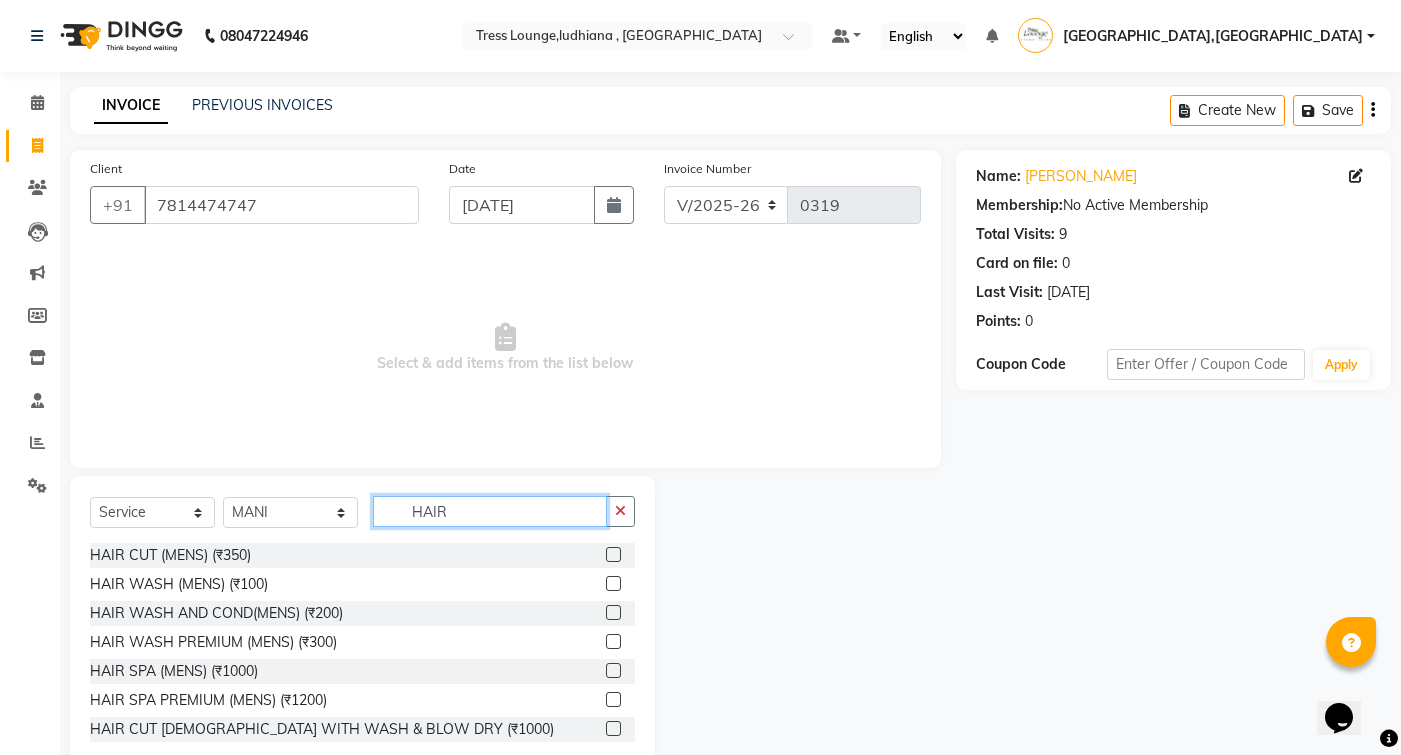 type on "HAIR" 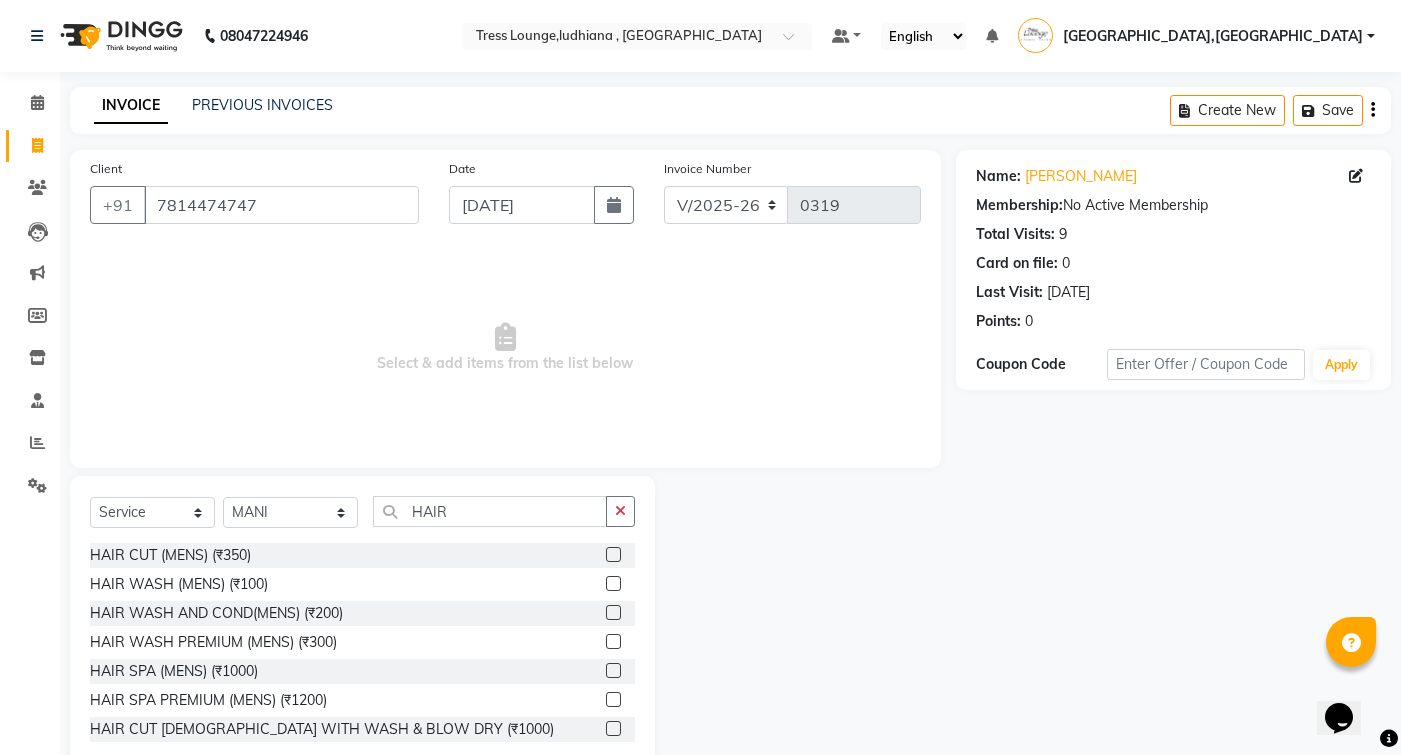 click 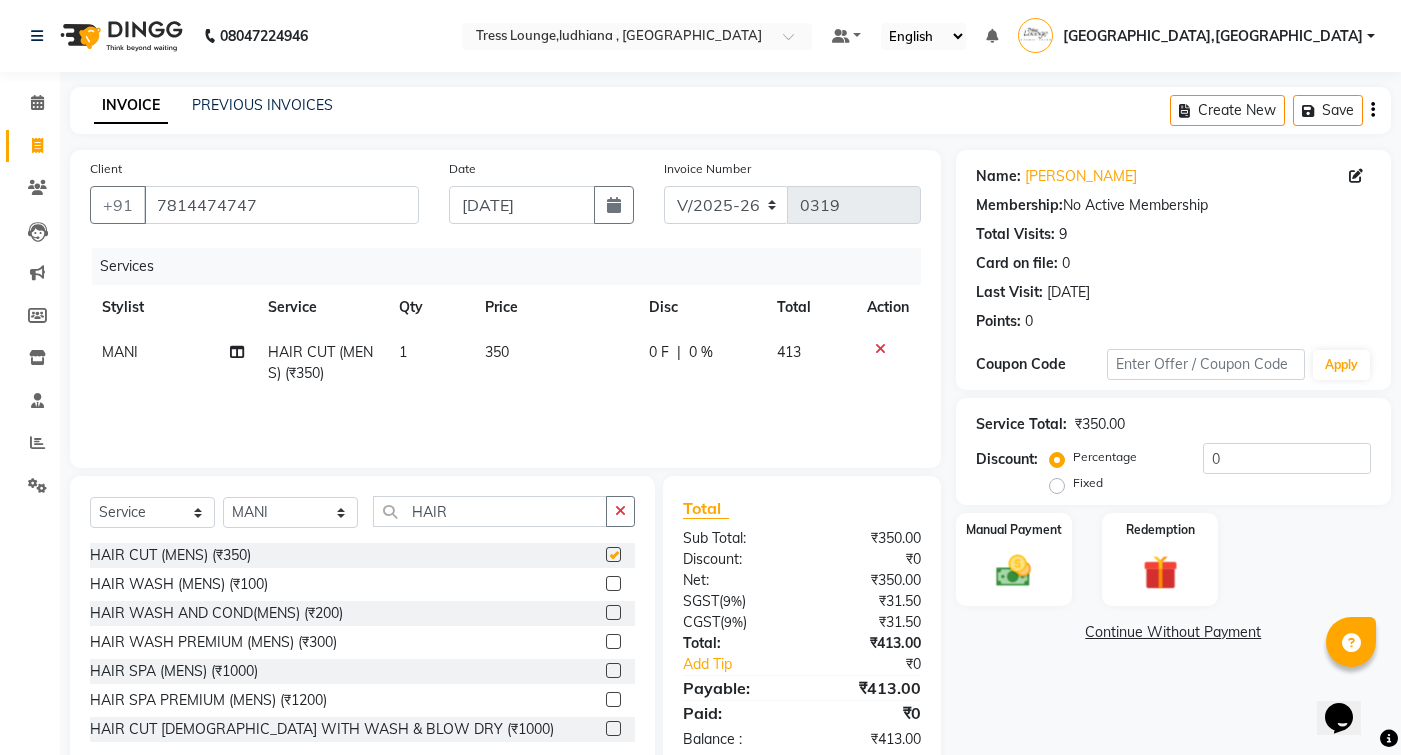 checkbox on "false" 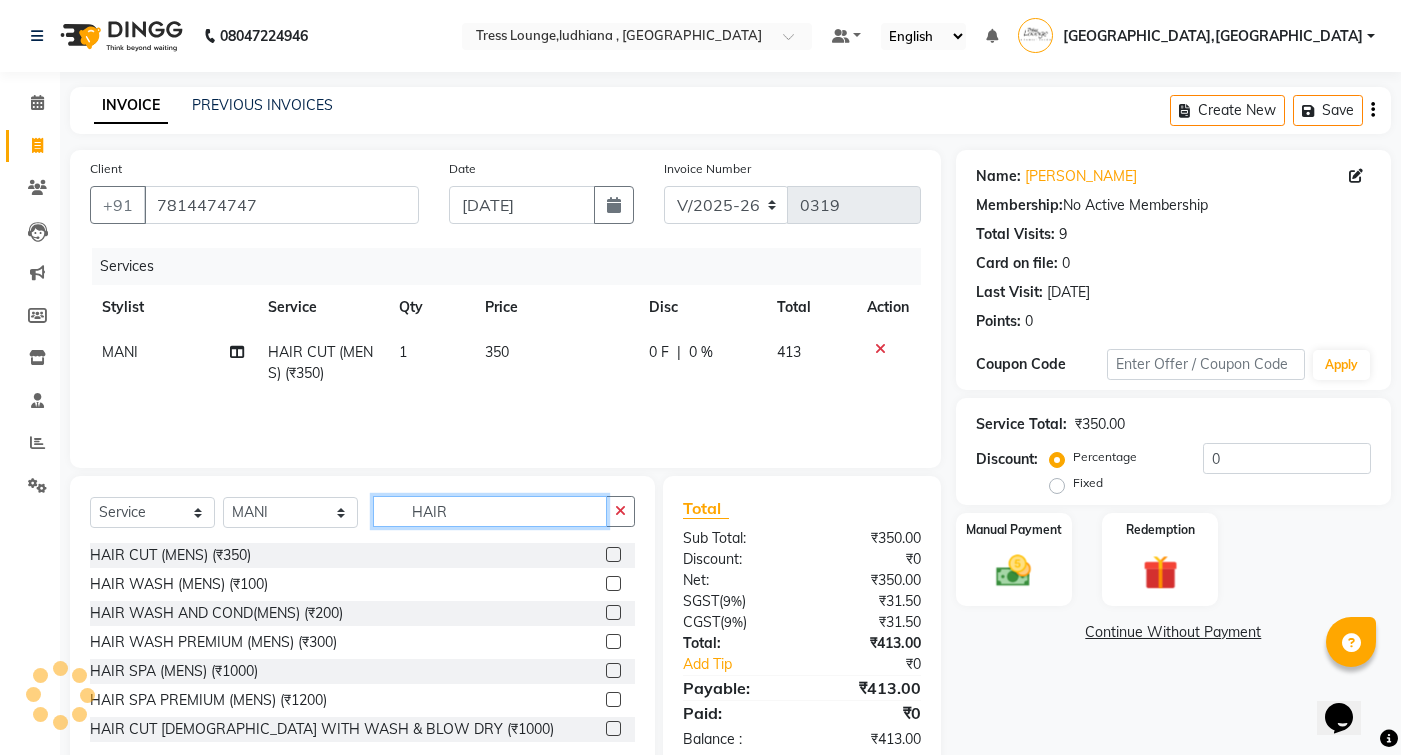 click on "HAIR" 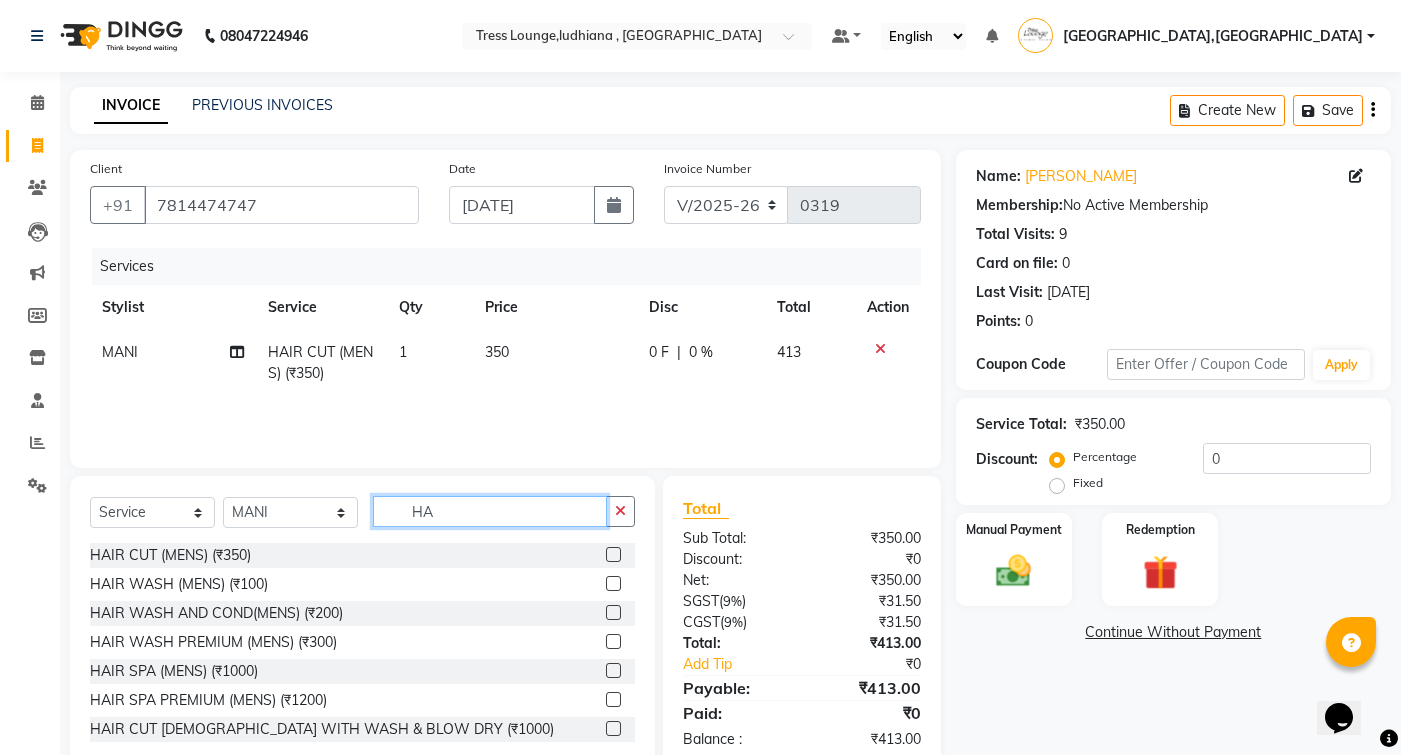 type on "H" 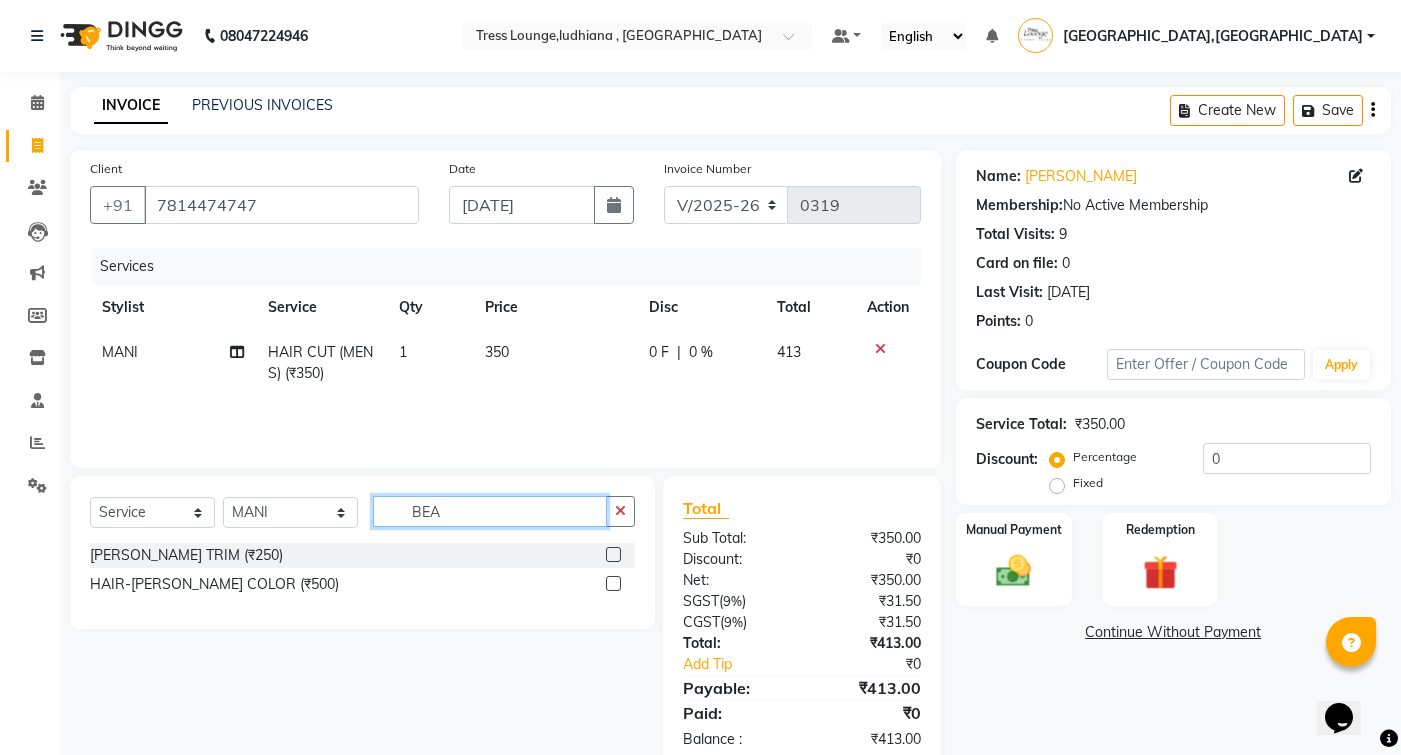 type on "BEA" 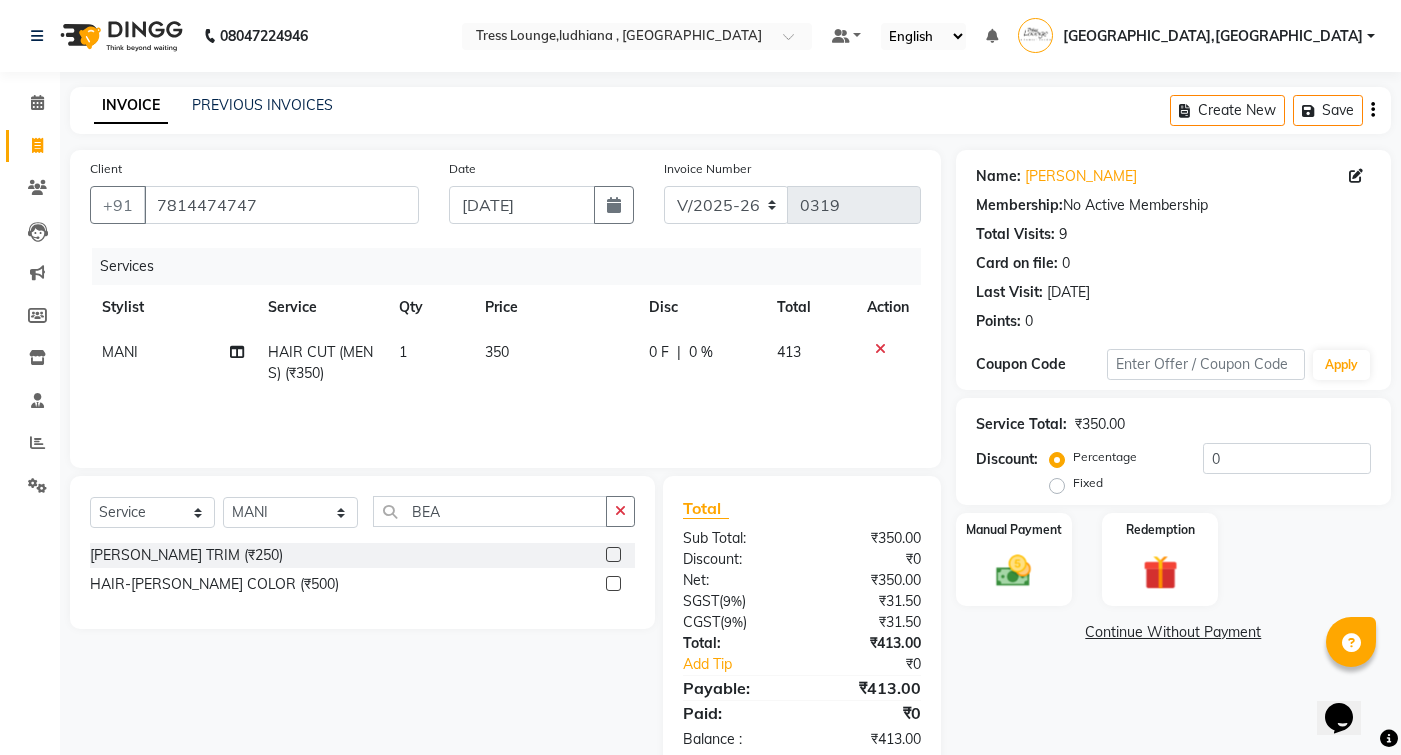 click 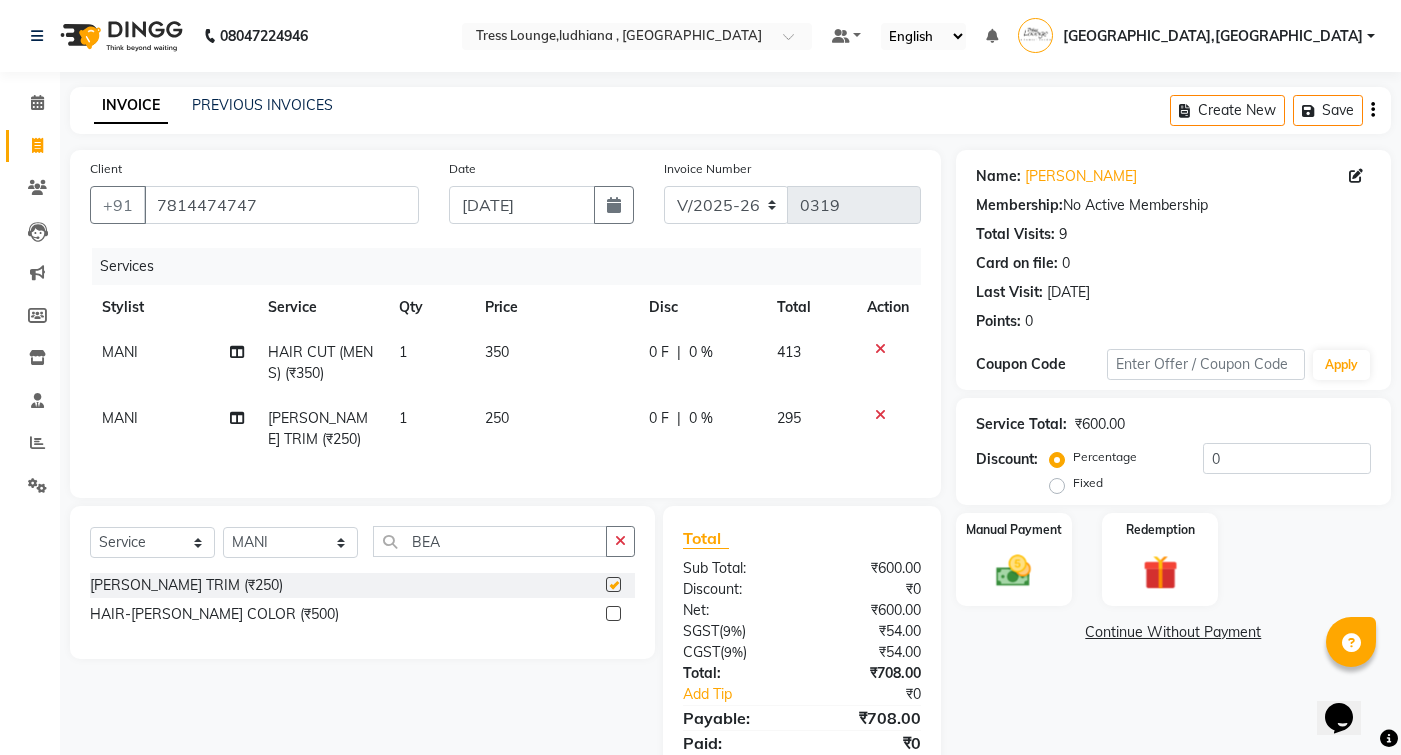 checkbox on "false" 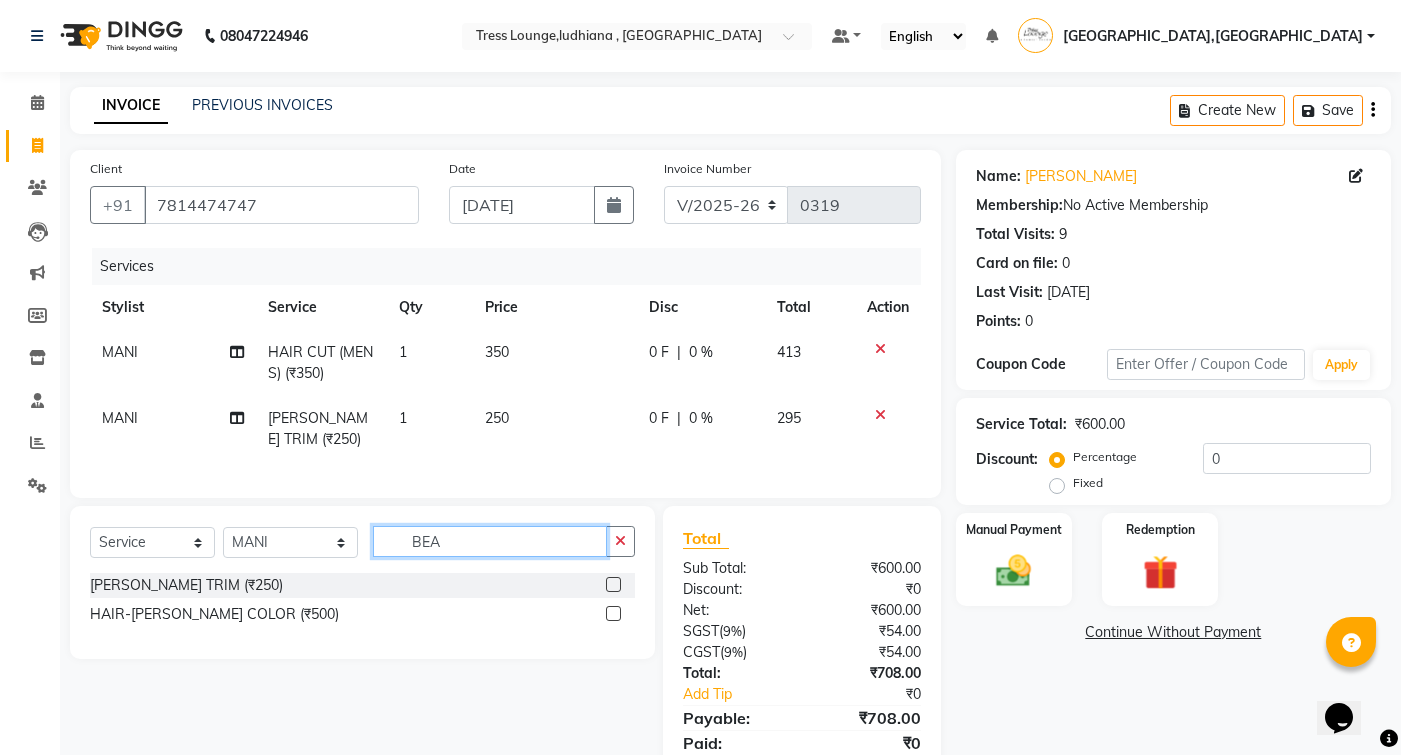 click on "BEA" 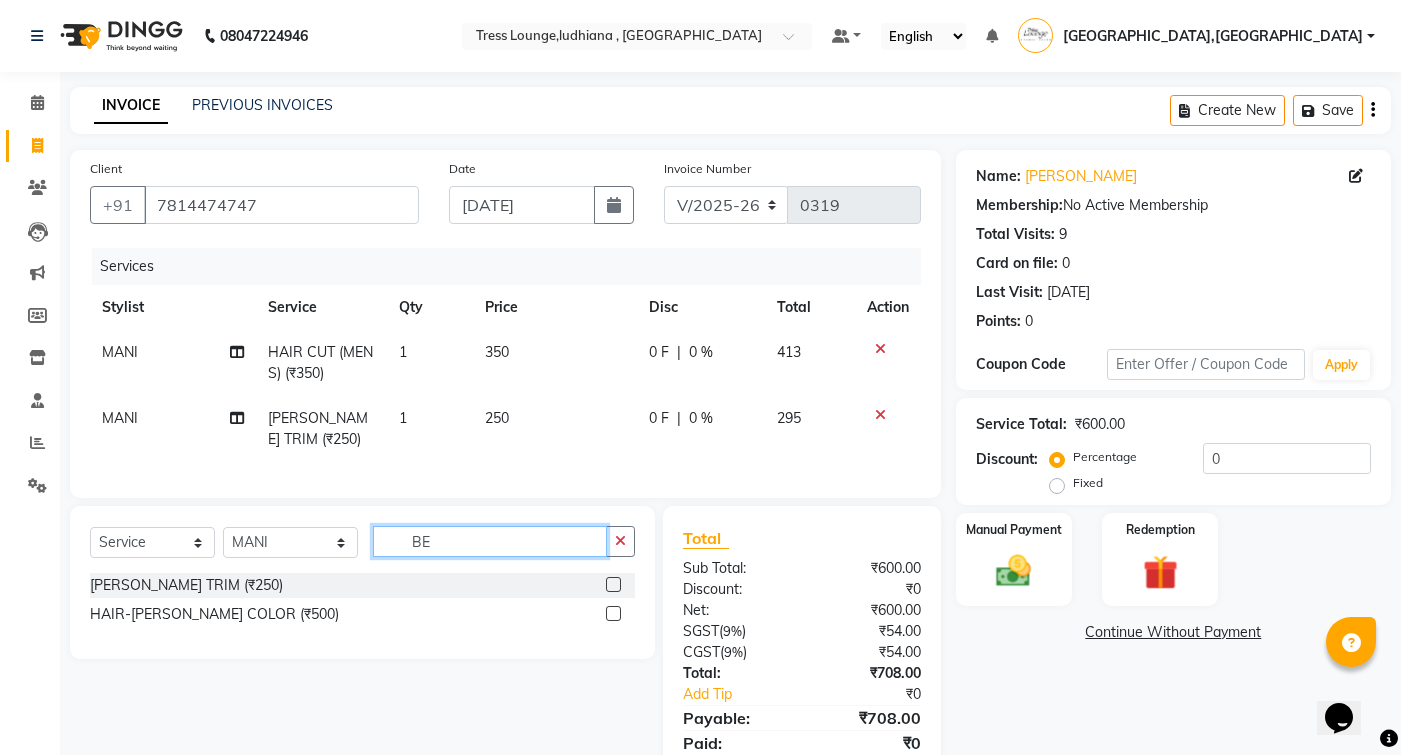 type on "B" 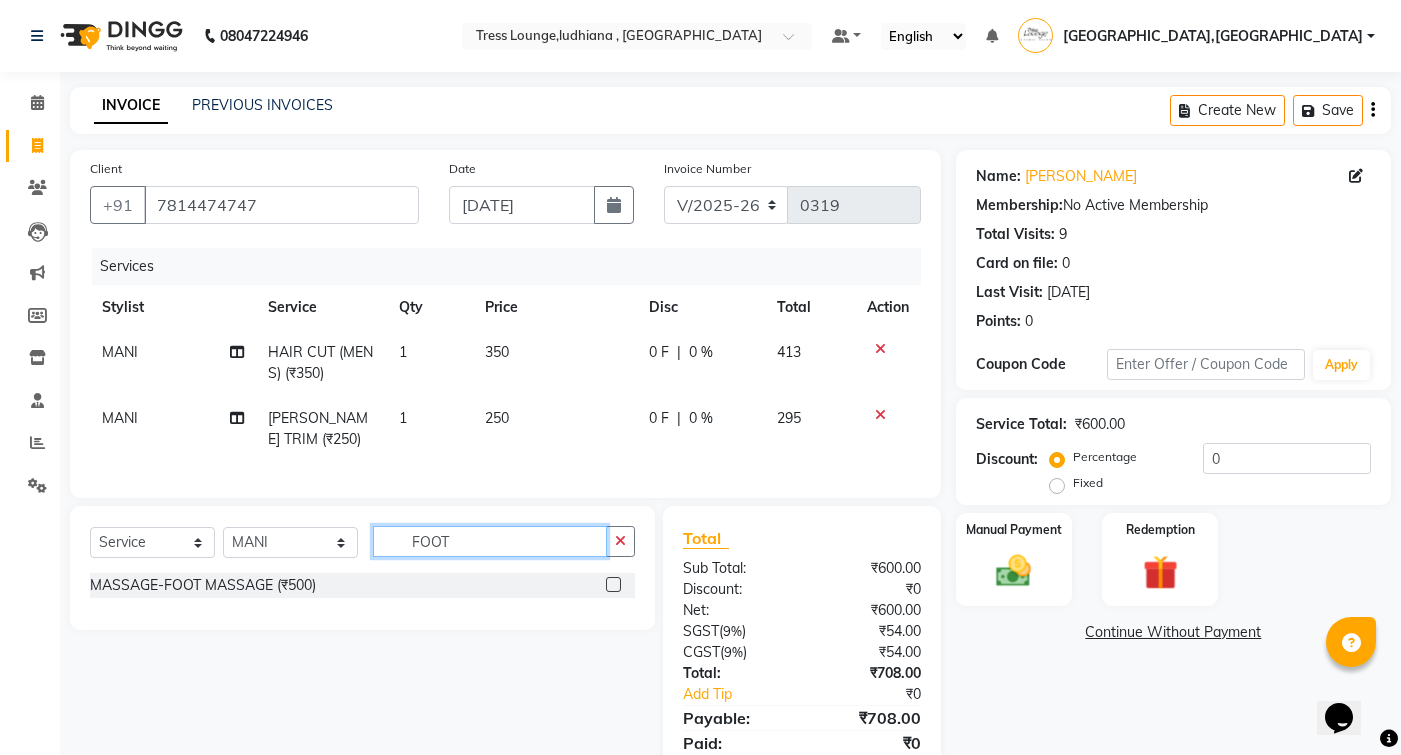 type on "FOOT" 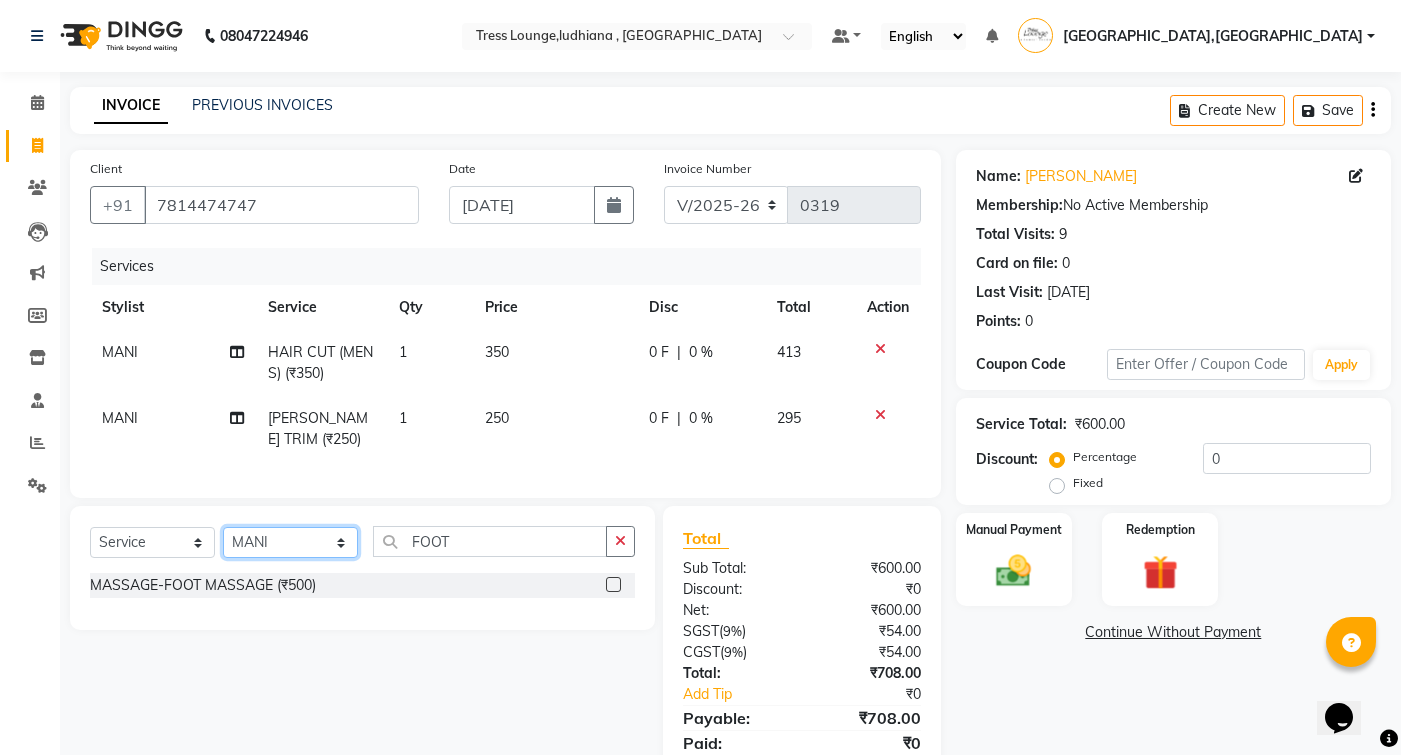 select on "85678" 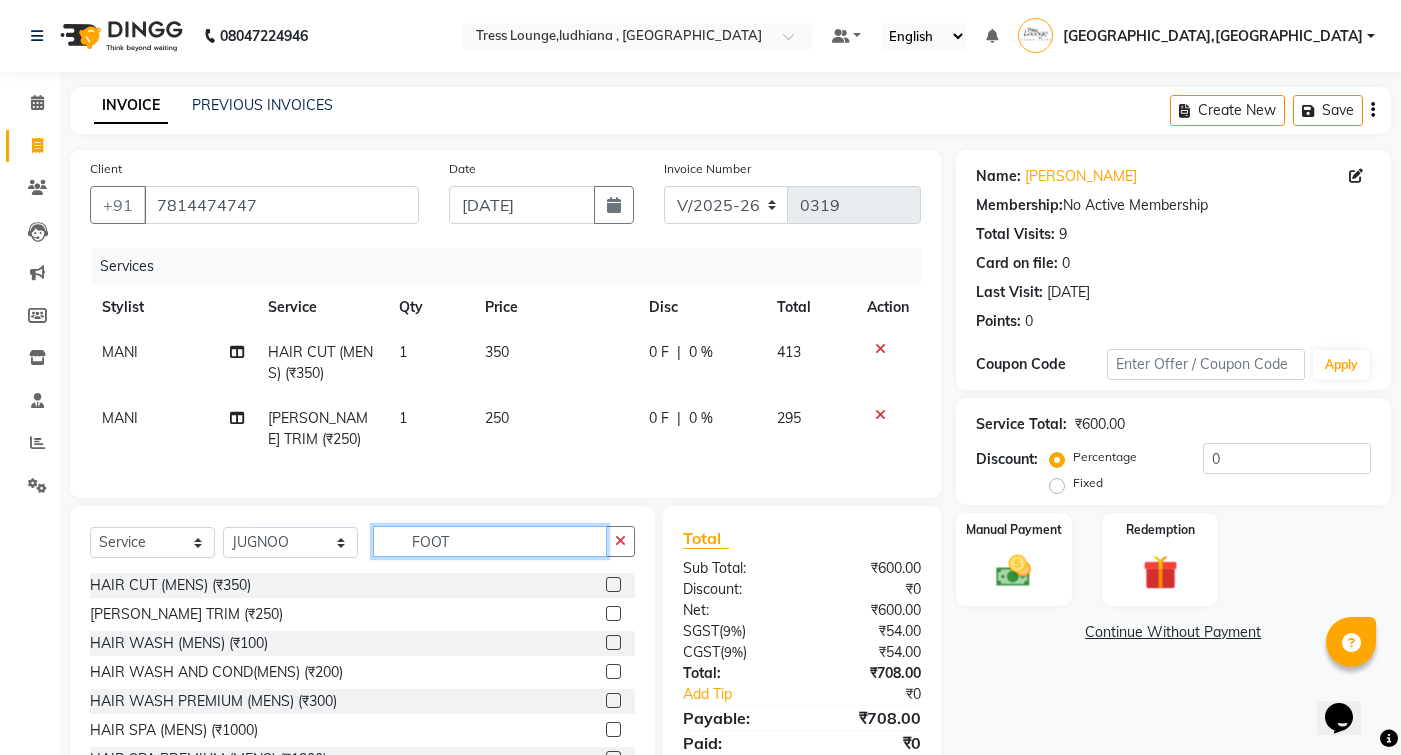 click on "FOOT" 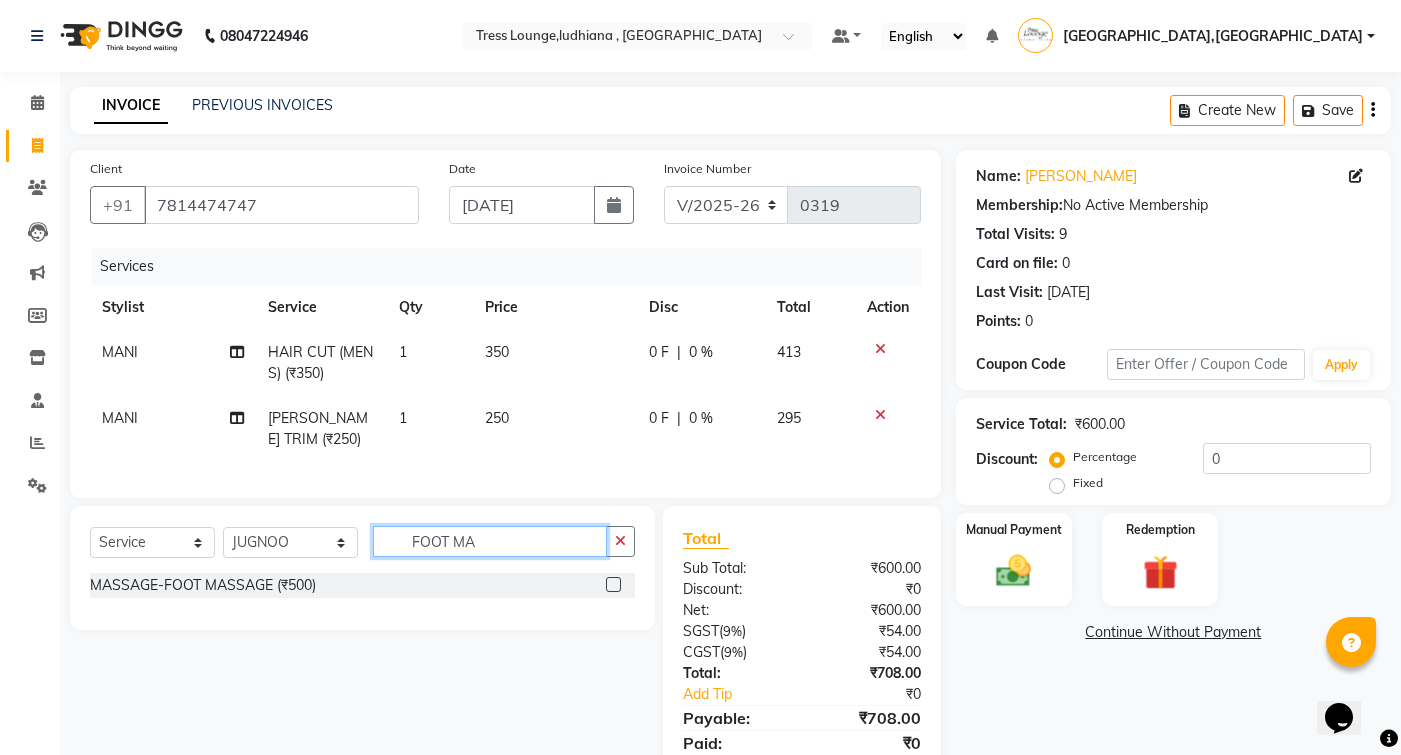 type on "FOOT MA" 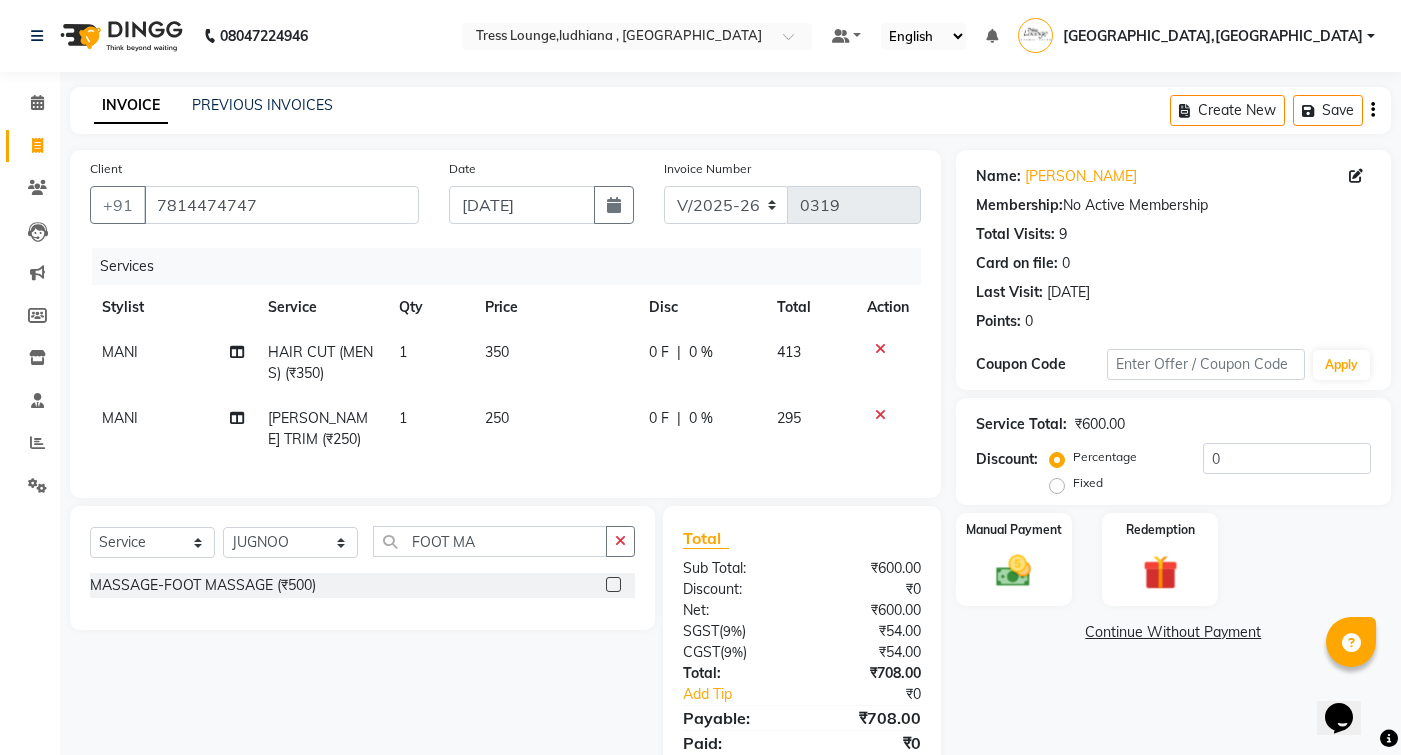 click 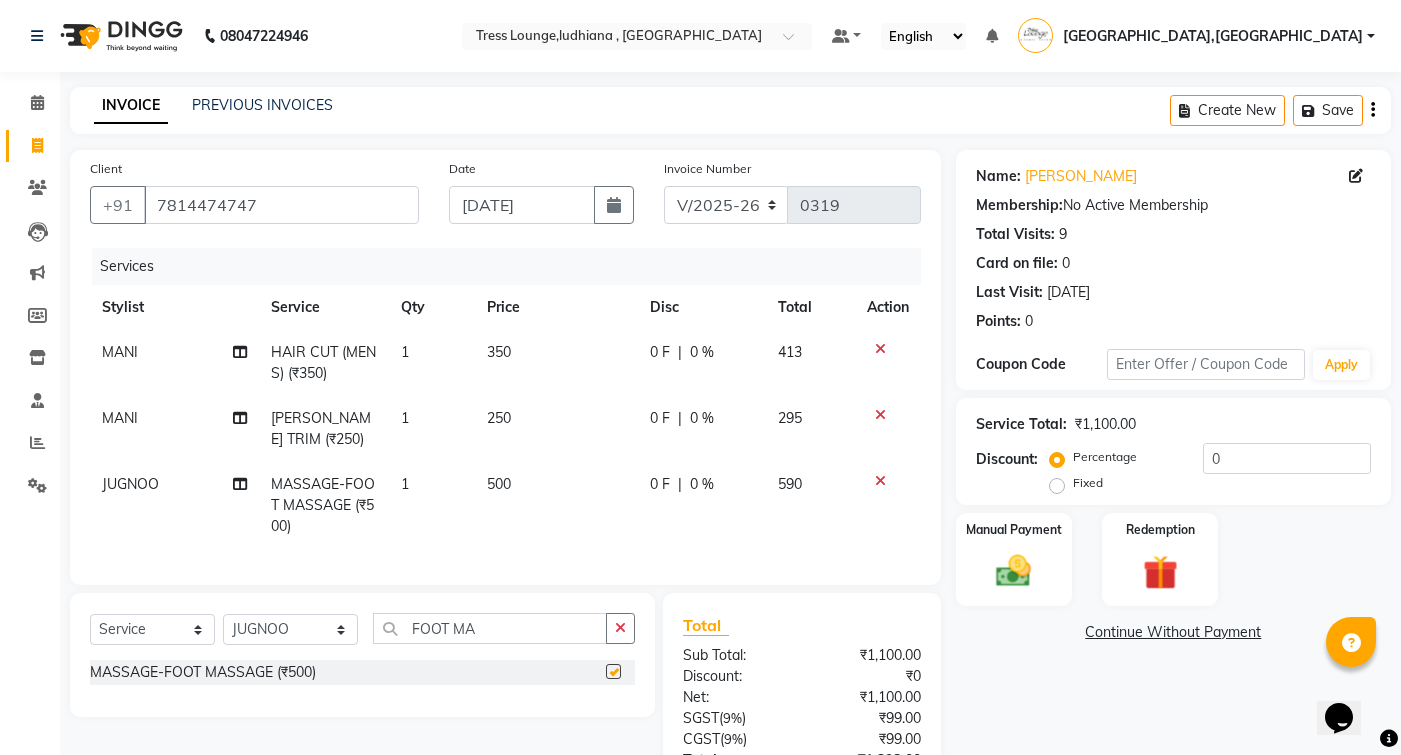 checkbox on "false" 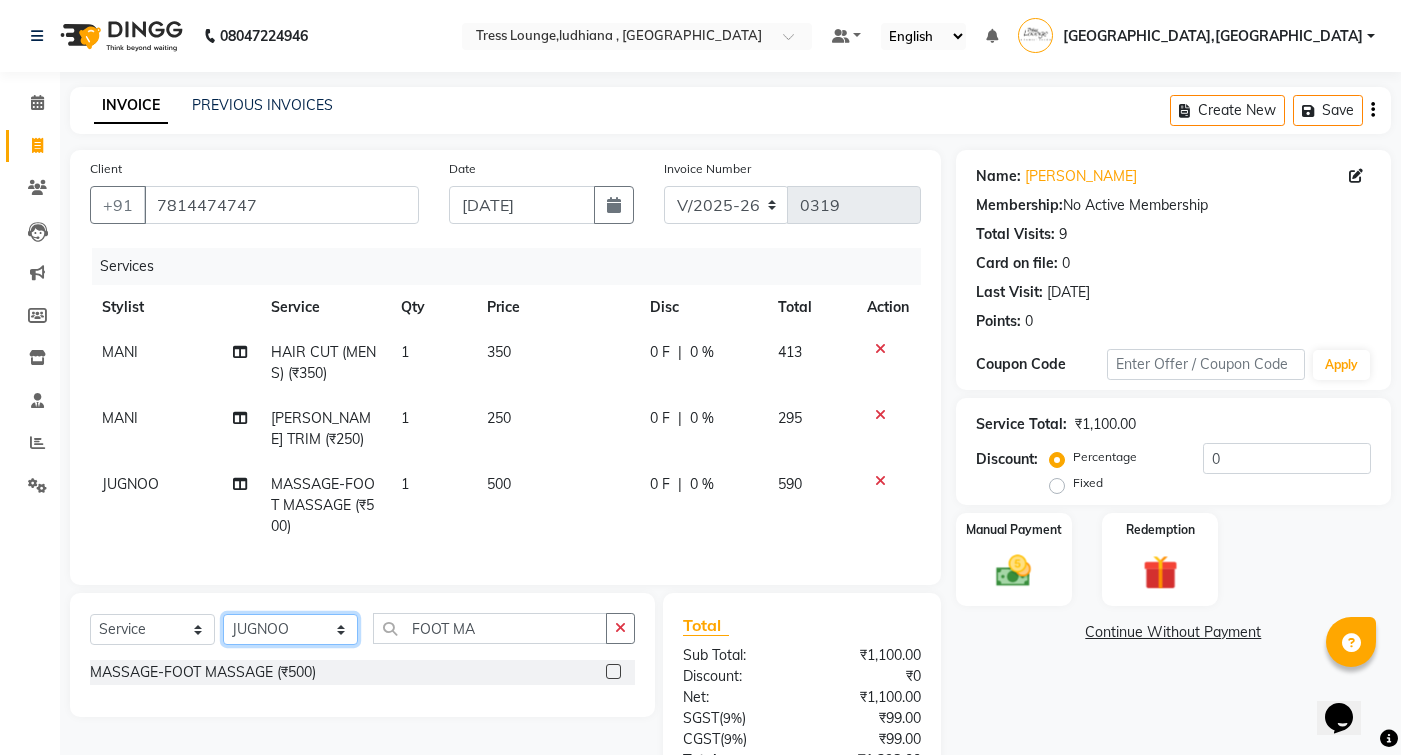 click on "Select Stylist DEEPAK  [PERSON_NAME]  JUGNOO [PERSON_NAME]  KUNAL  [PERSON_NAME] SALON MANAGER- [PERSON_NAME] [PERSON_NAME] WALK IN" 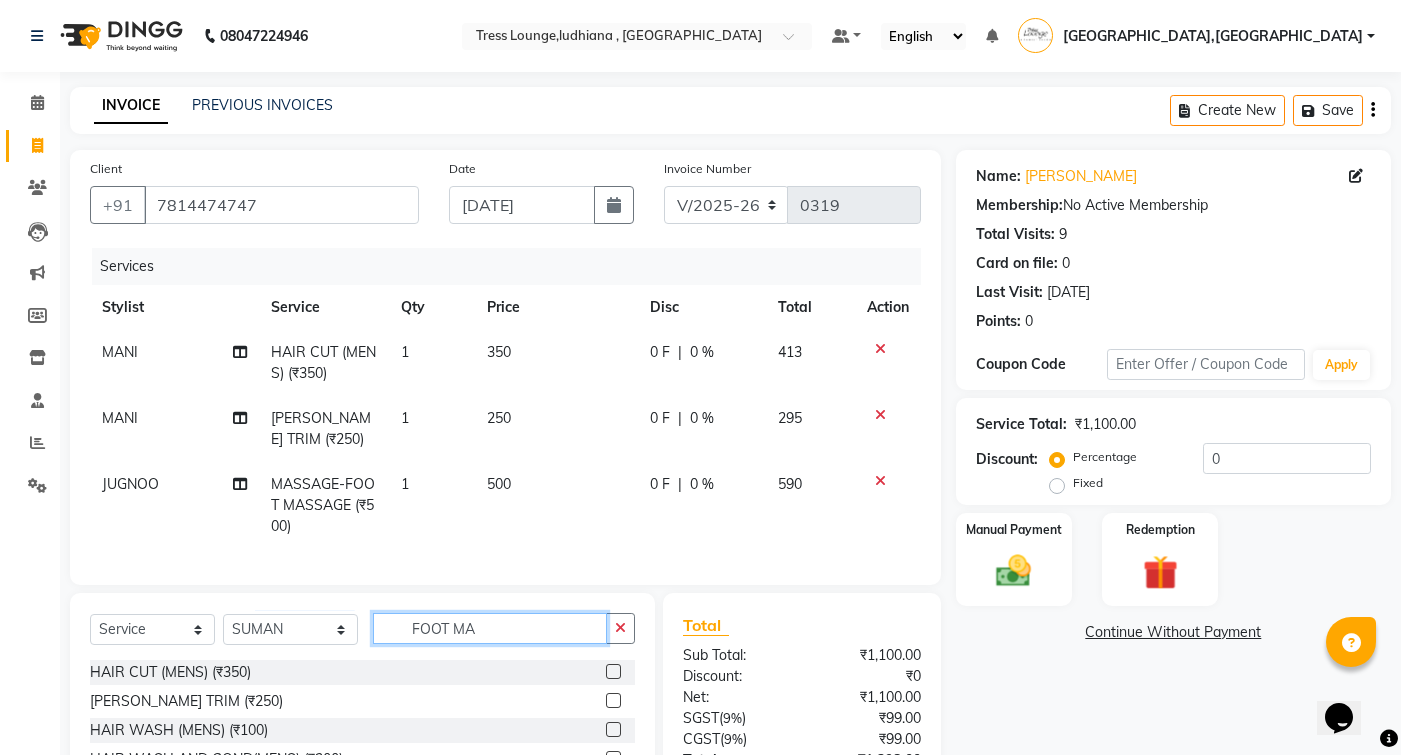 click on "FOOT MA" 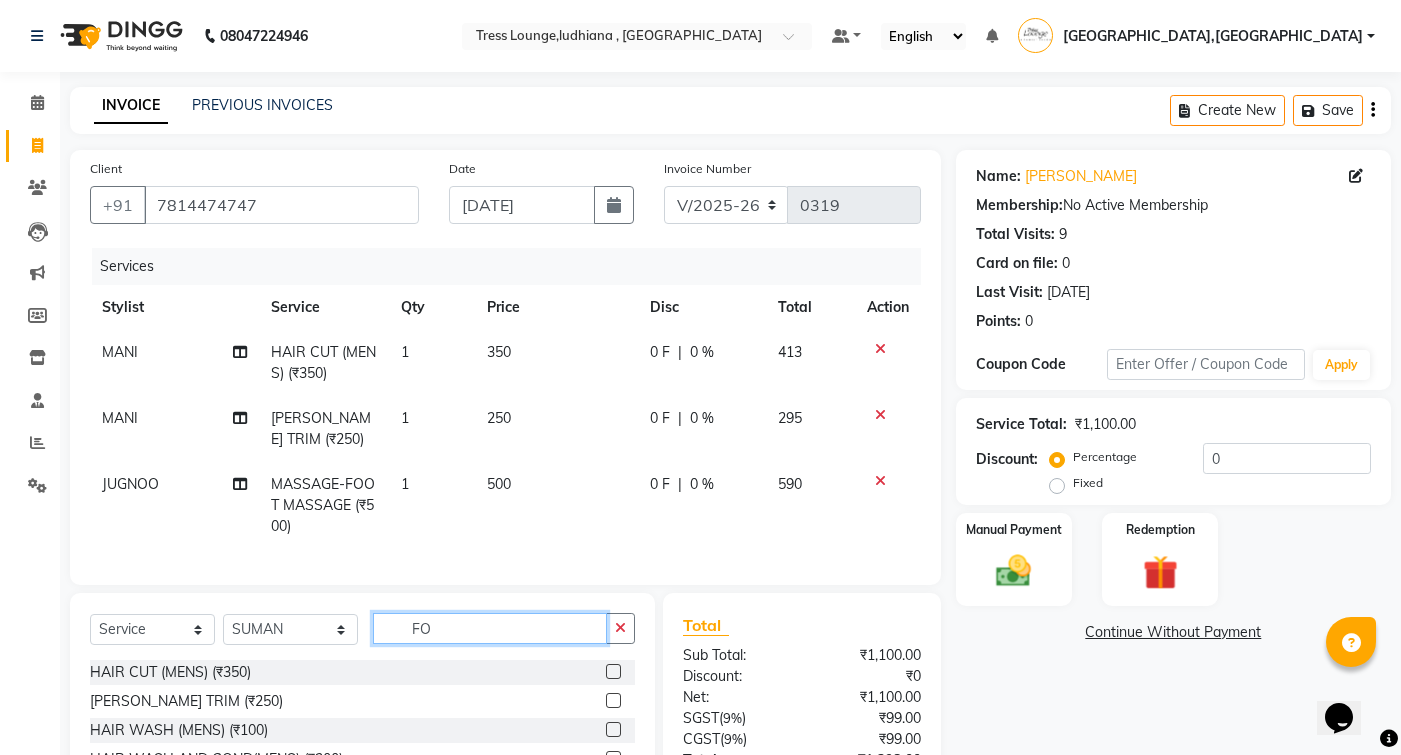 type on "F" 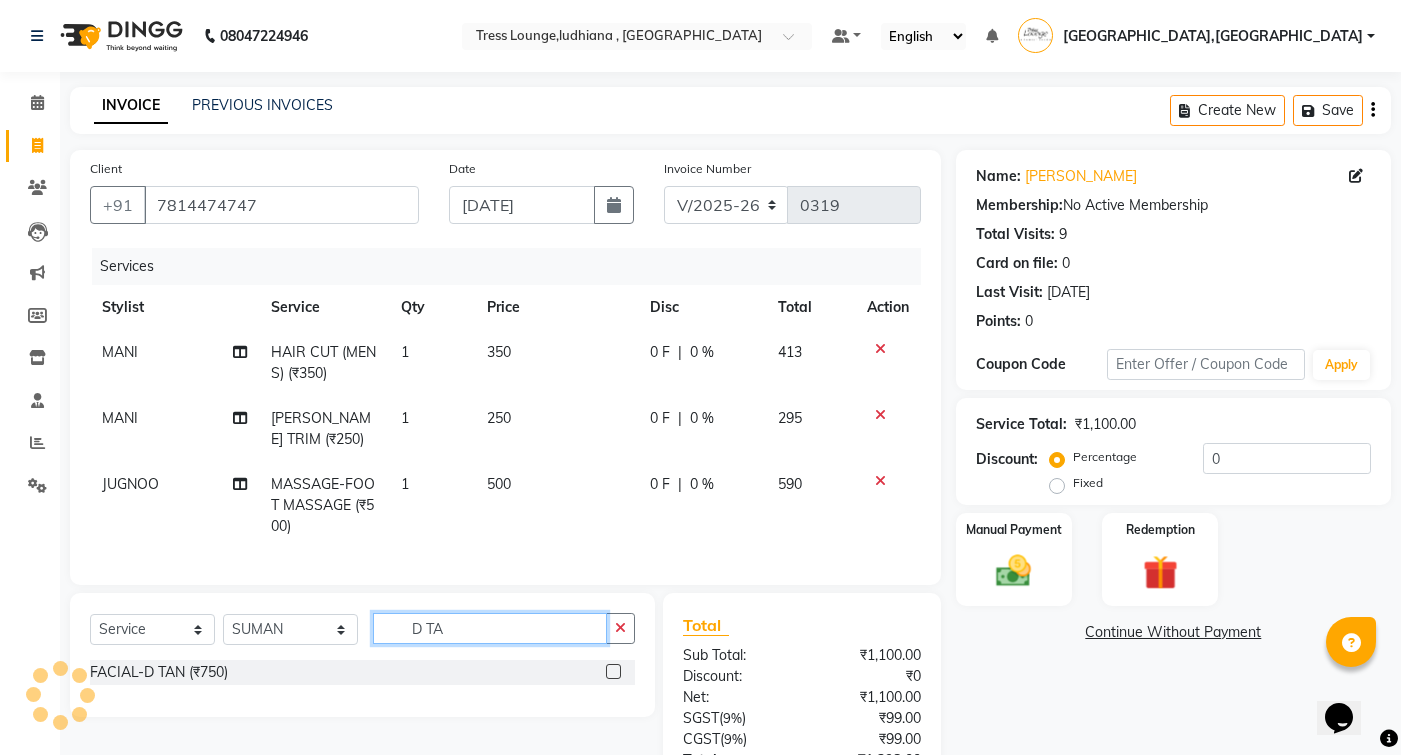 type on "D TA" 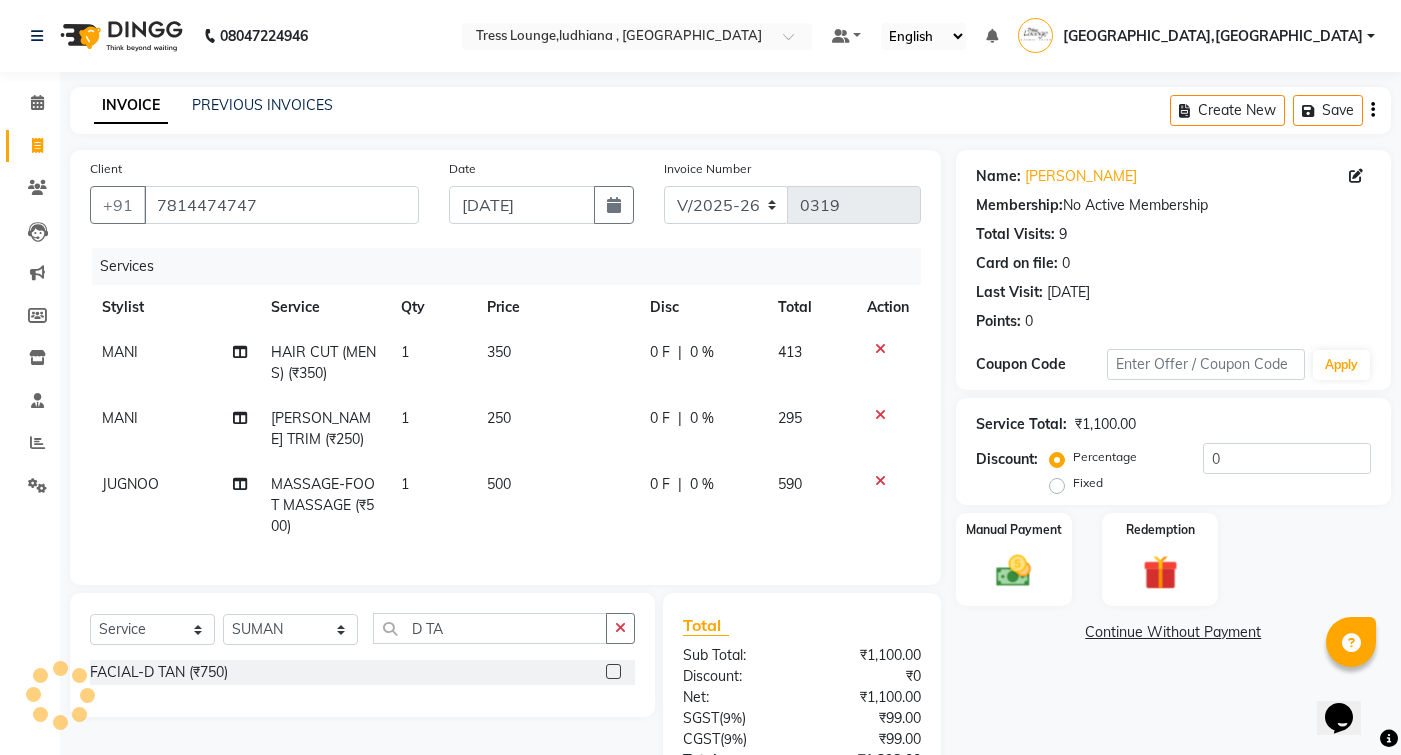 click 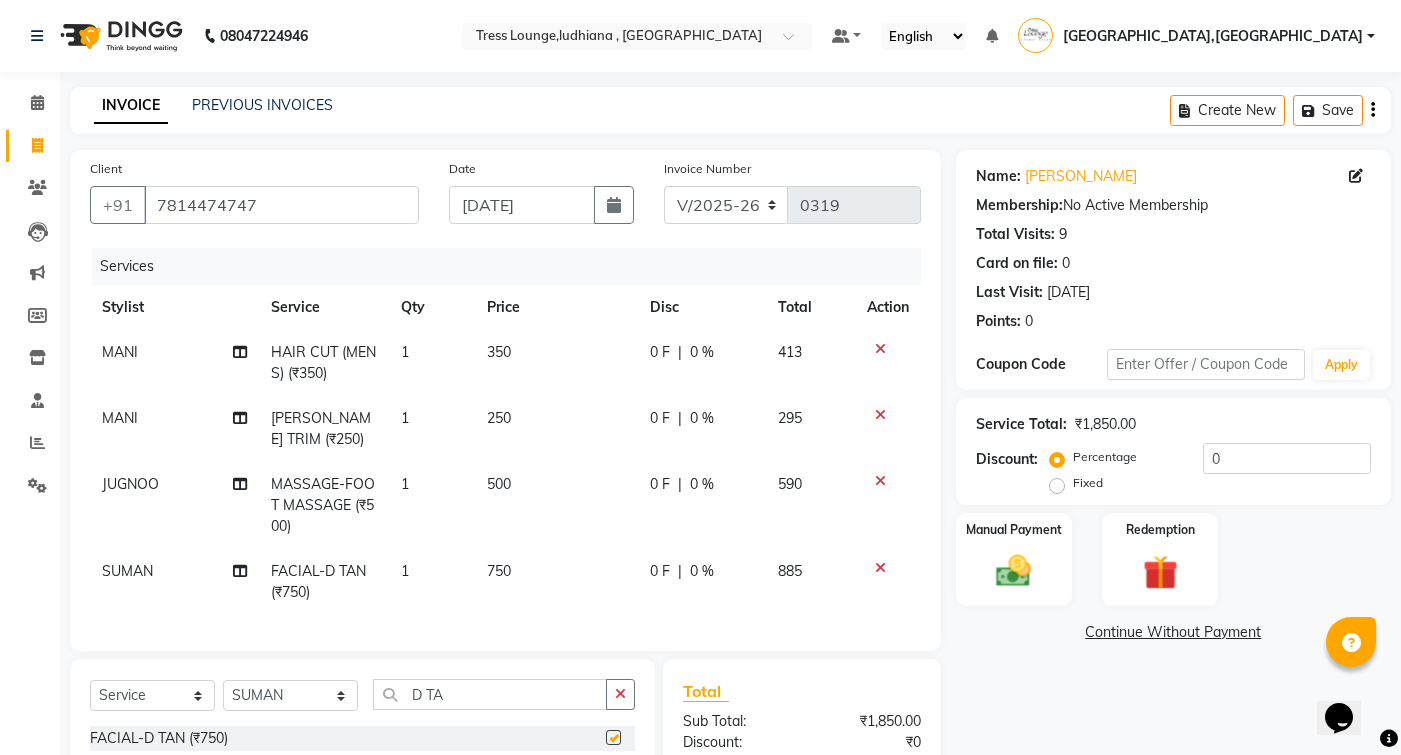 checkbox on "false" 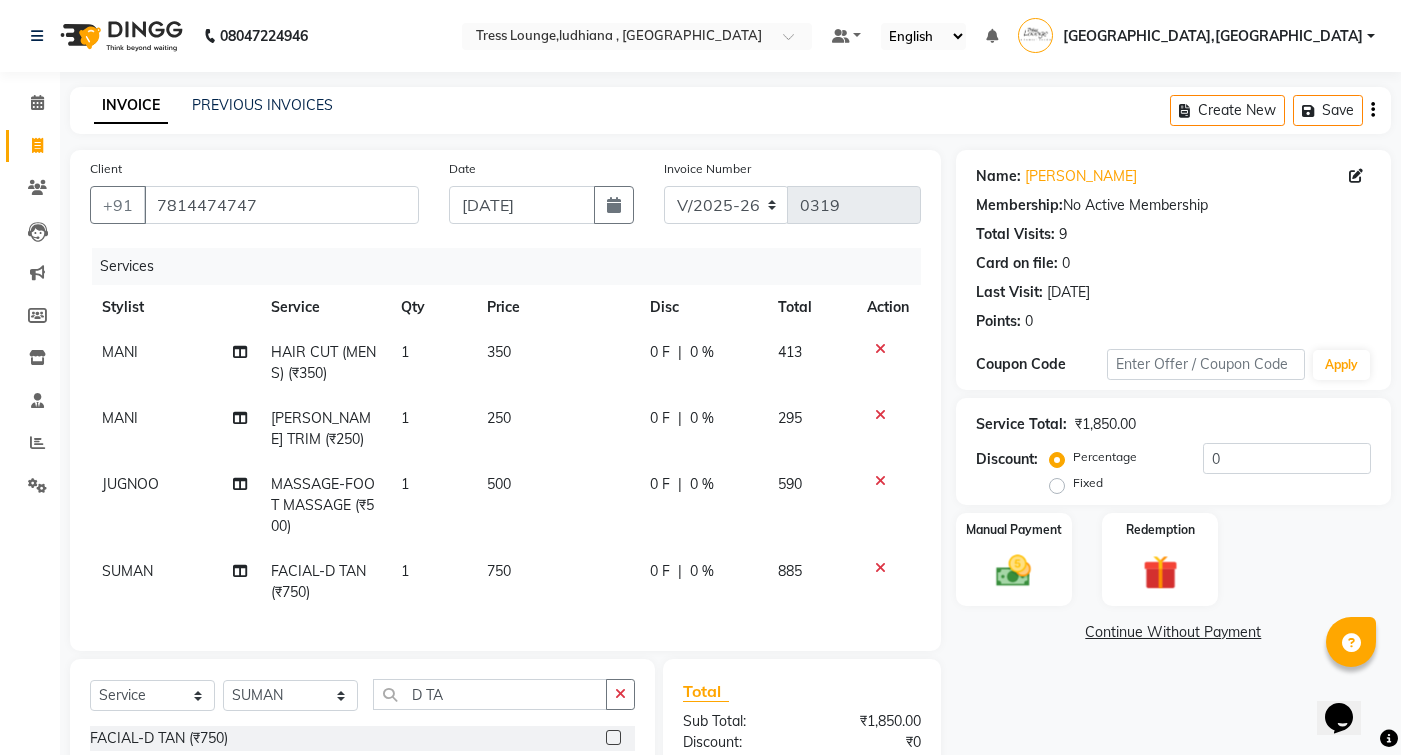 scroll, scrollTop: 45, scrollLeft: 0, axis: vertical 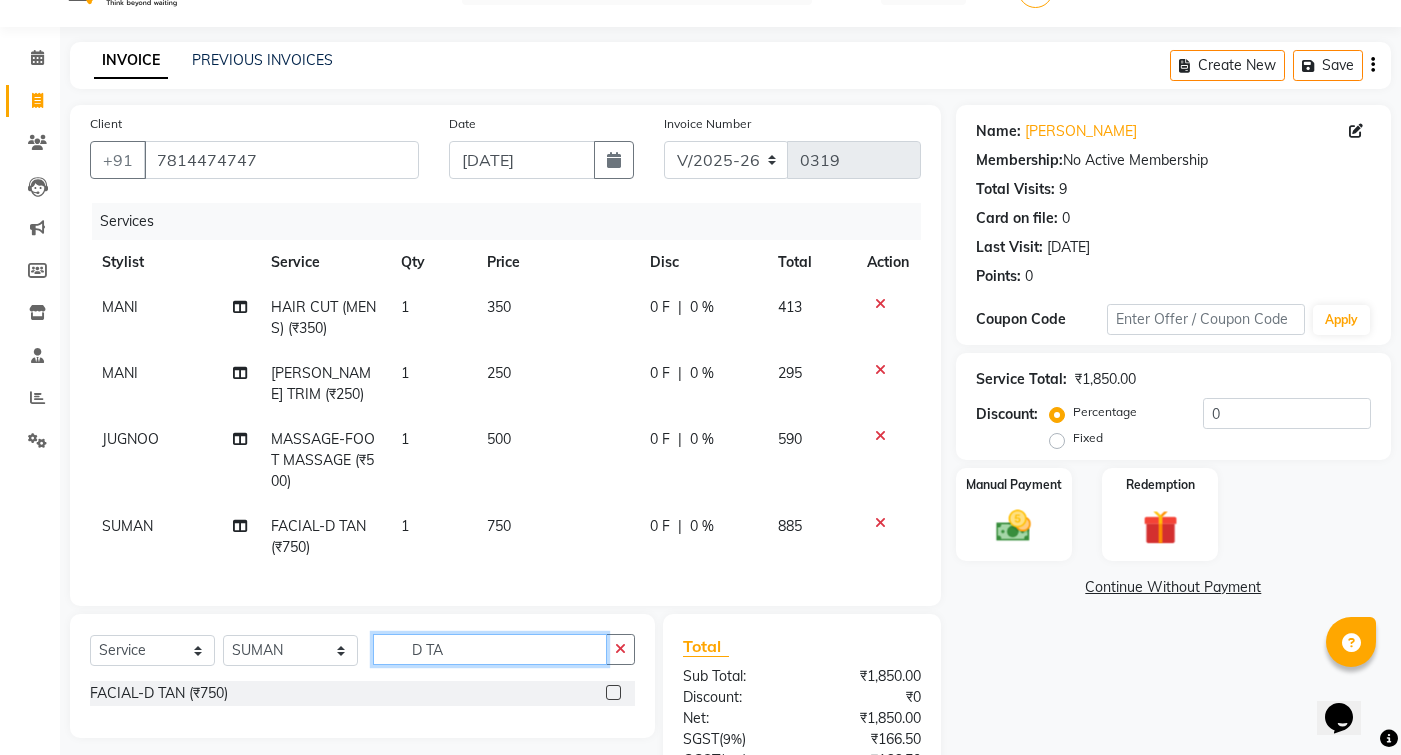 click on "D TA" 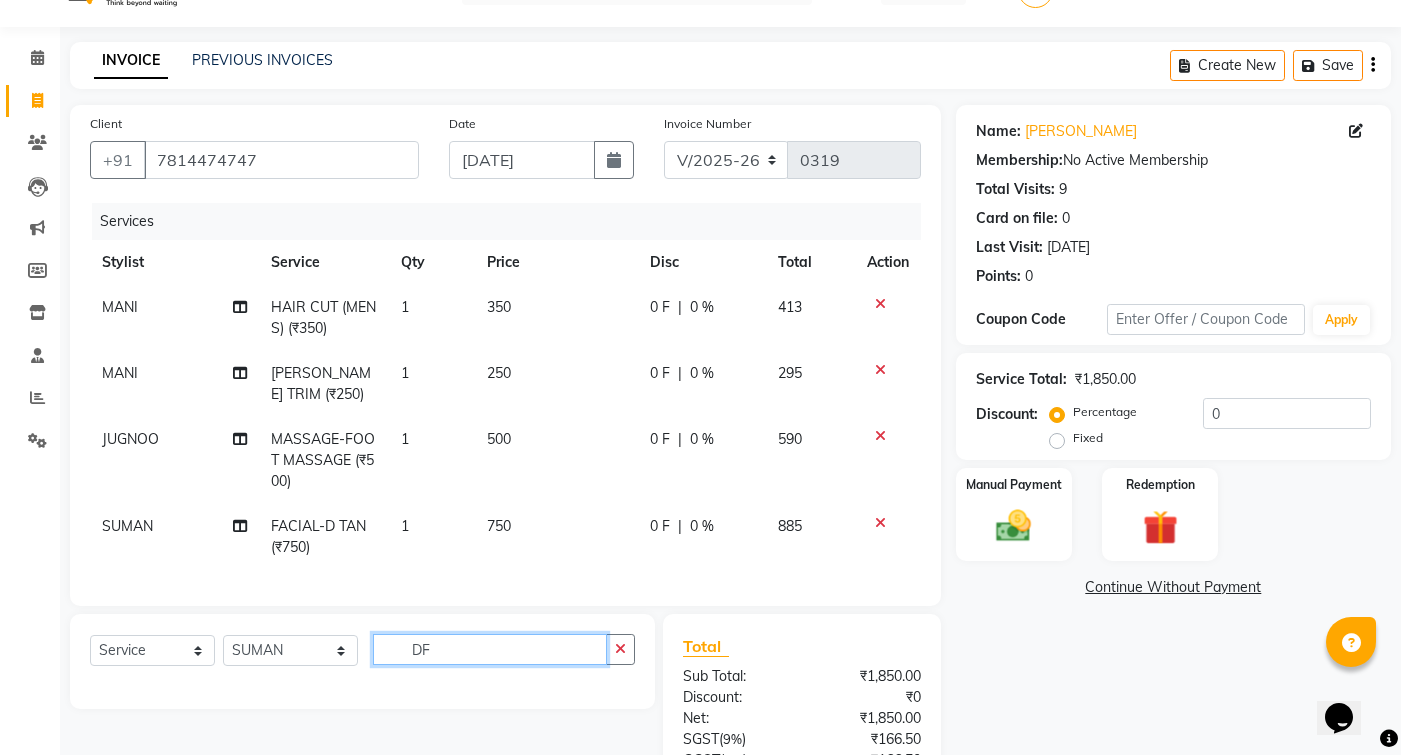type on "D" 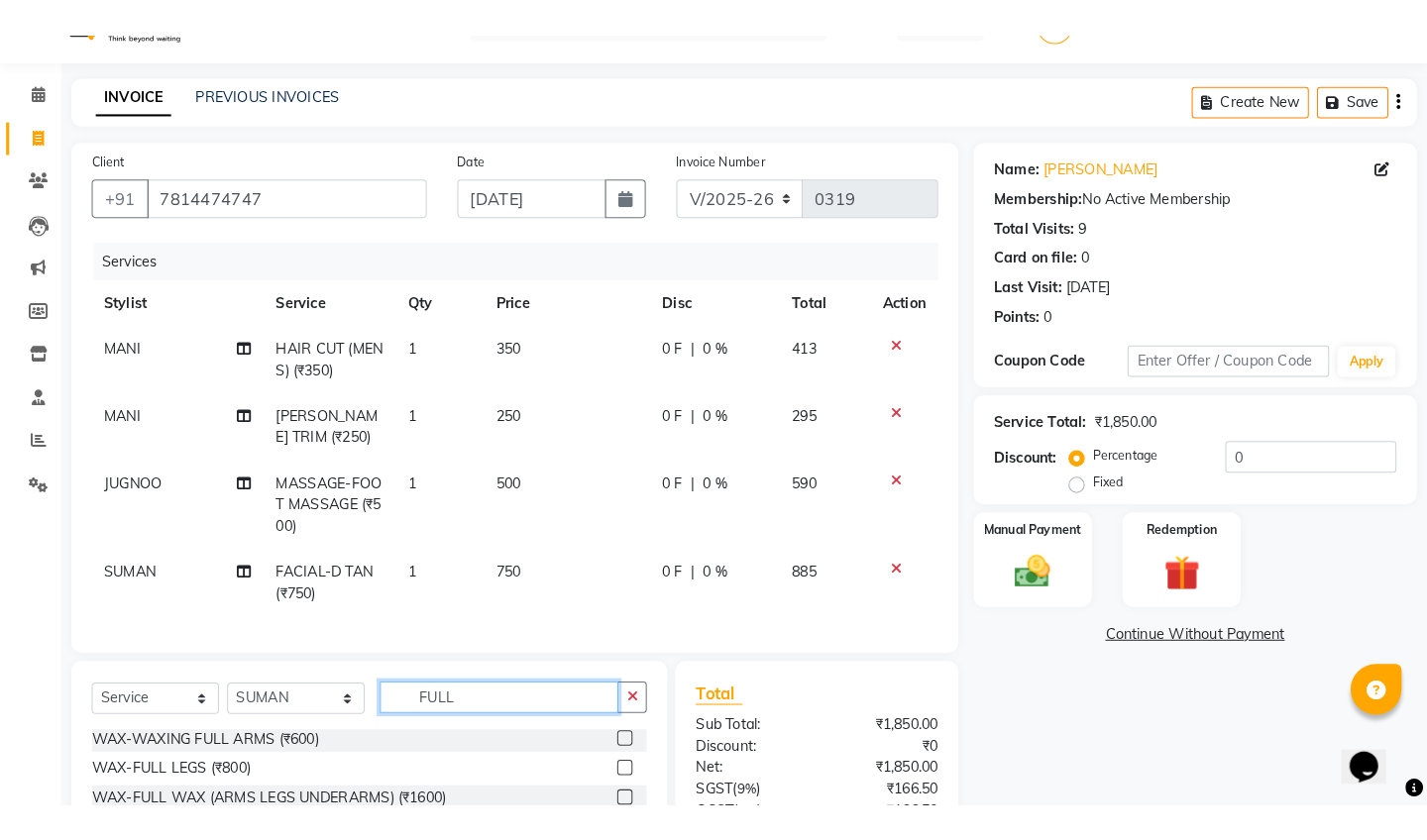 scroll, scrollTop: 3, scrollLeft: 0, axis: vertical 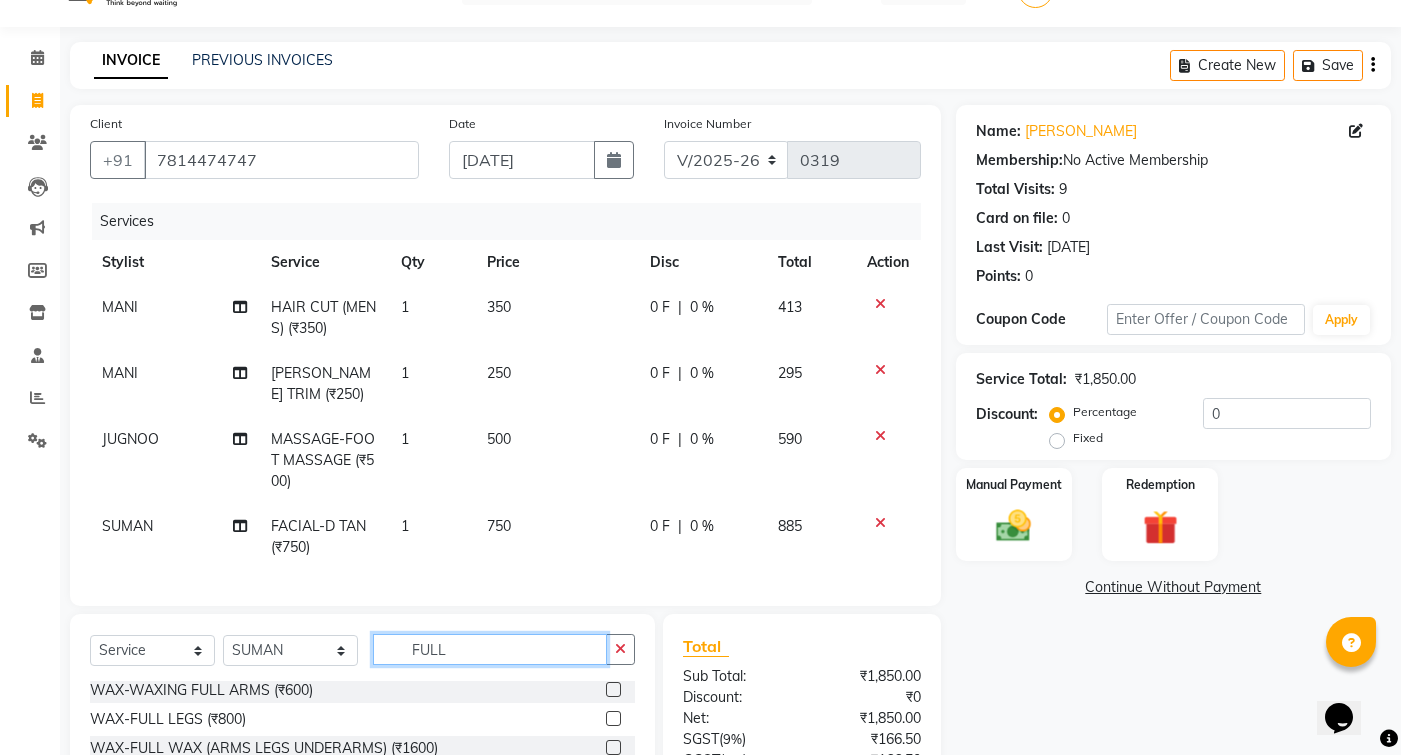 type on "FULL" 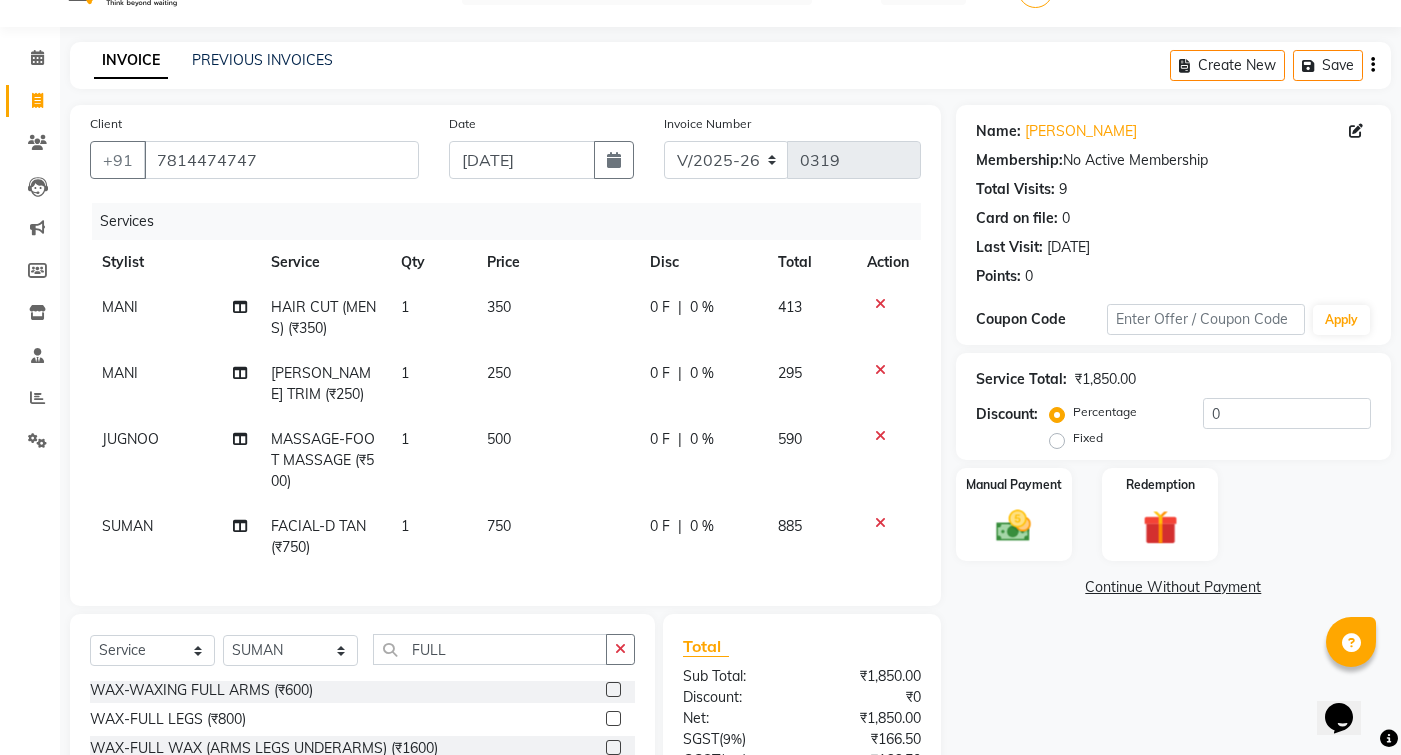 click 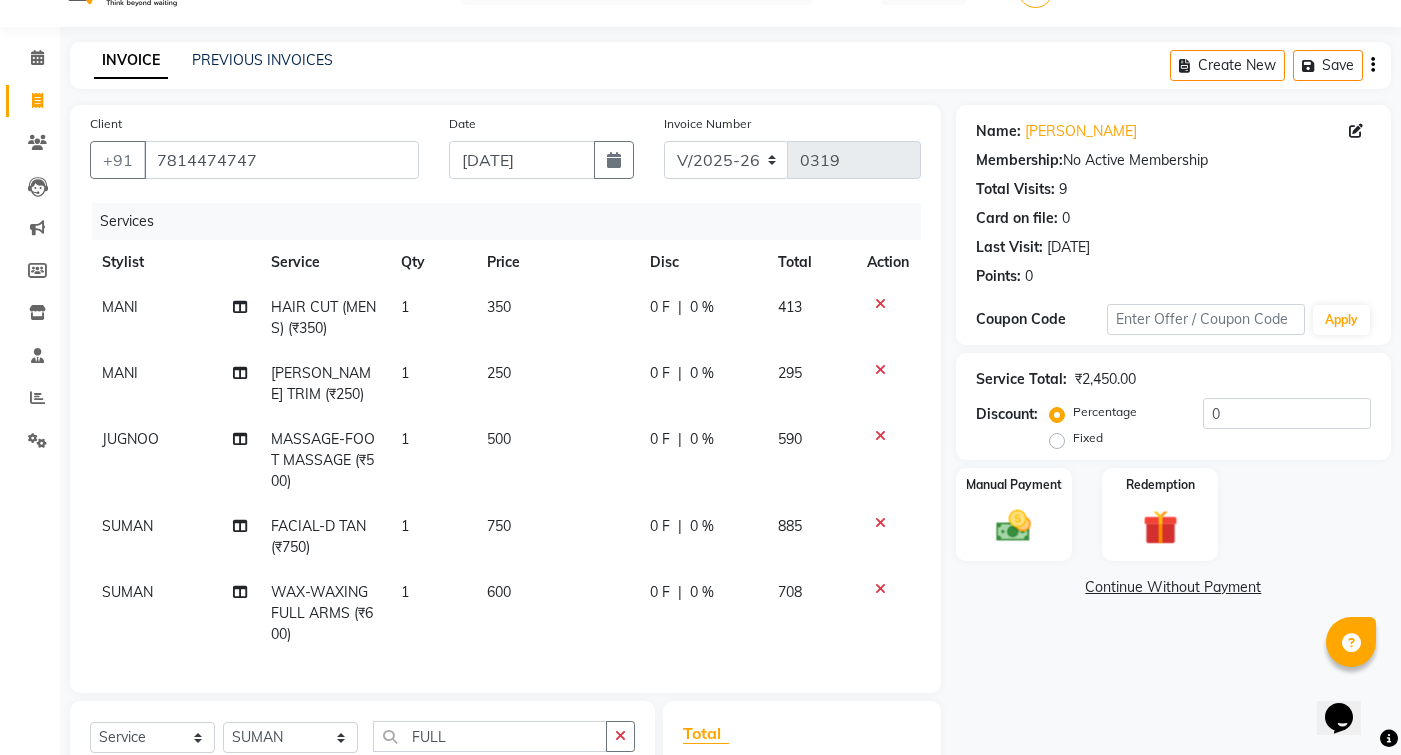 checkbox on "false" 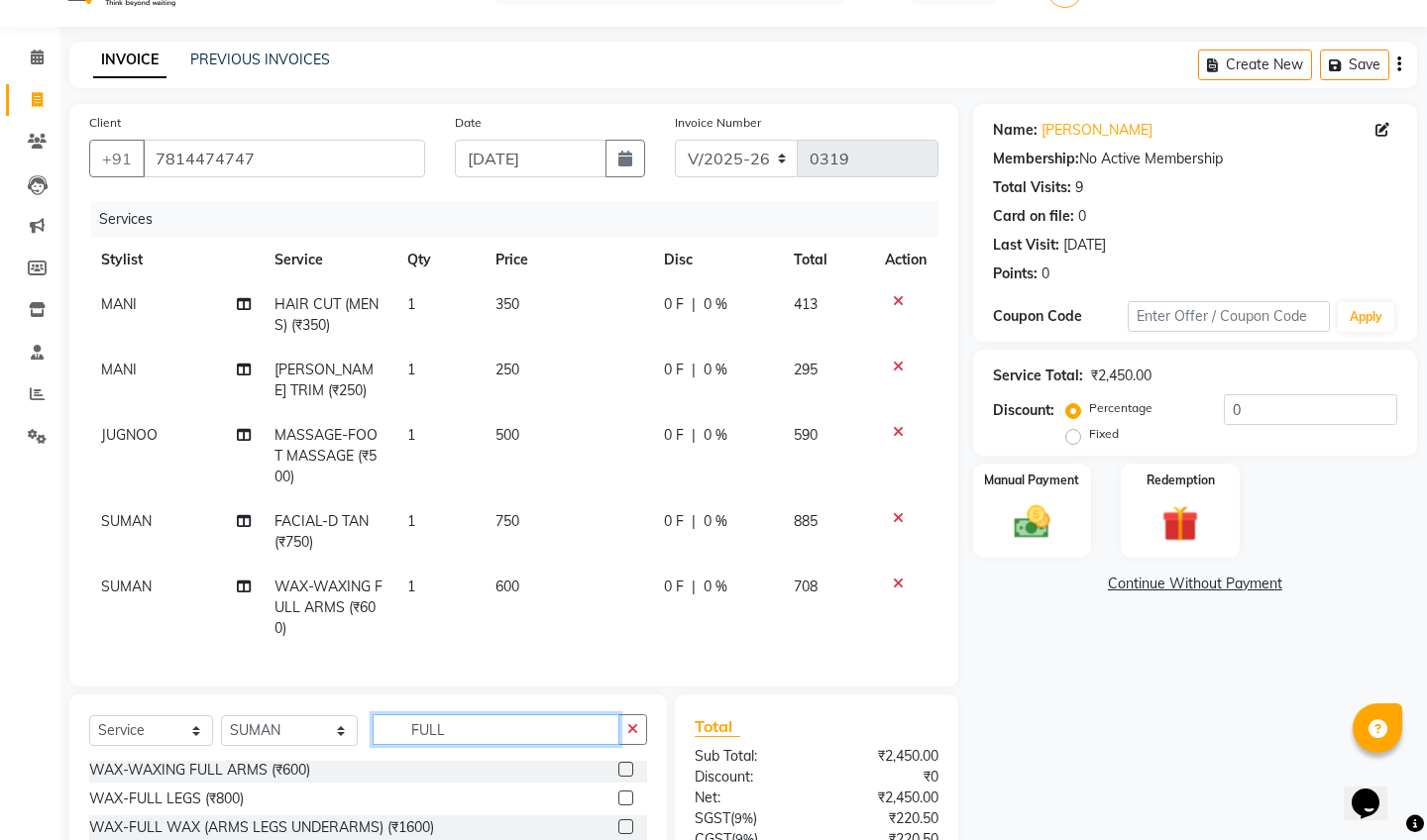 click on "FULL" 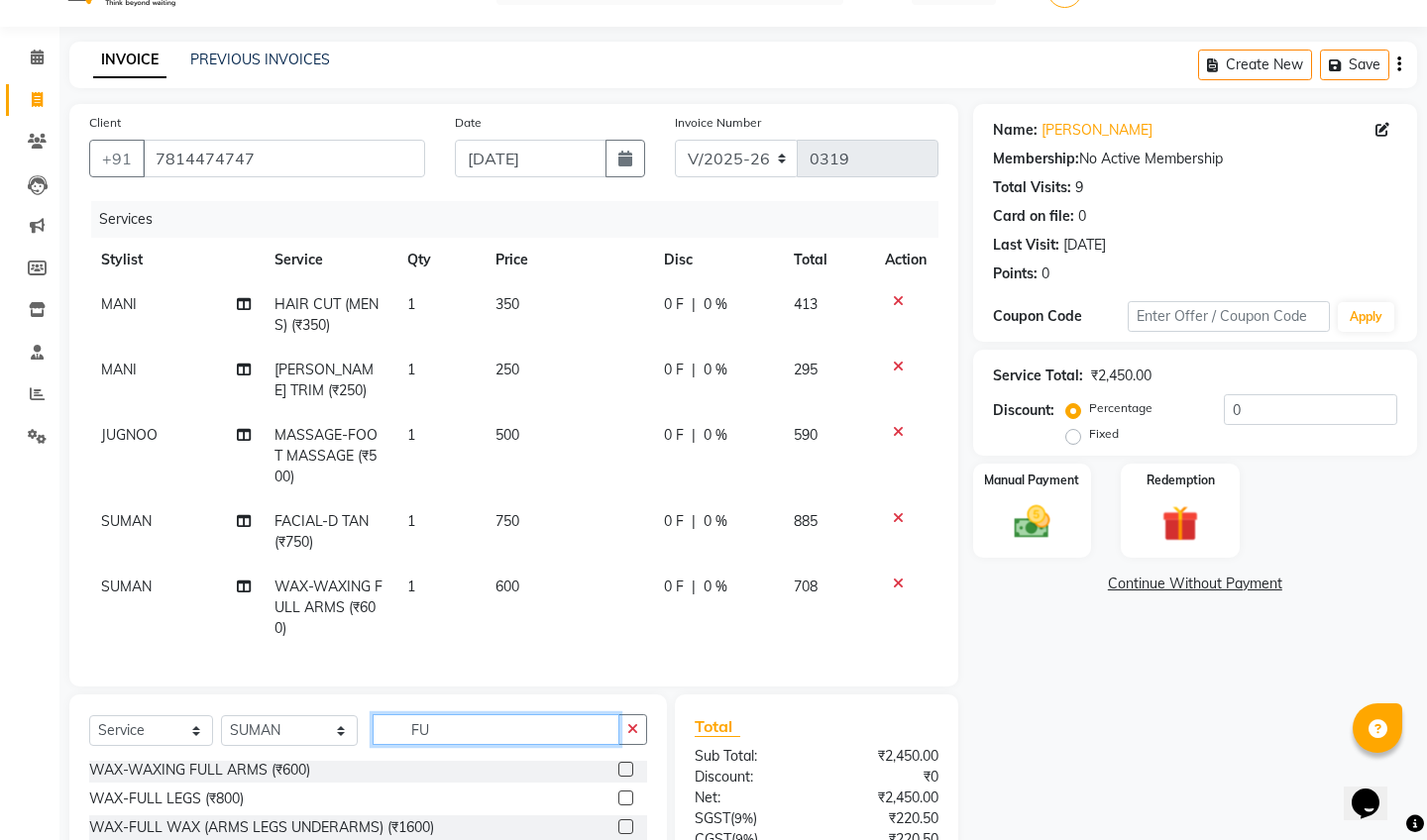 type on "F" 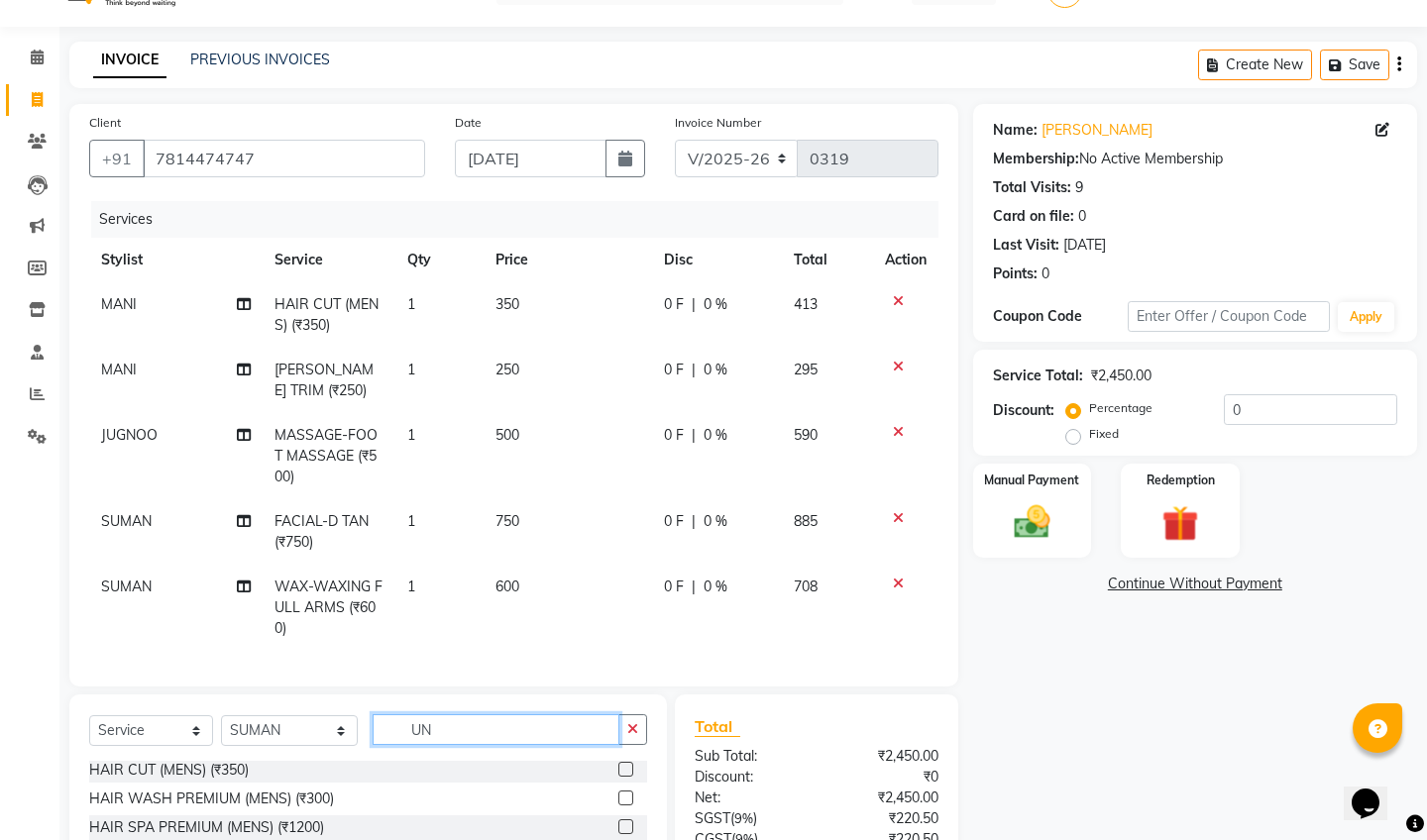 scroll, scrollTop: 0, scrollLeft: 0, axis: both 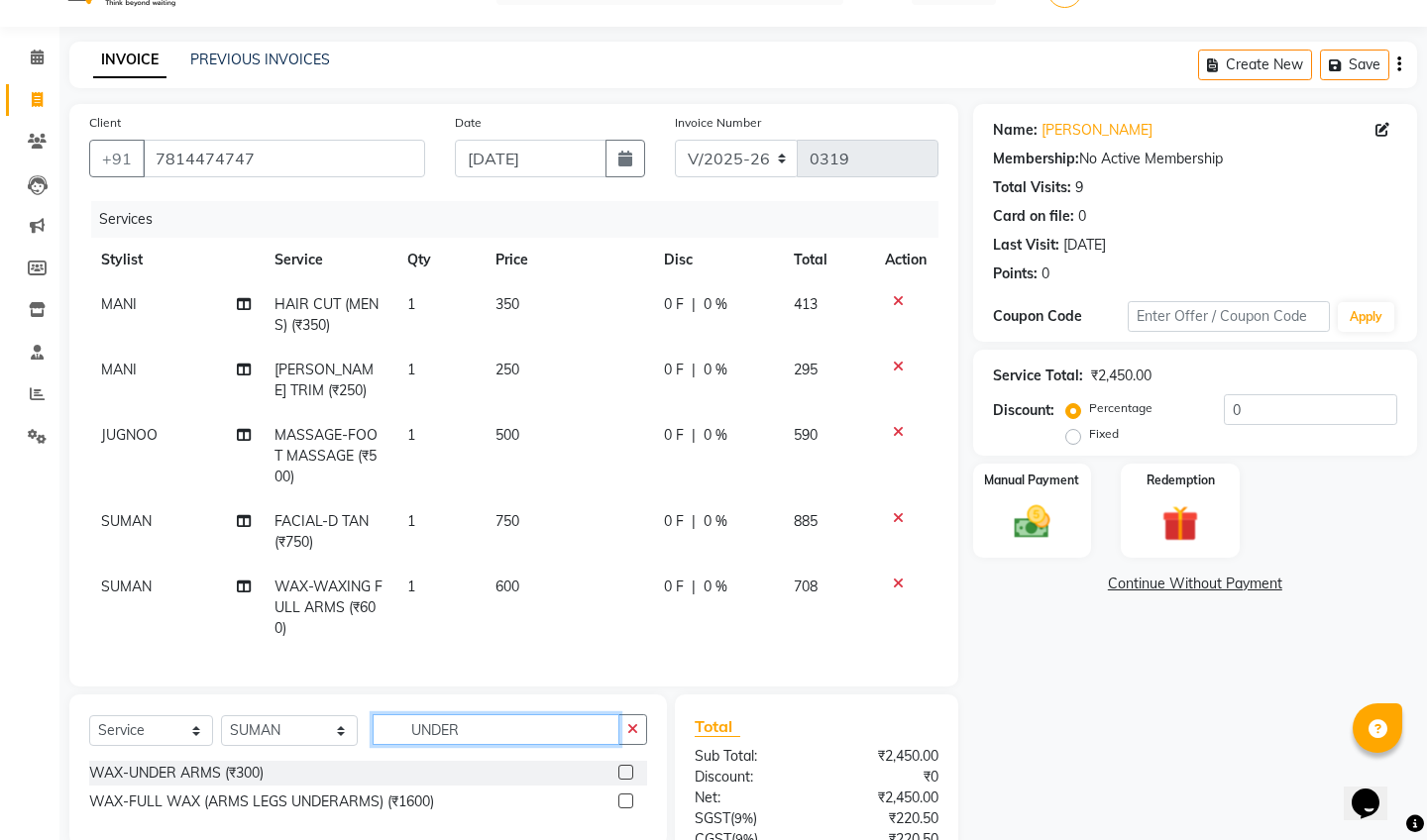 type on "UNDER" 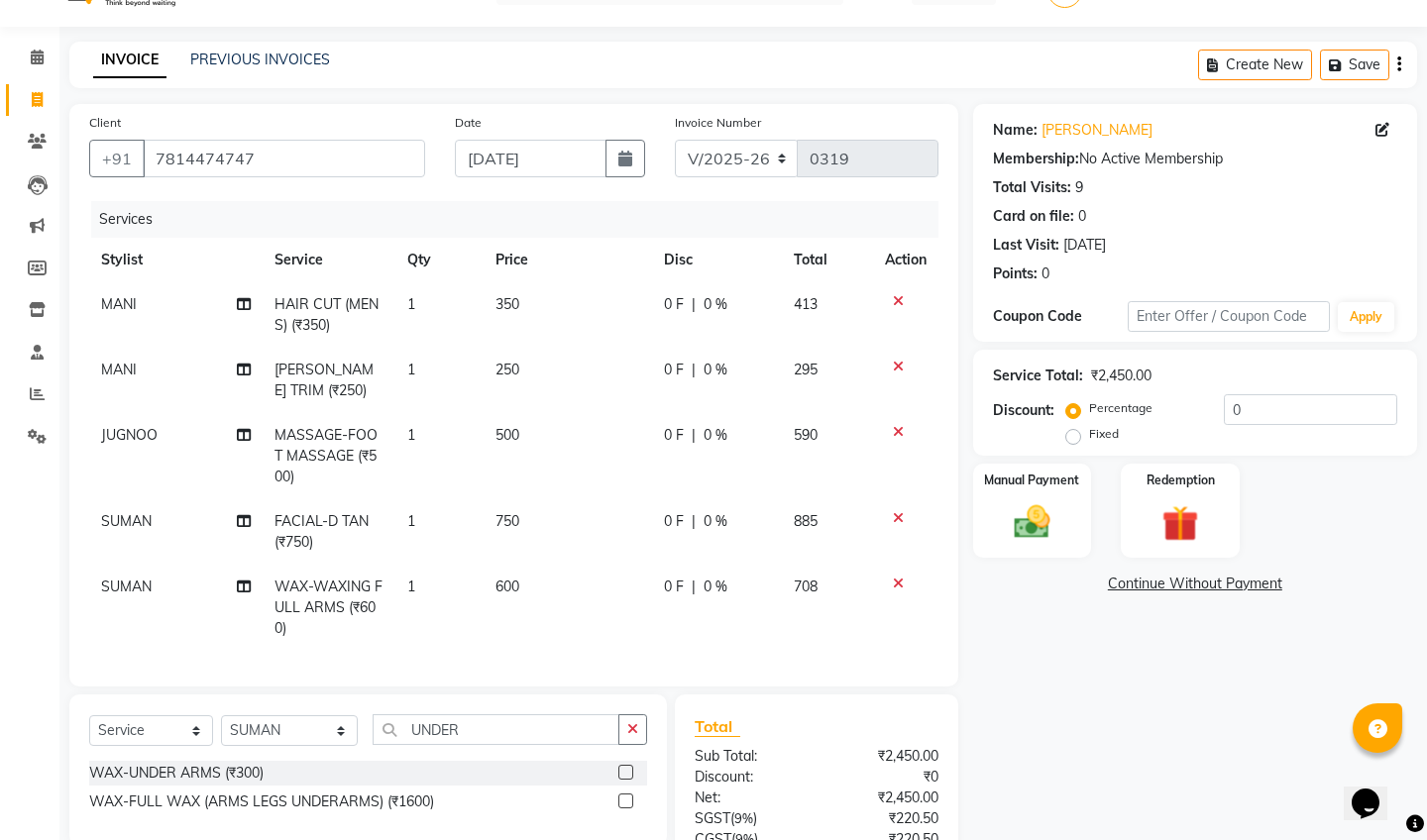 click 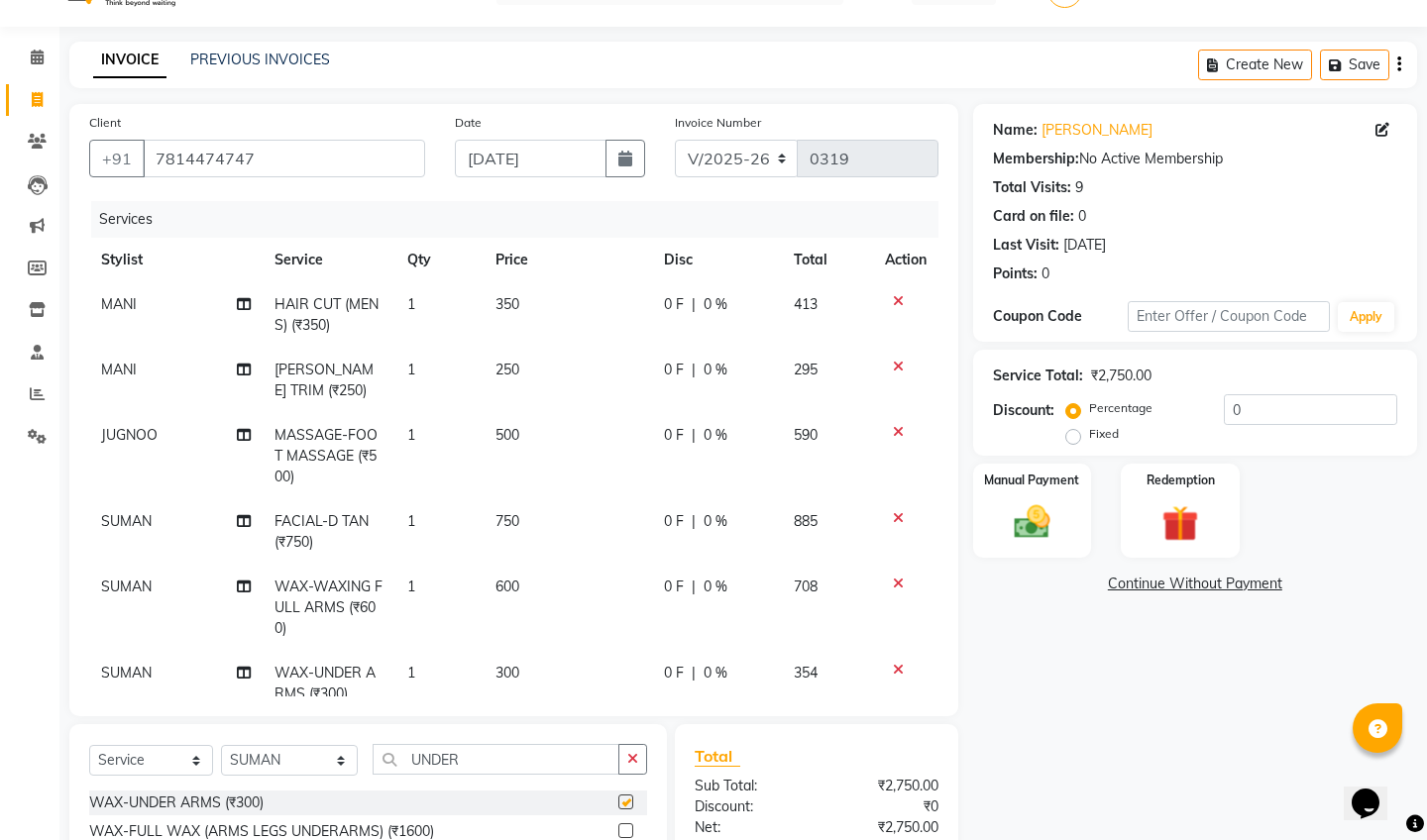 checkbox on "false" 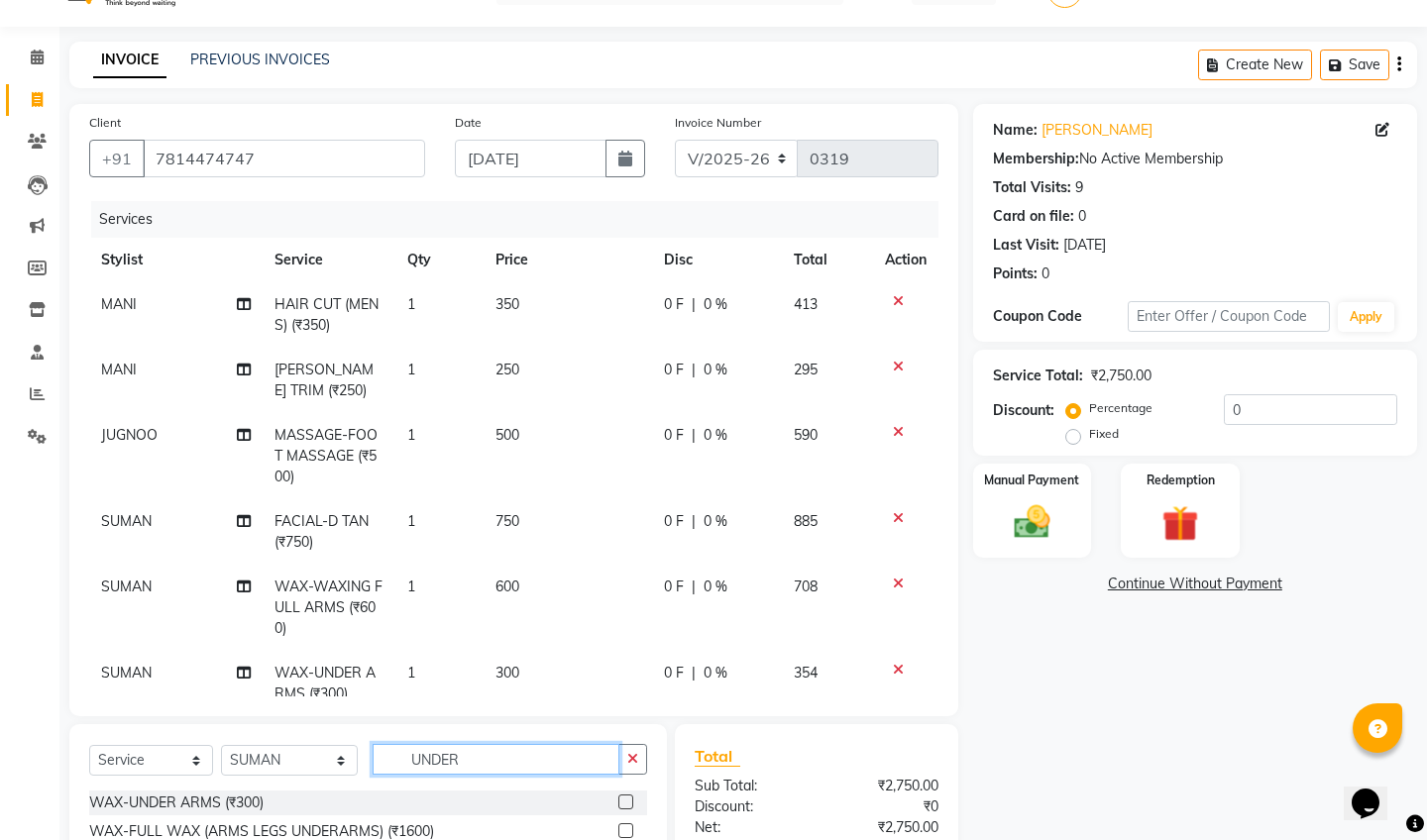 click on "UNDER" 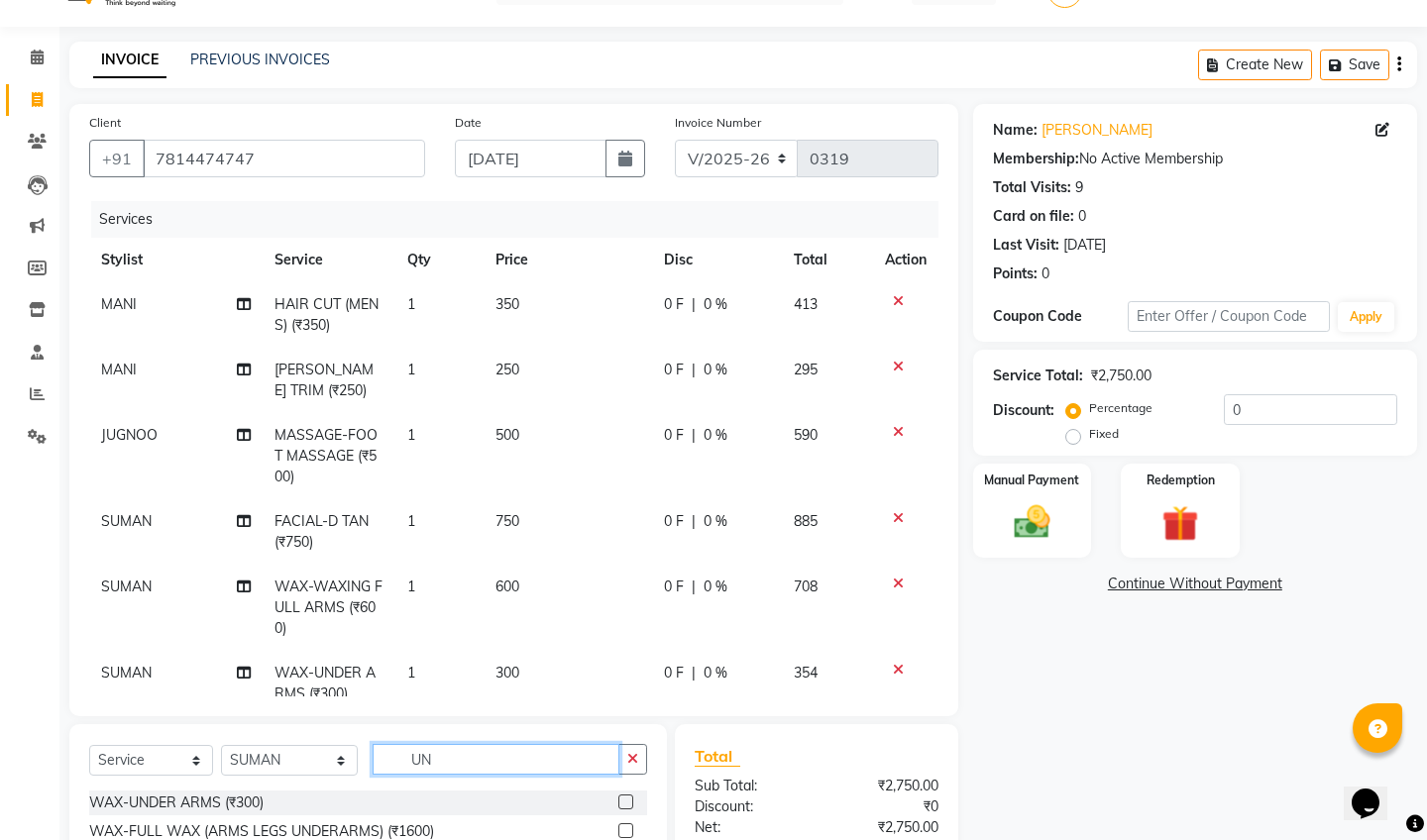 type on "U" 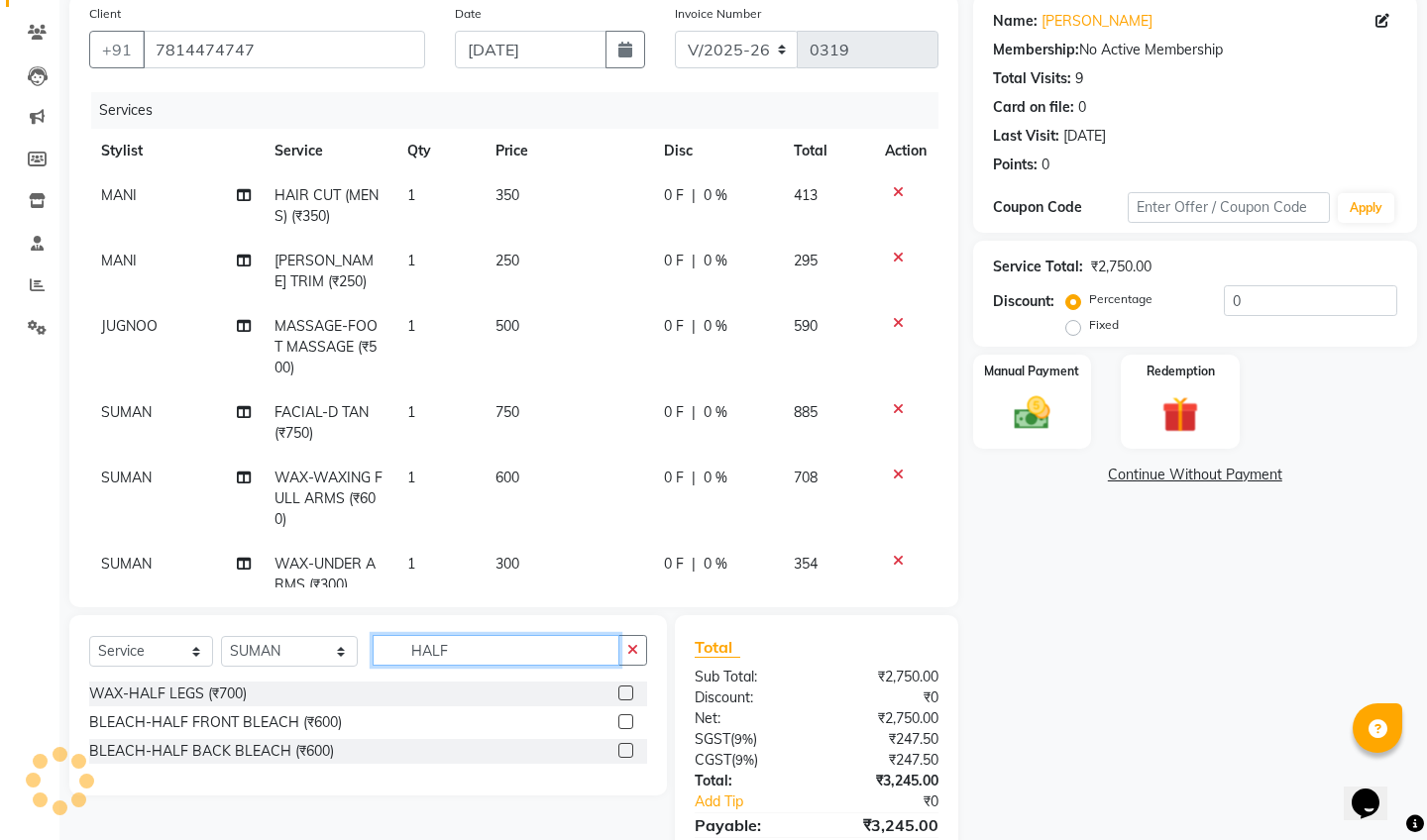 scroll, scrollTop: 197, scrollLeft: 0, axis: vertical 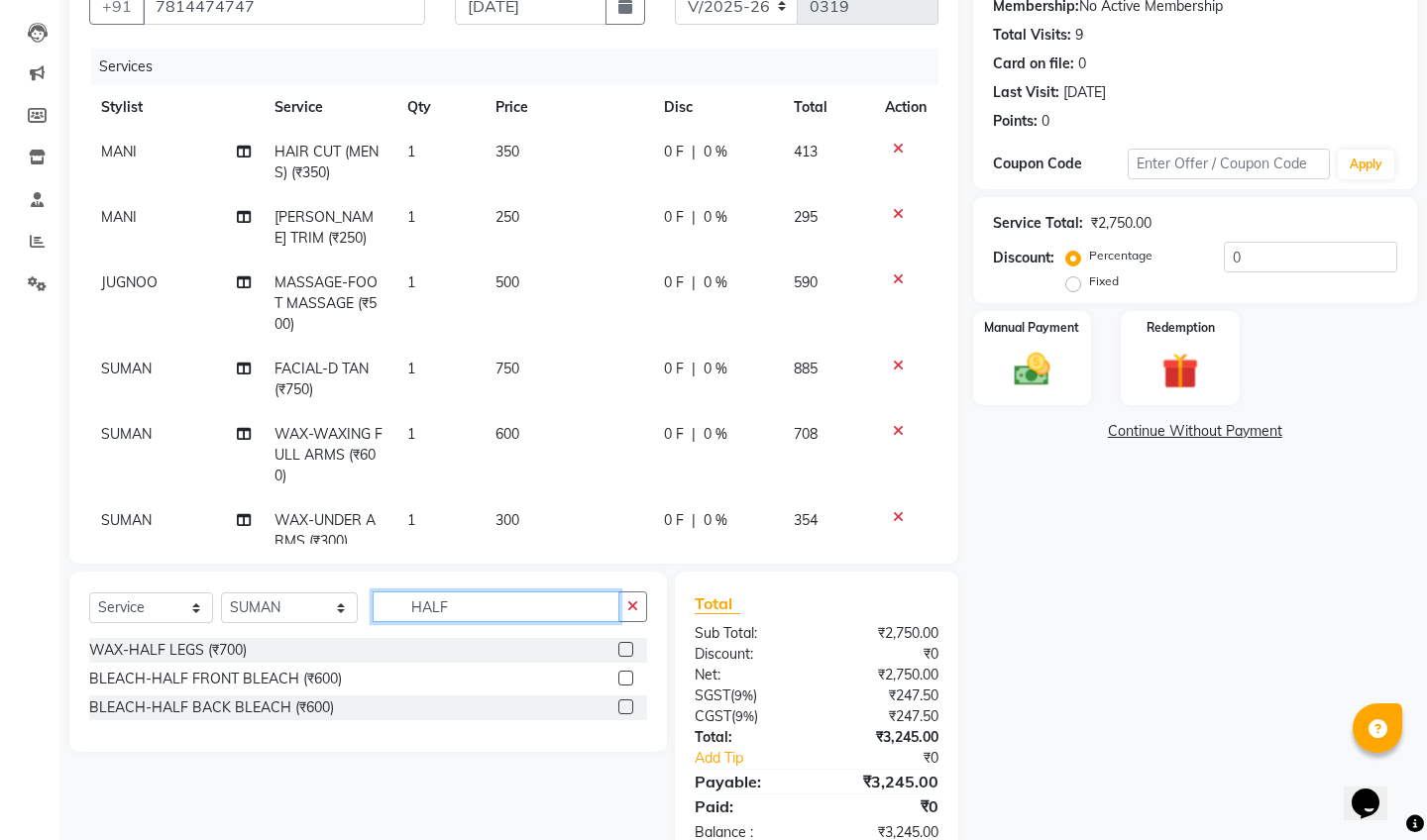 type on "HALF" 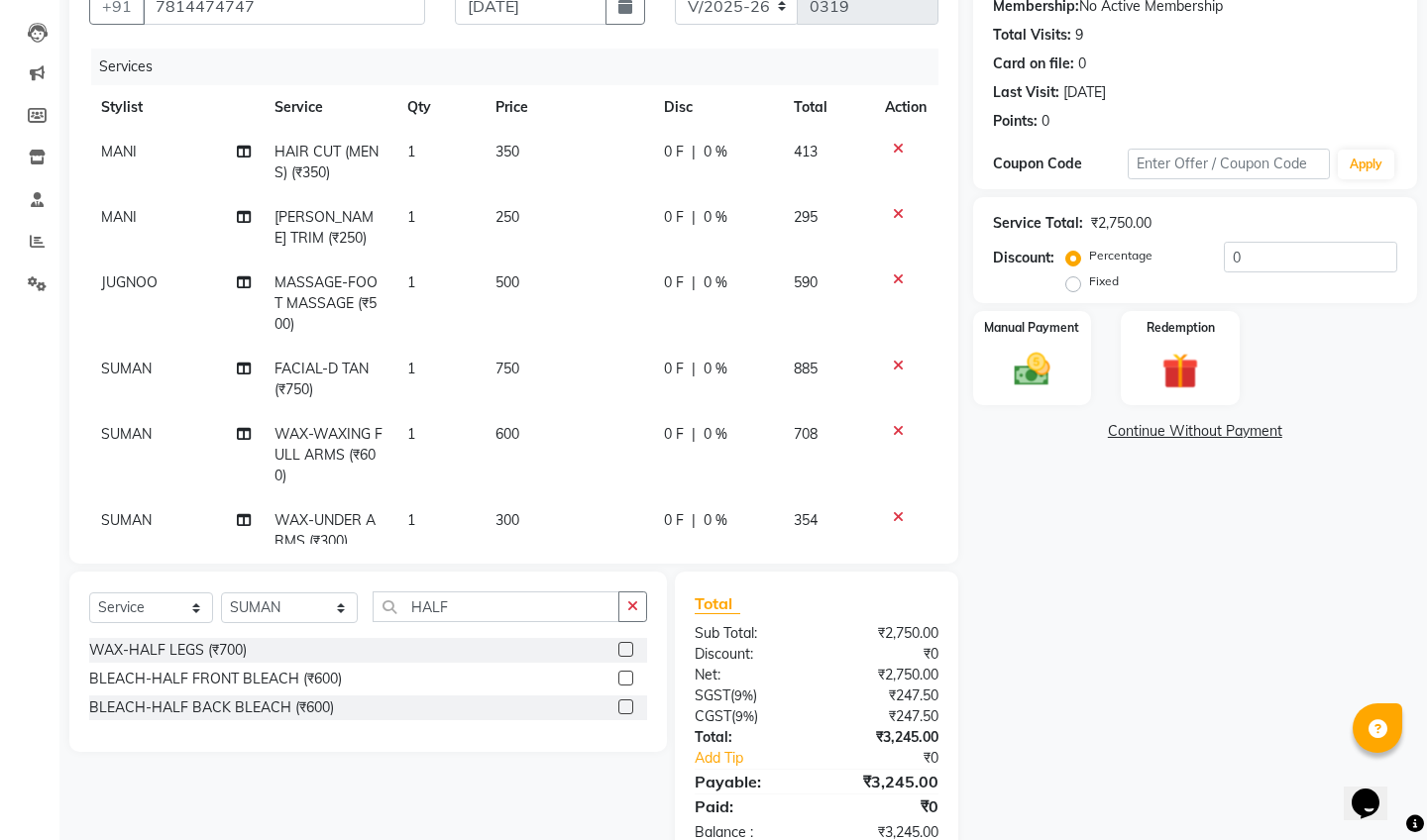 click 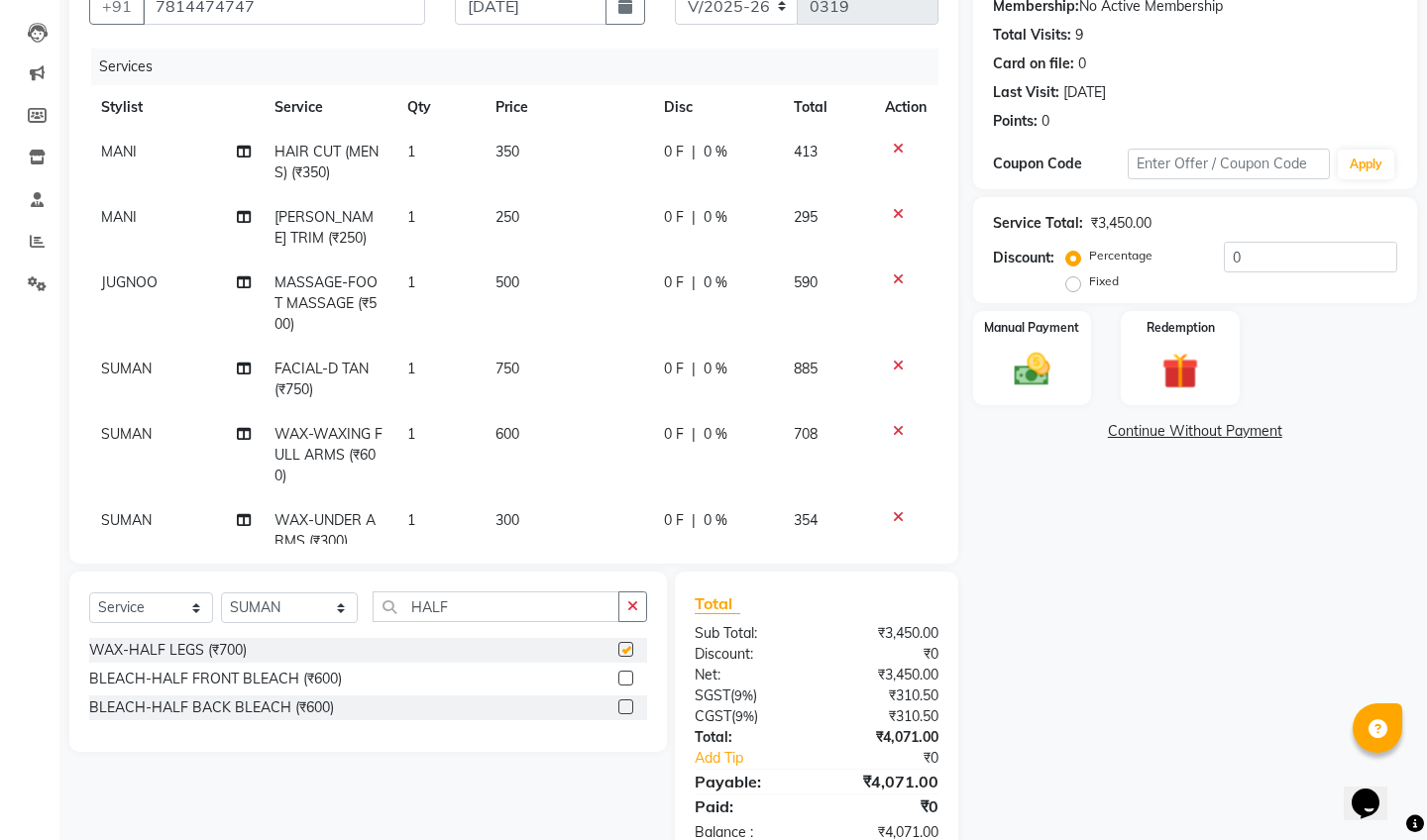 checkbox on "false" 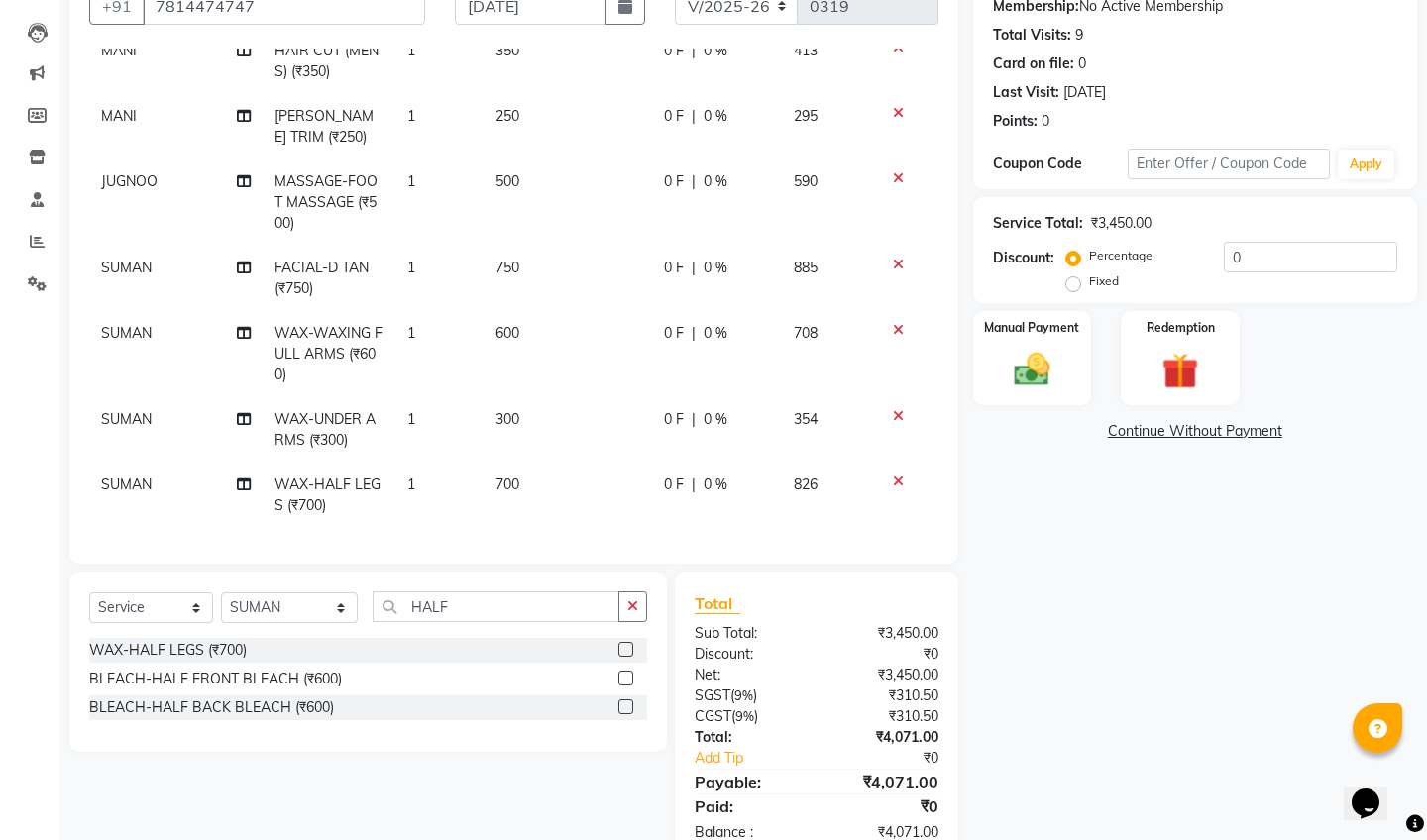 scroll, scrollTop: 101, scrollLeft: 0, axis: vertical 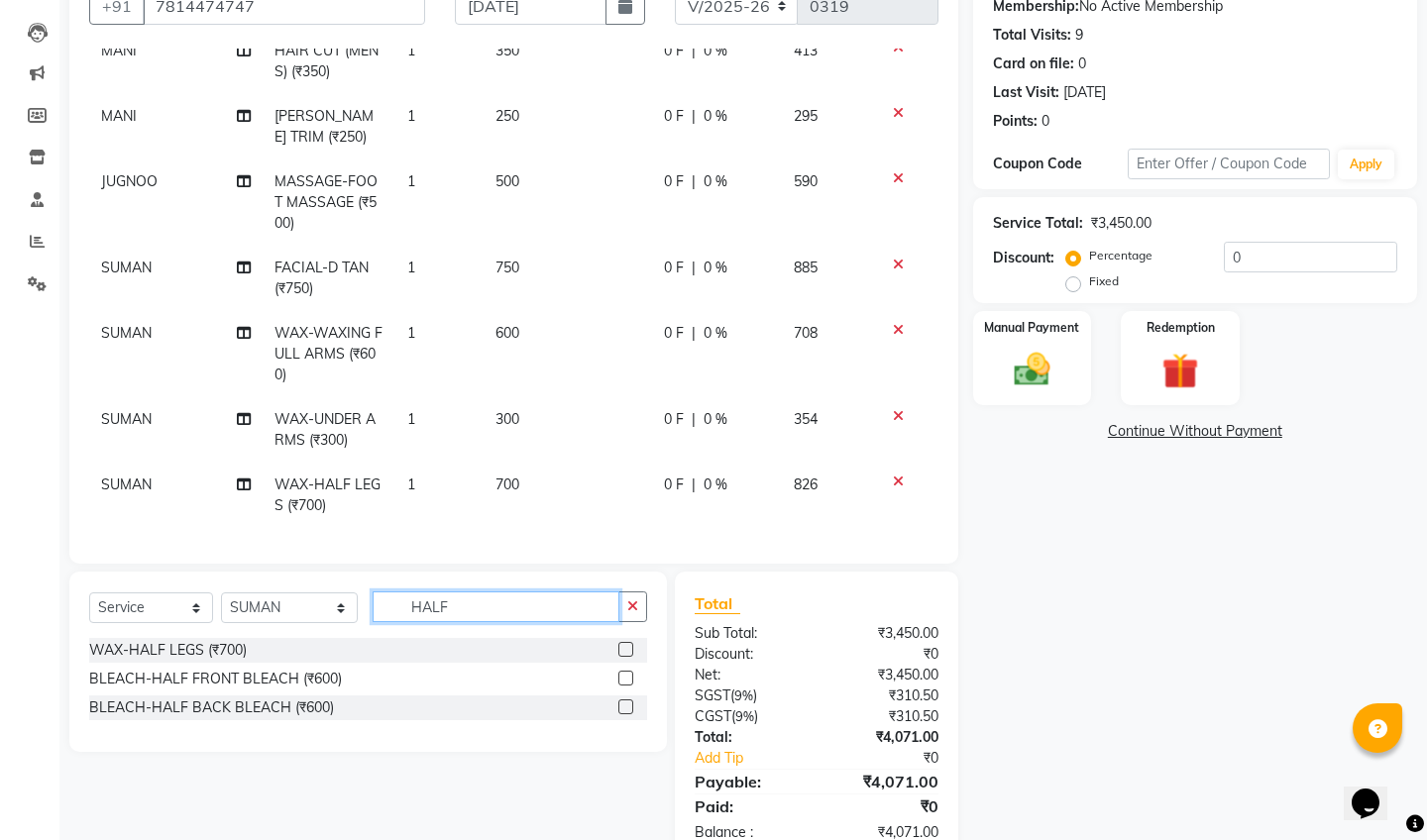 click on "HALF" 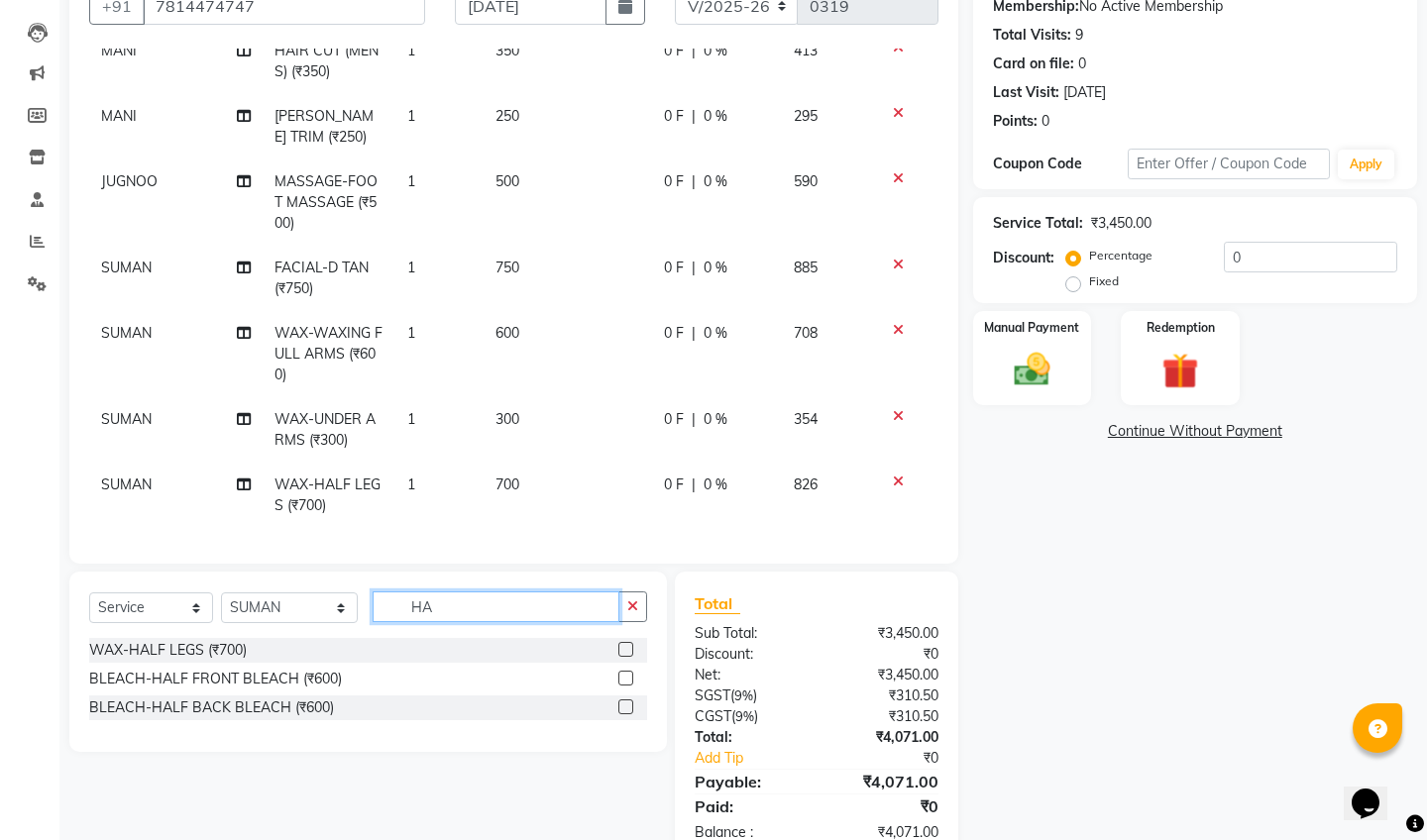 type on "H" 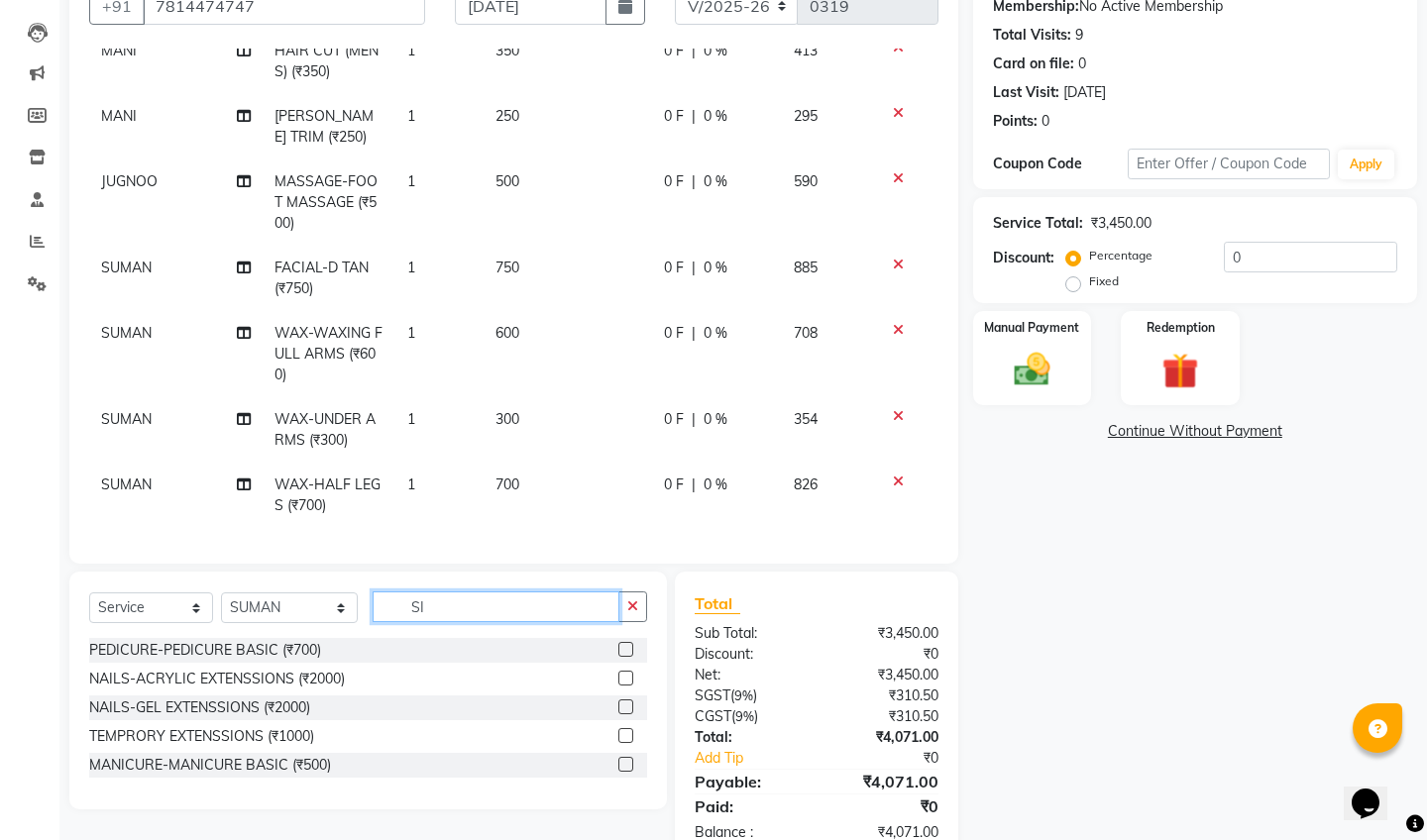 type on "S" 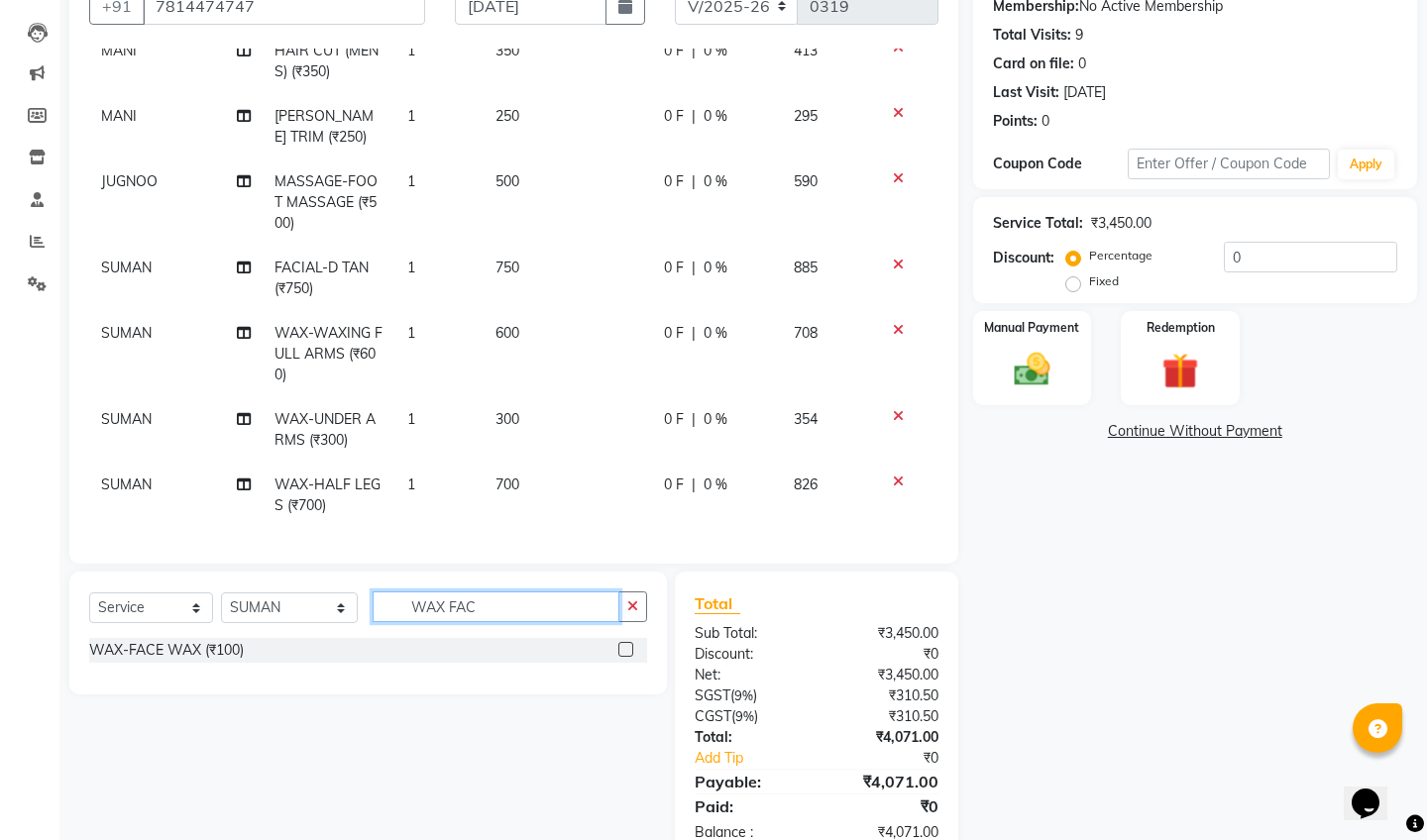 type on "WAX FAC" 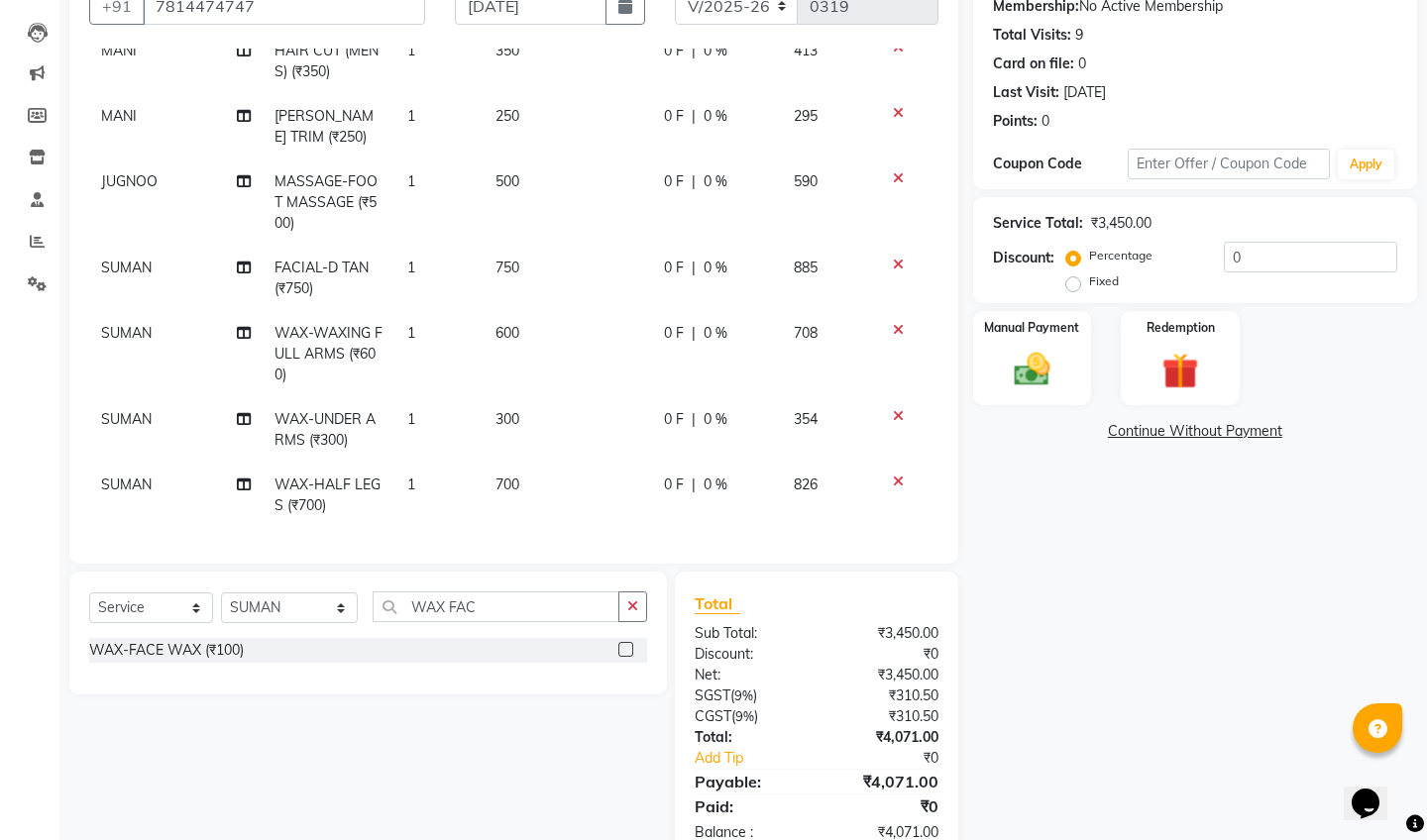 click 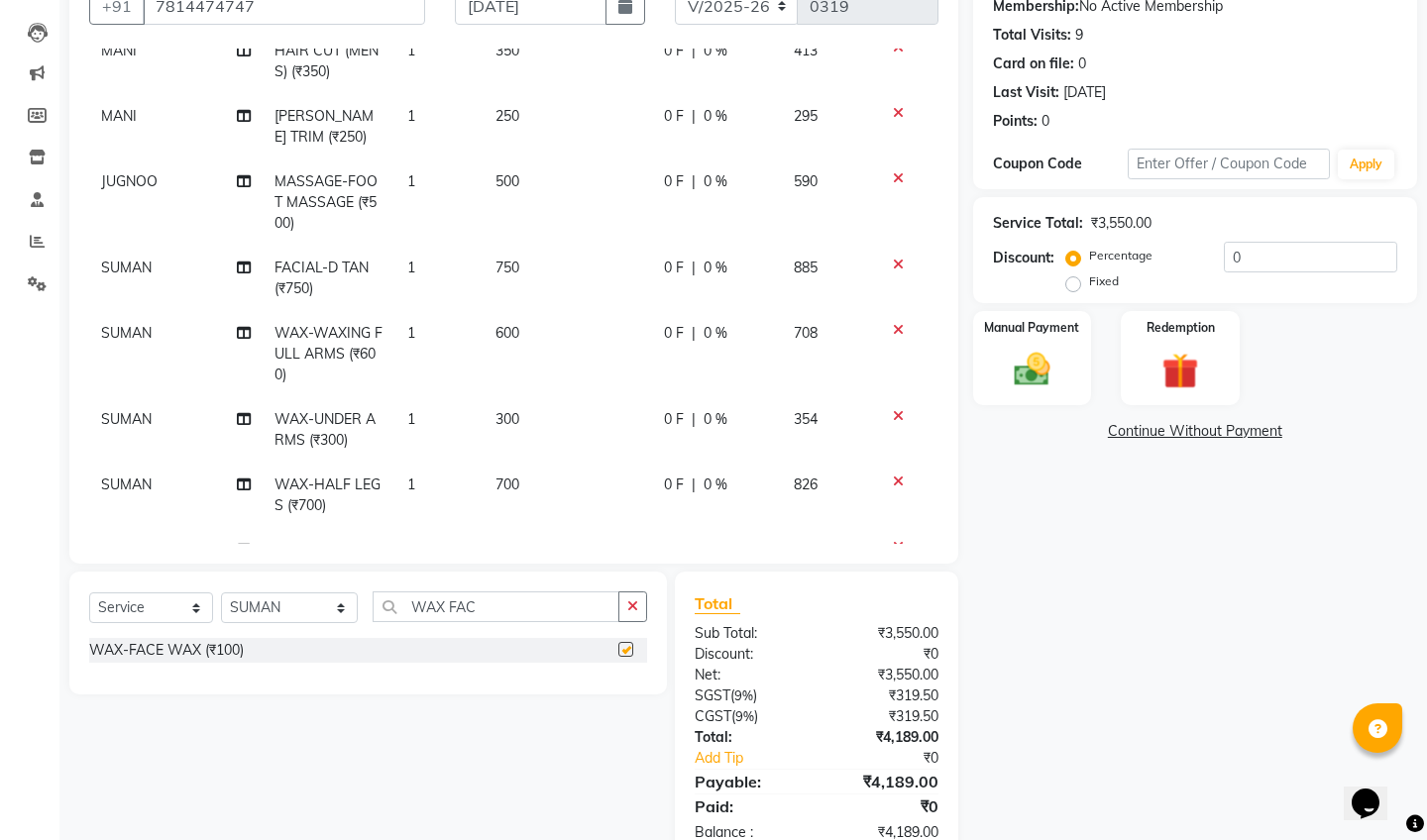 checkbox on "false" 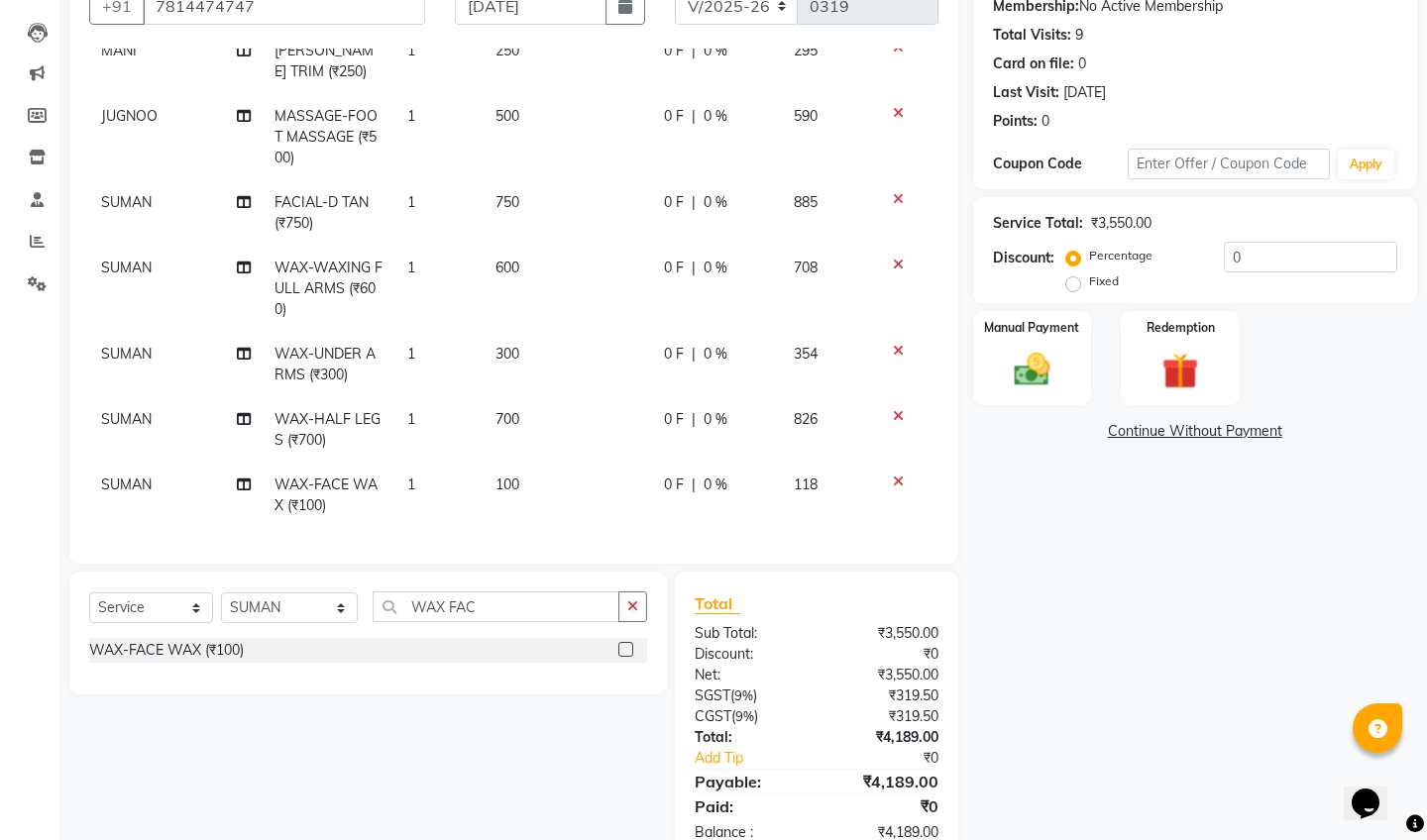 scroll, scrollTop: 166, scrollLeft: 0, axis: vertical 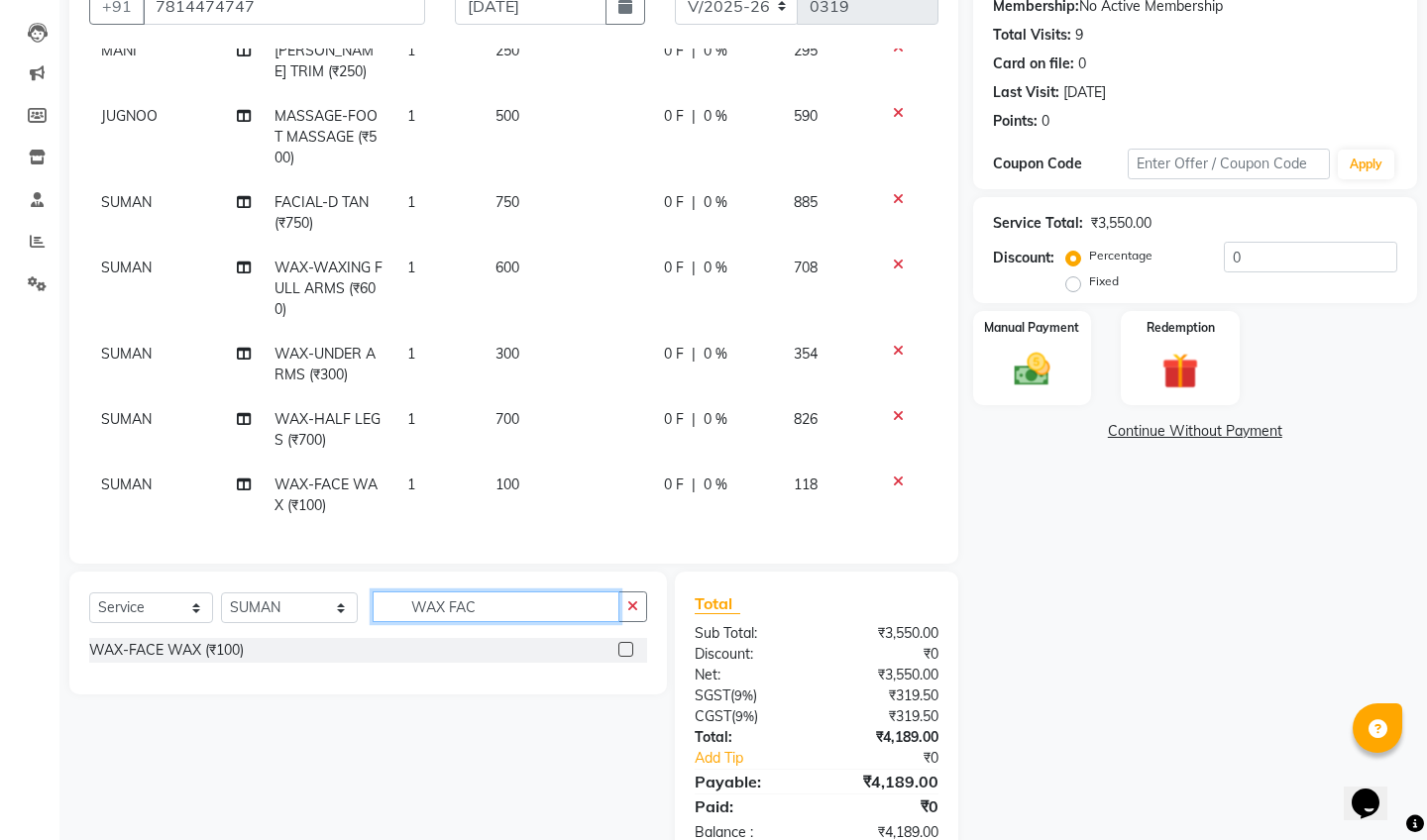 click on "WAX FAC" 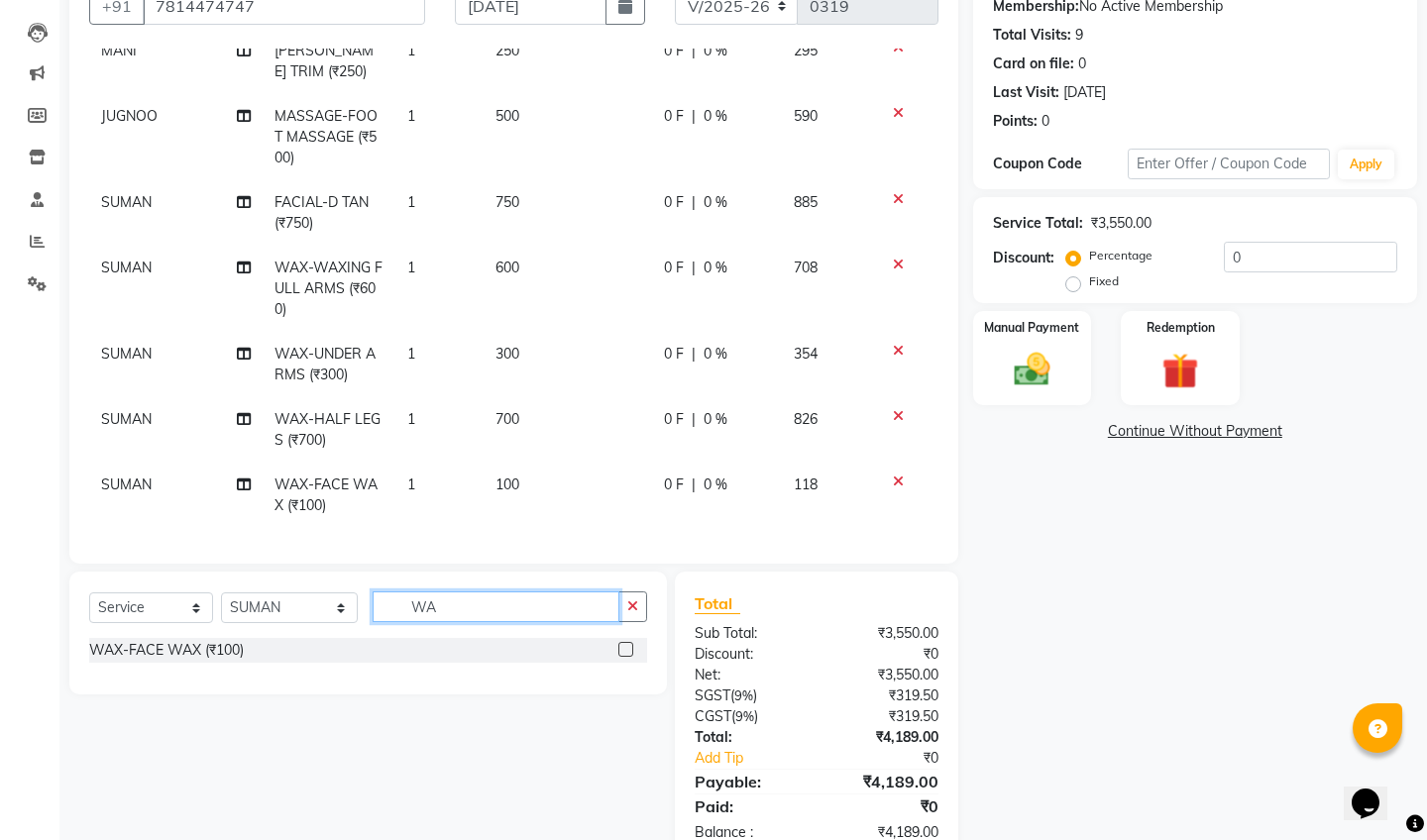 type on "W" 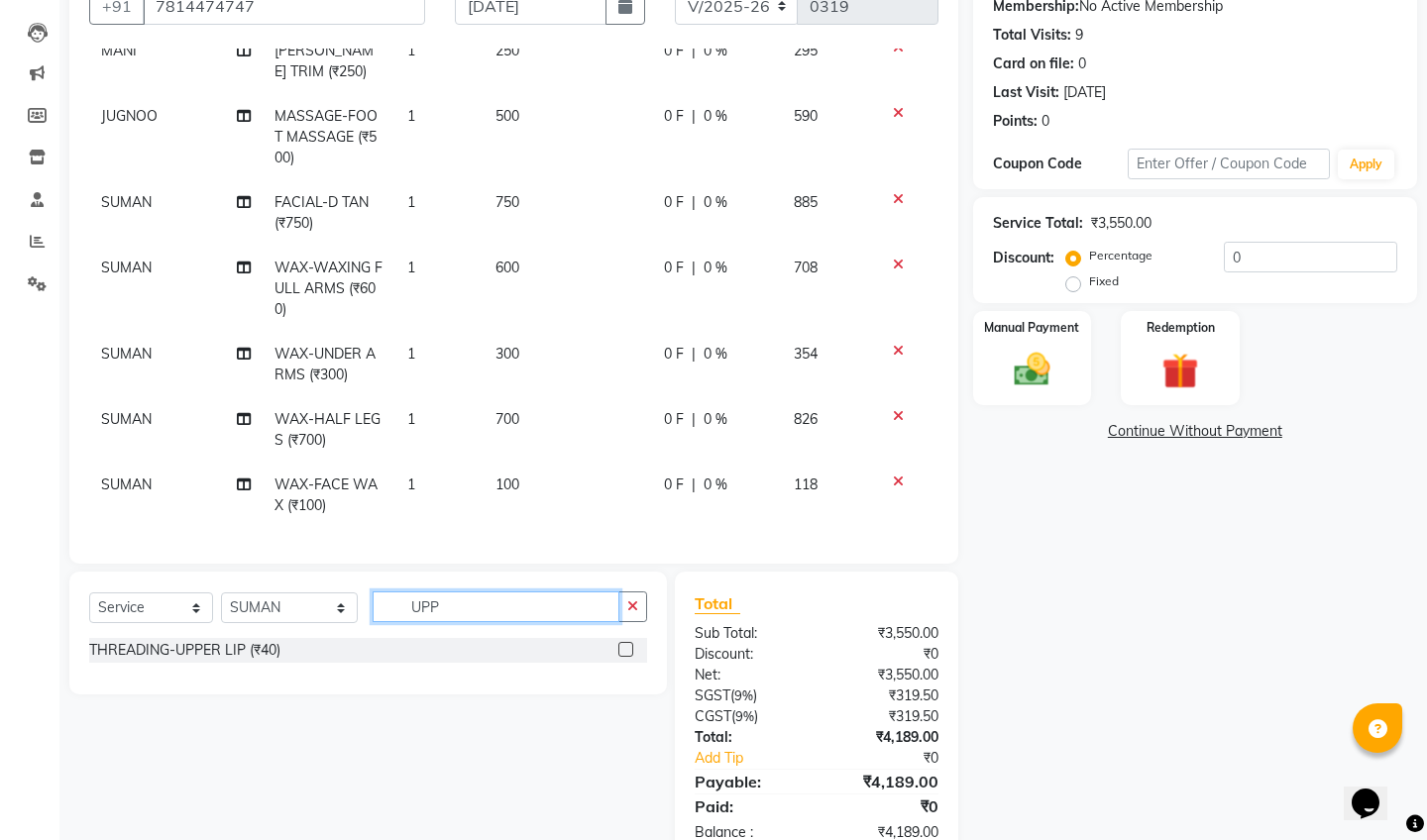 type on "UPP" 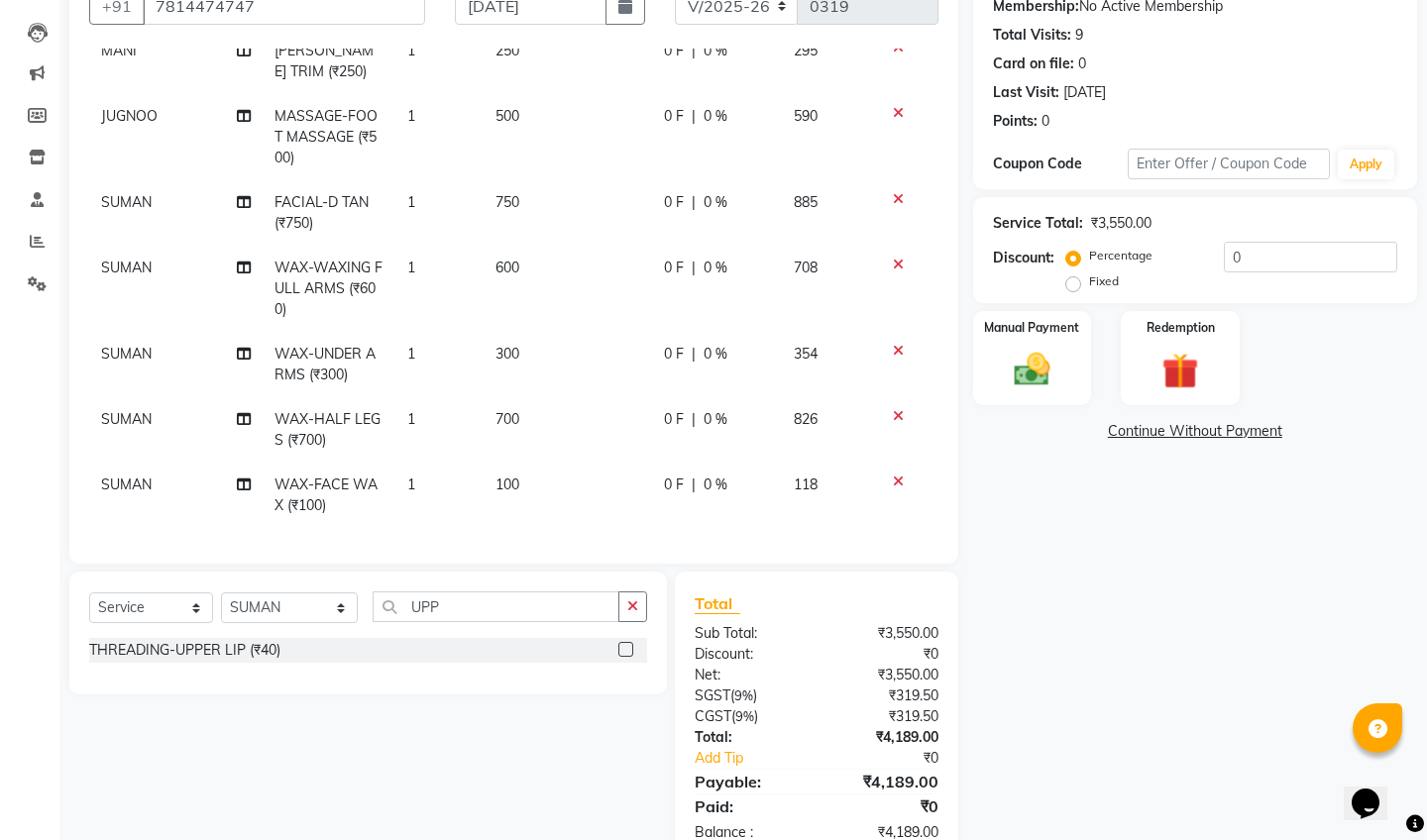 click 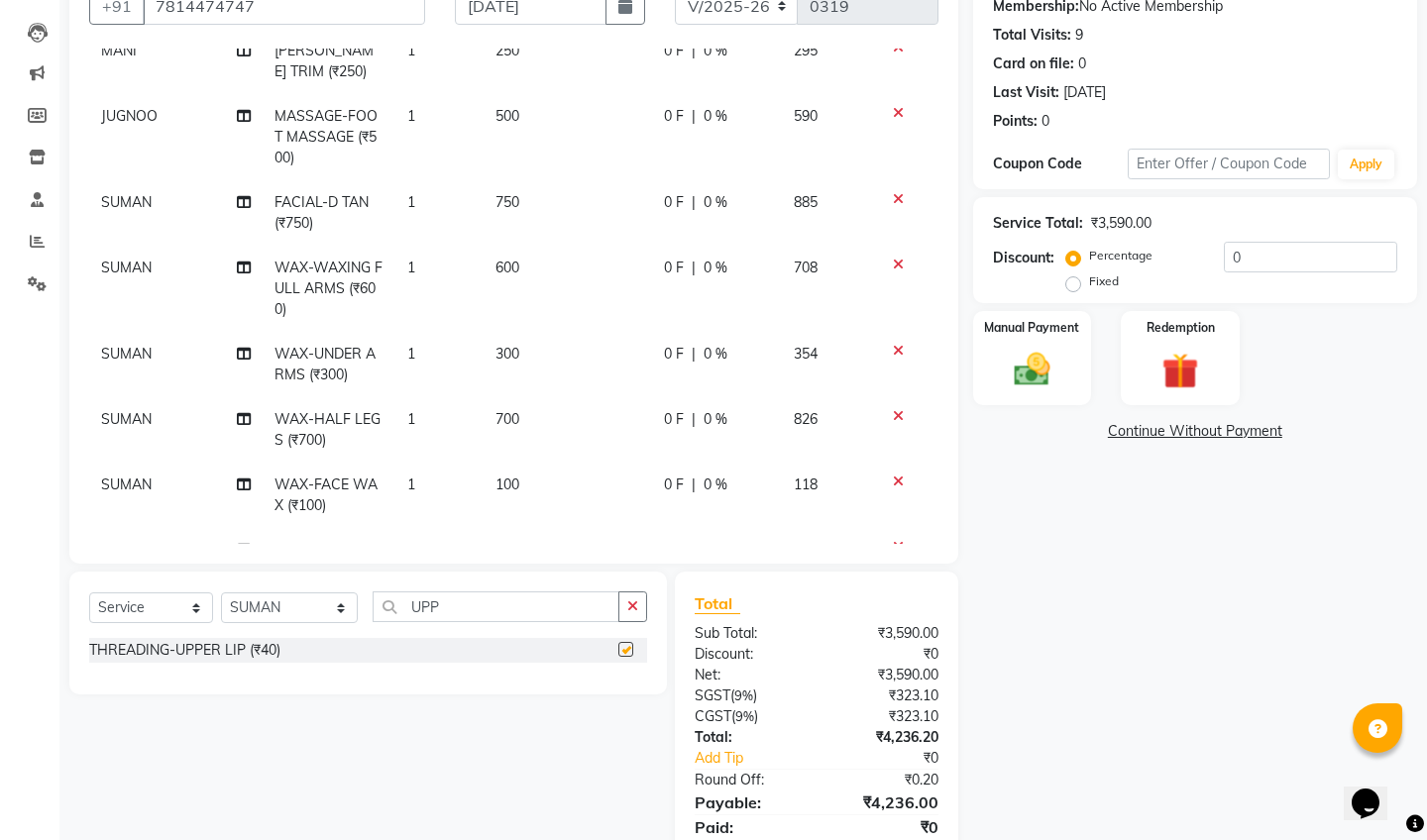 checkbox on "false" 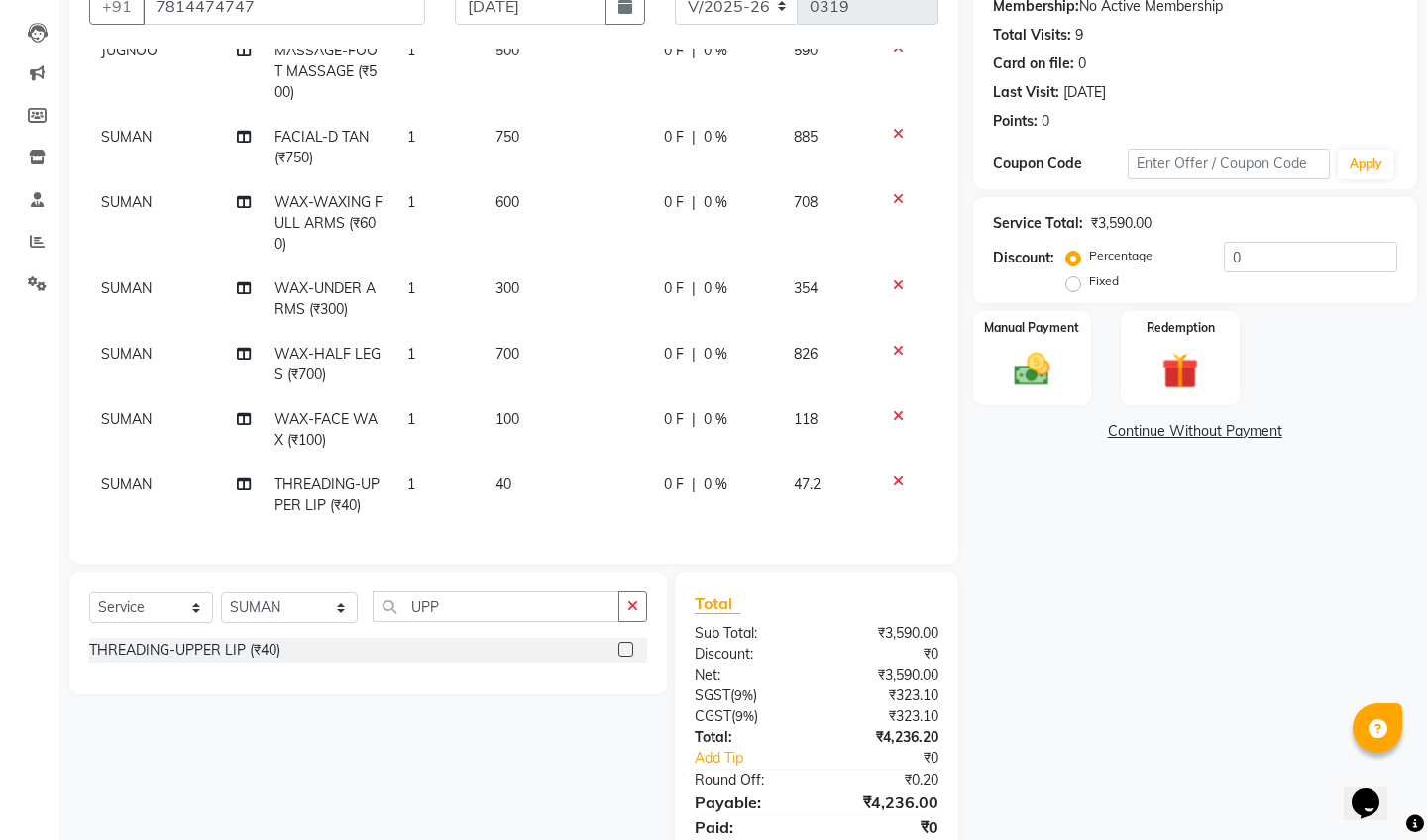 scroll, scrollTop: 232, scrollLeft: 0, axis: vertical 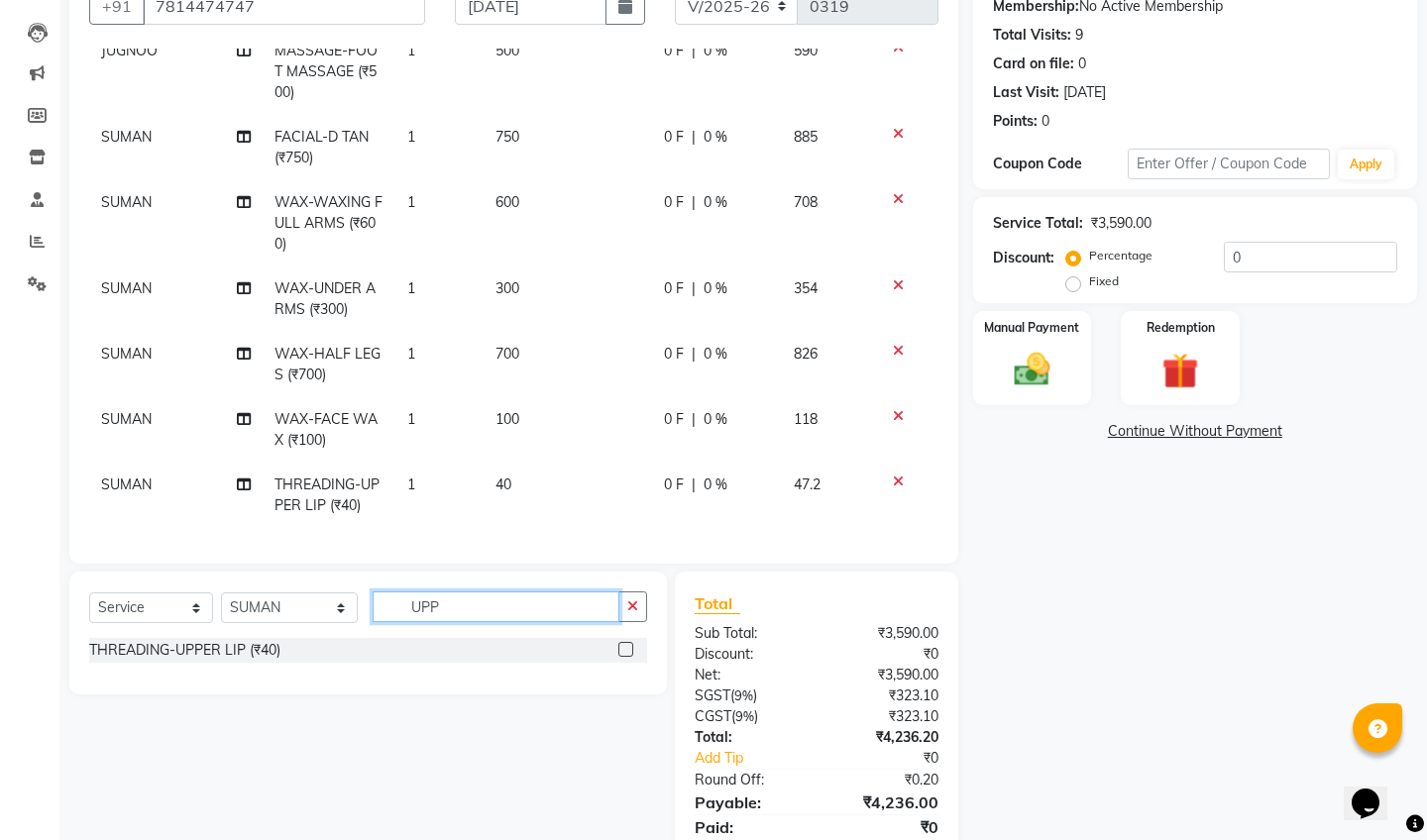 click on "UPP" 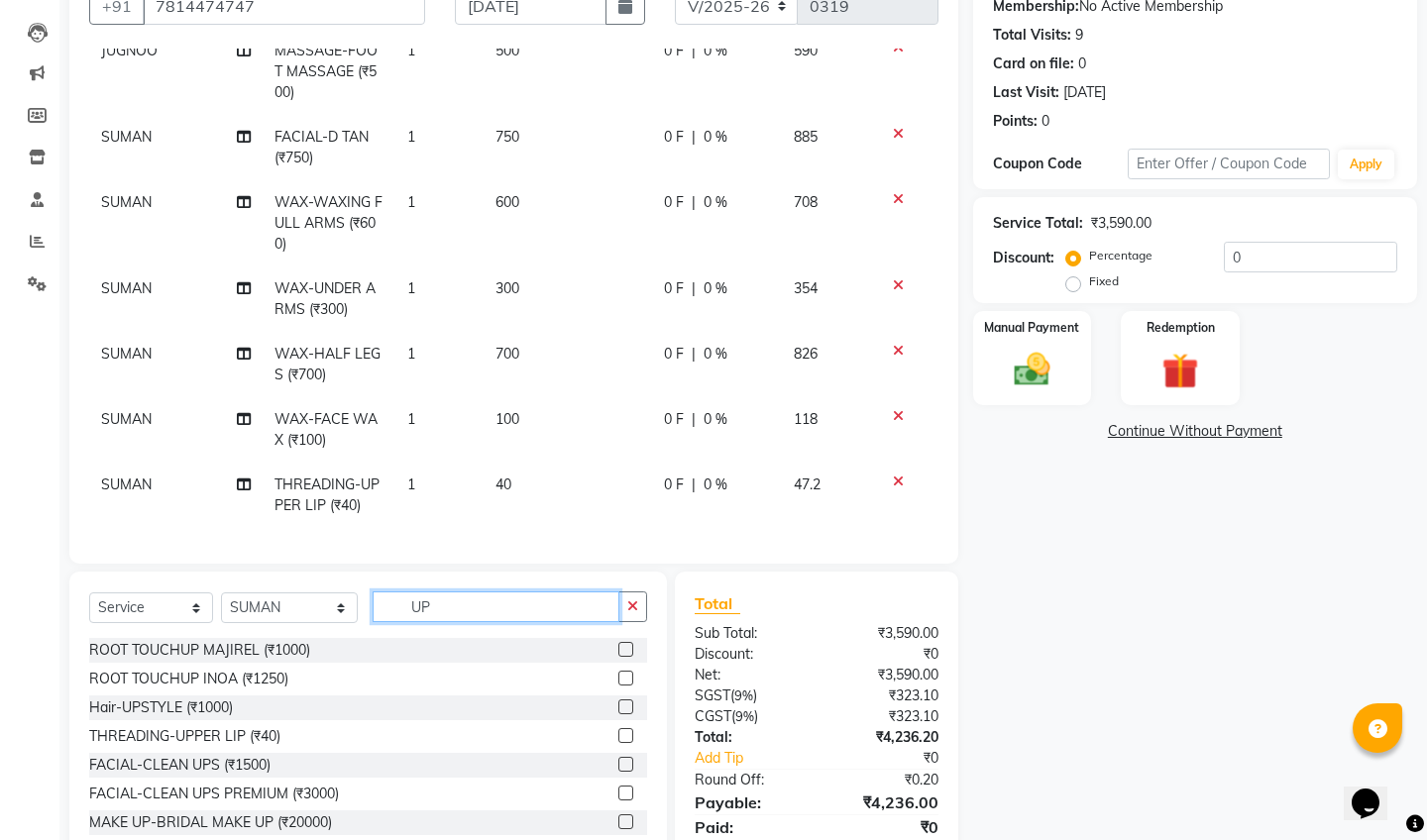 type on "U" 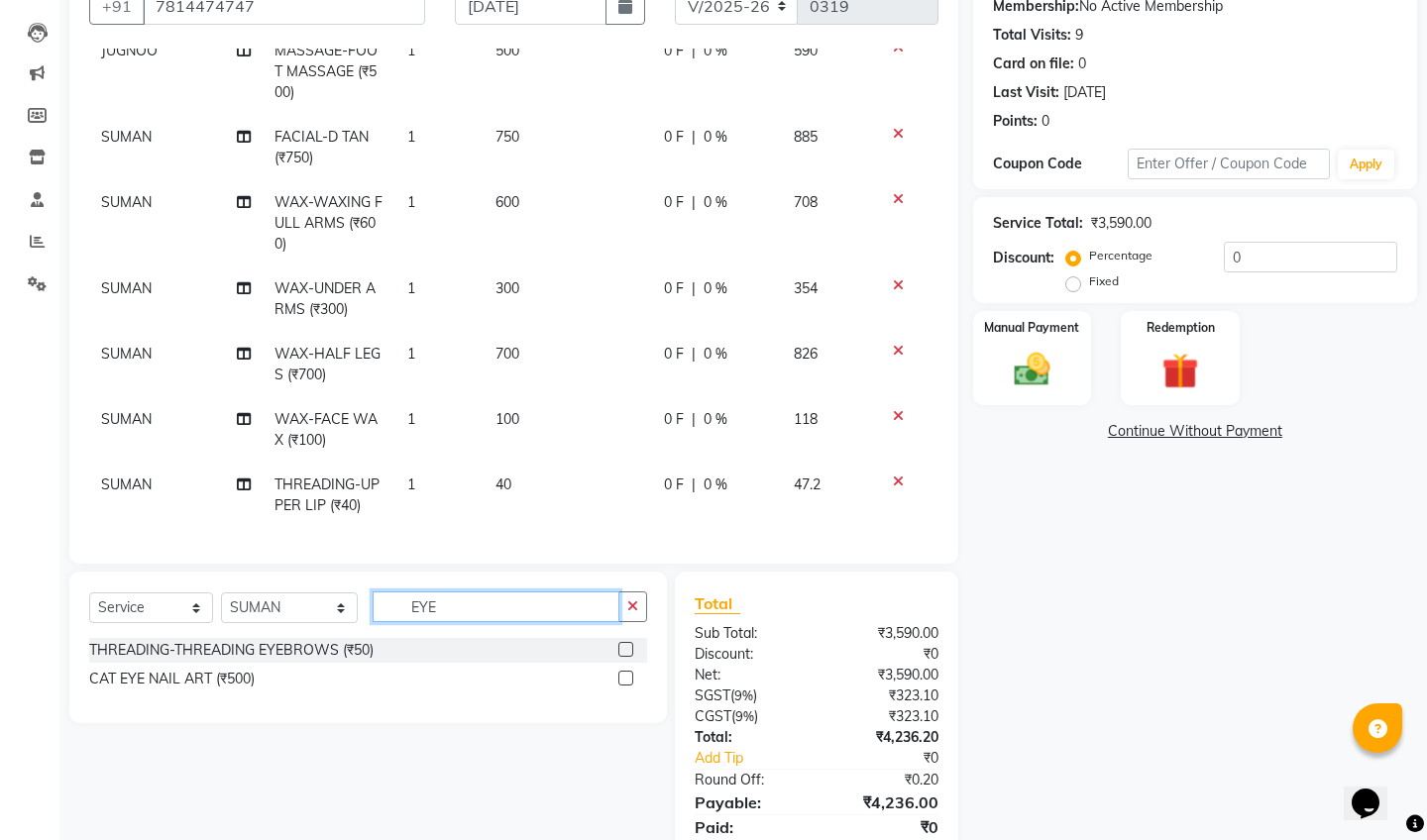 type on "EYE" 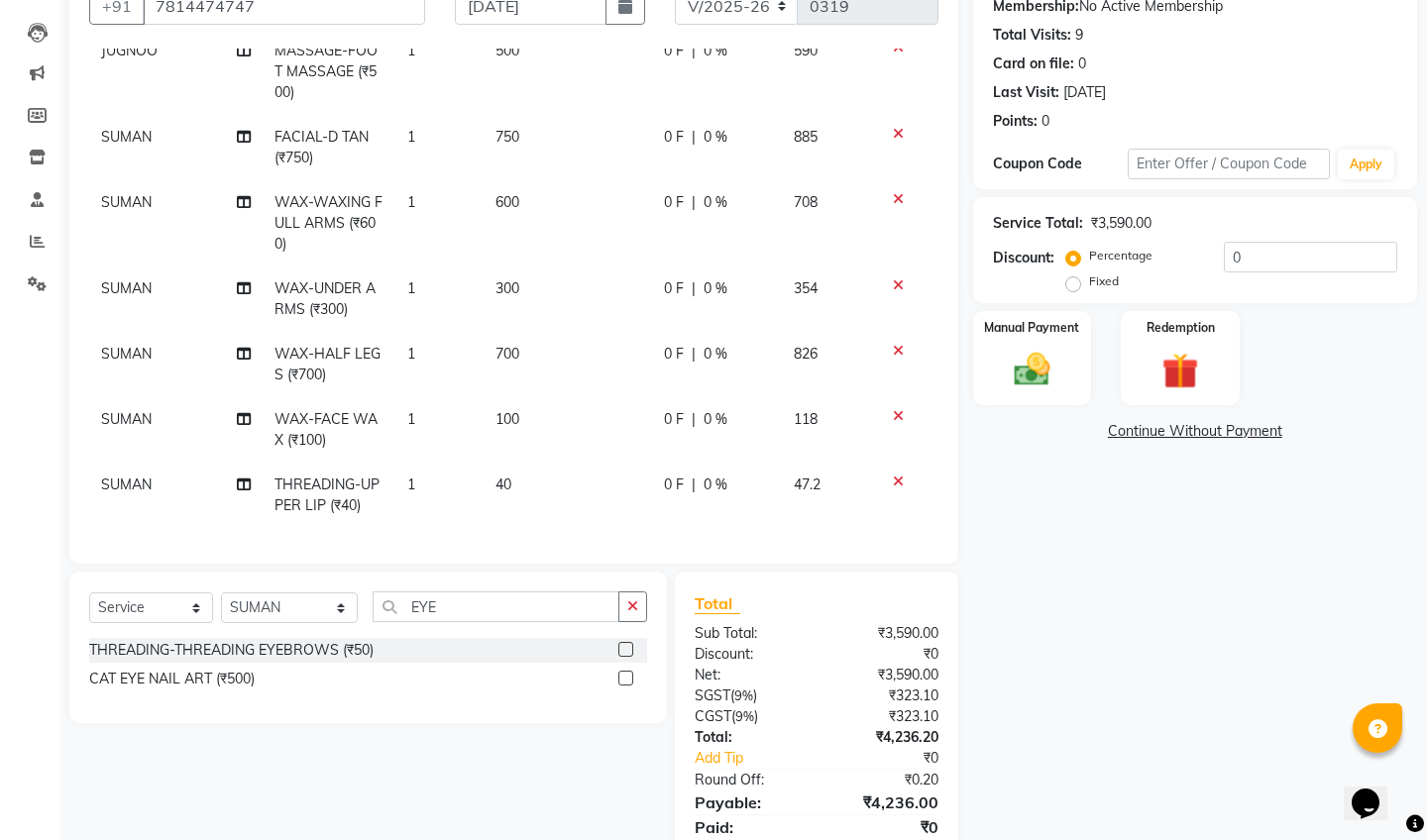 click 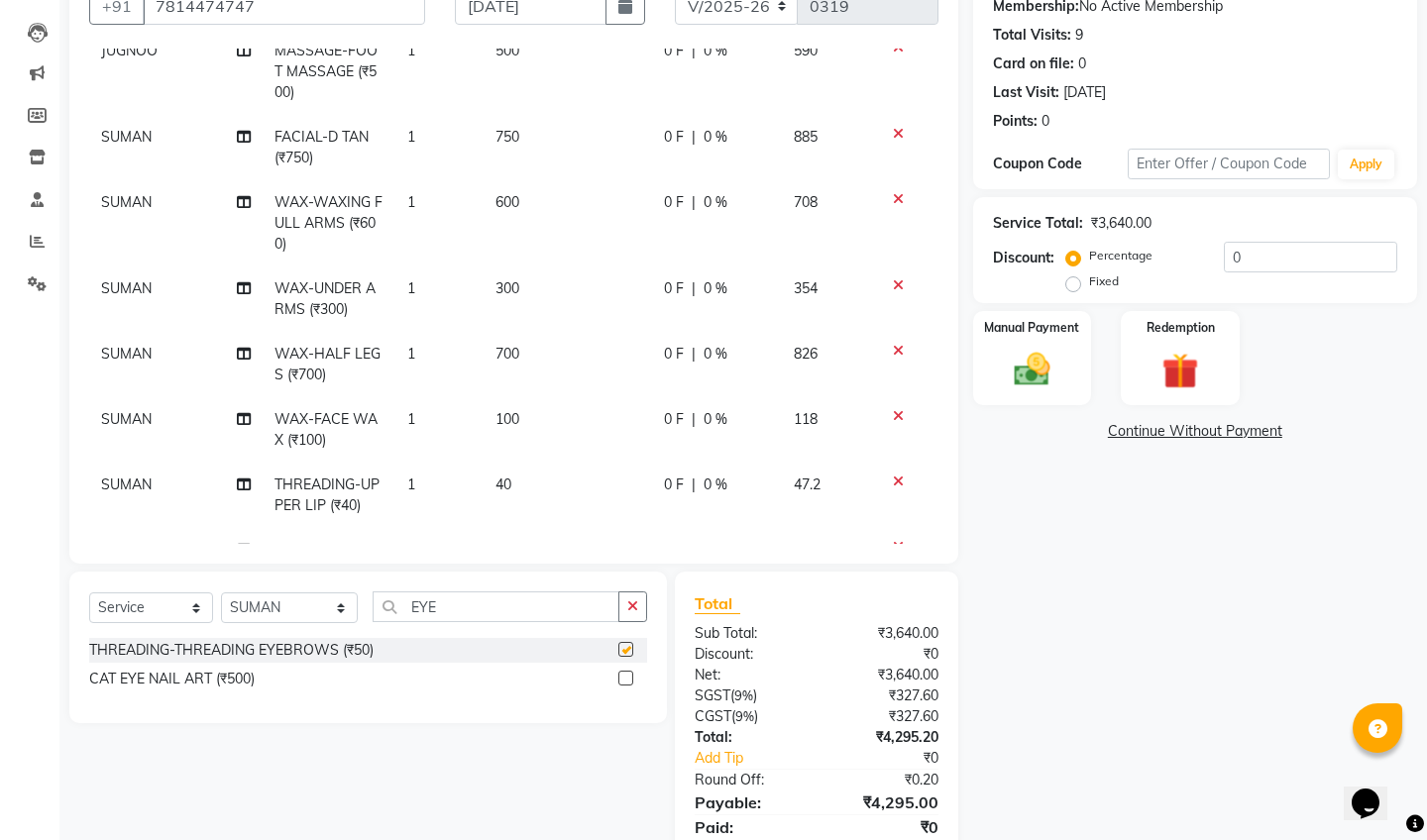 checkbox on "false" 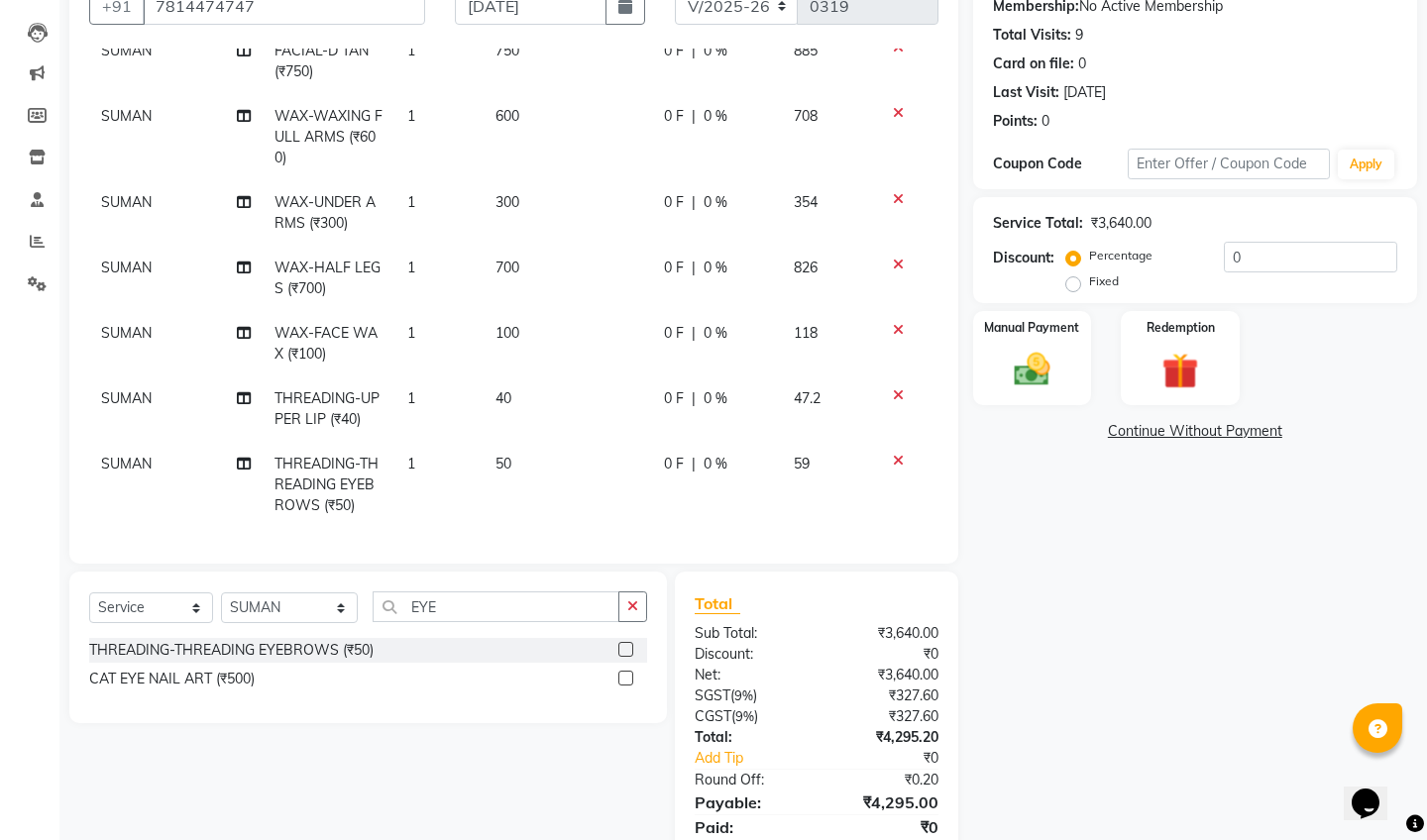 scroll, scrollTop: 318, scrollLeft: 0, axis: vertical 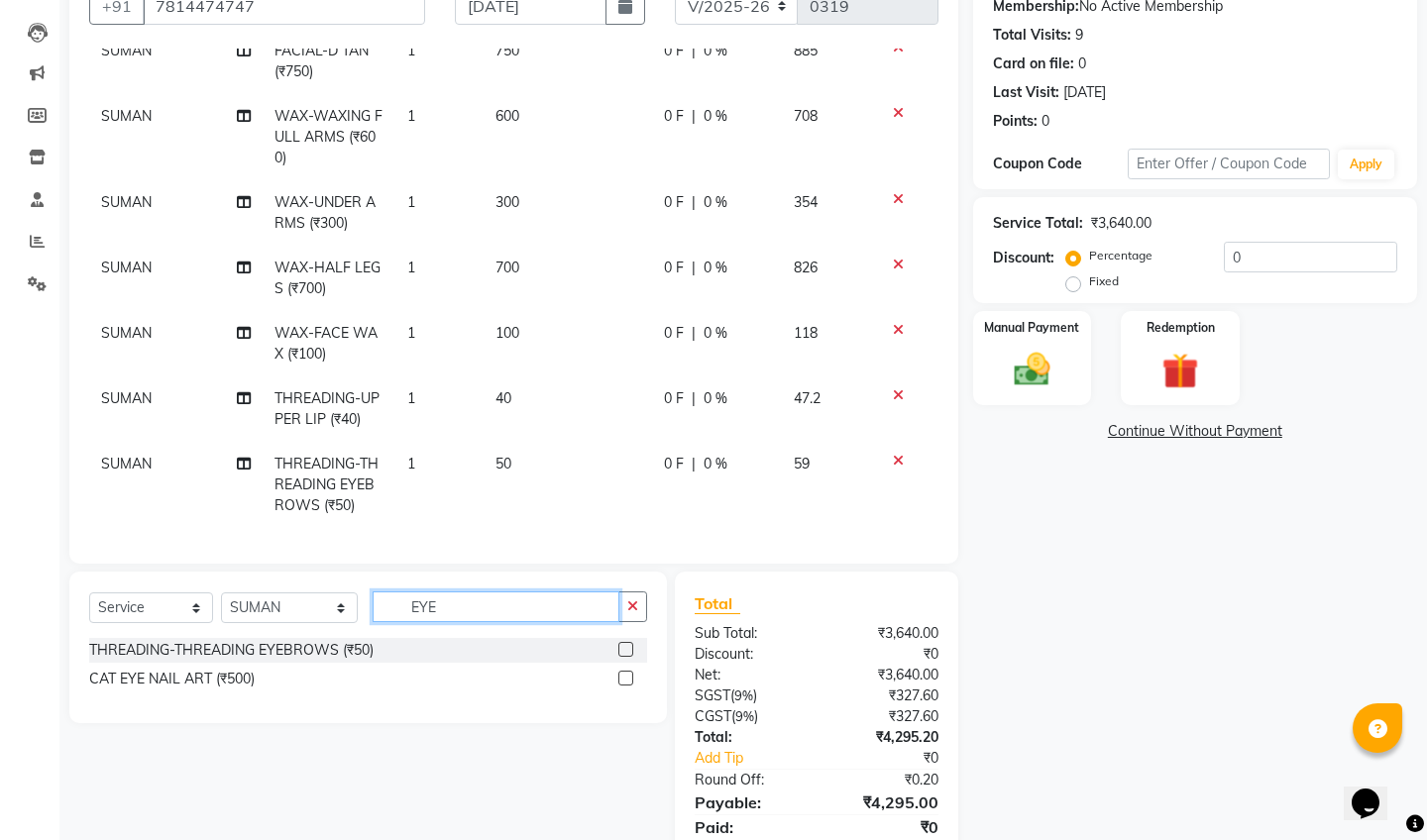 click on "EYE" 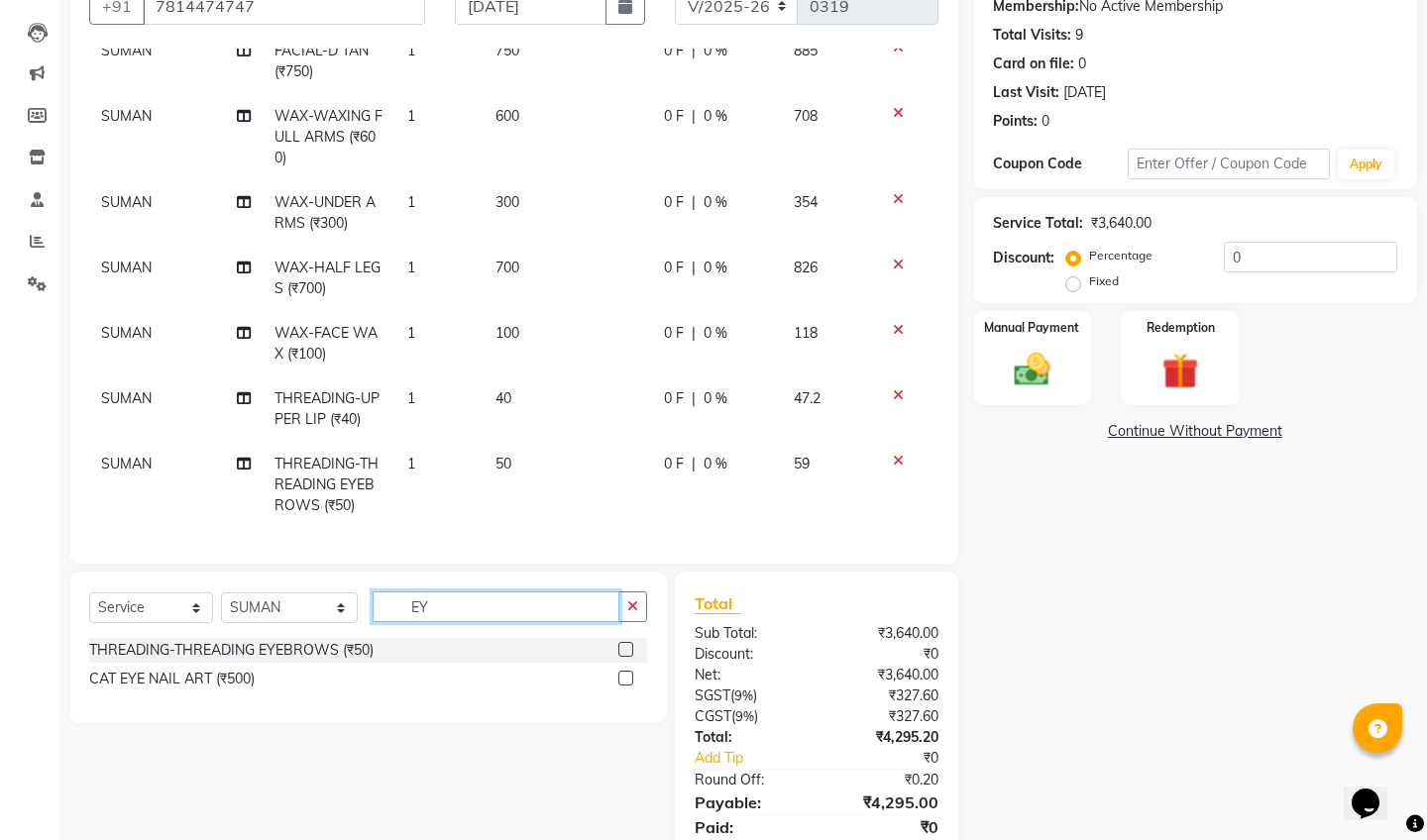 type on "E" 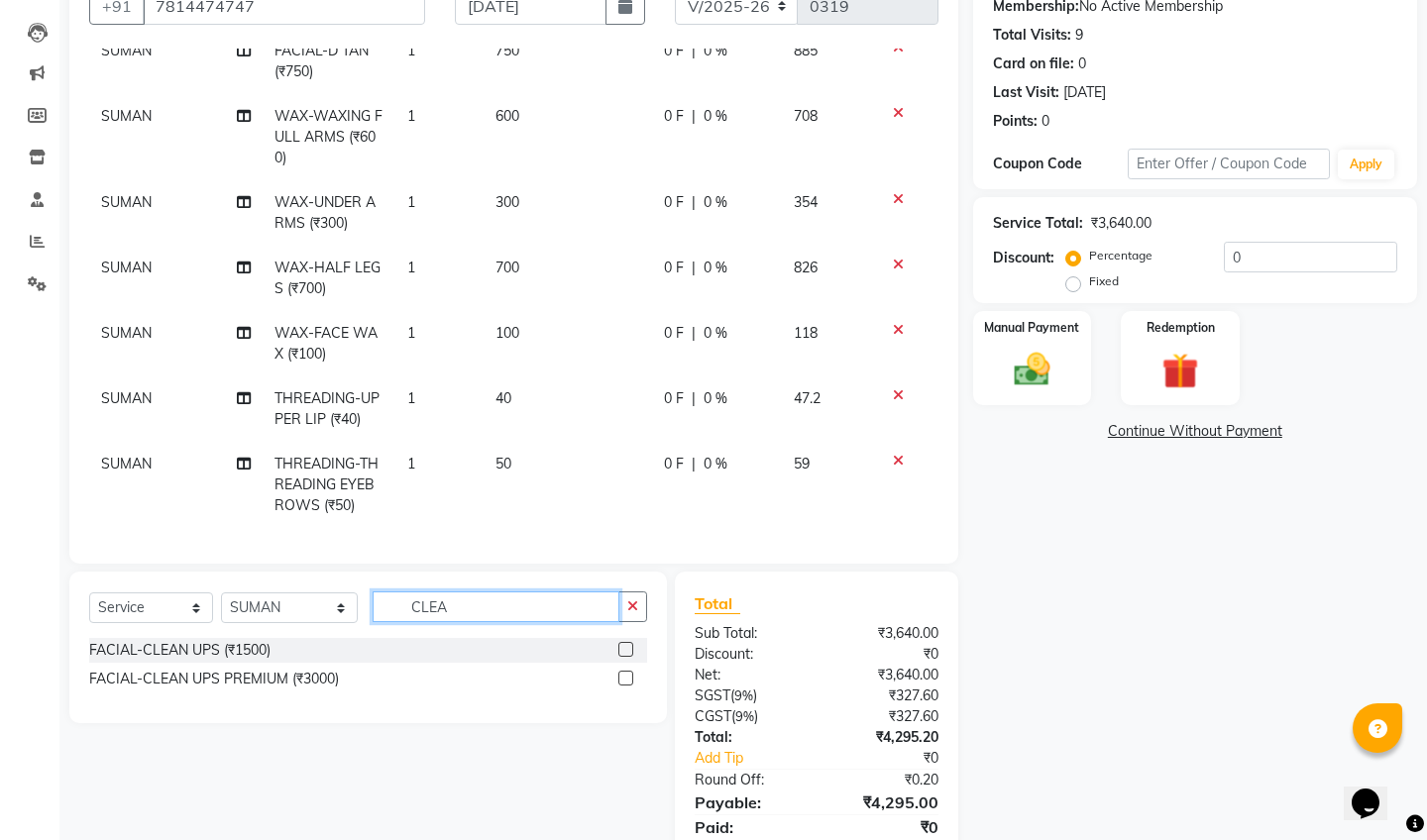 type on "CLEA" 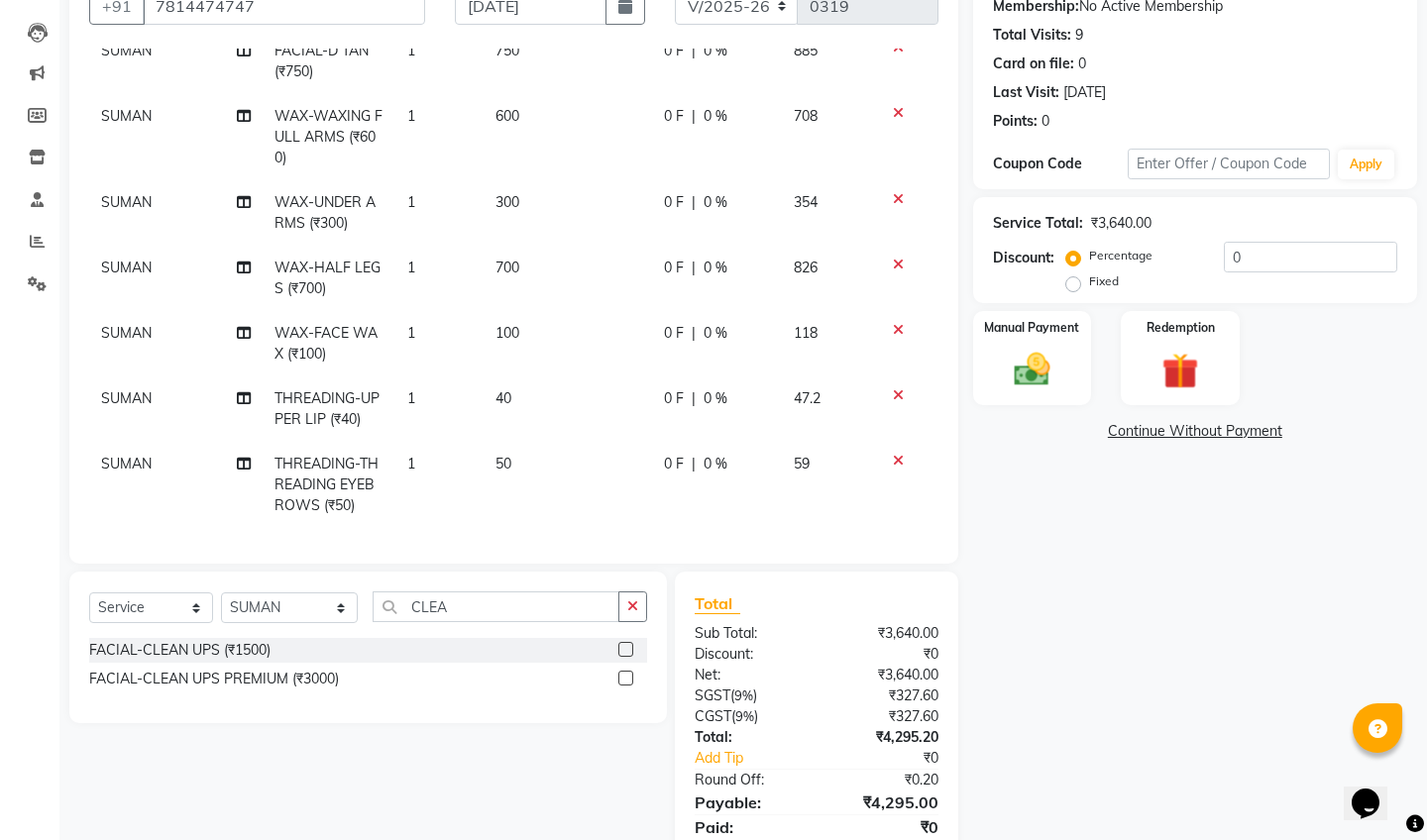 click 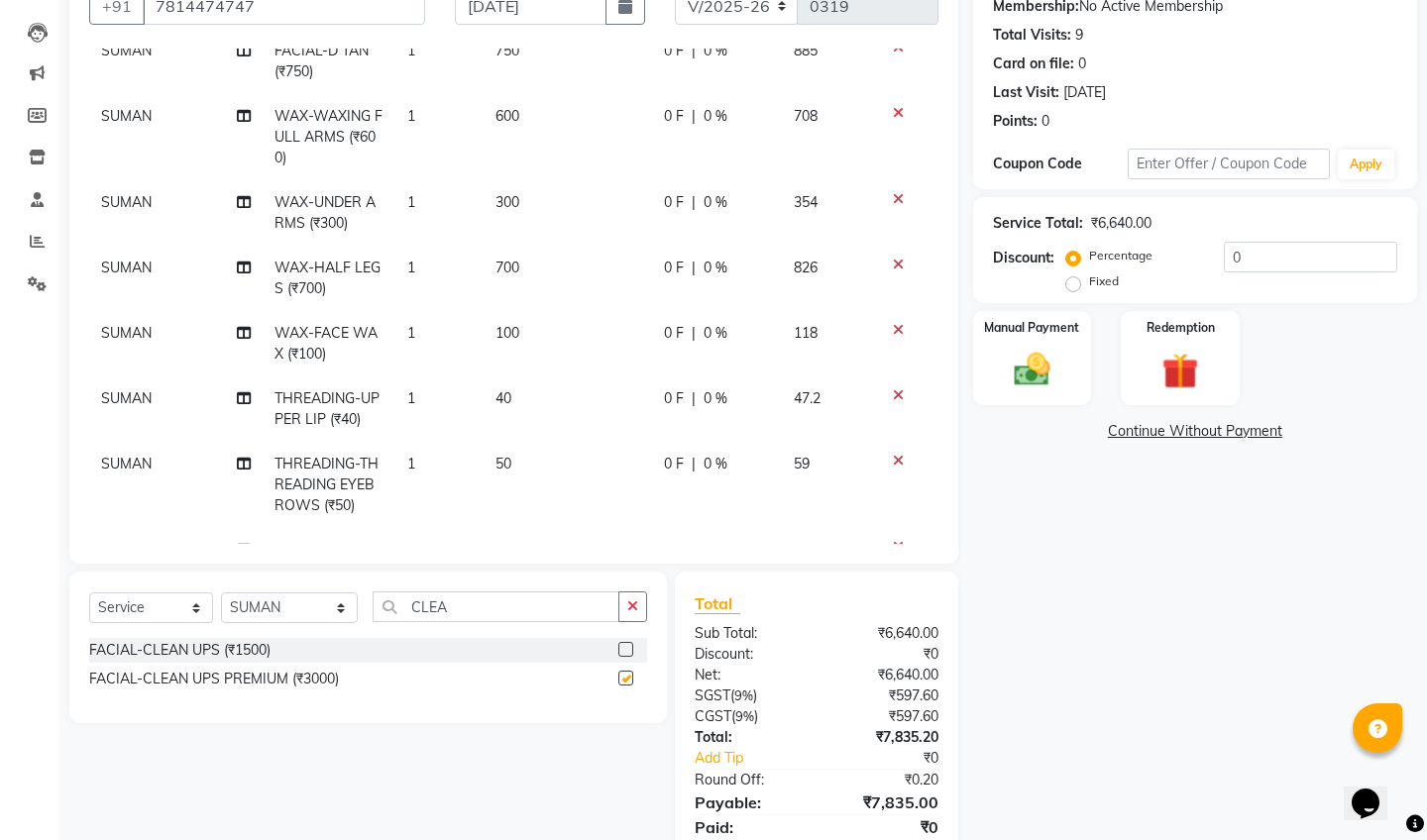 checkbox on "false" 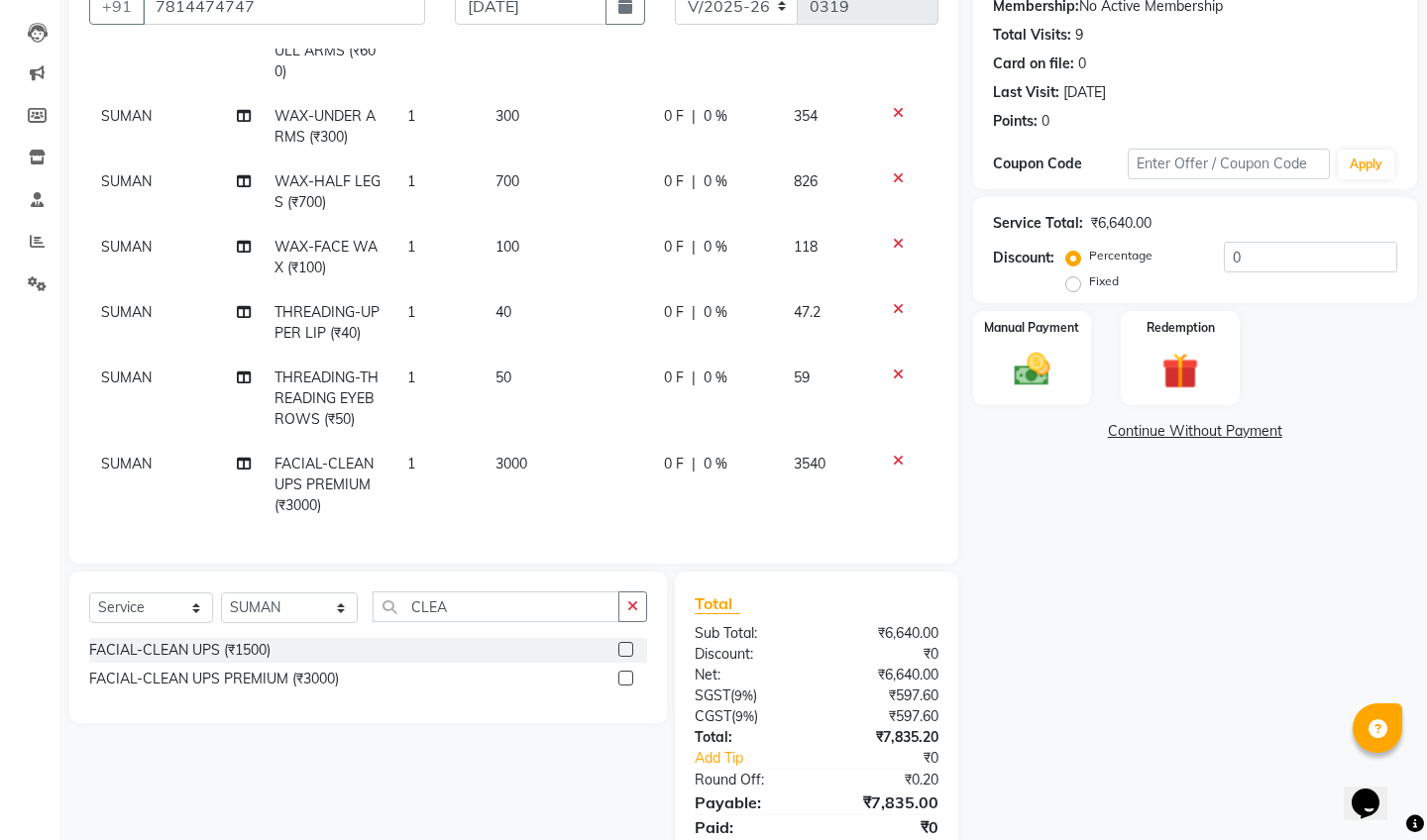 scroll, scrollTop: 404, scrollLeft: 0, axis: vertical 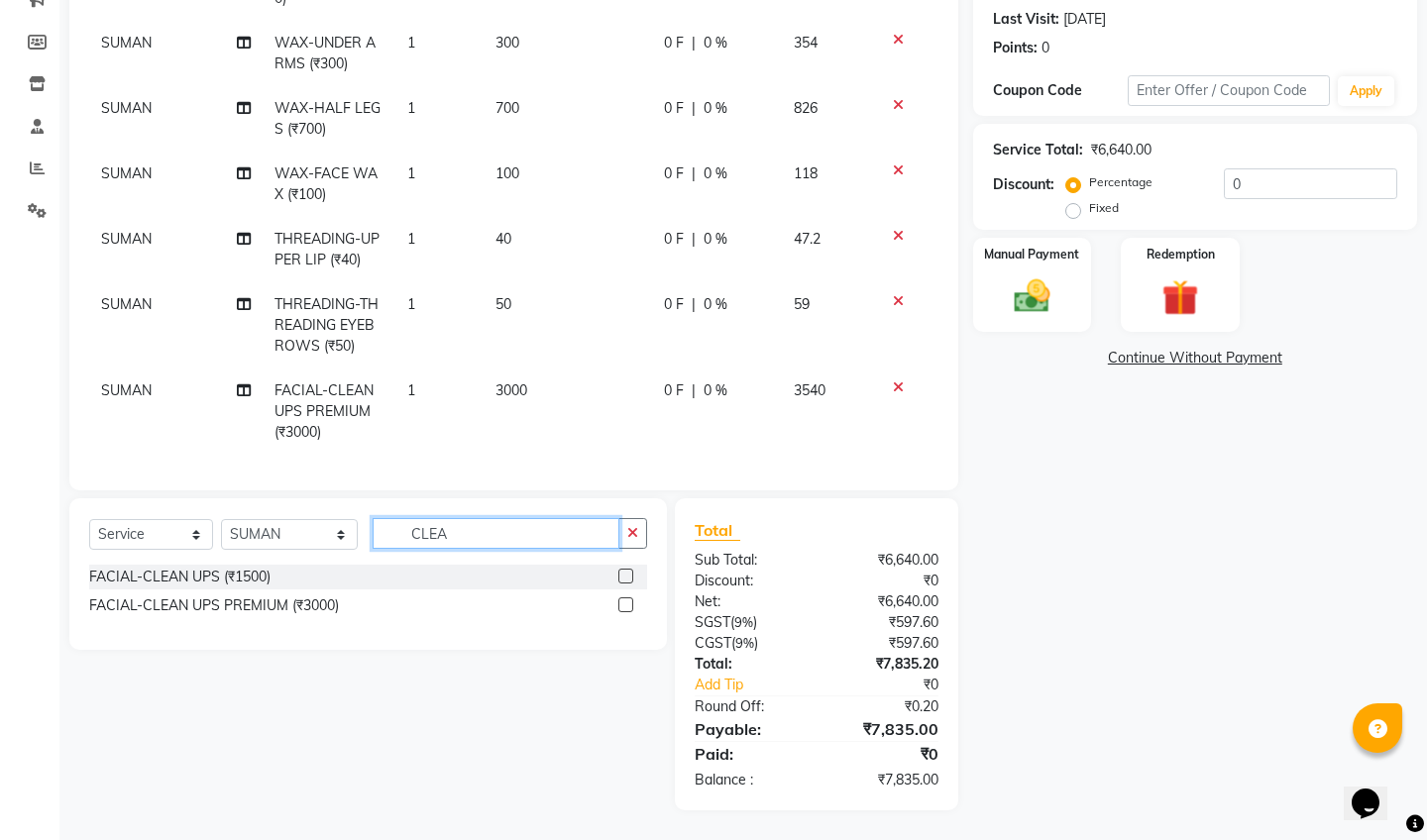 click on "CLEA" 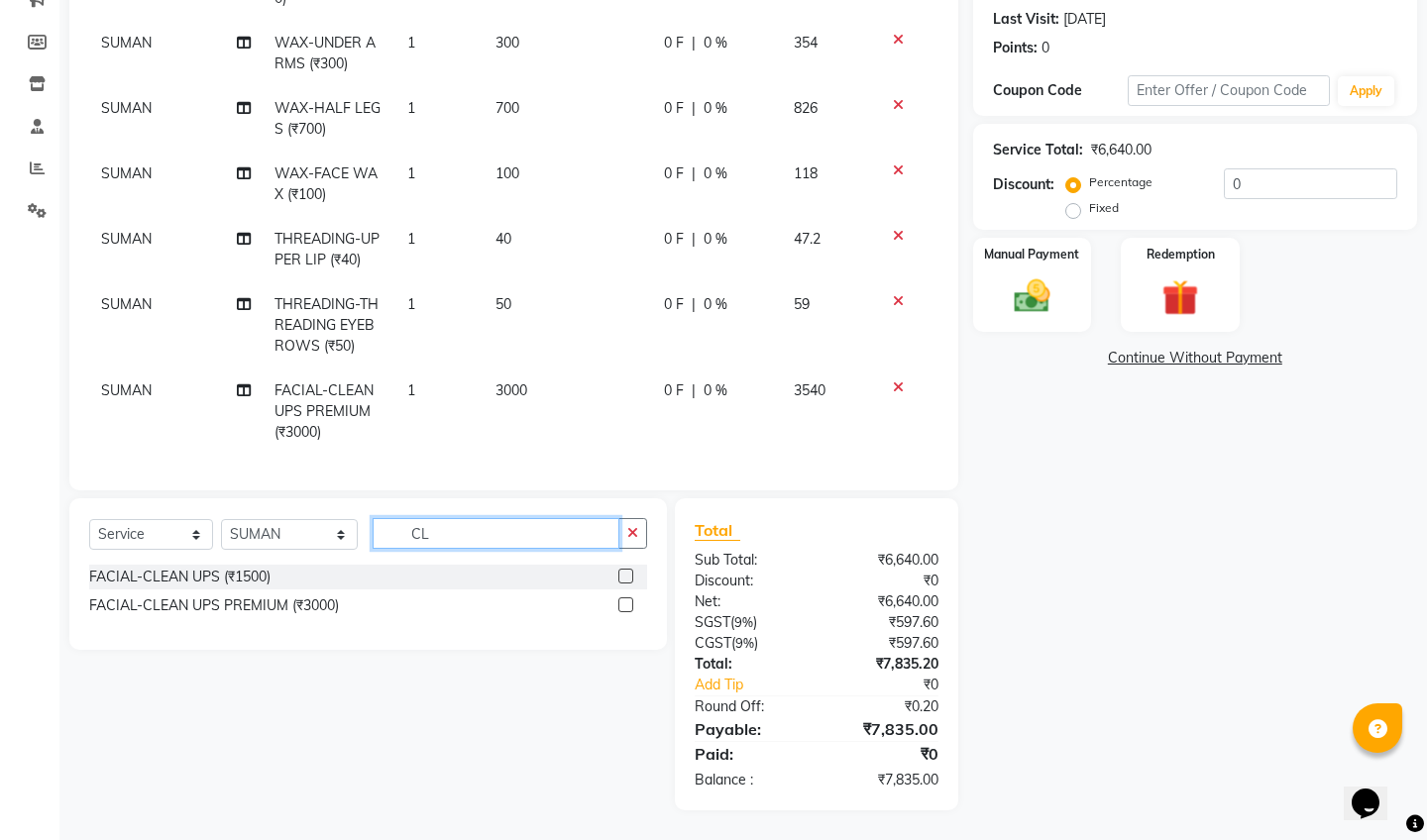 type on "C" 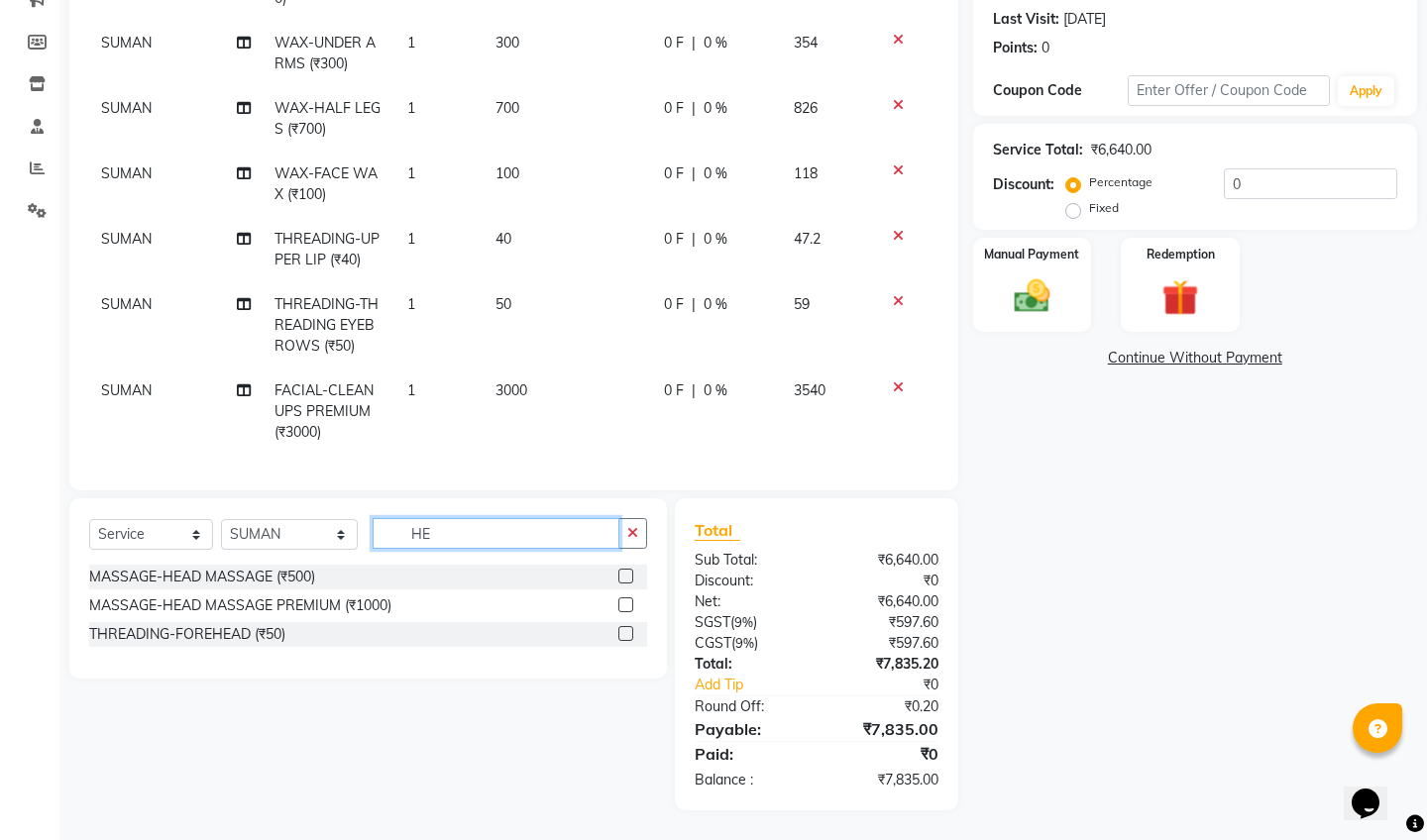 type on "H" 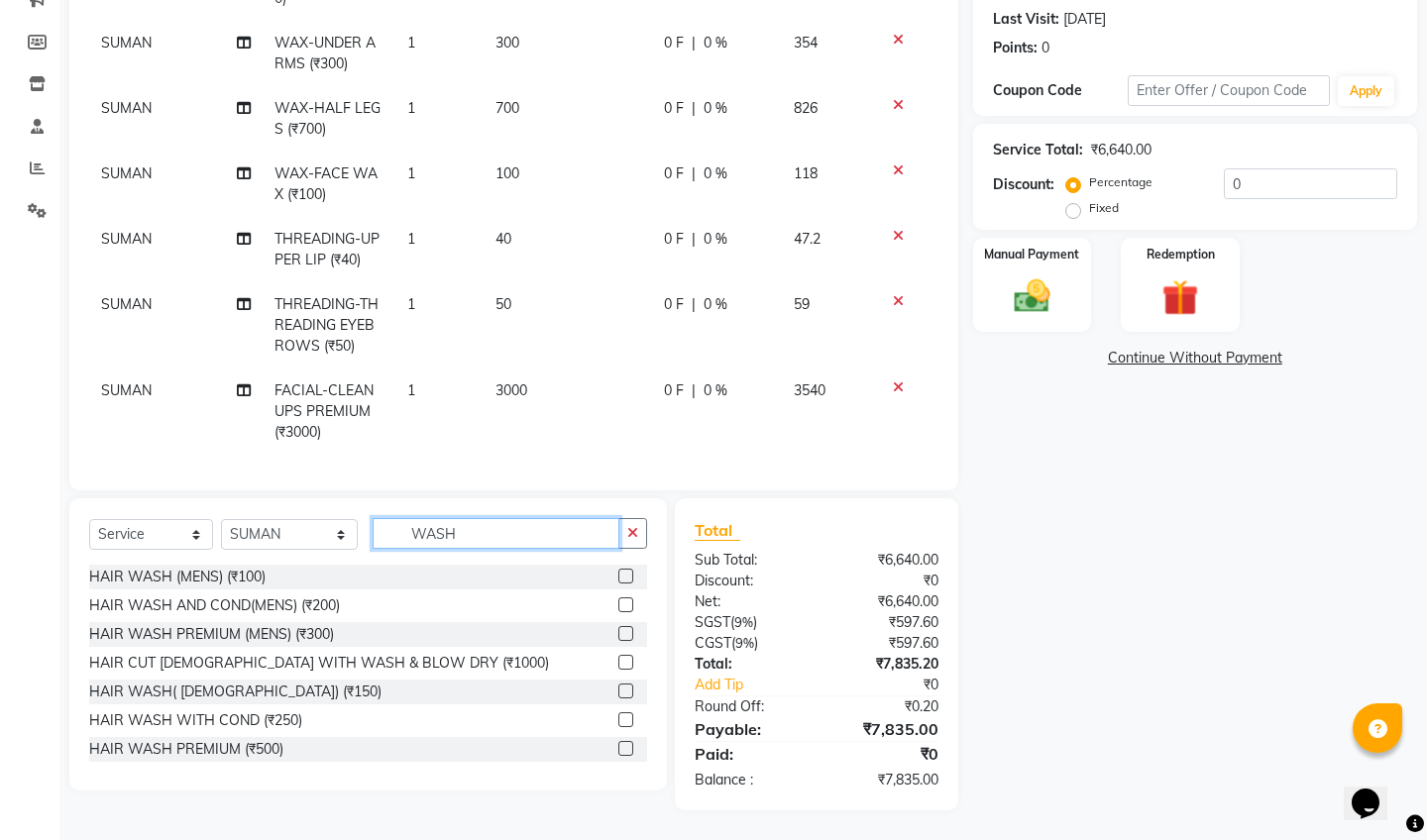 type on "WASH" 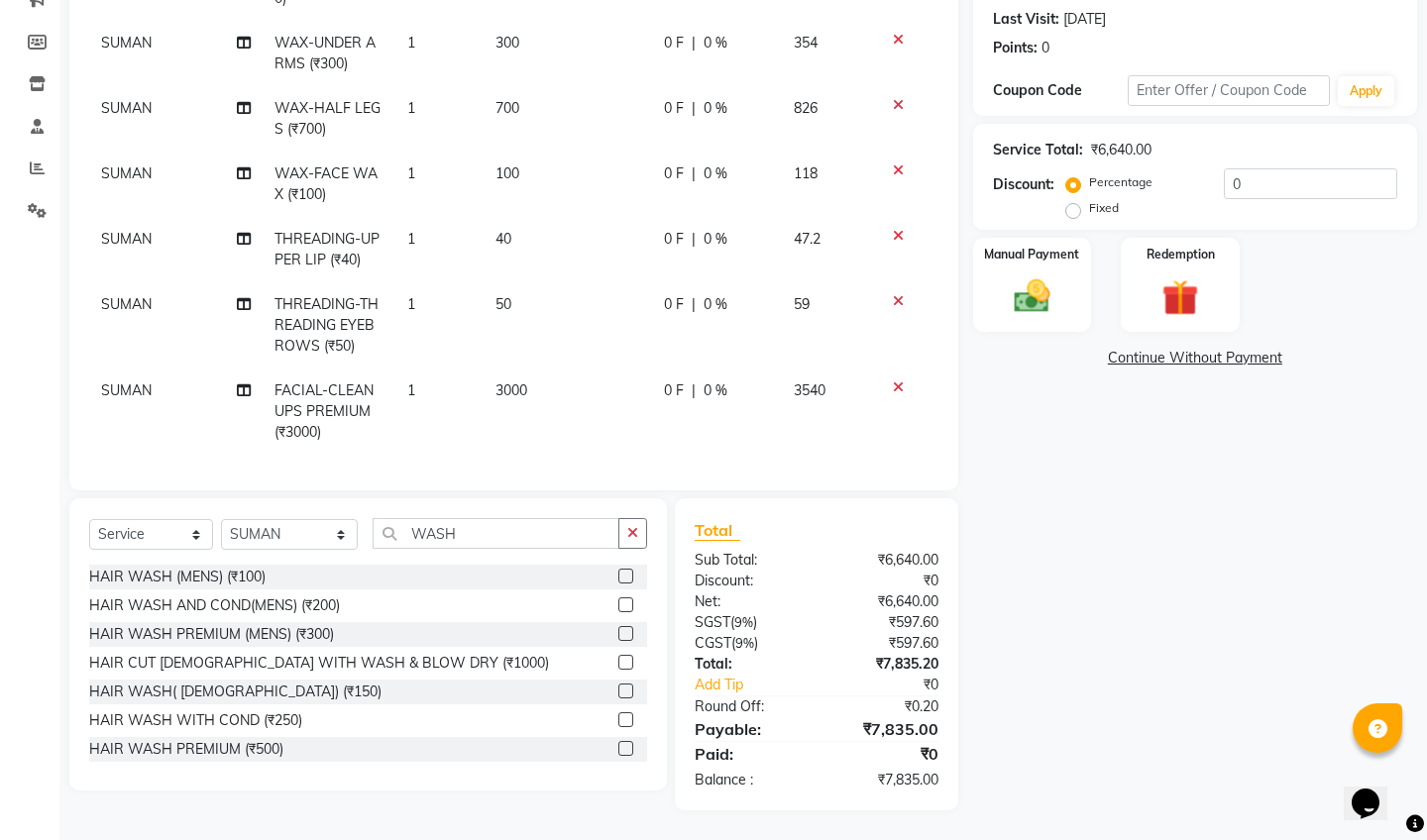 click 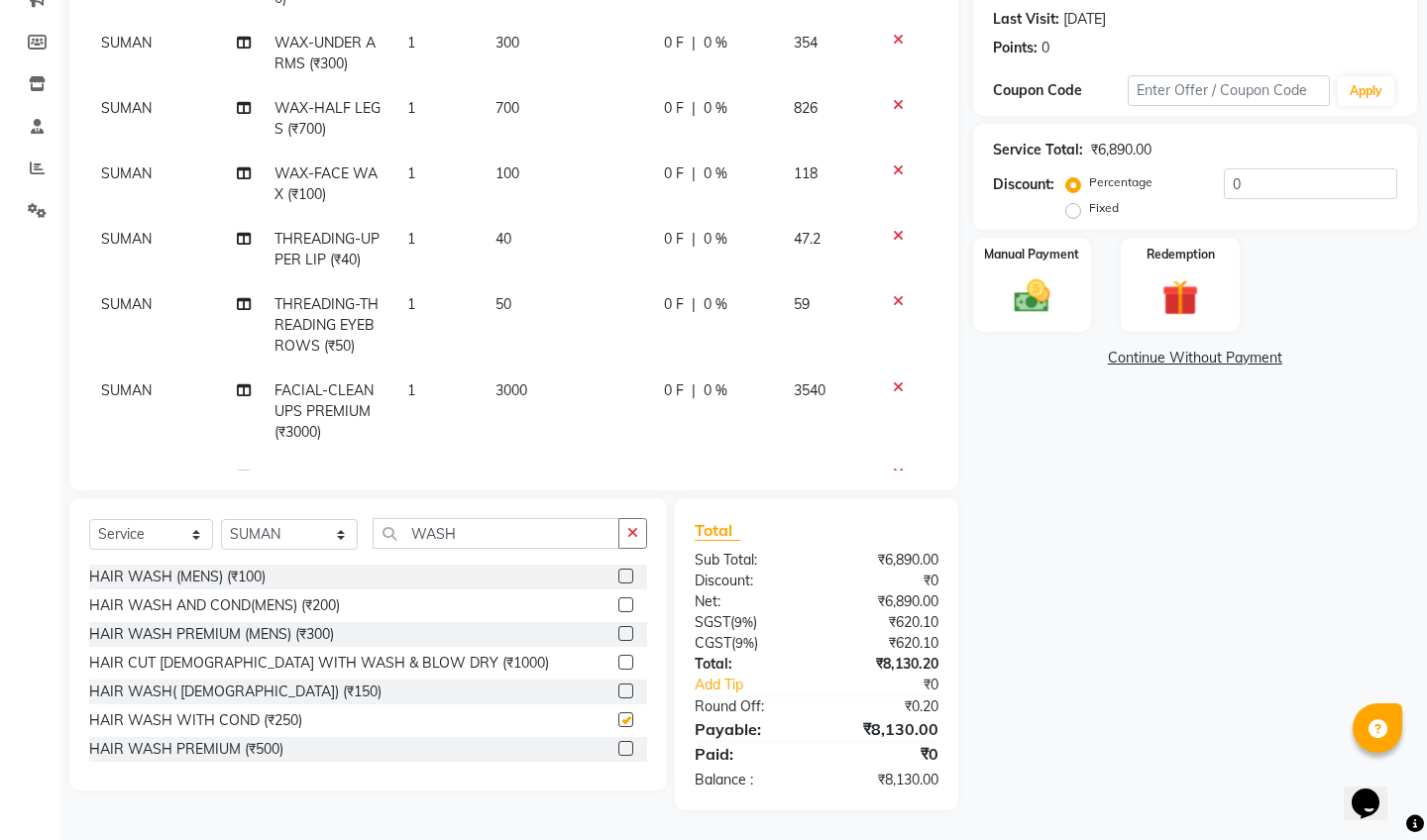 checkbox on "false" 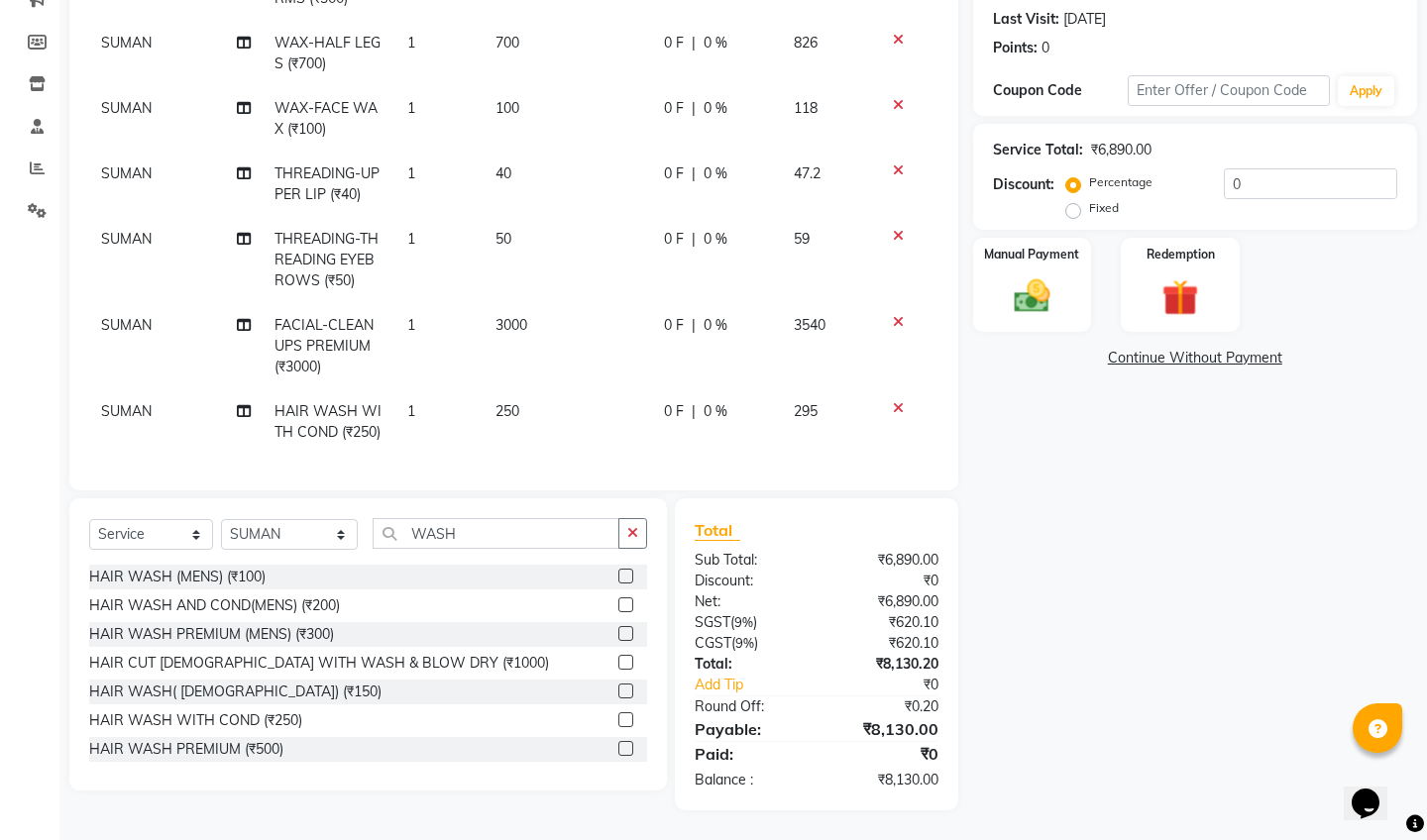 scroll, scrollTop: 490, scrollLeft: 0, axis: vertical 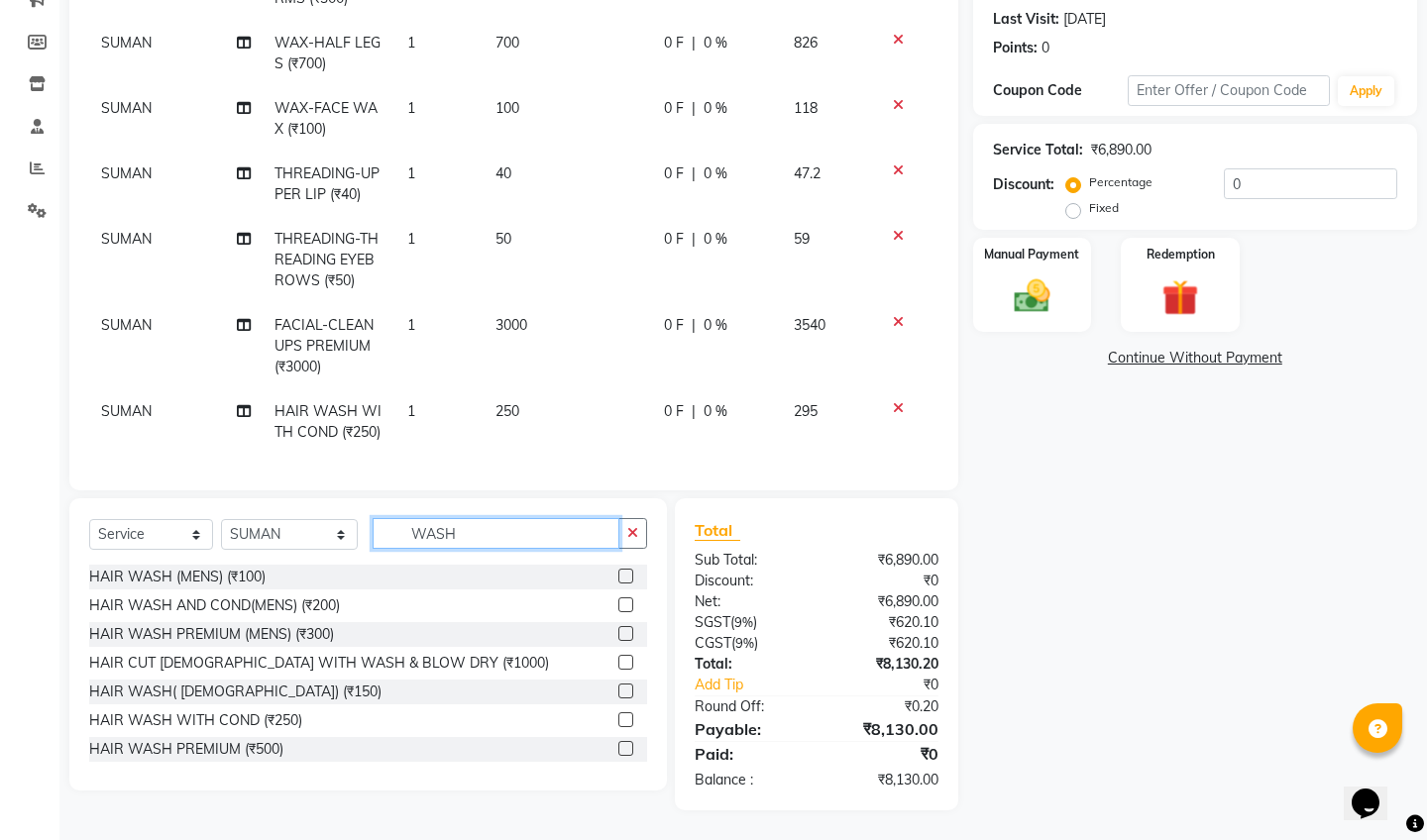 click on "WASH" 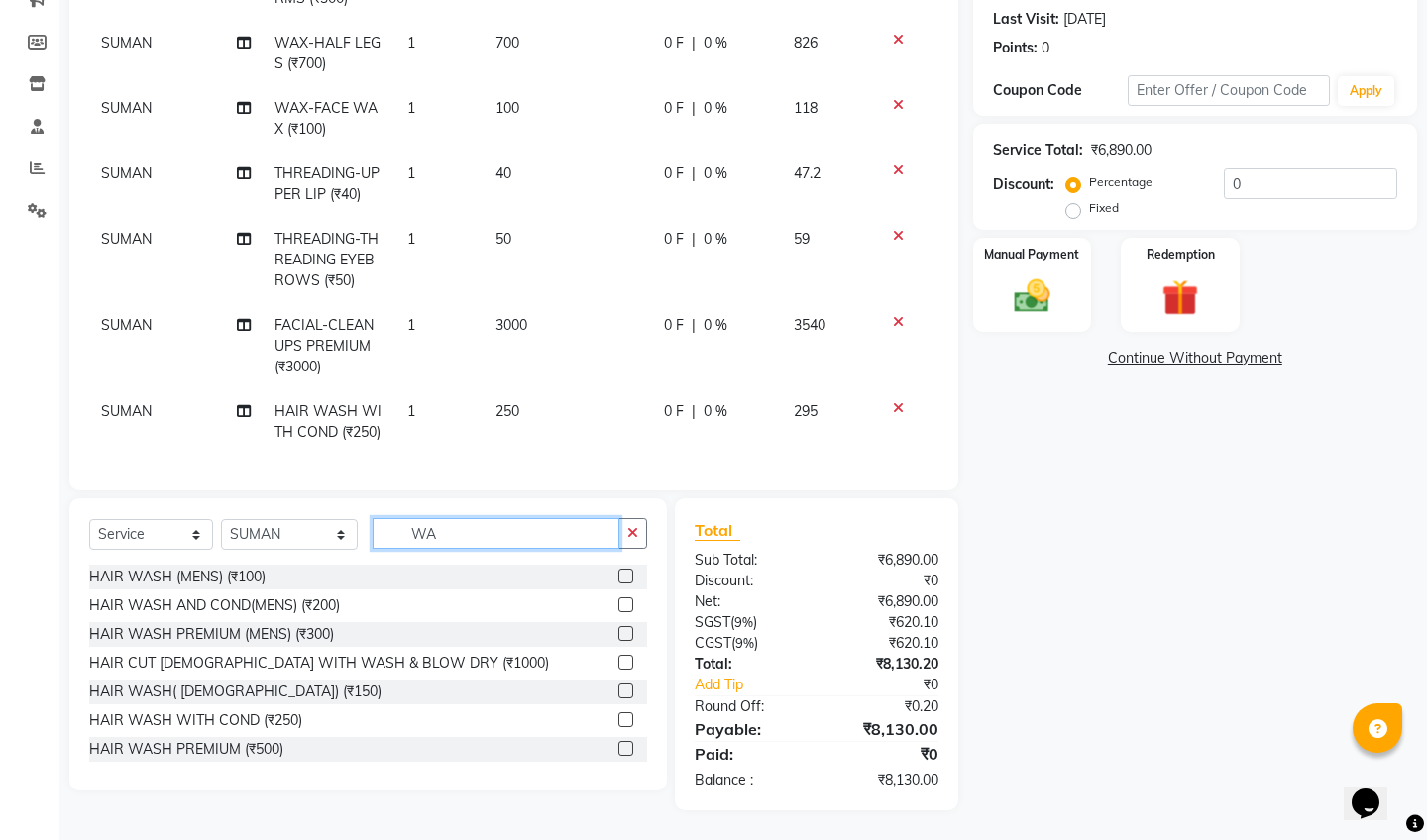 type on "W" 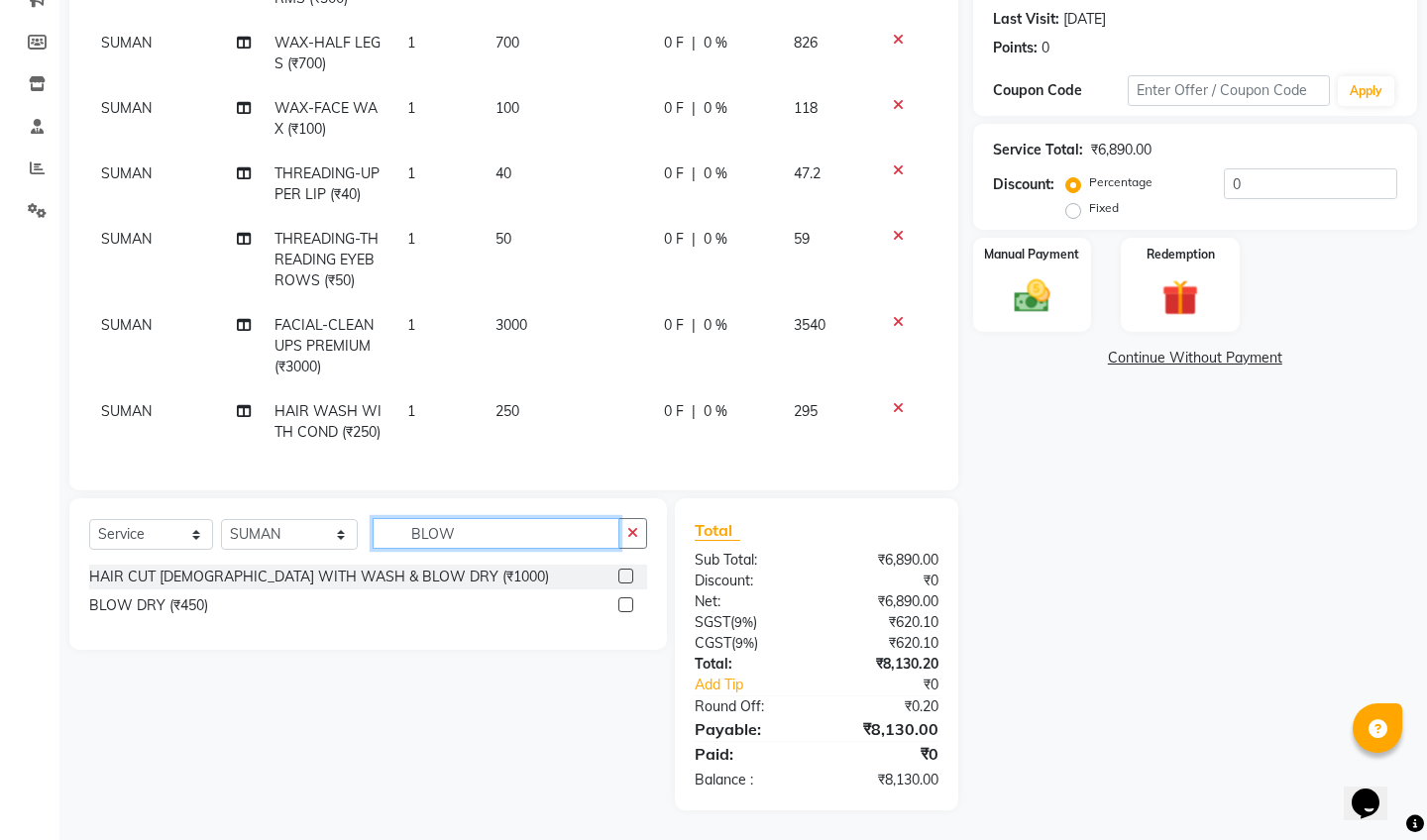 type on "BLOW" 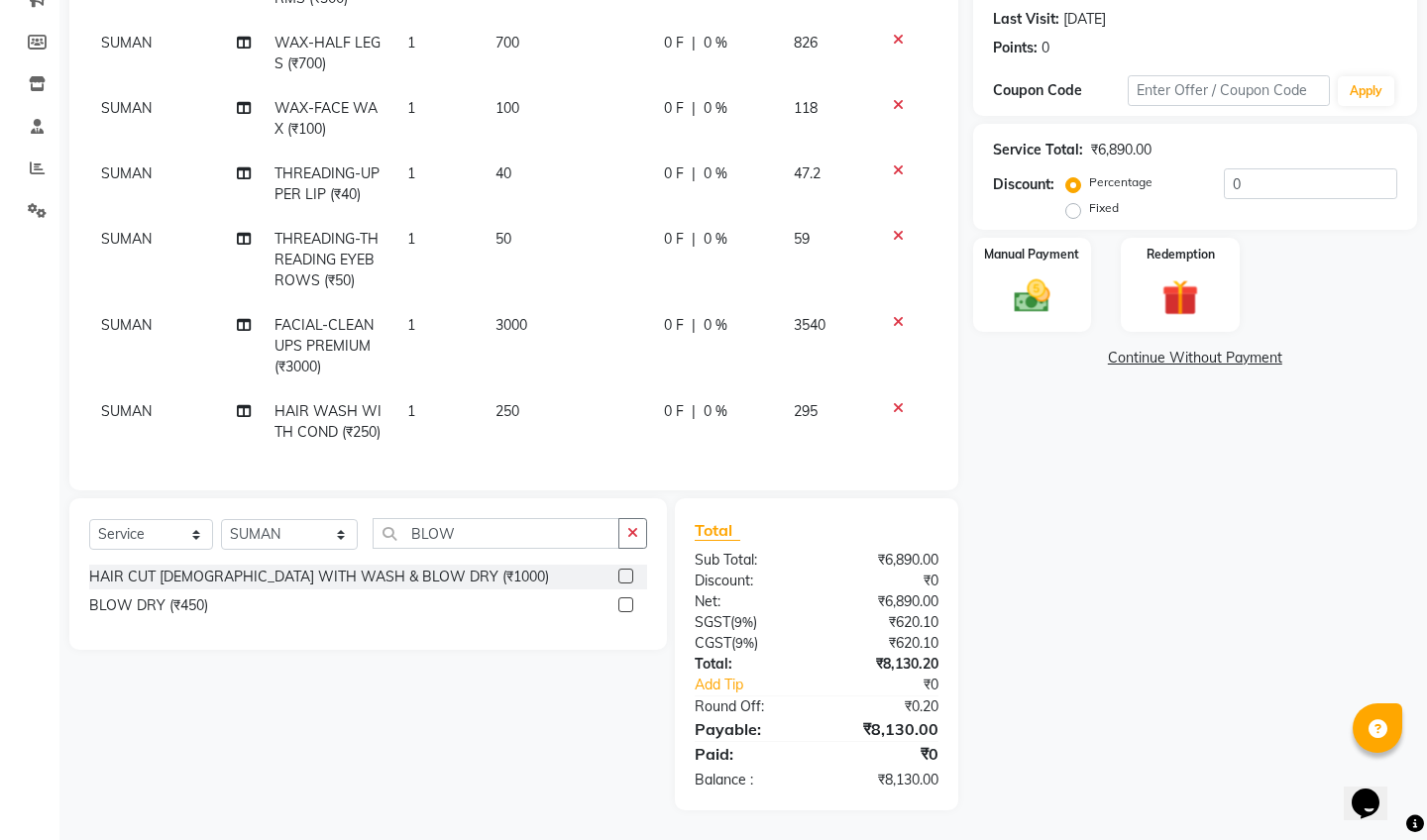 click 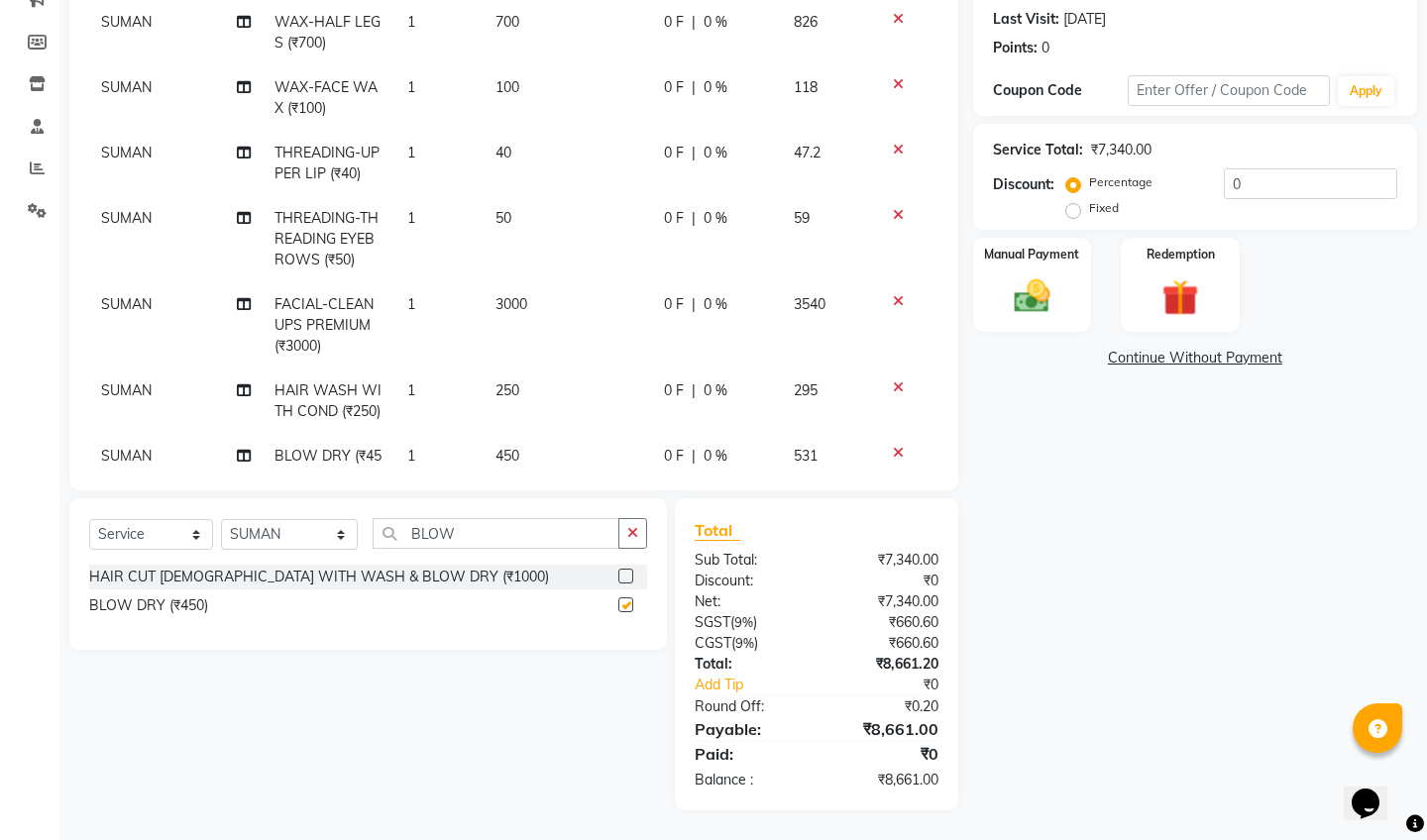 checkbox on "false" 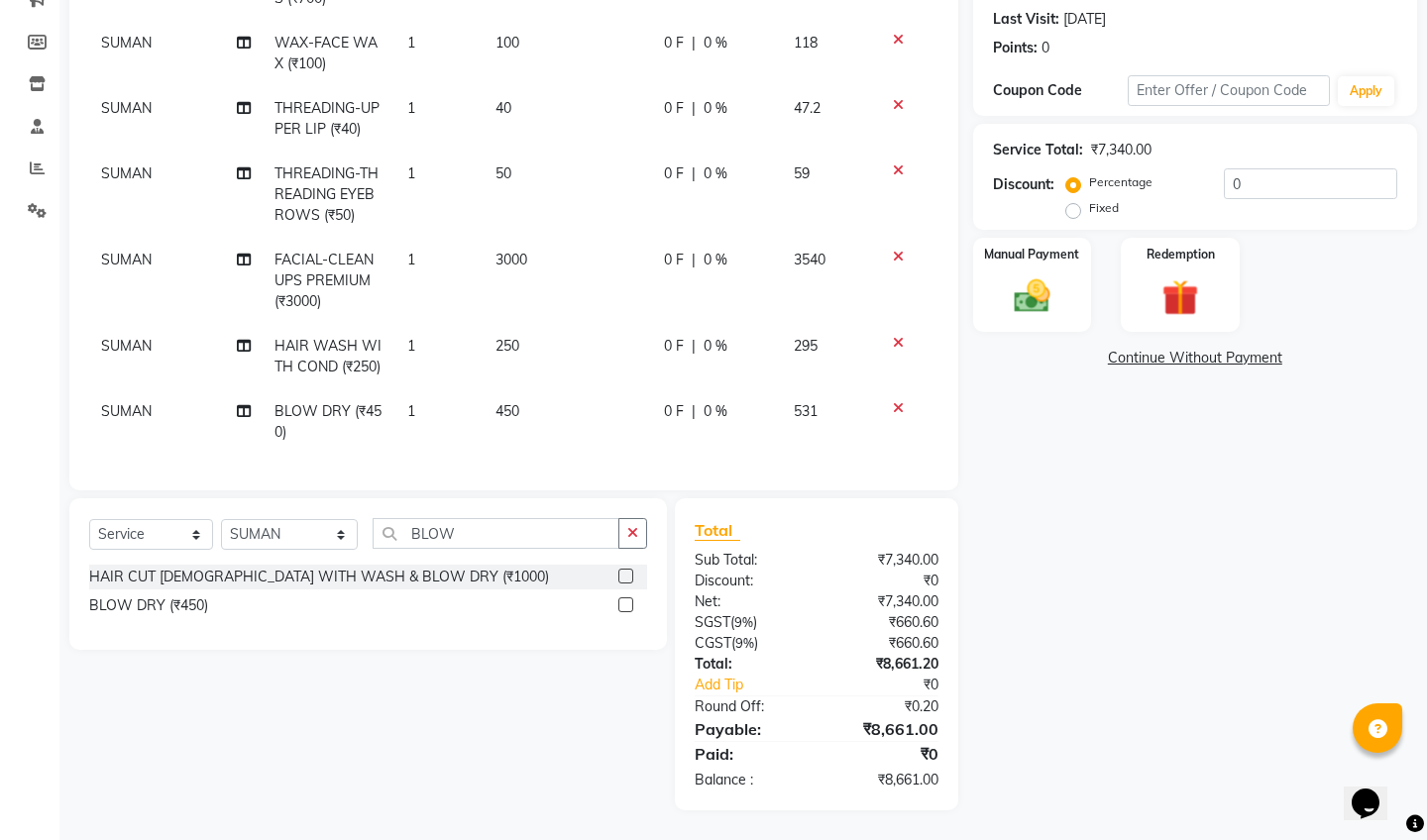 scroll, scrollTop: 556, scrollLeft: 0, axis: vertical 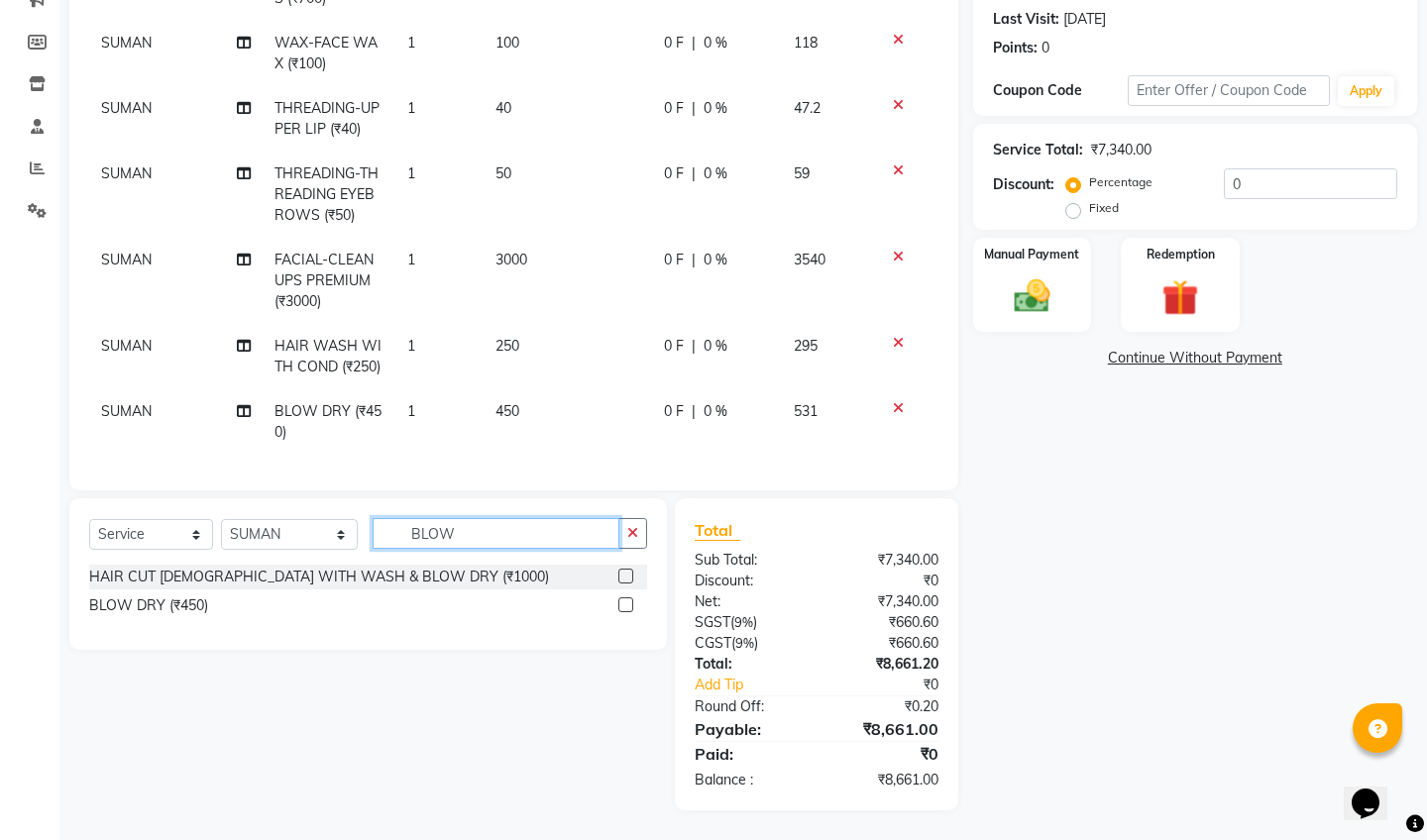 click on "BLOW" 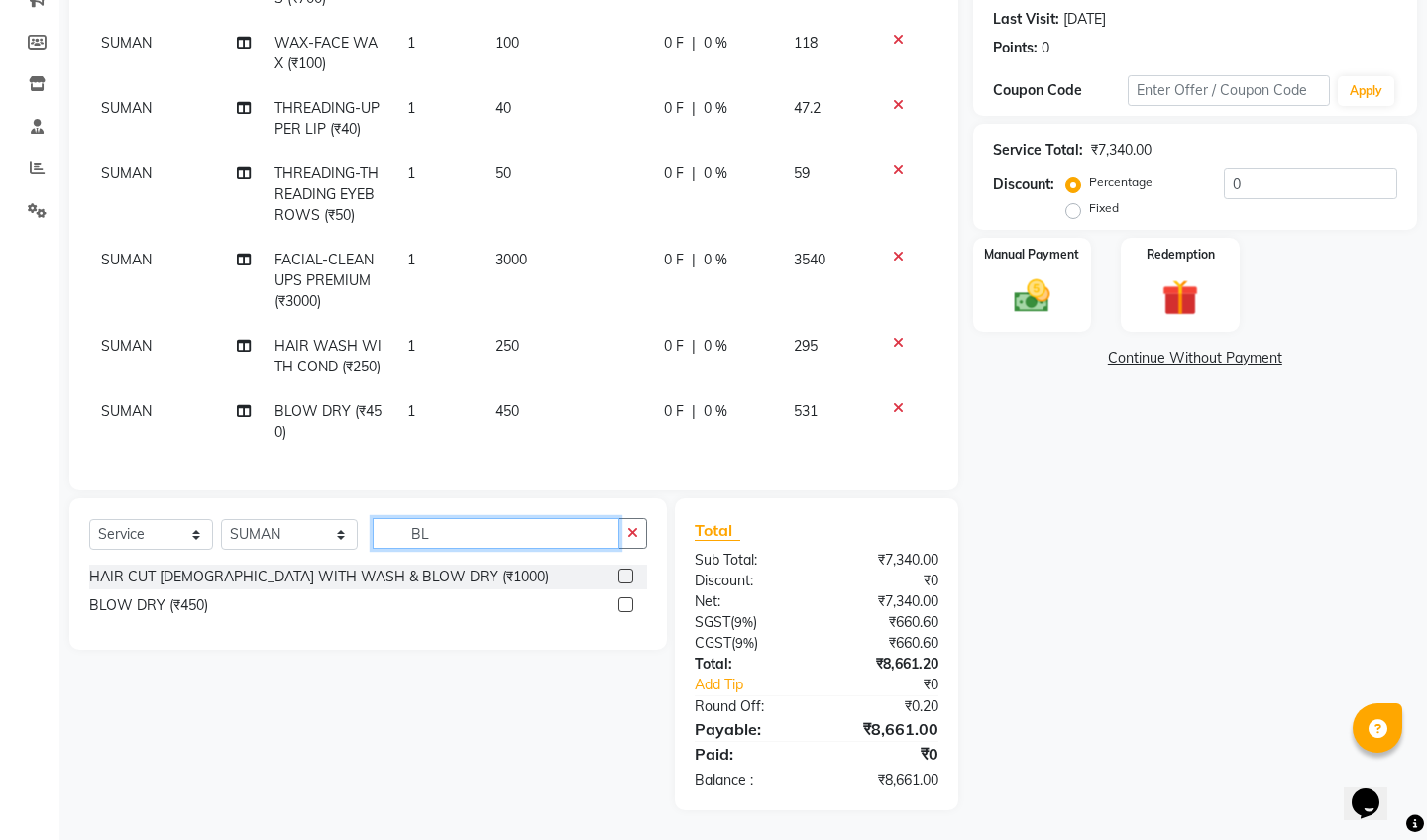 type on "B" 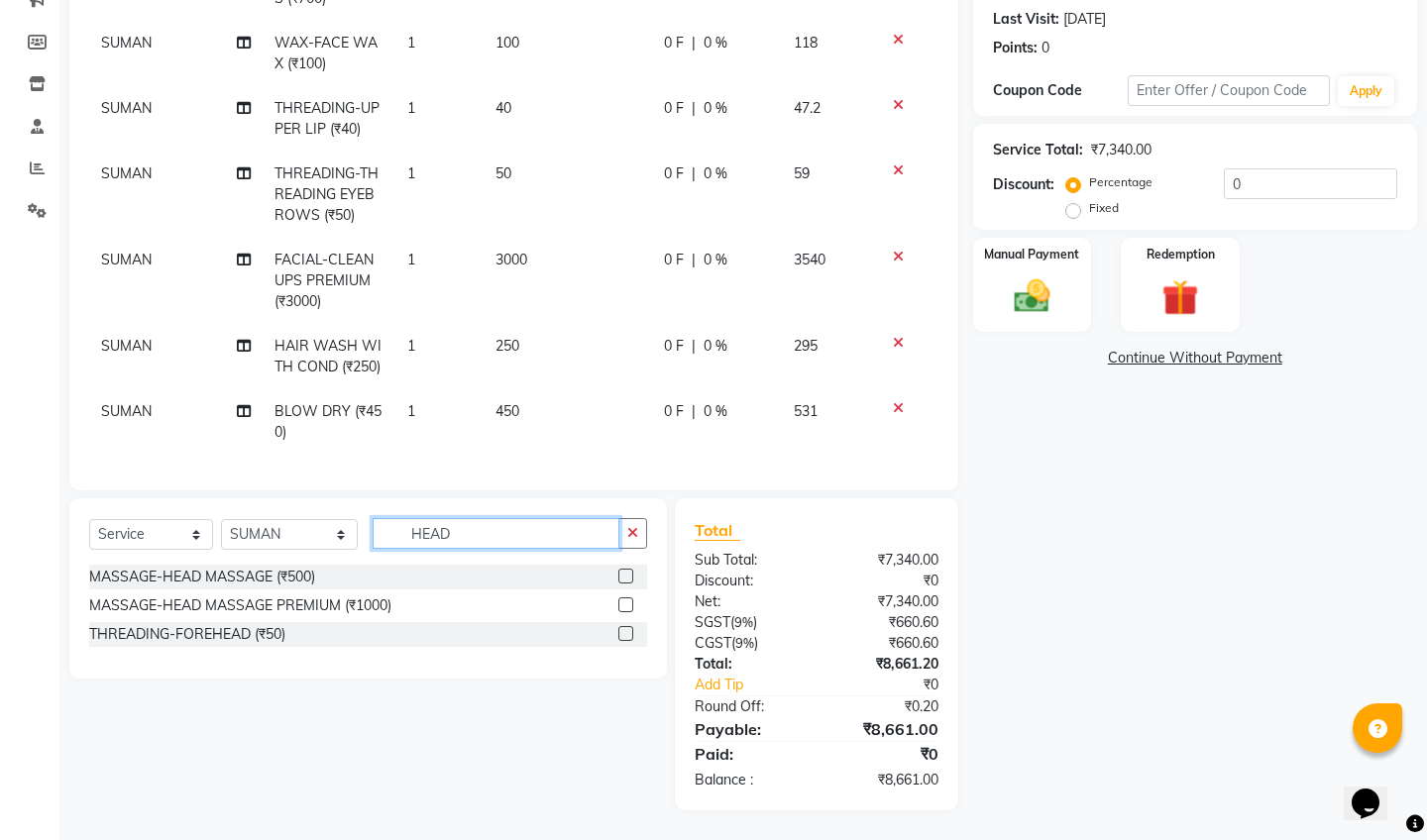 scroll, scrollTop: 270, scrollLeft: 0, axis: vertical 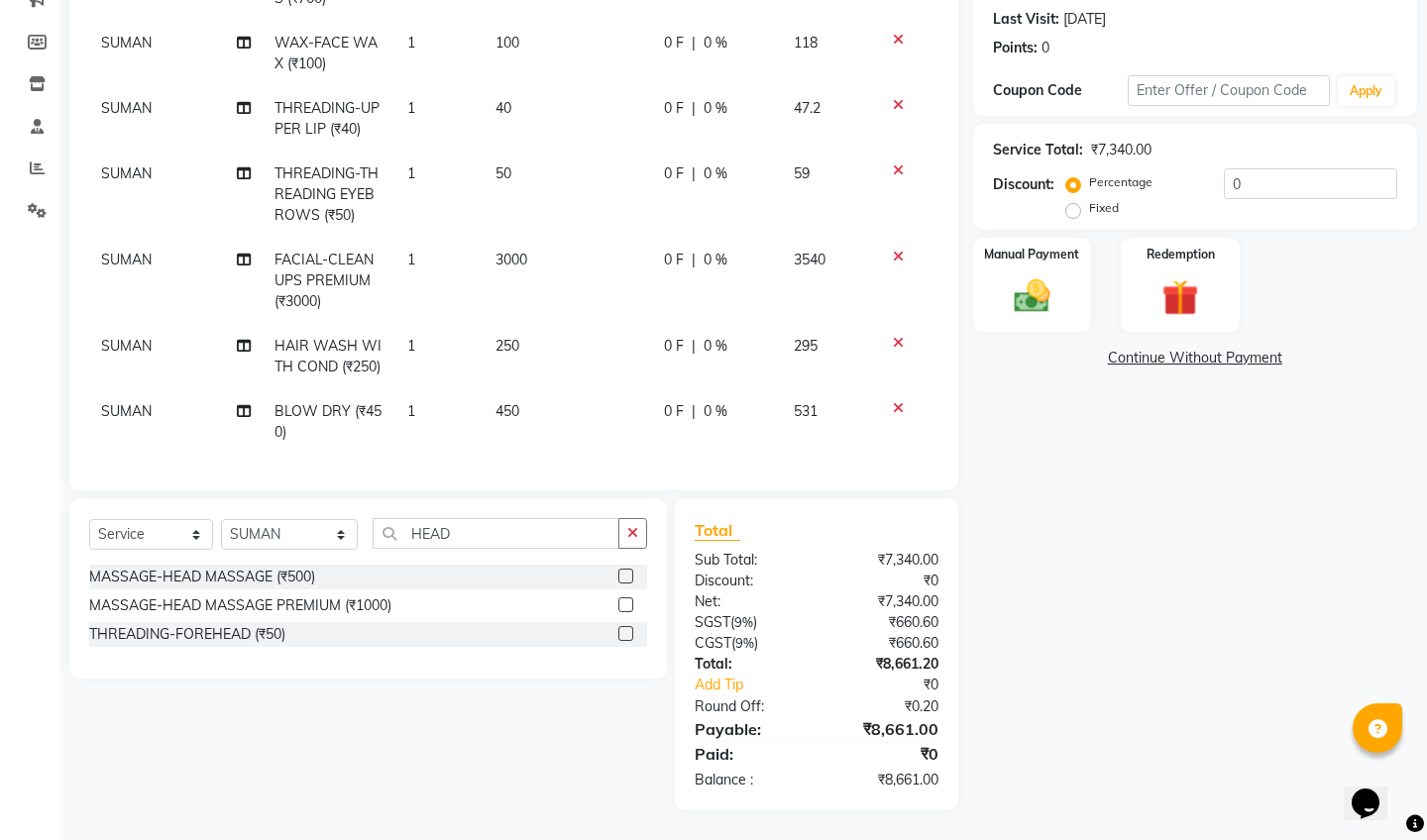 click on "SUMAN" 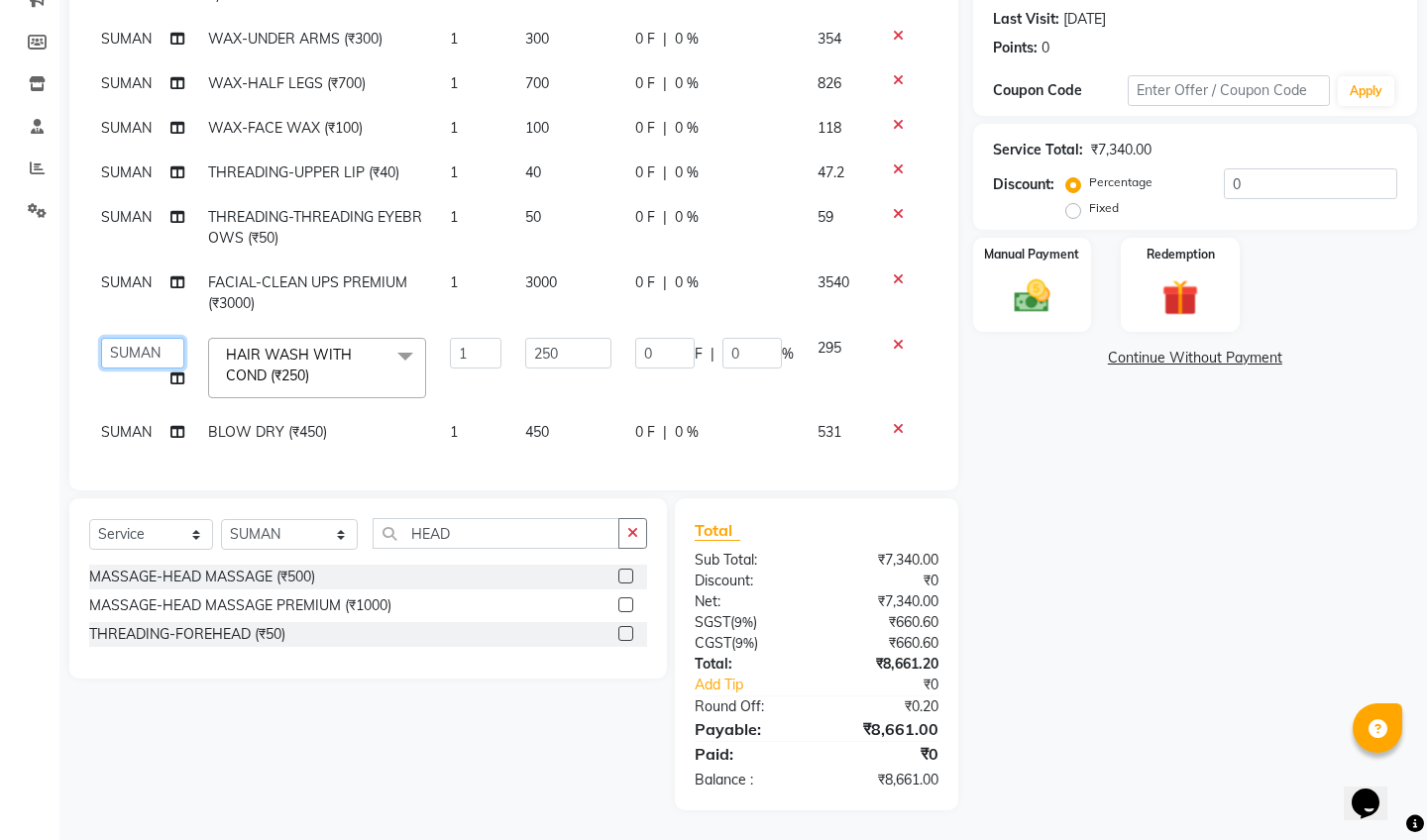 click on "MANI HAIR CUT (MENS) (₹350) 1 350 0 F | 0 % 413 [PERSON_NAME] TRIM (₹250) 1 250 0 F | 0 % 295 JUGNOO MASSAGE-FOOT MASSAGE (₹500) 1 500 0 F | 0 % 590 SUMAN FACIAL-D TAN (₹750) 1 750 0 F | 0 % 885 SUMAN WAX-WAXING FULL ARMS (₹600) 1 600 0 F | 0 % 708 SUMAN WAX-UNDER ARMS (₹300) 1 300 0 F | 0 % 354 SUMAN WAX-HALF LEGS (₹700) 1 700 0 F | 0 % 826 SUMAN WAX-FACE WAX (₹100) 1 100 0 F | 0 % 118 SUMAN THREADING-UPPER LIP (₹40) 1 40 0 F | 0 % 47.2 SUMAN THREADING-THREADING EYEBROWS (₹50) 1 50 0 F | 0 % 59 SUMAN FACIAL-CLEAN UPS PREMIUM (₹3000) 1 3000 0 F | 0 % 3540  DEEPAK    [PERSON_NAME]    JUGNOO   [PERSON_NAME]    KUNAL    [PERSON_NAME]   SALON MANAGER- [PERSON_NAME]   [PERSON_NAME]   WALK IN  HAIR WASH WITH COND (₹250)  x HAIR CUT (MENS) (₹350) [PERSON_NAME] TRIM (₹250) HAIR WASH (MENS) (₹100) HAIR WASH AND COND(MENS) (₹200) HAIR WASH PREMIUM (MENS) (₹300) HAIR SPA (MENS) (₹1000) HAIR SPA PREMIUM (MENS) (₹1200) SHAVE (₹200) HAIR CUT [DEMOGRAPHIC_DATA] WITH WASH & BLOW DRY (₹1000) HAIR WASH( [DEMOGRAPHIC_DATA]) (₹150)" 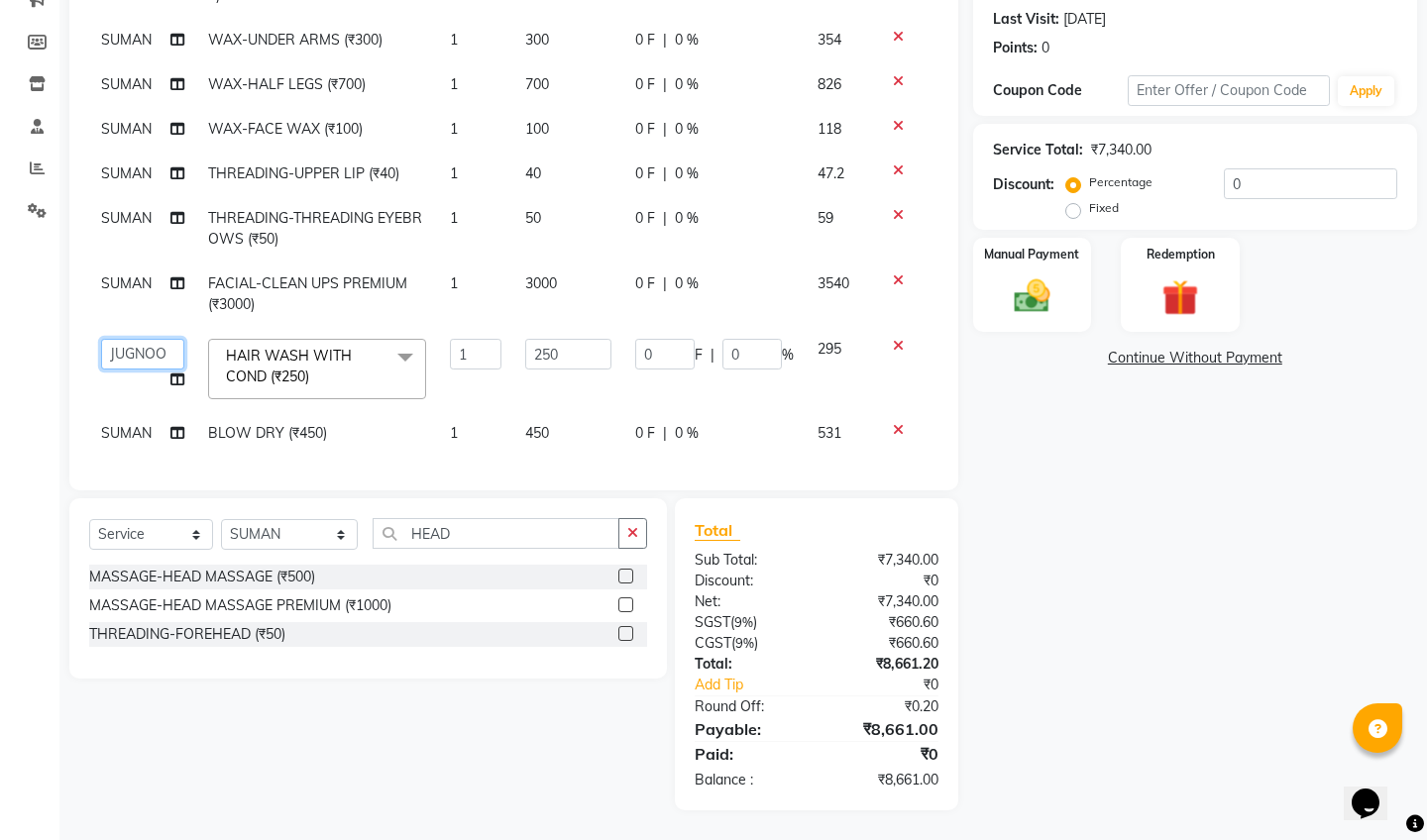 select on "85678" 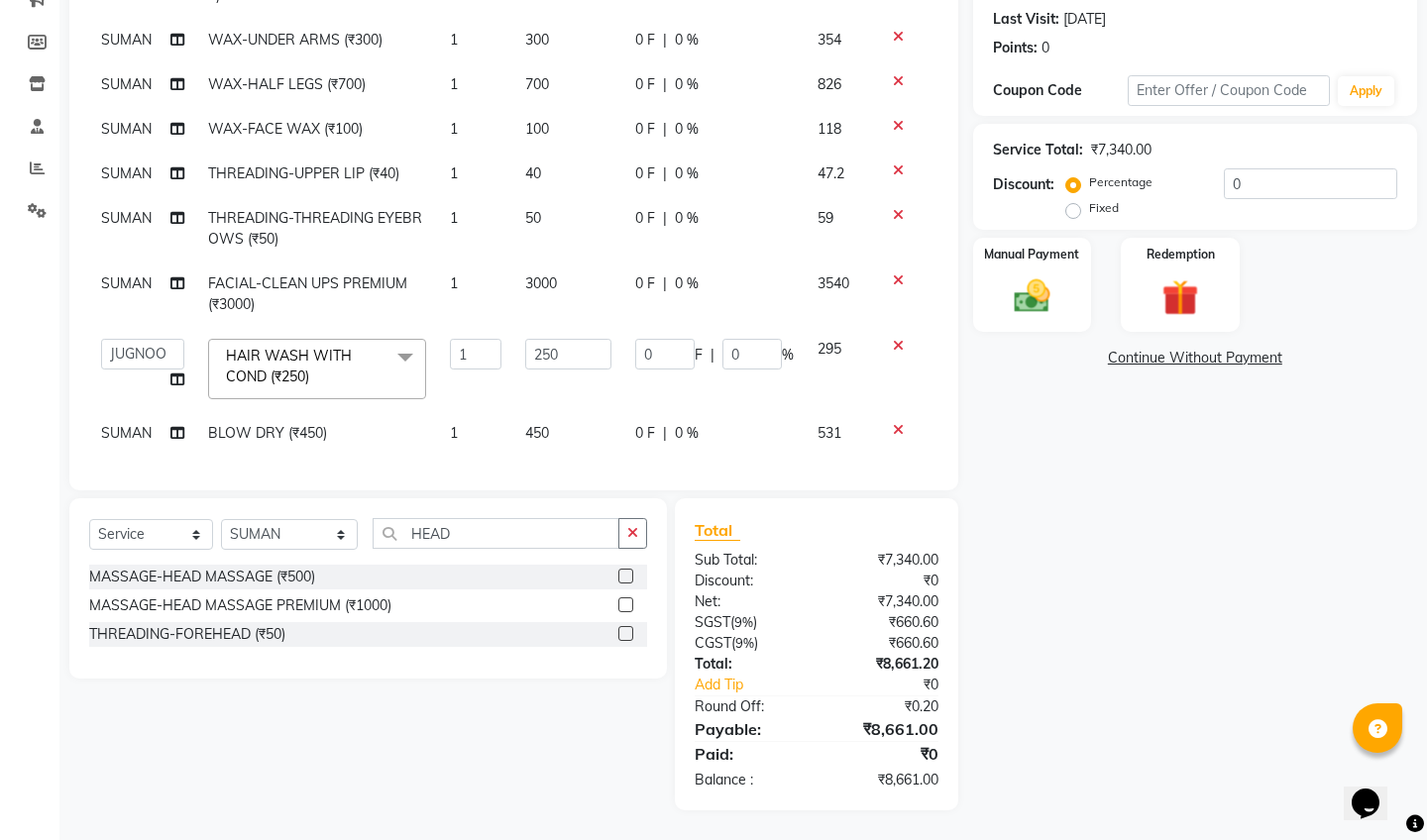 click on "SUMAN" 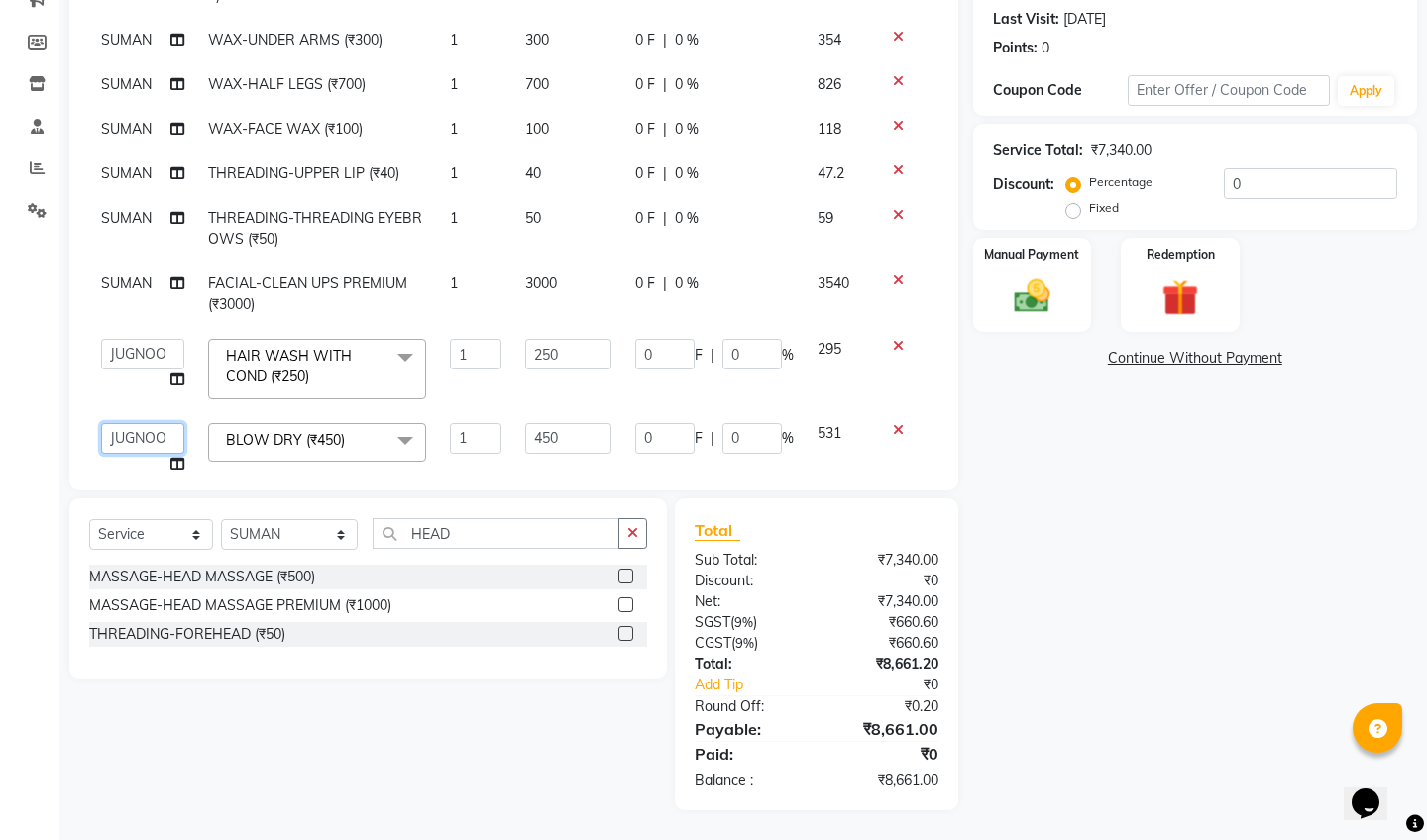 select on "85678" 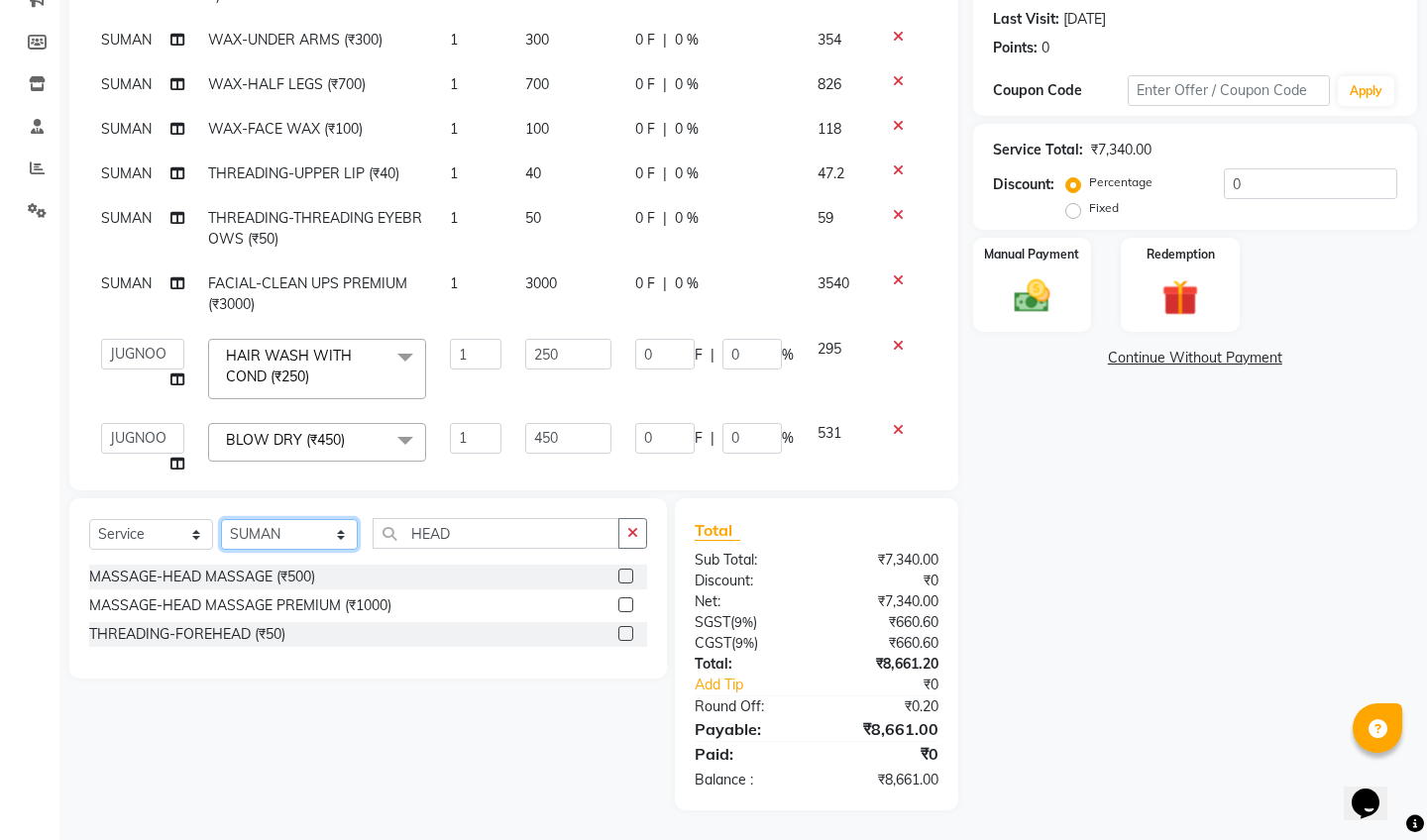select on "85678" 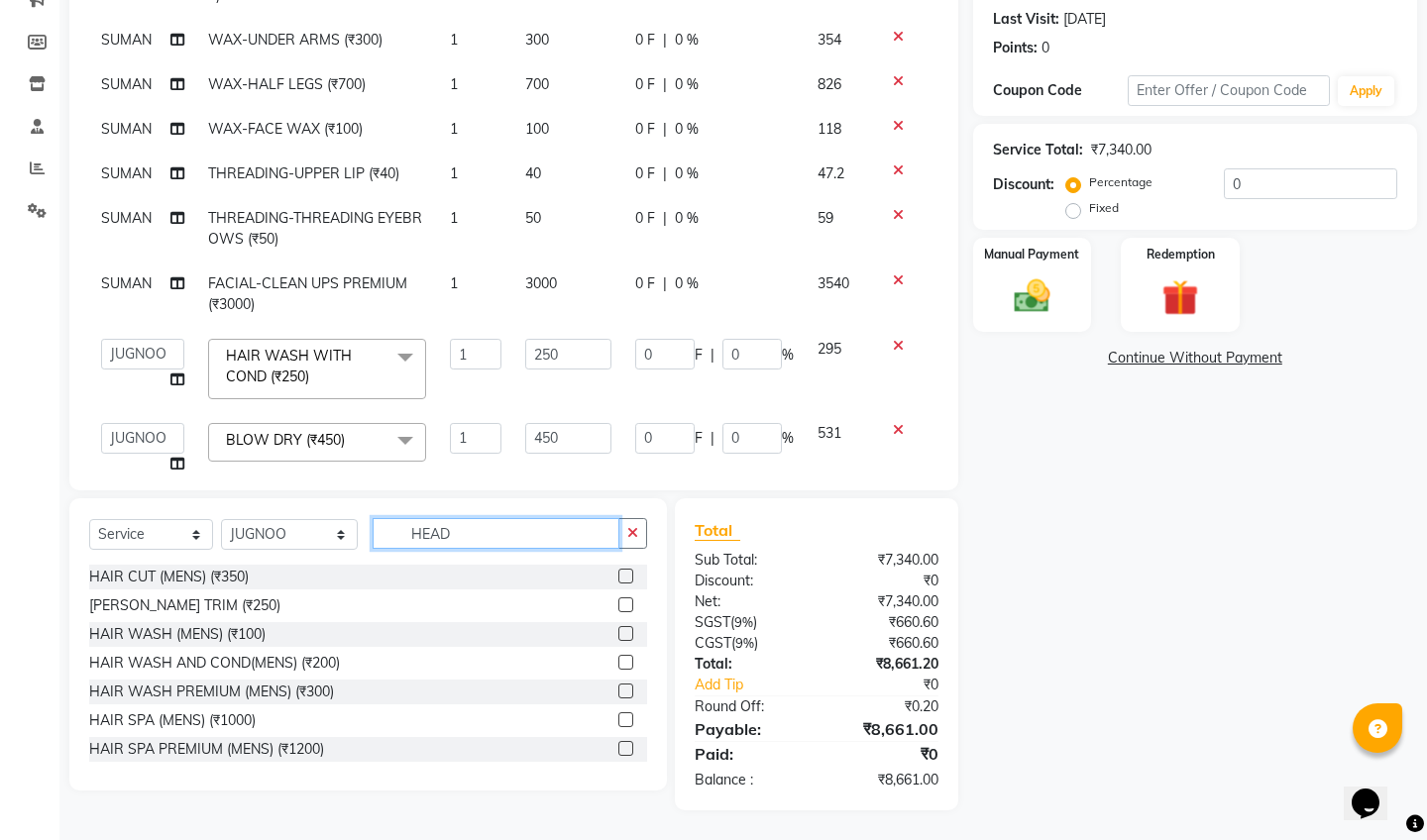 click on "HEAD" 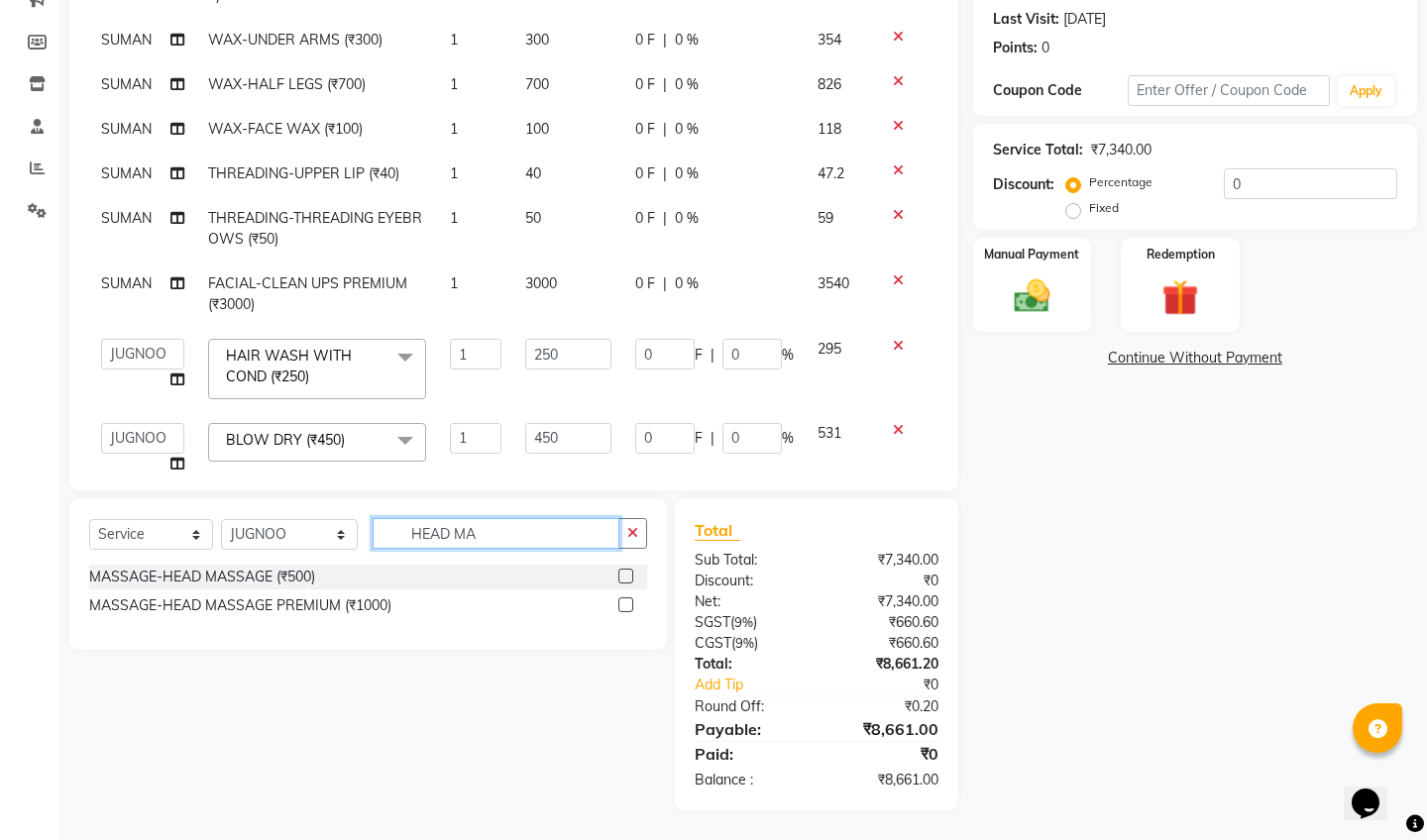 type on "HEAD MA" 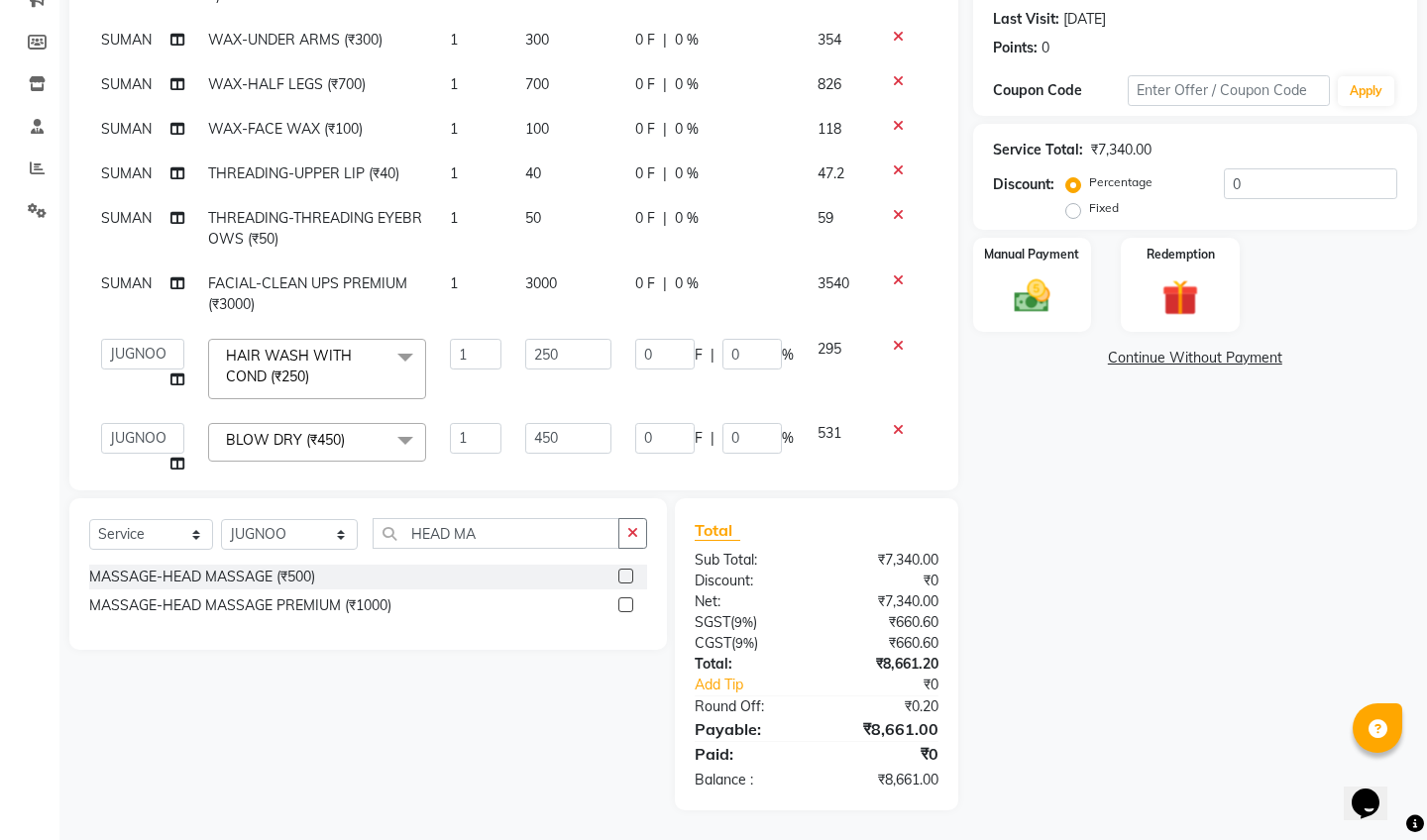 click 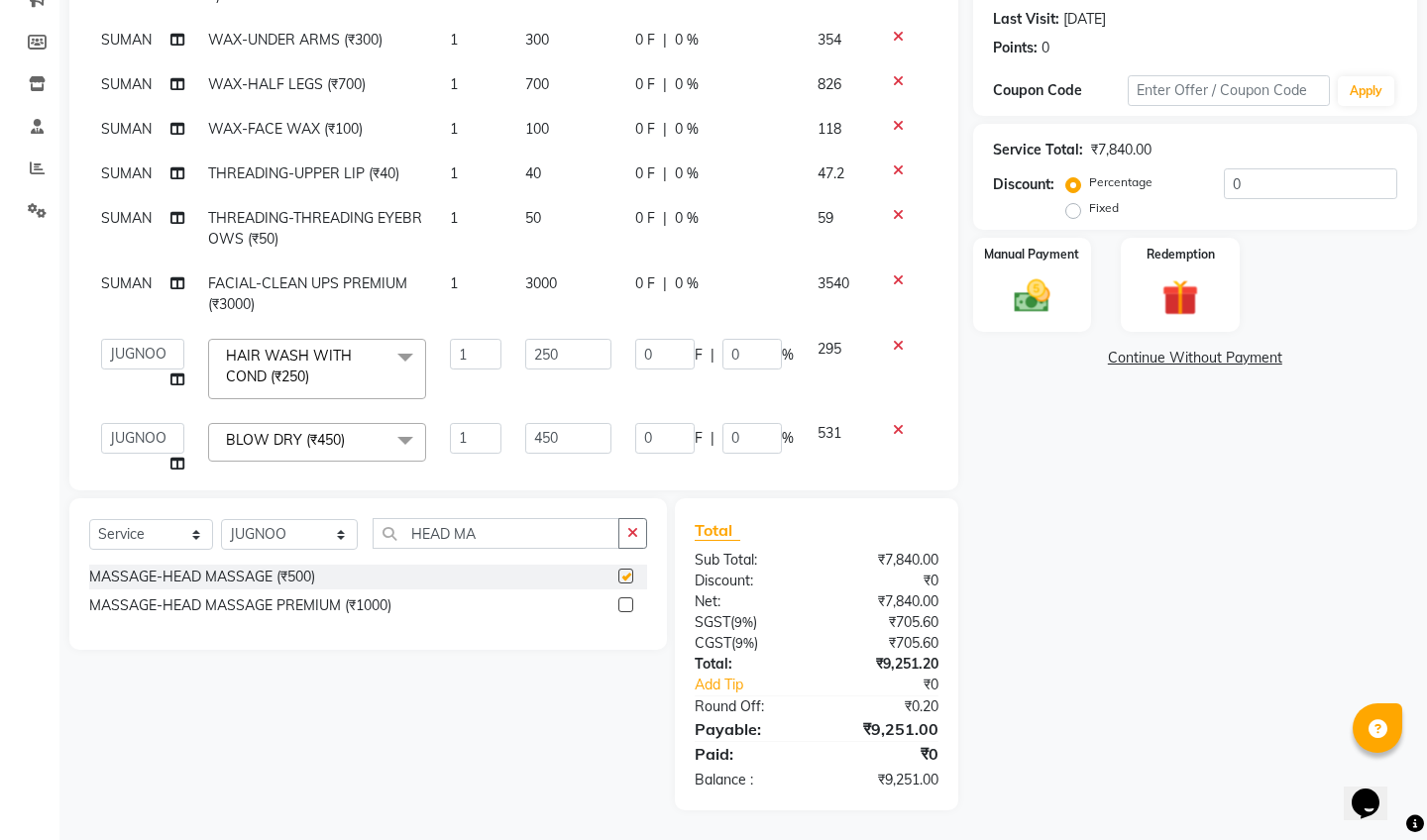 checkbox on "false" 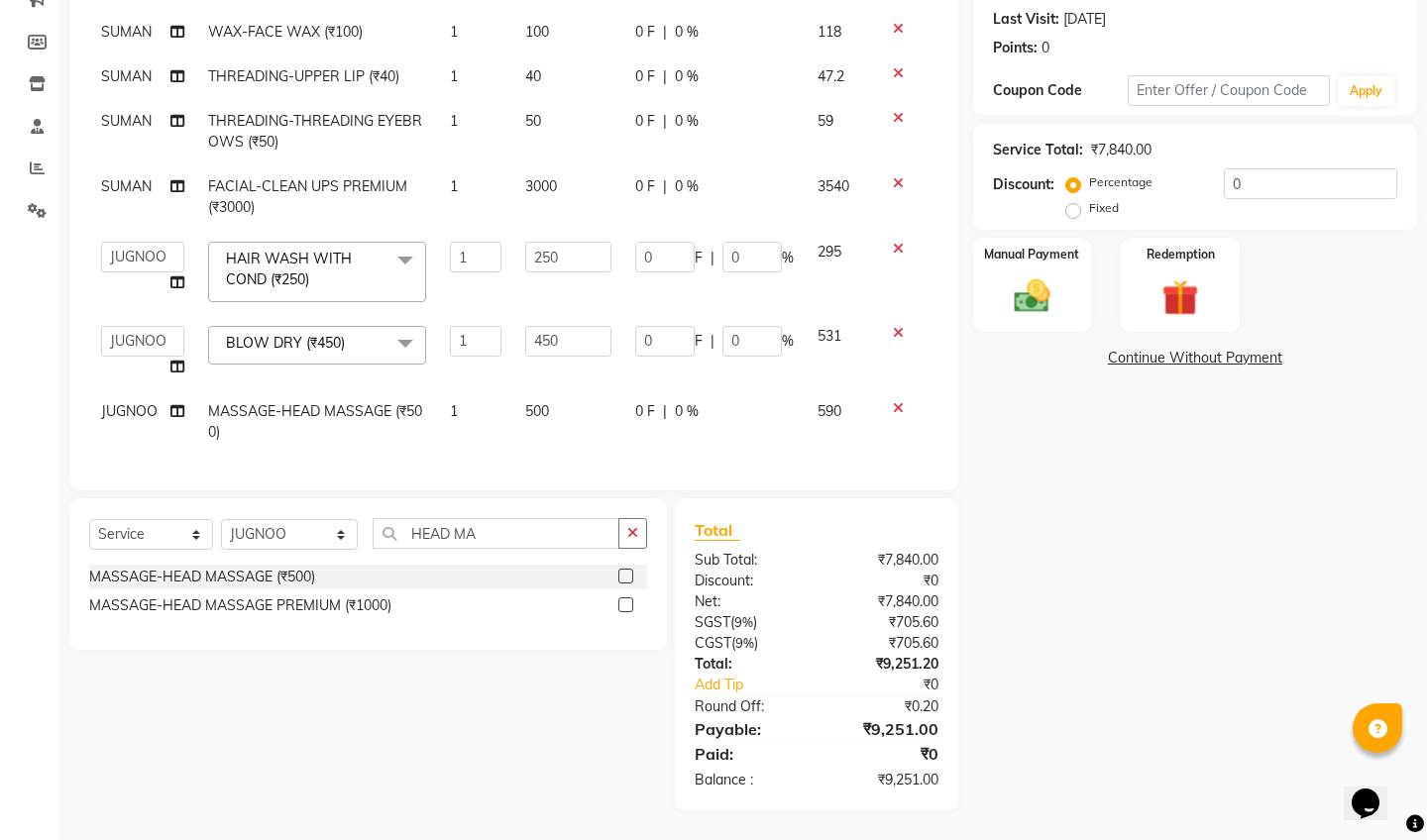 scroll, scrollTop: 399, scrollLeft: 0, axis: vertical 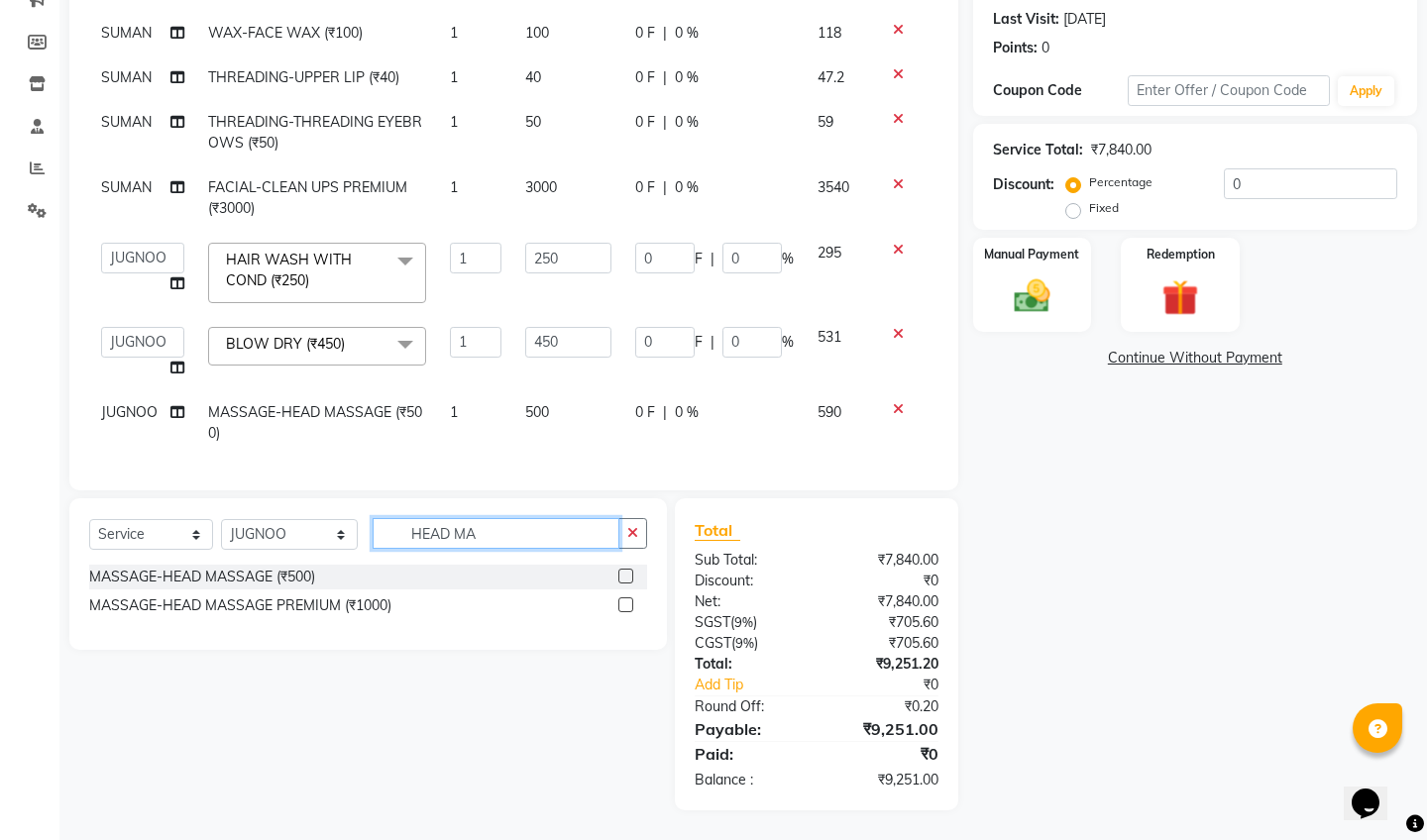 click on "HEAD MA" 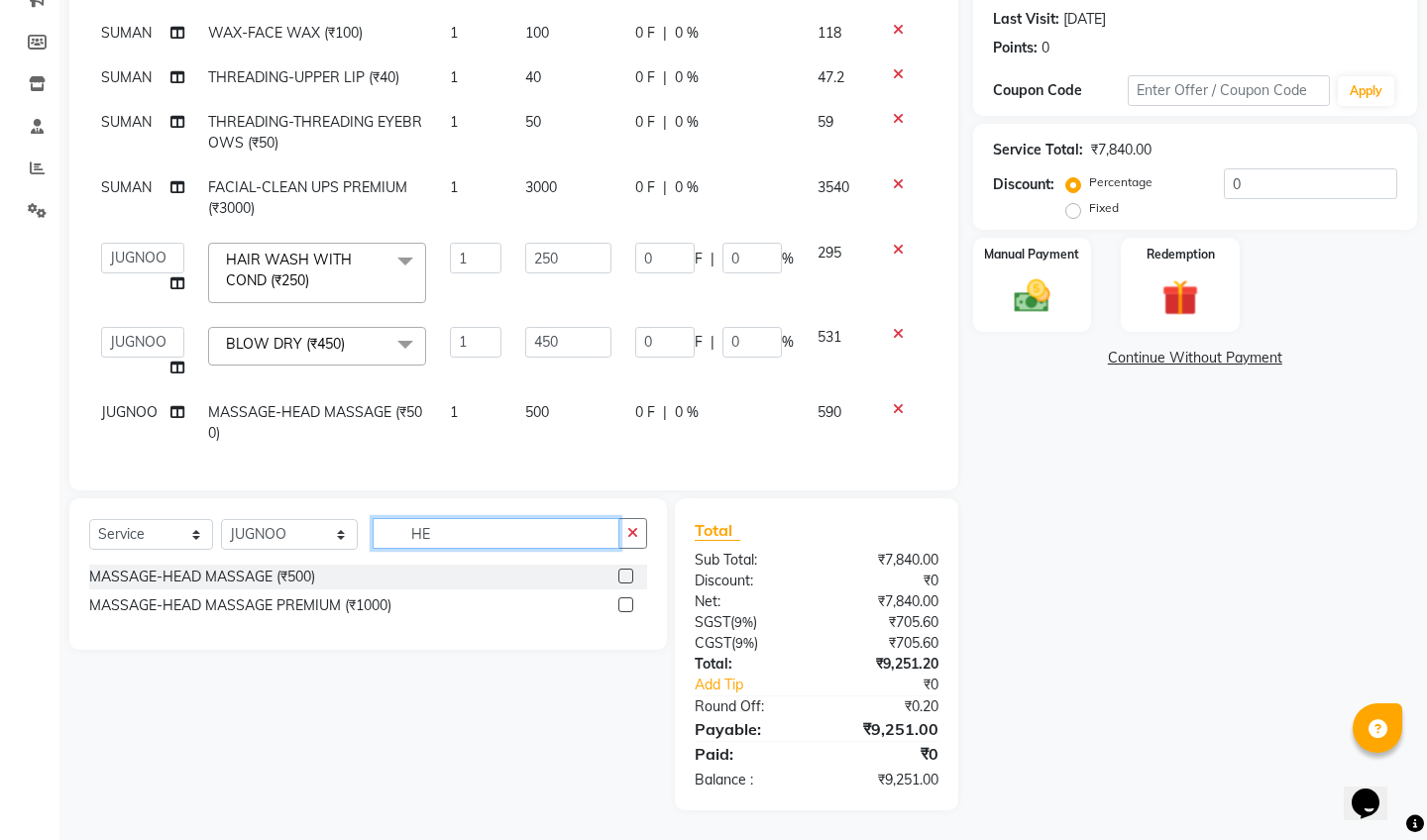 type on "H" 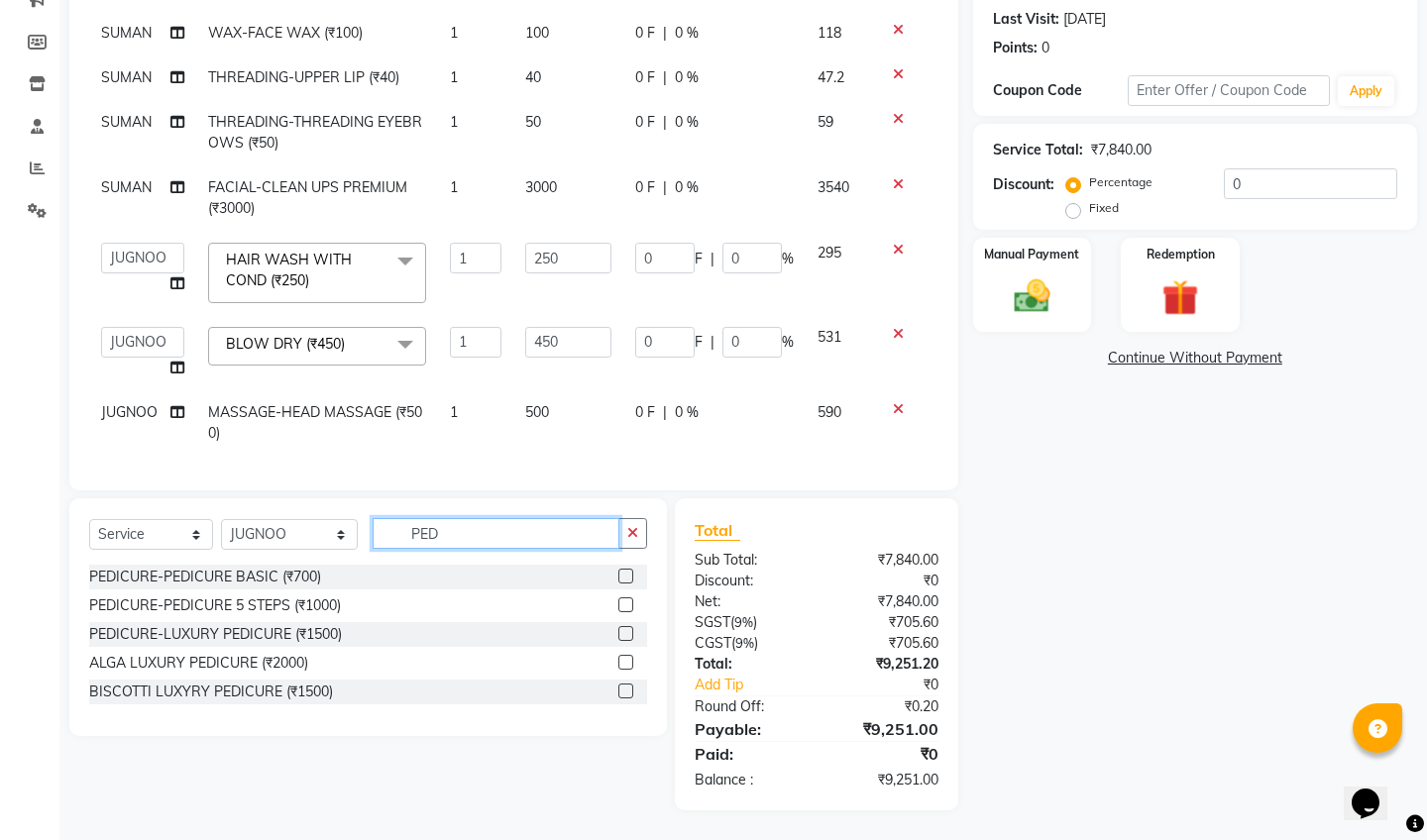 type on "PED" 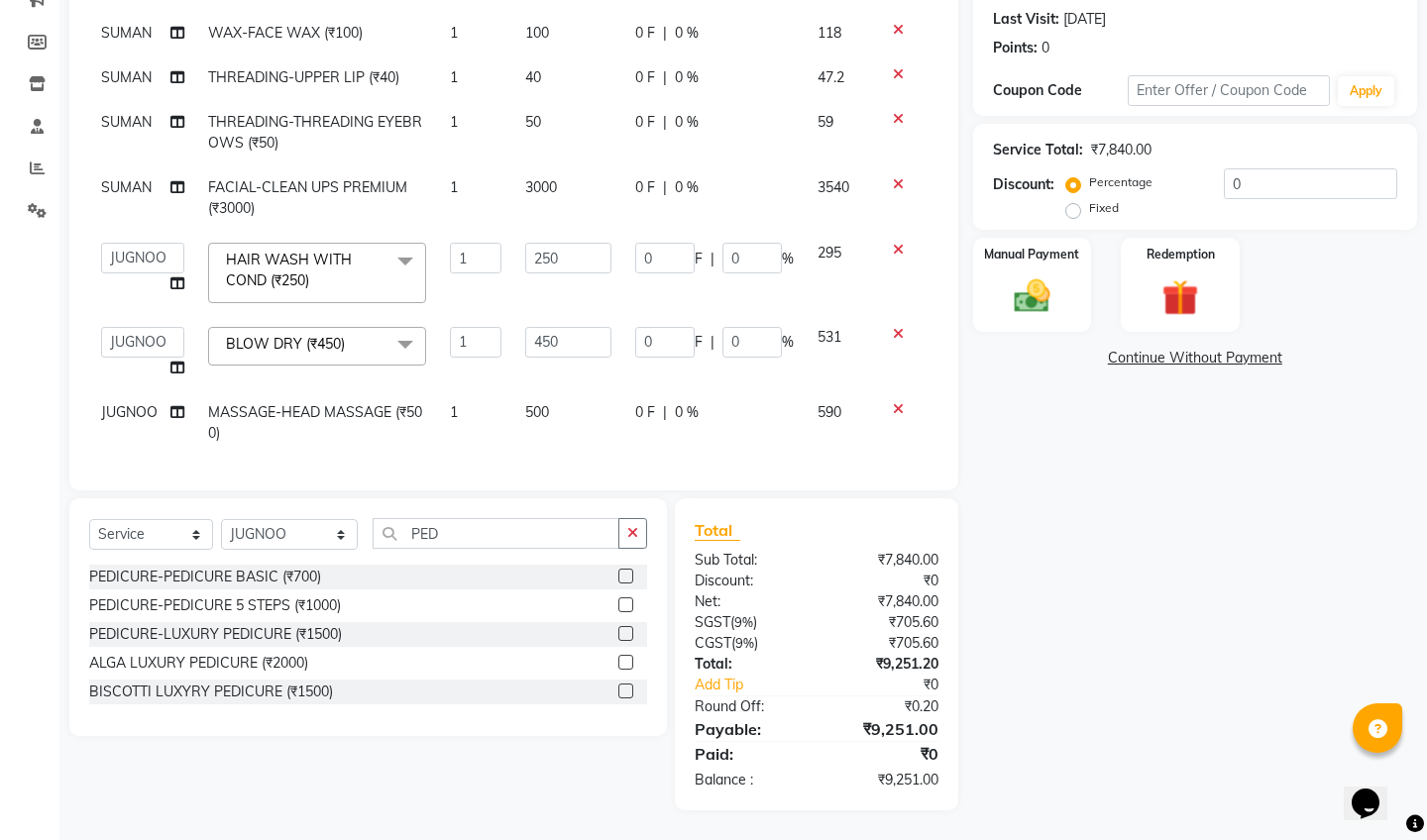 click 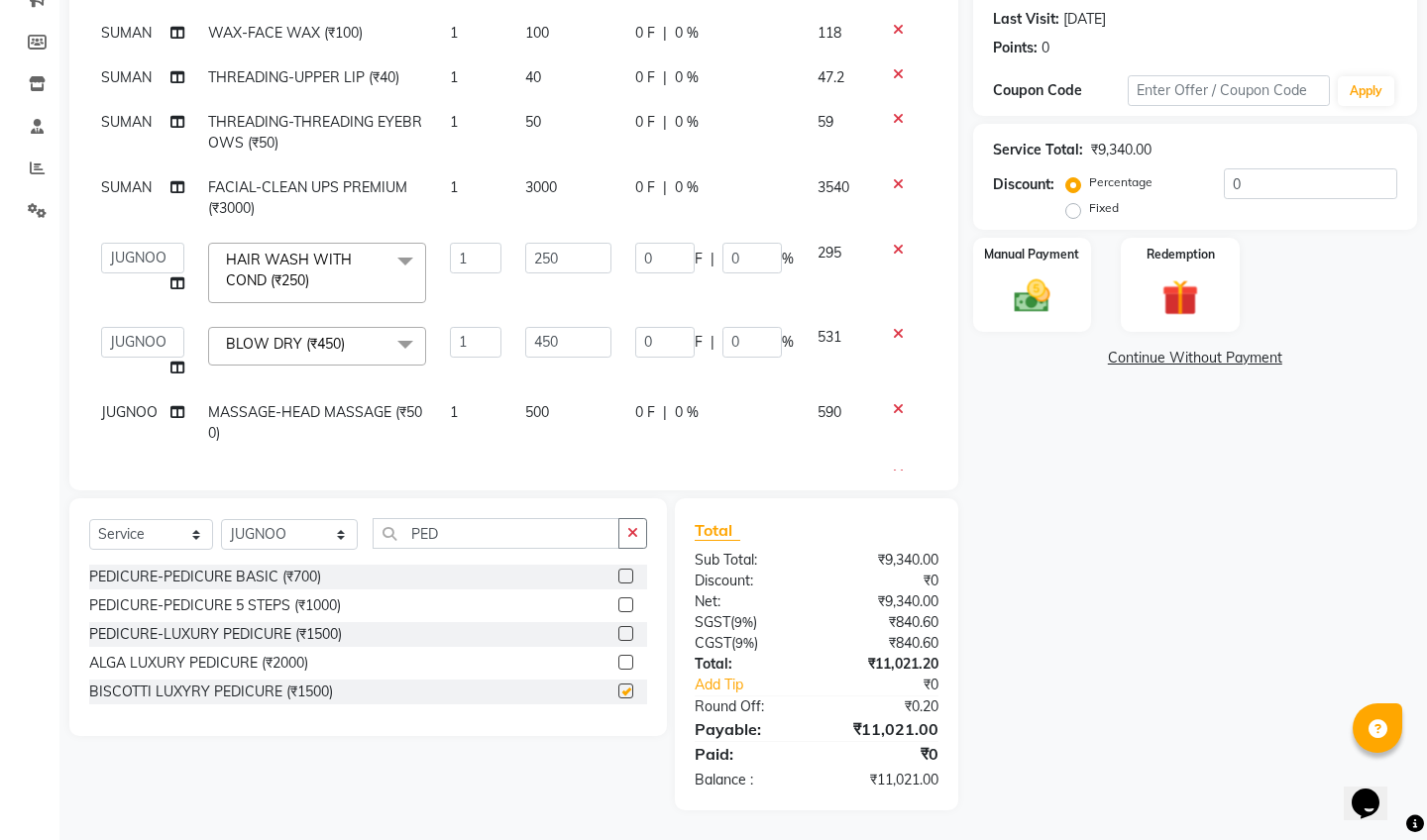 checkbox on "false" 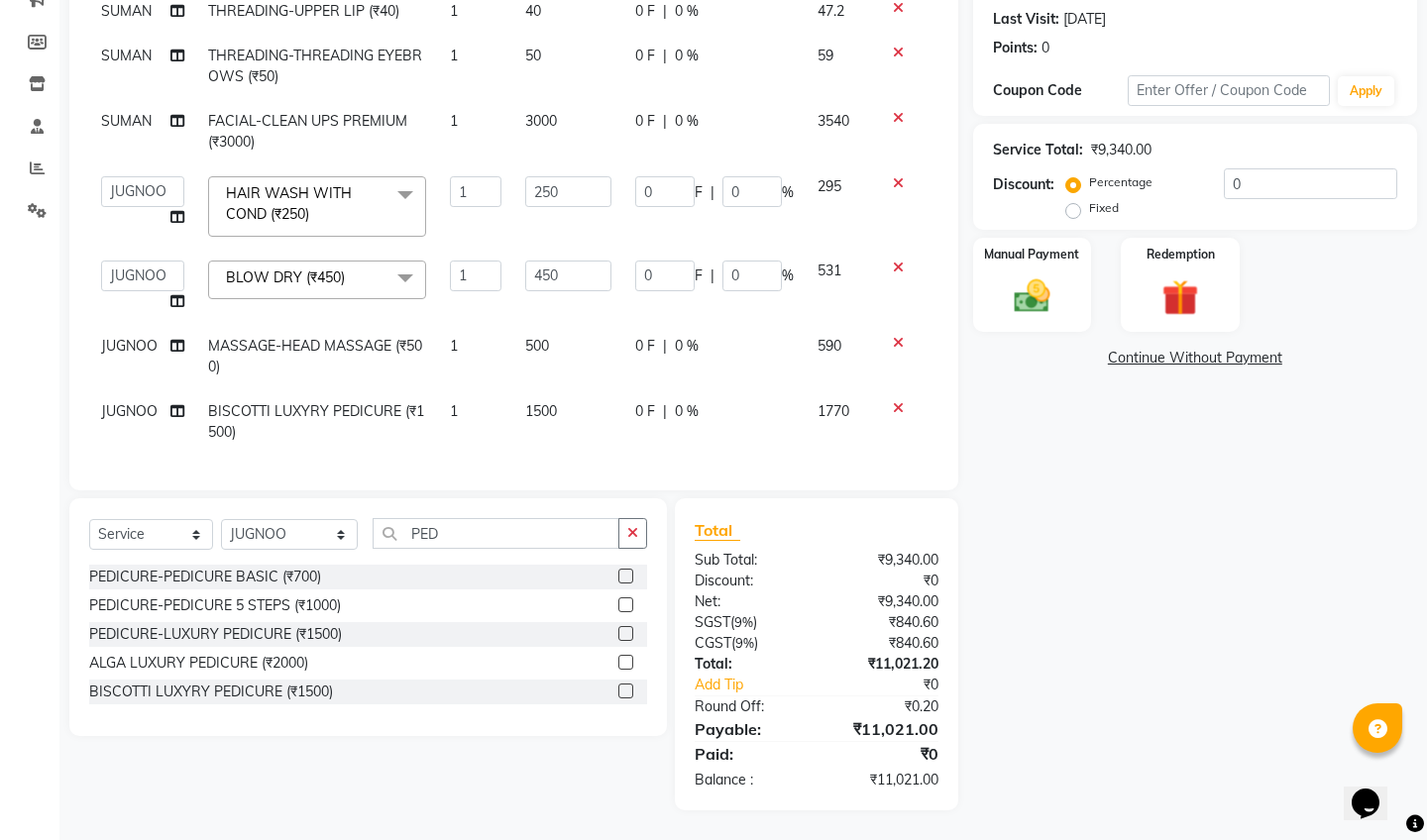 scroll, scrollTop: 465, scrollLeft: 0, axis: vertical 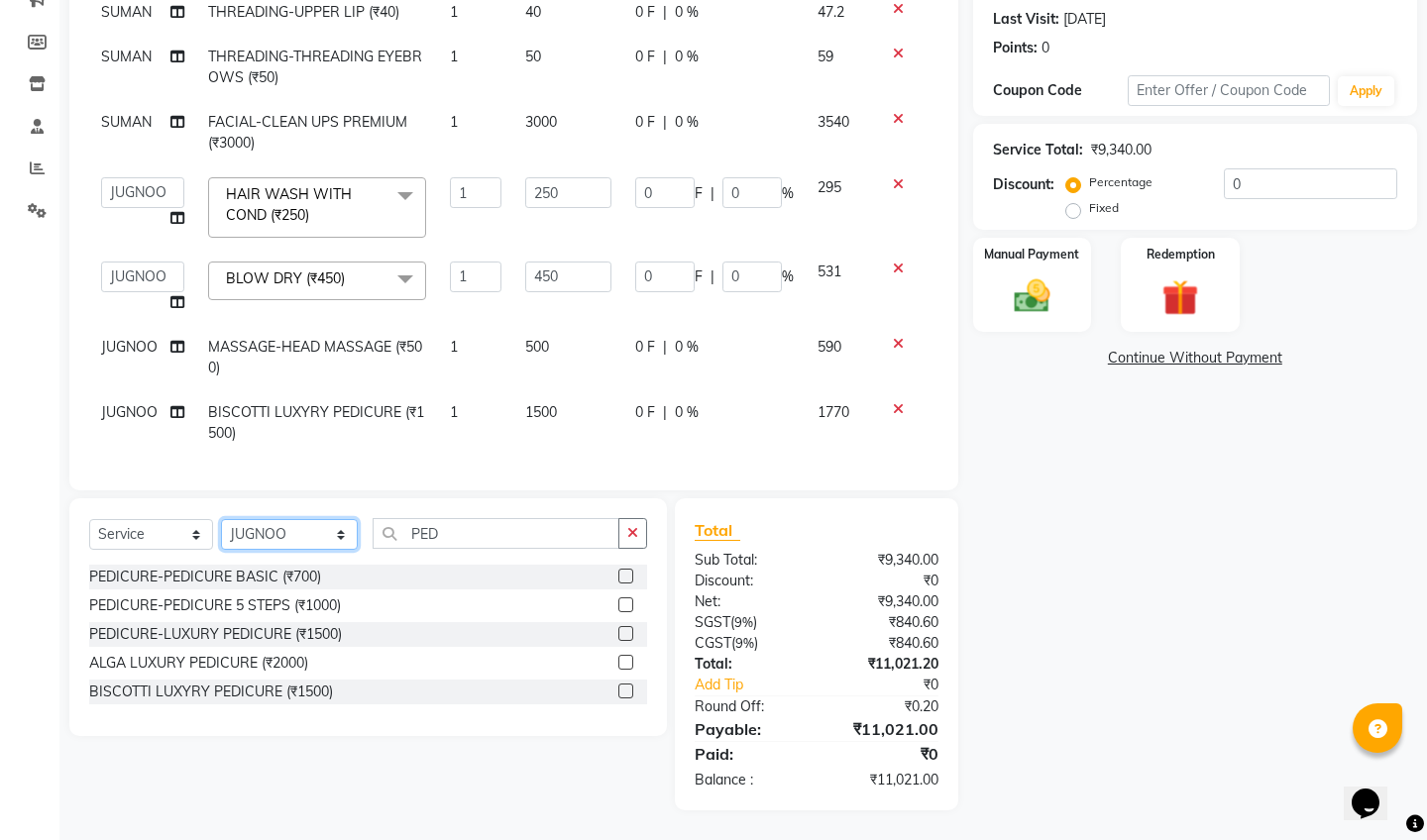 click on "Select Stylist DEEPAK  [PERSON_NAME]  JUGNOO [PERSON_NAME]  KUNAL  [PERSON_NAME] SALON MANAGER- [PERSON_NAME] [PERSON_NAME] WALK IN" 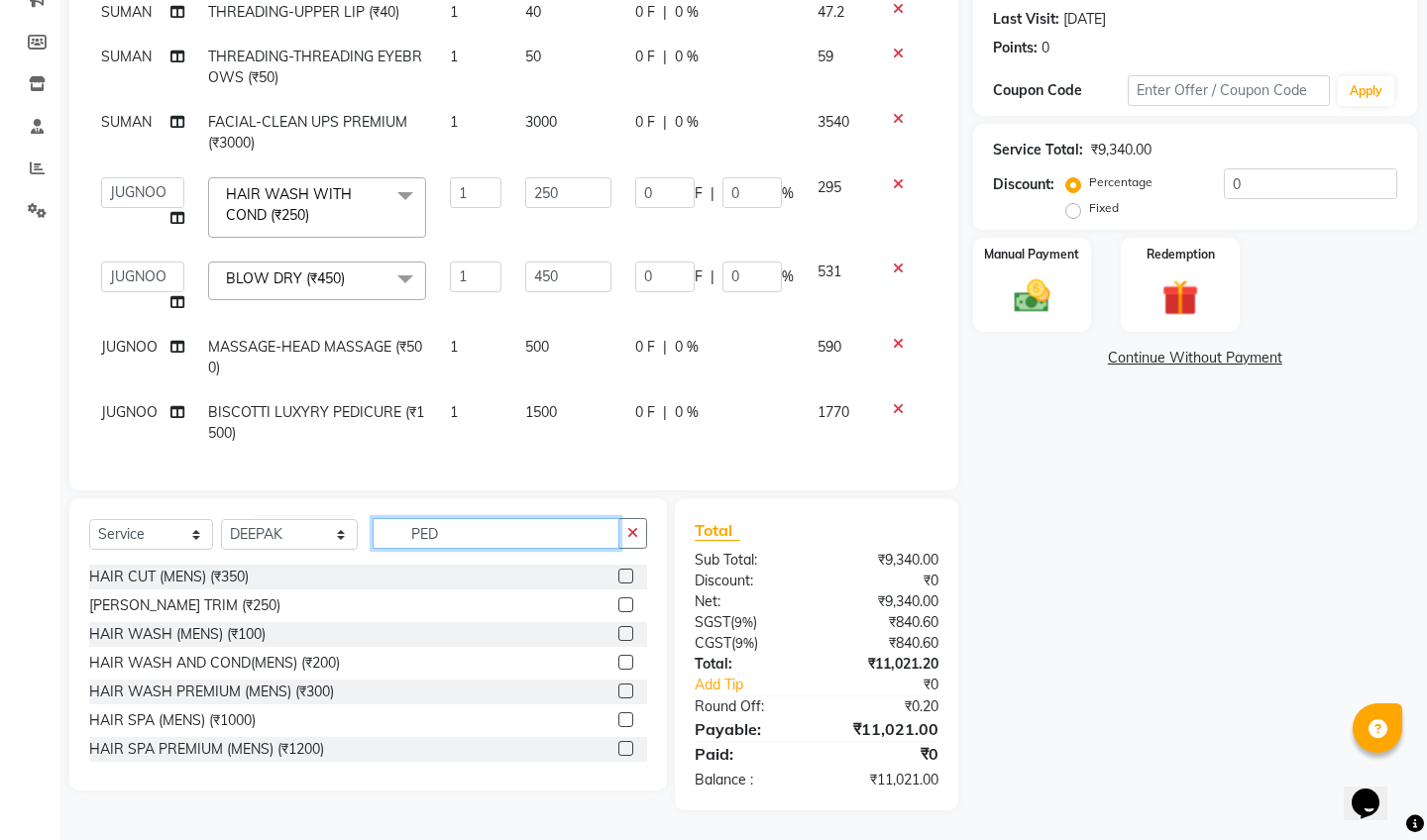 click on "PED" 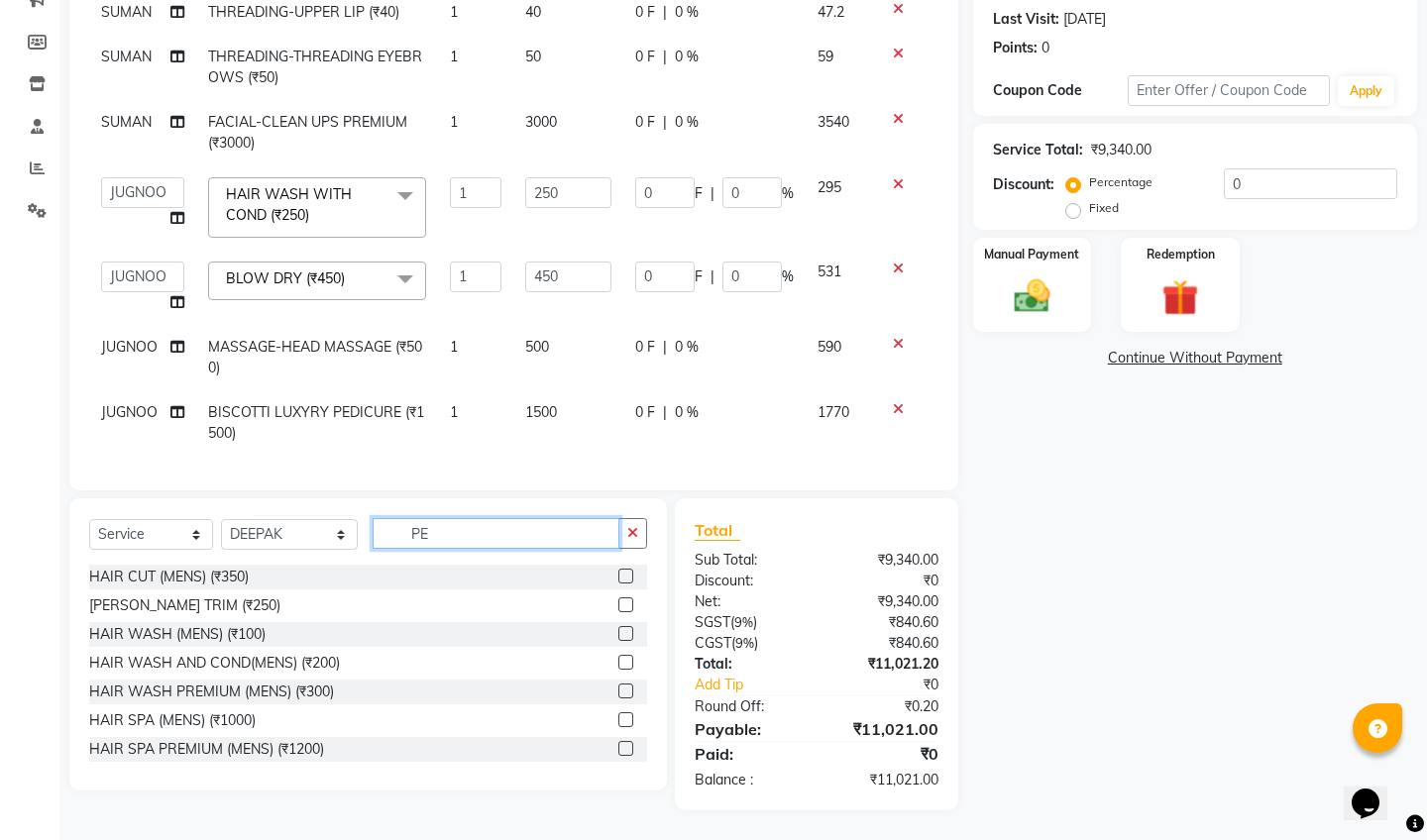type on "P" 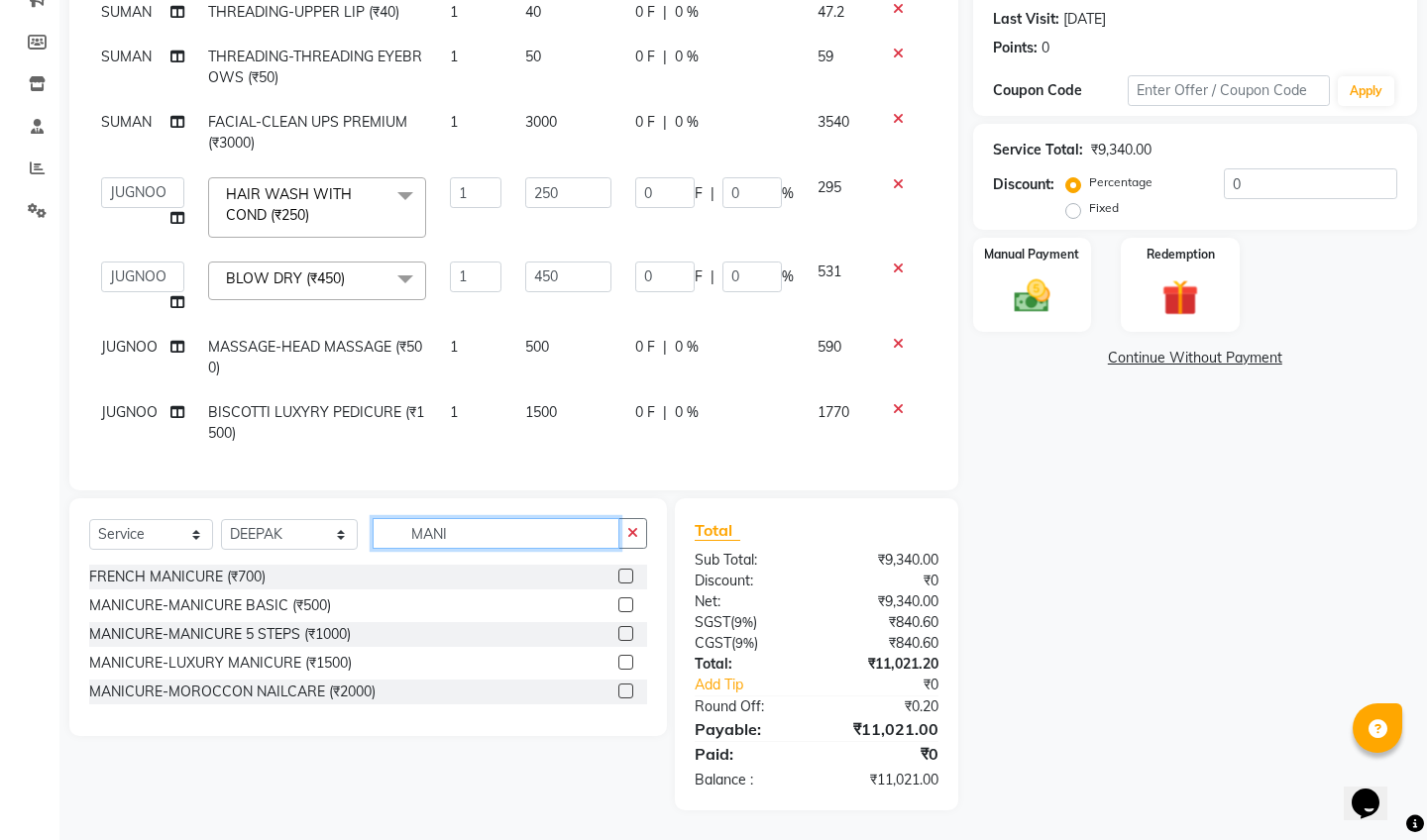 type on "MANI" 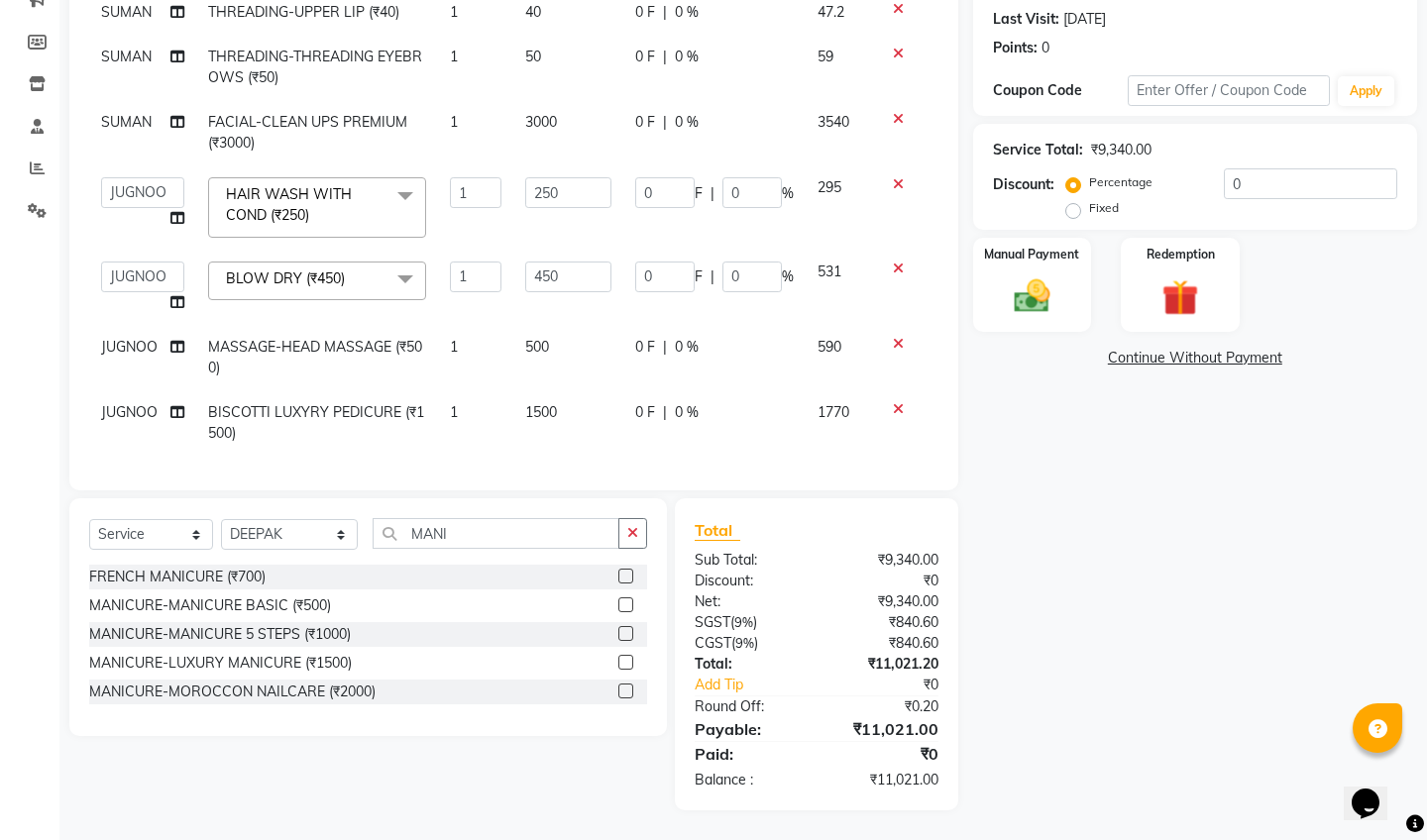 click 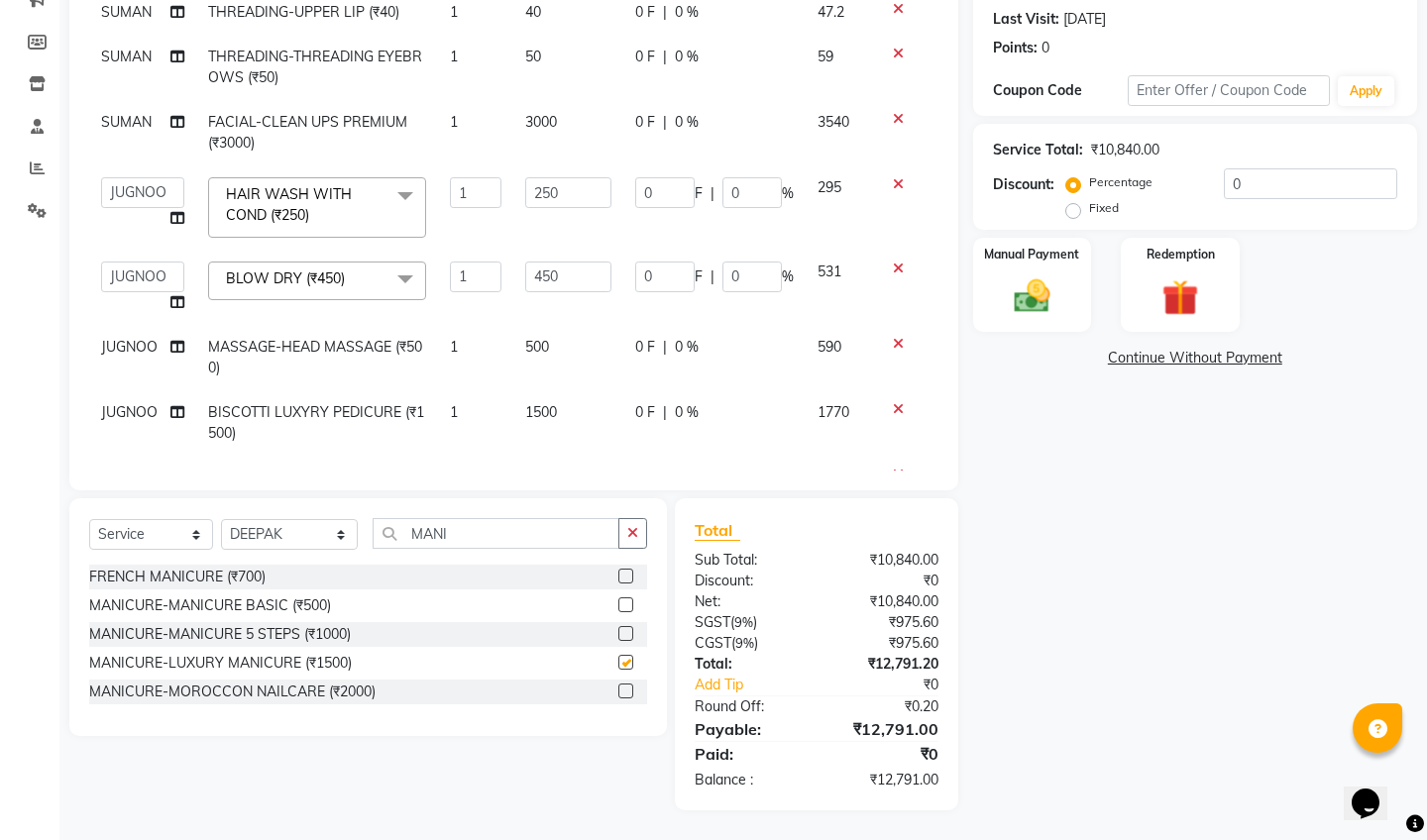 checkbox on "false" 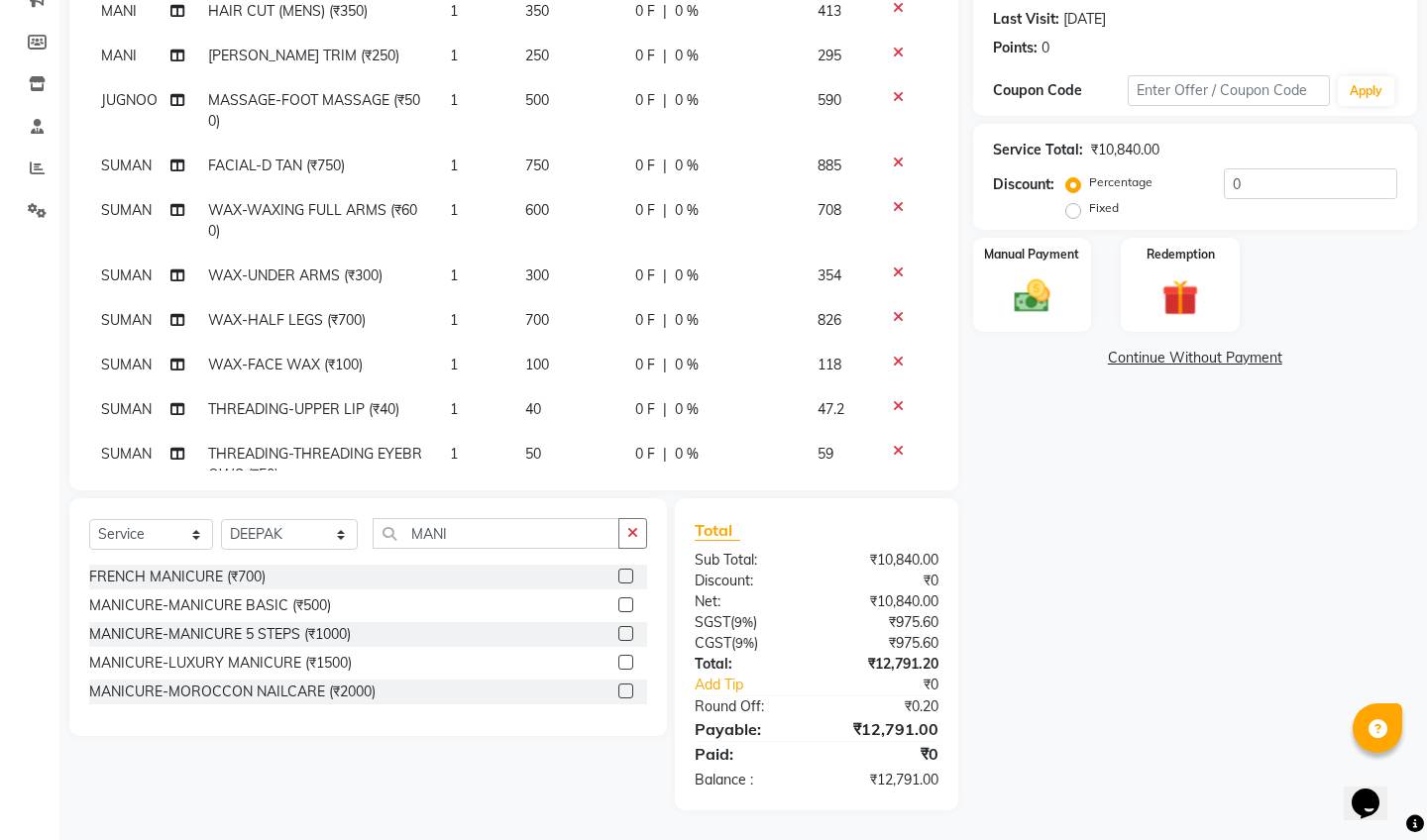 scroll, scrollTop: 71, scrollLeft: 0, axis: vertical 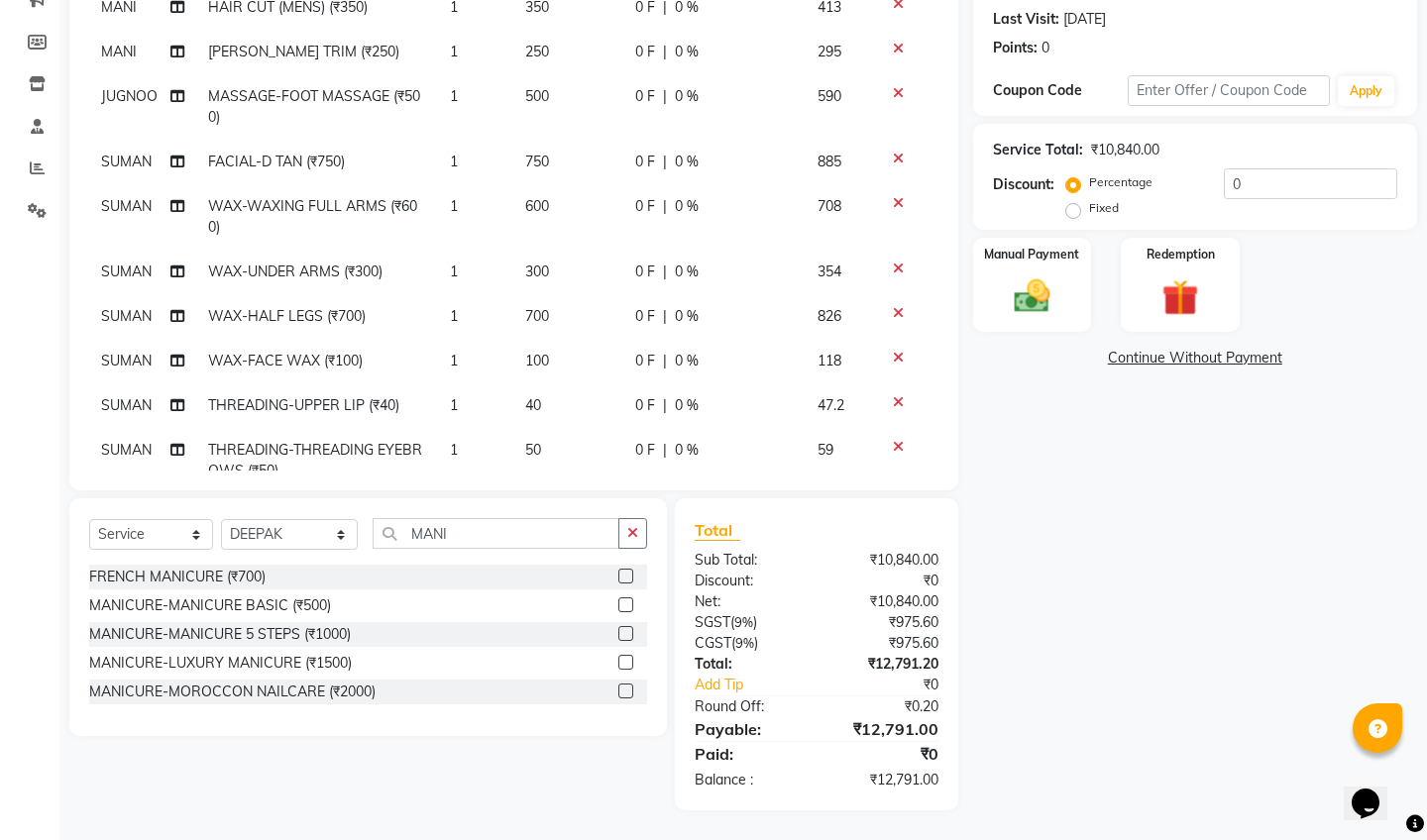 click on "750" 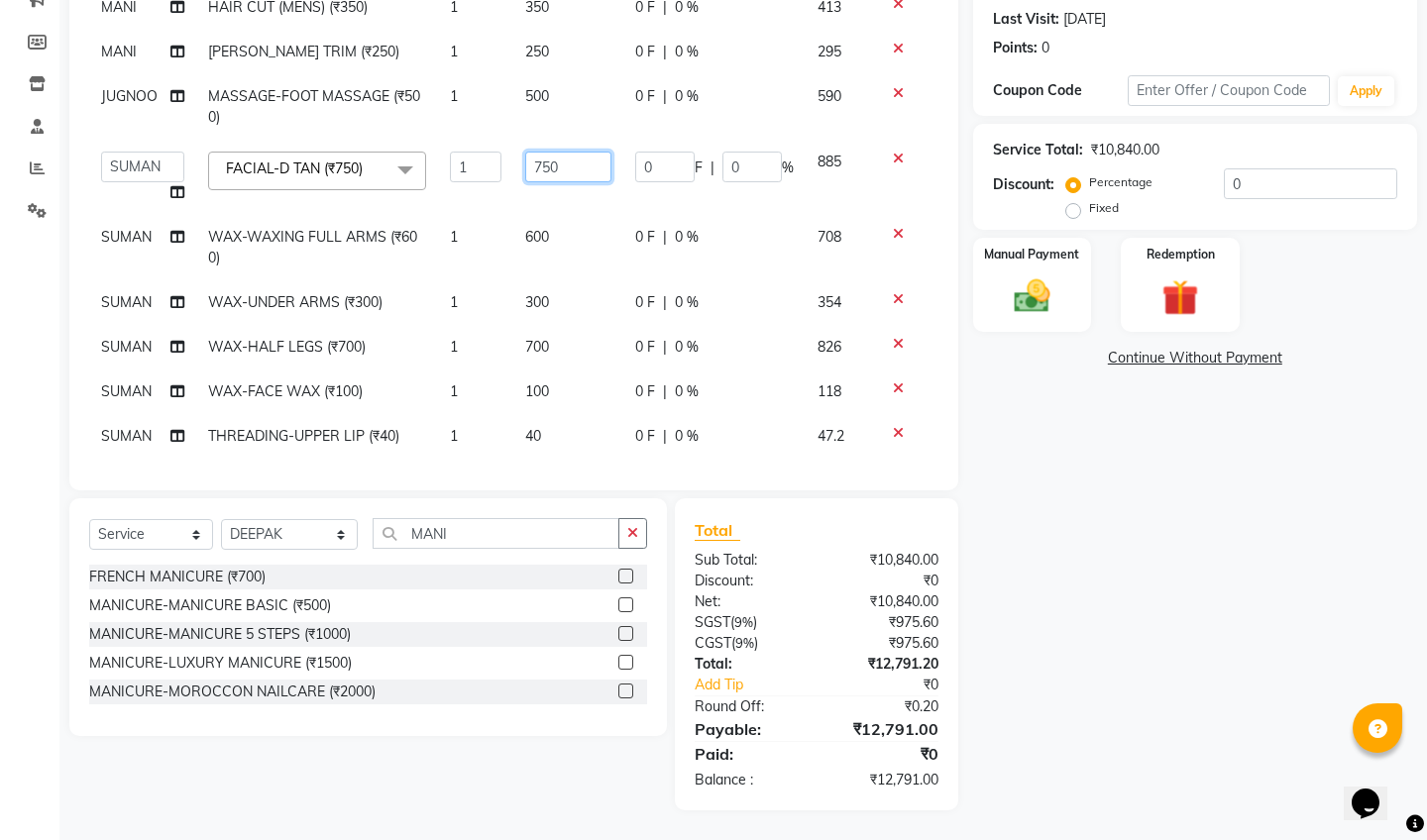 click on "750" 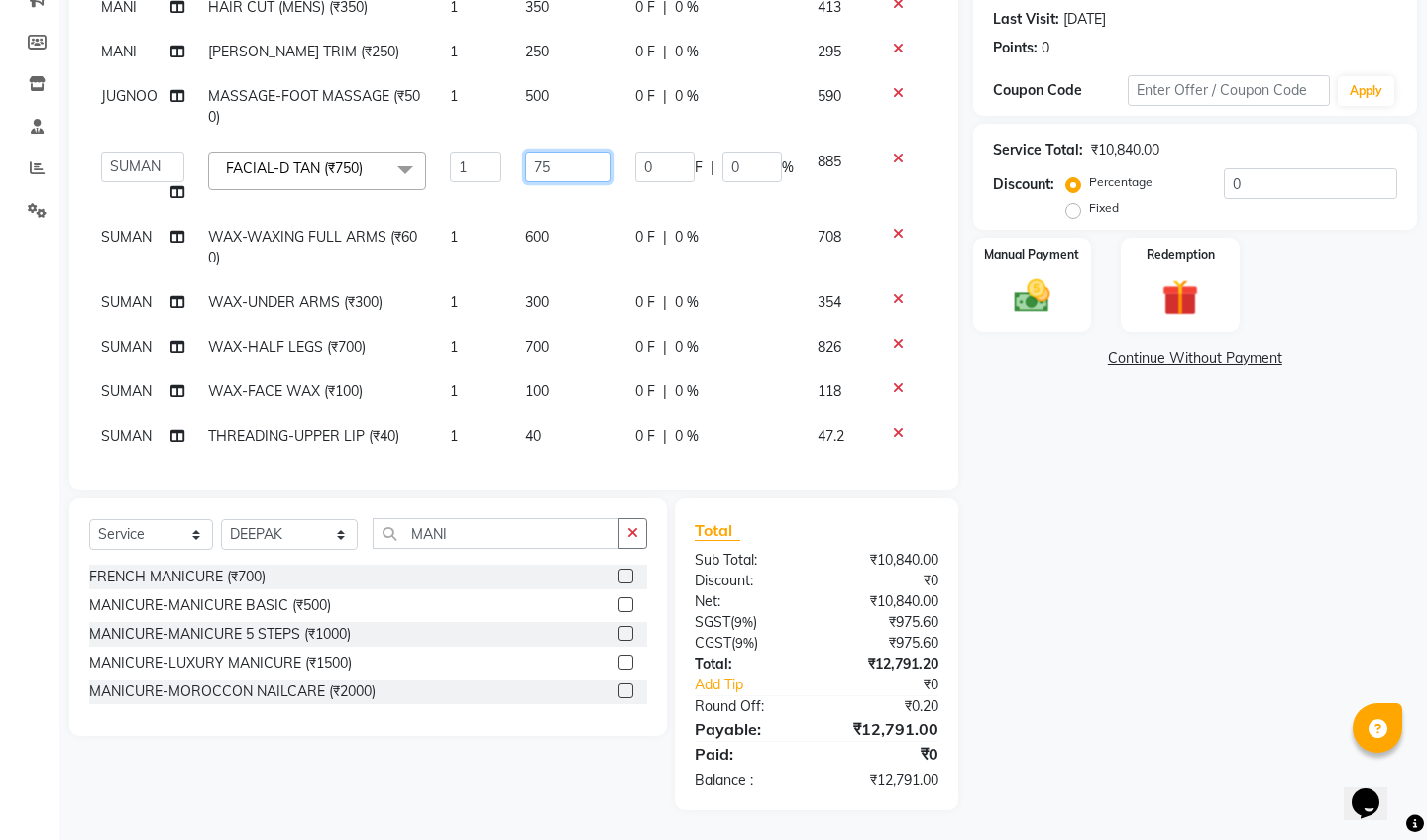 type on "7" 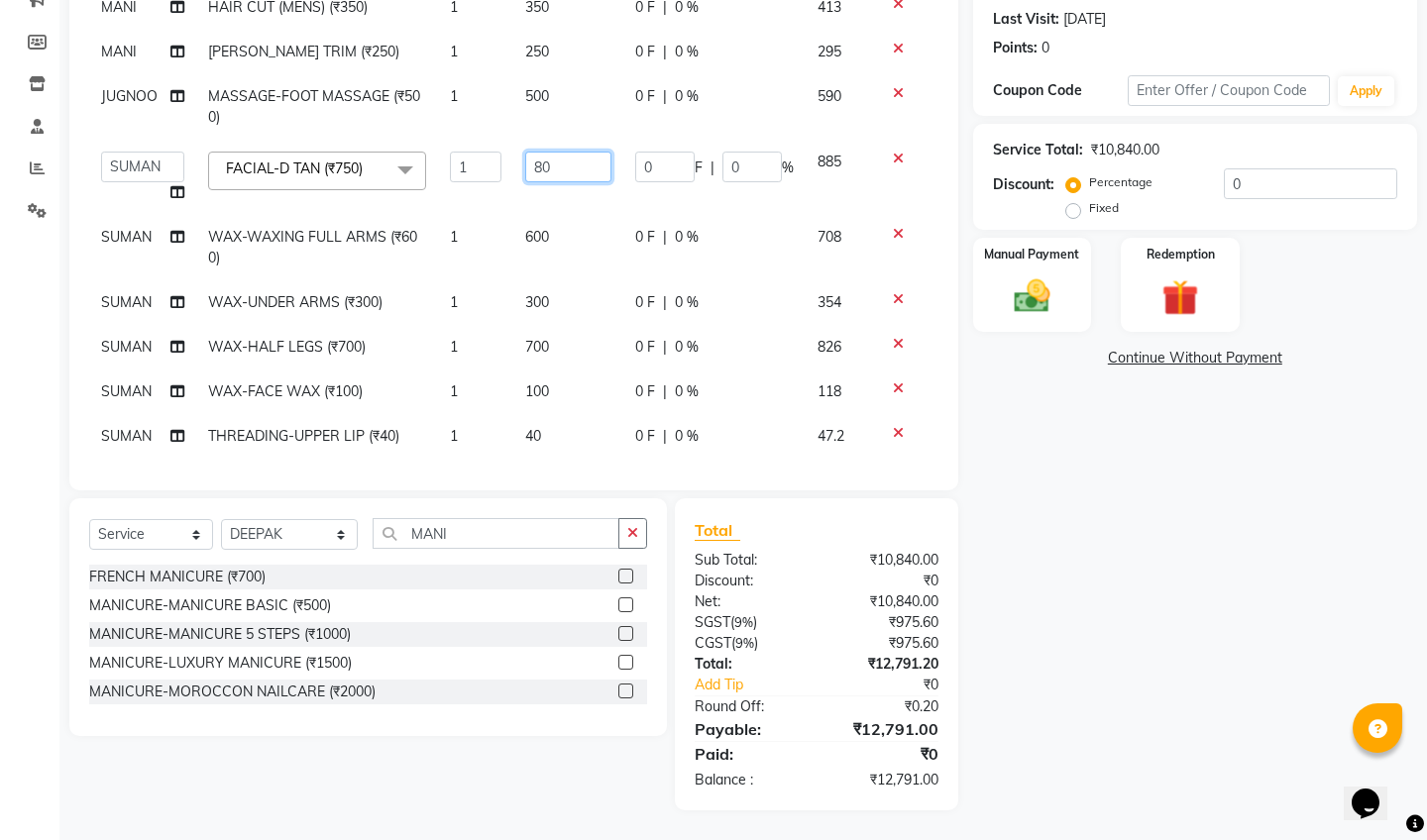 type on "800" 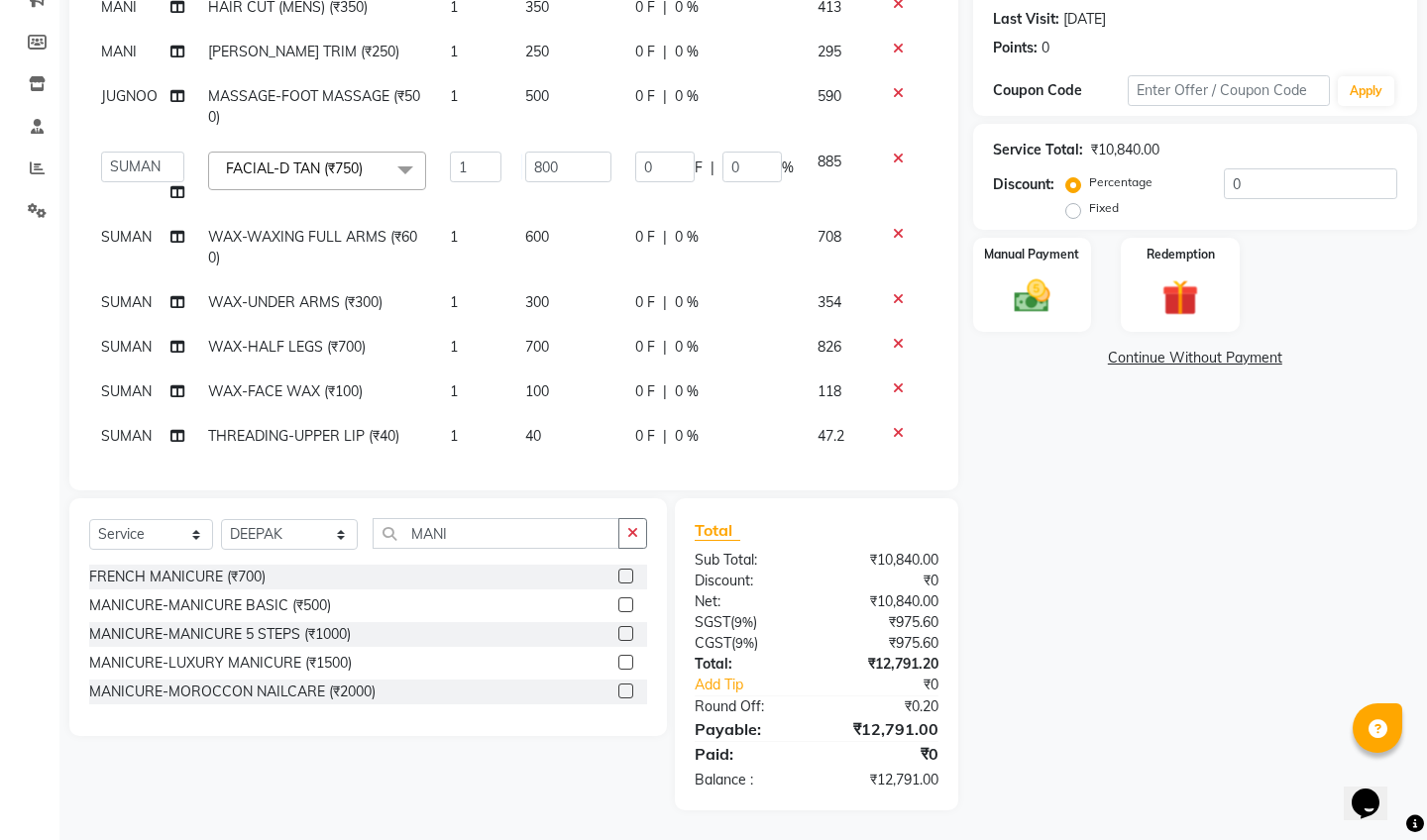 click on "600" 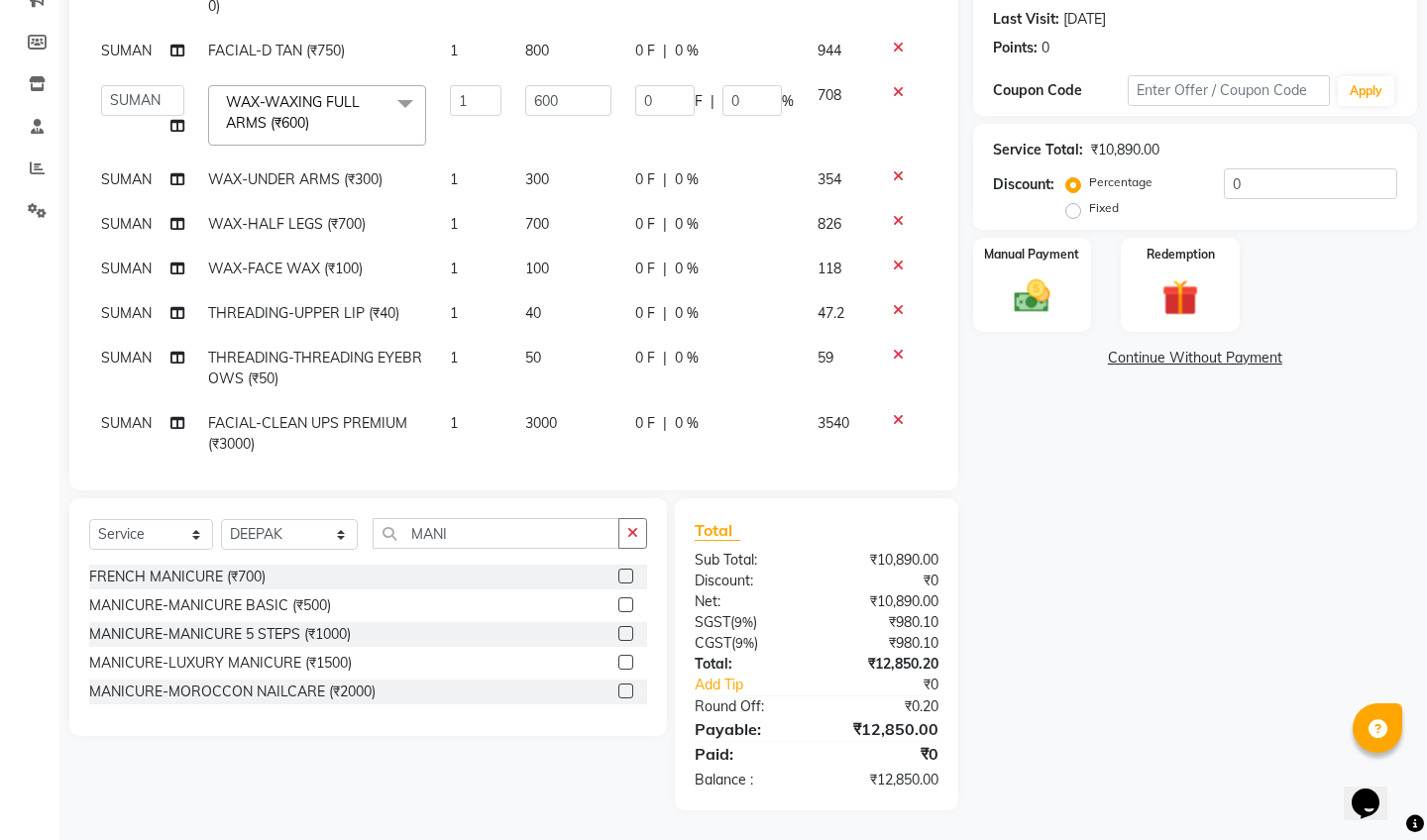 scroll, scrollTop: 191, scrollLeft: 0, axis: vertical 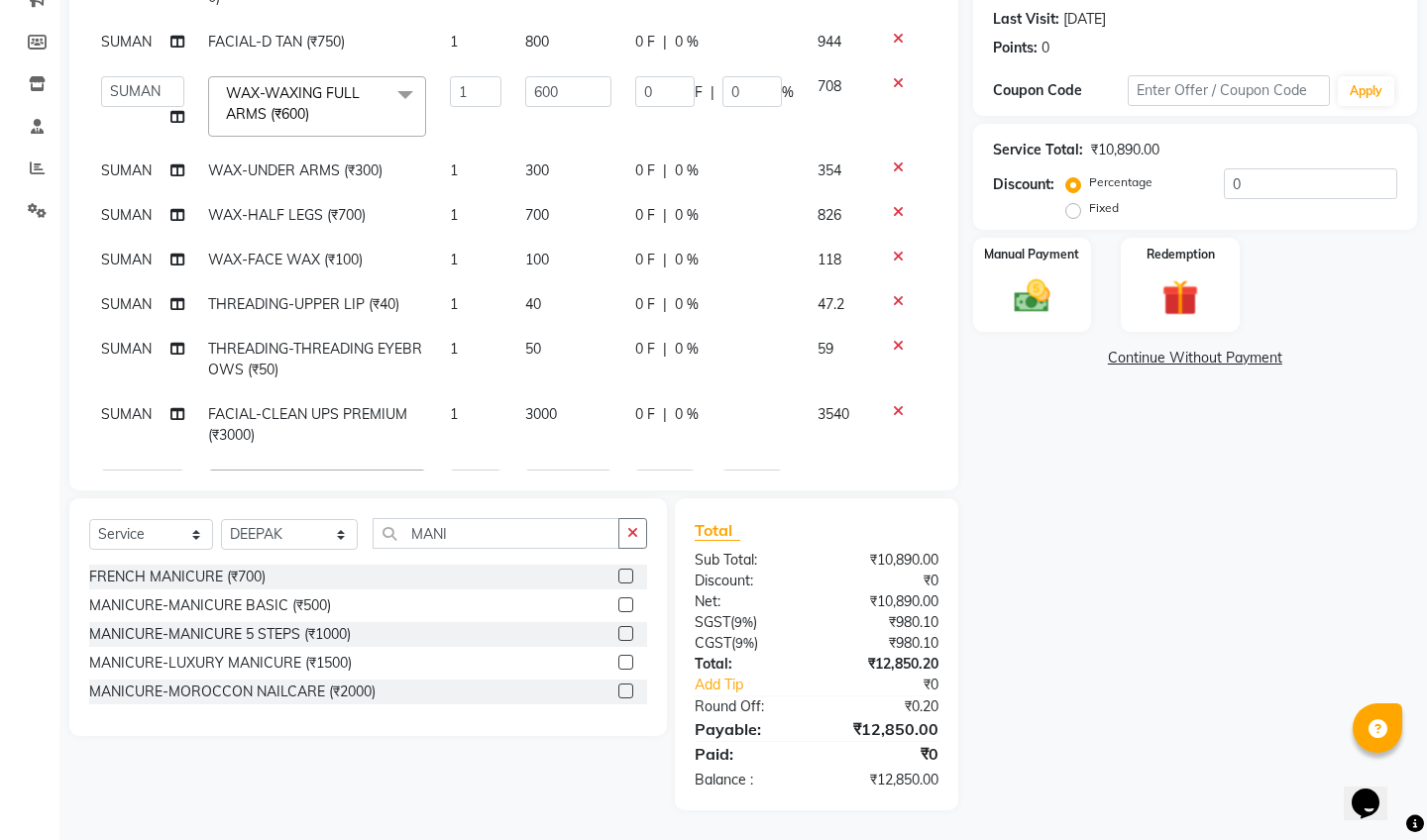 click on "100" 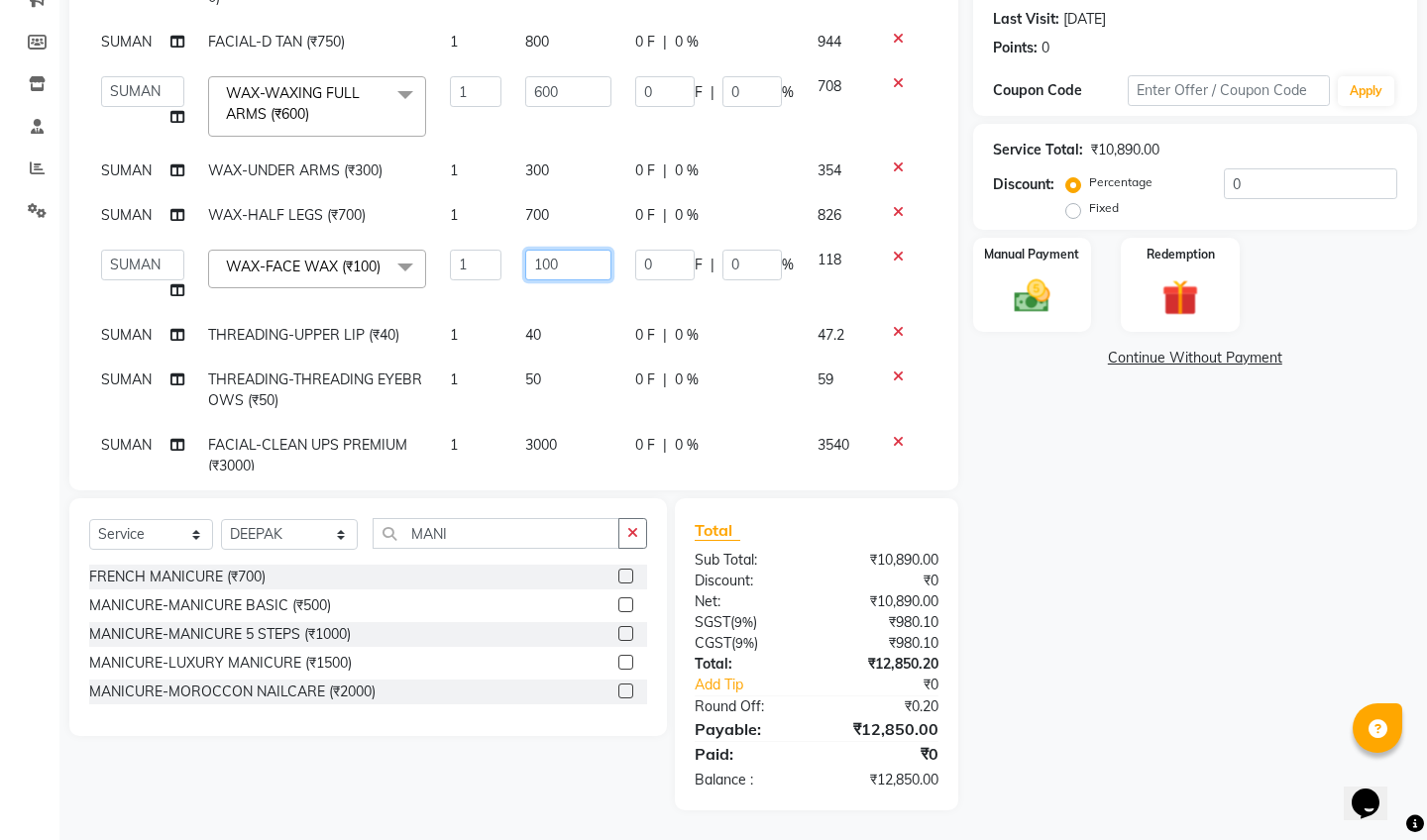 click on "100" 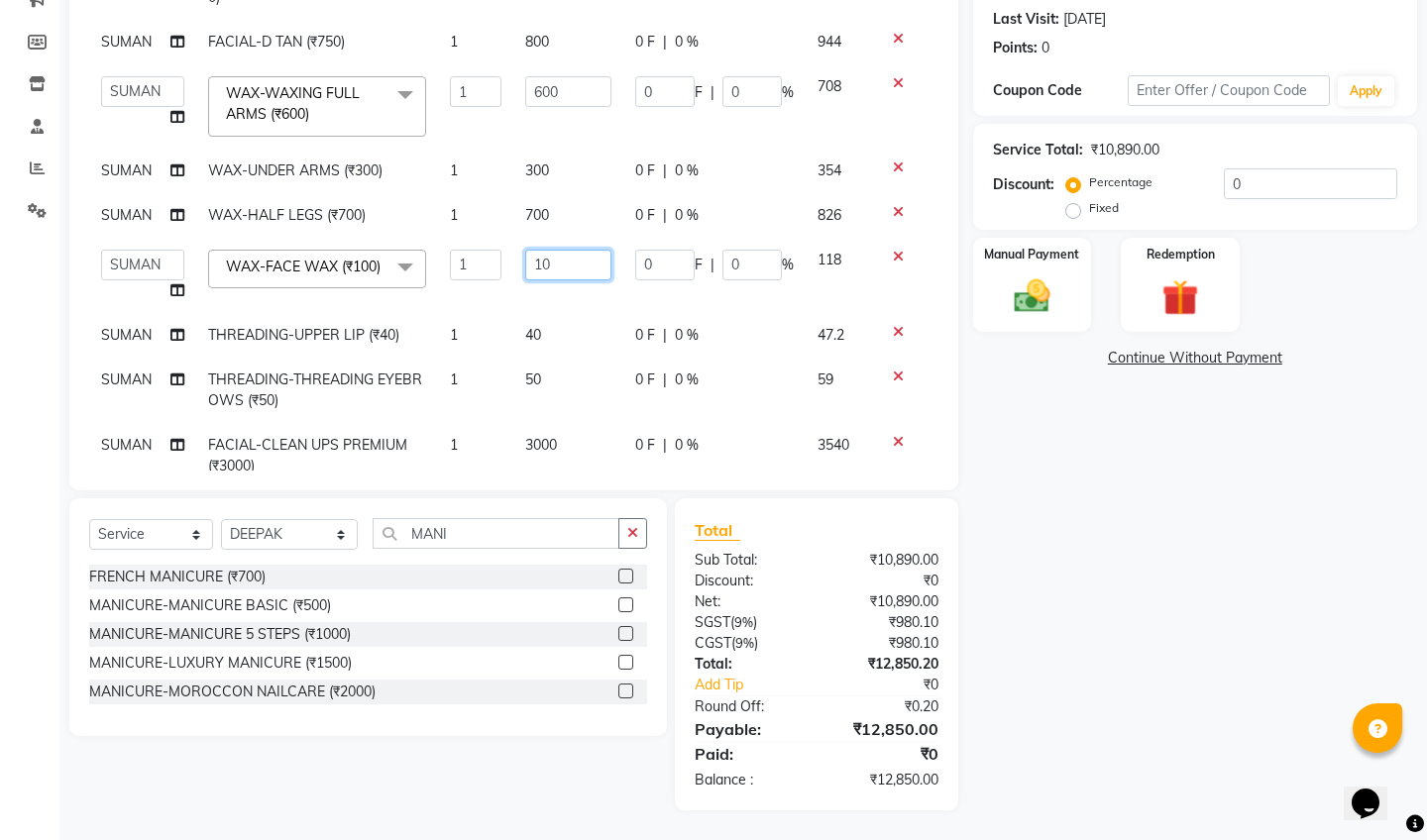 type on "1" 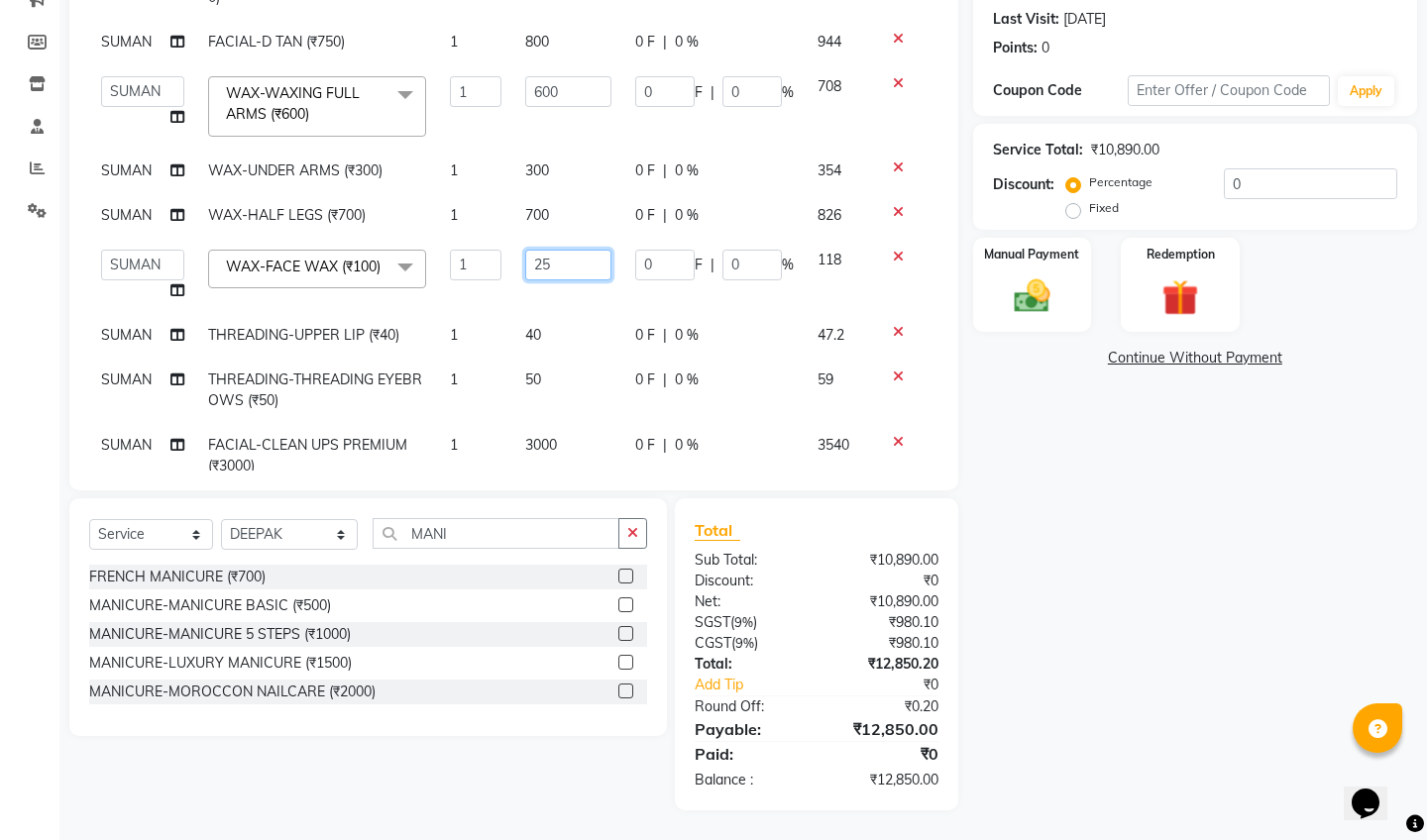 type on "250" 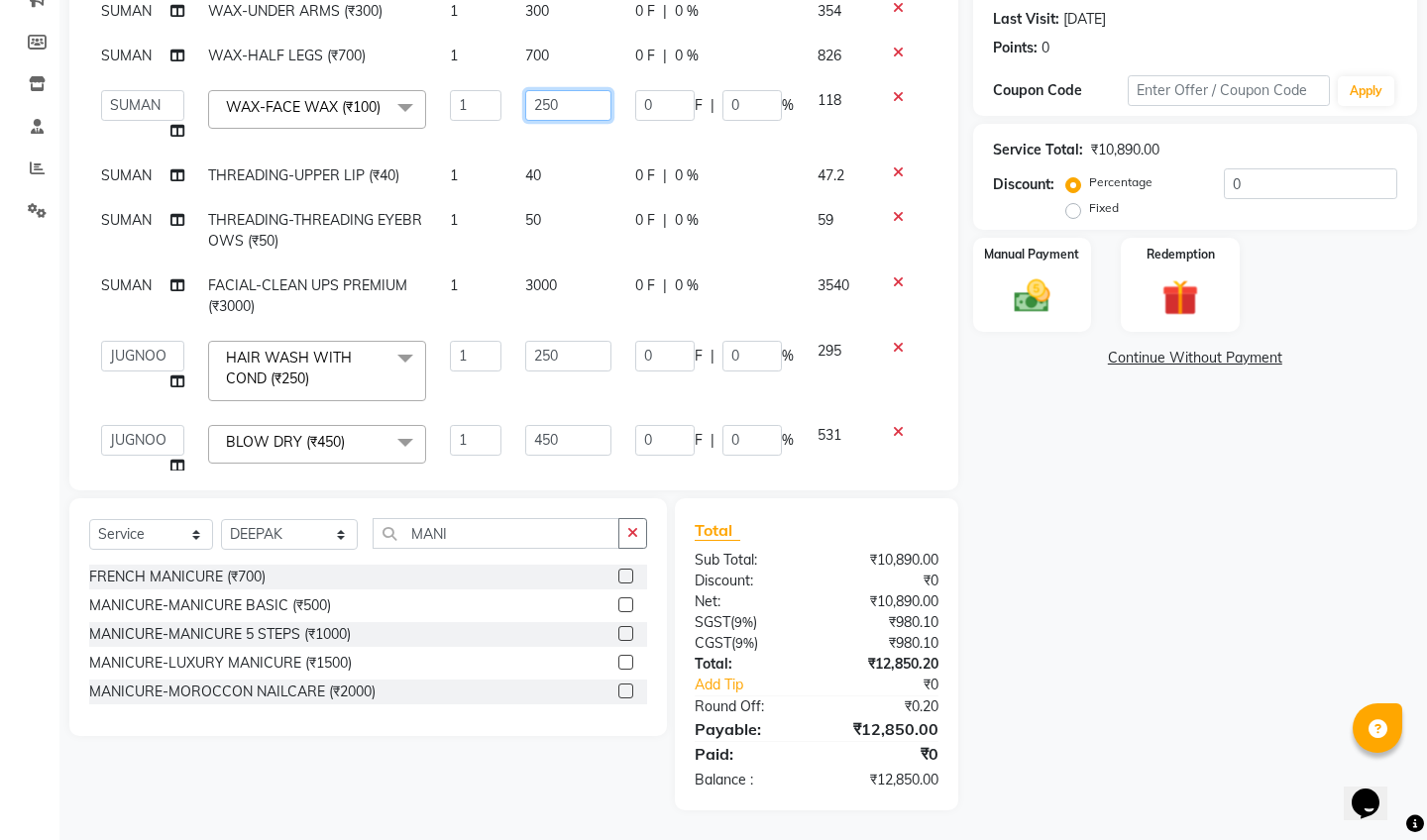 scroll, scrollTop: 357, scrollLeft: 0, axis: vertical 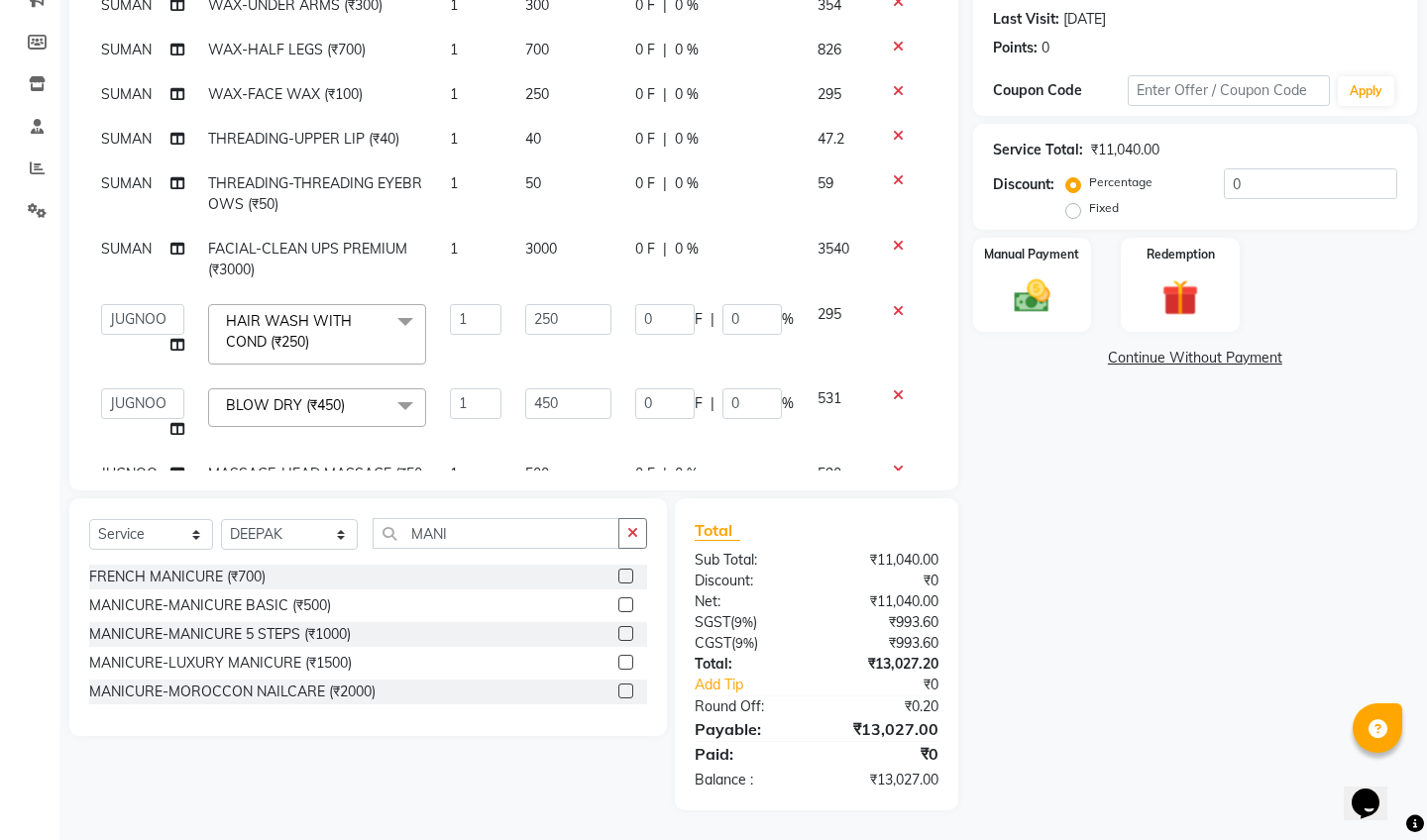 click on "3000" 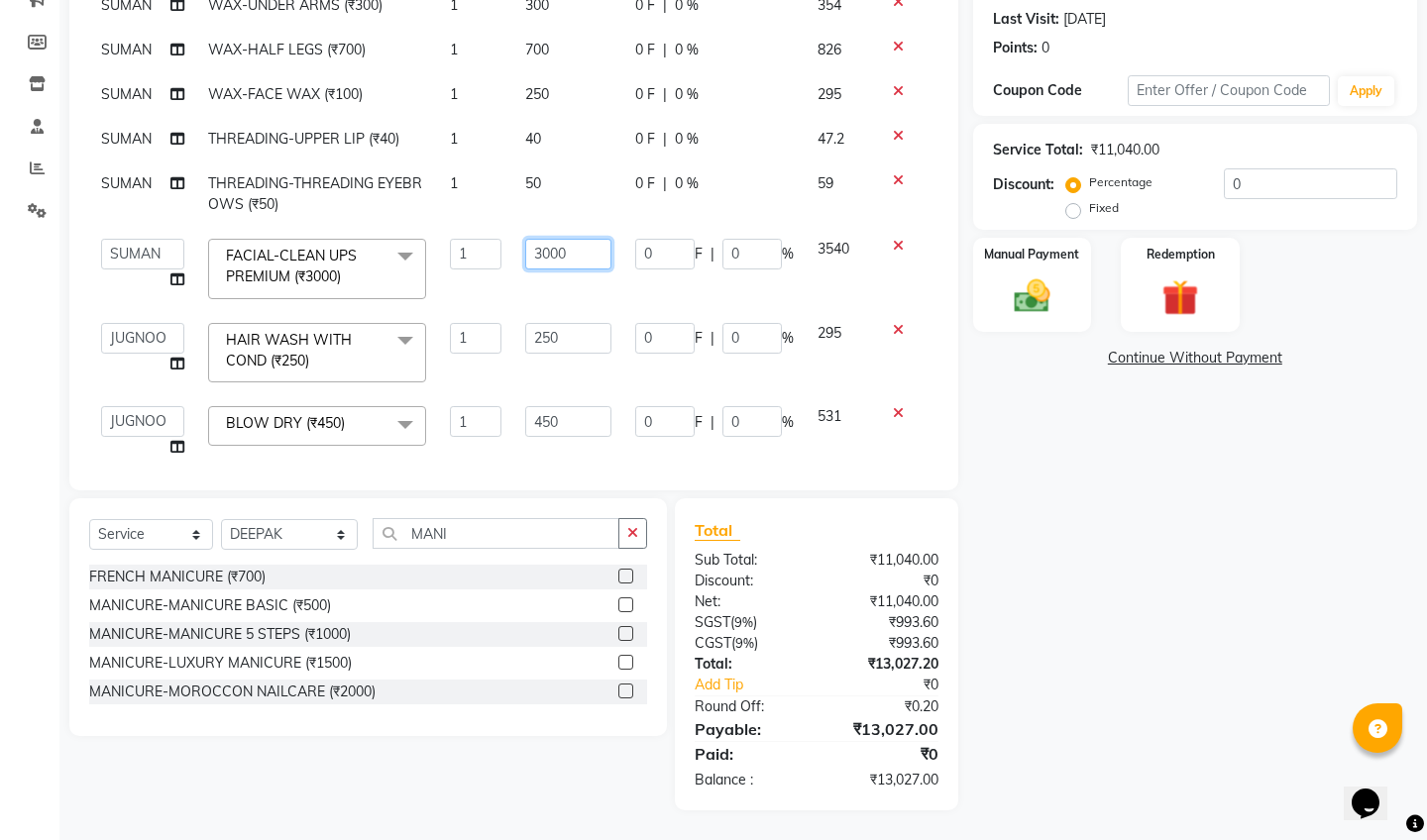 click on "3000" 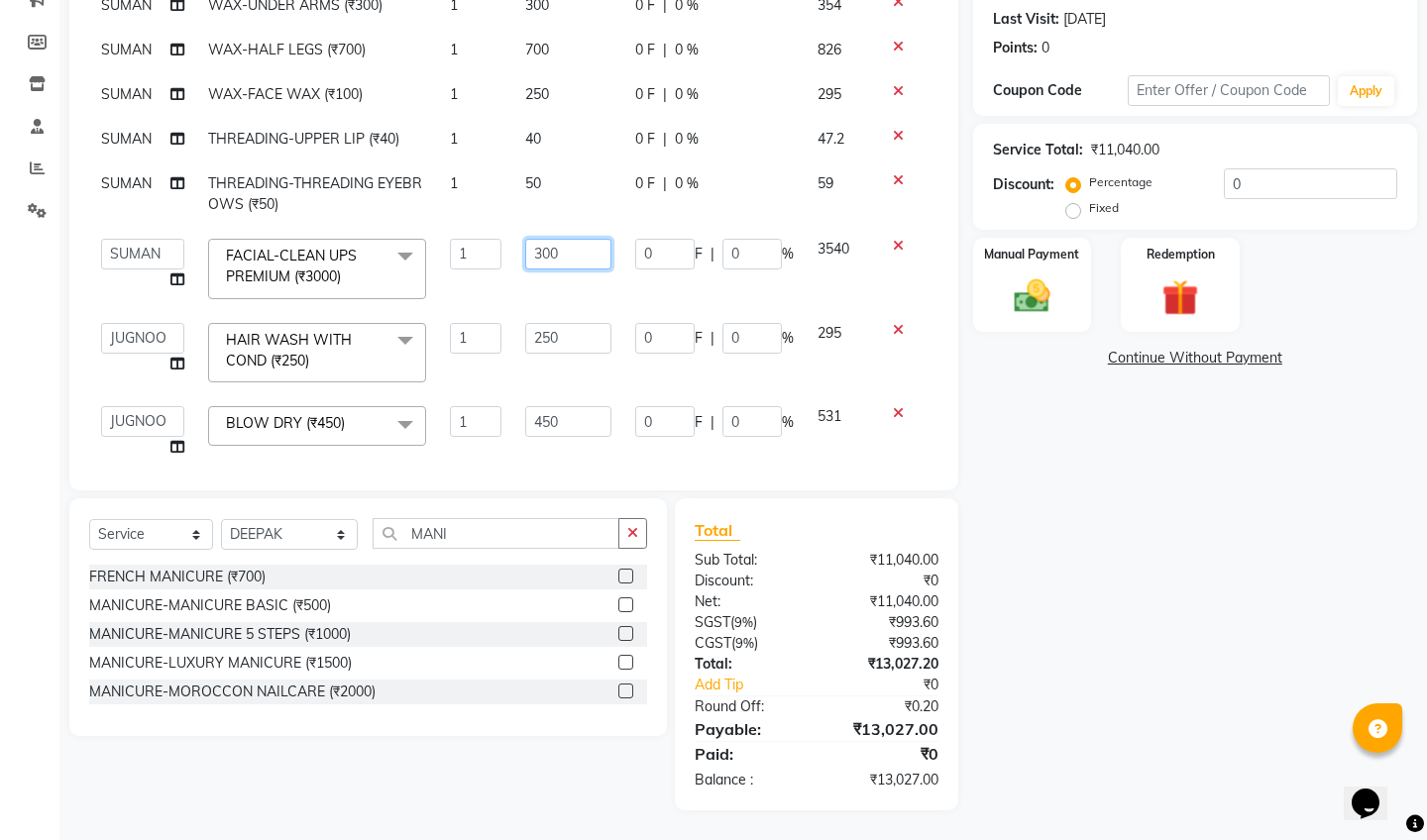 type on "3500" 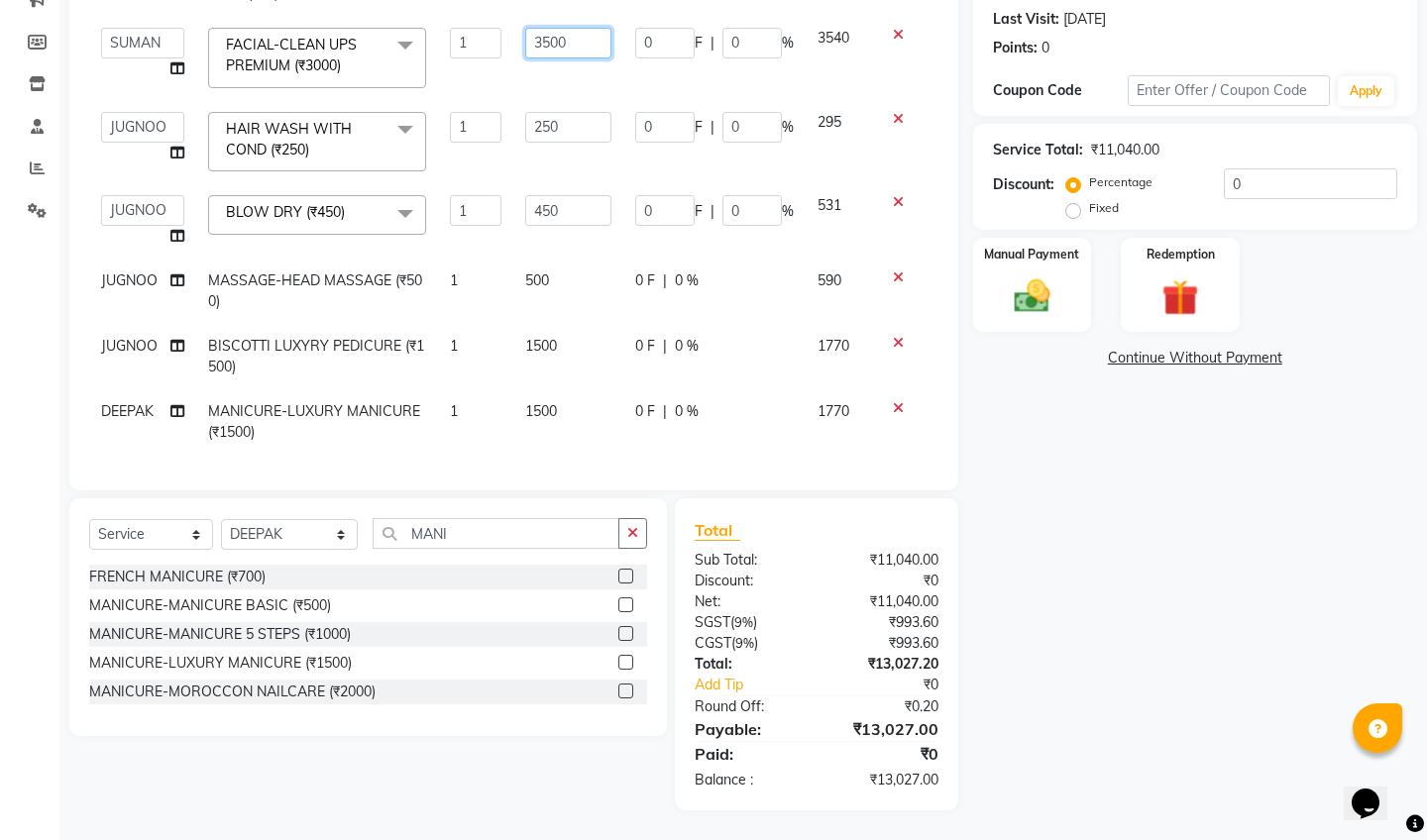 scroll, scrollTop: 607, scrollLeft: 0, axis: vertical 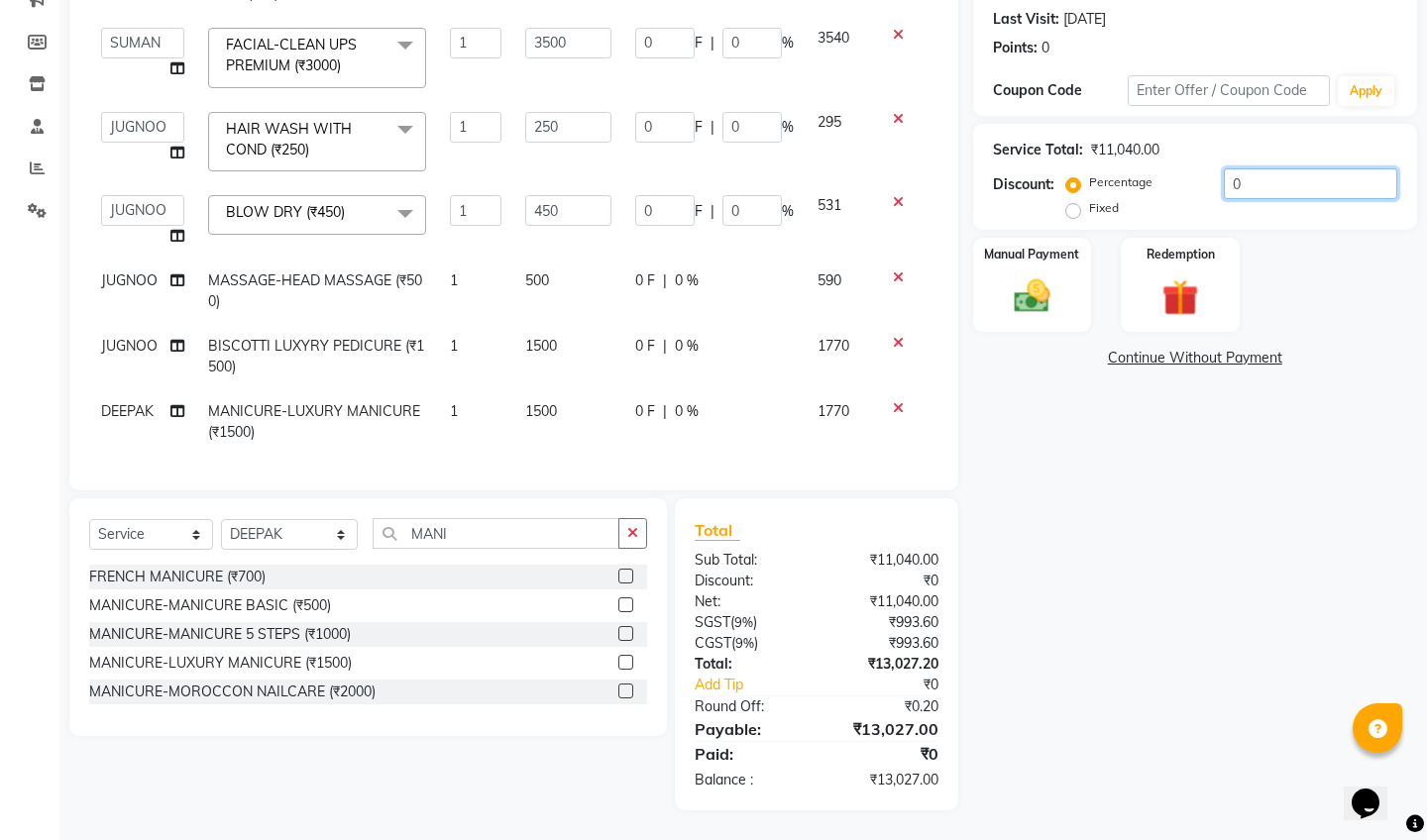 click on "0" 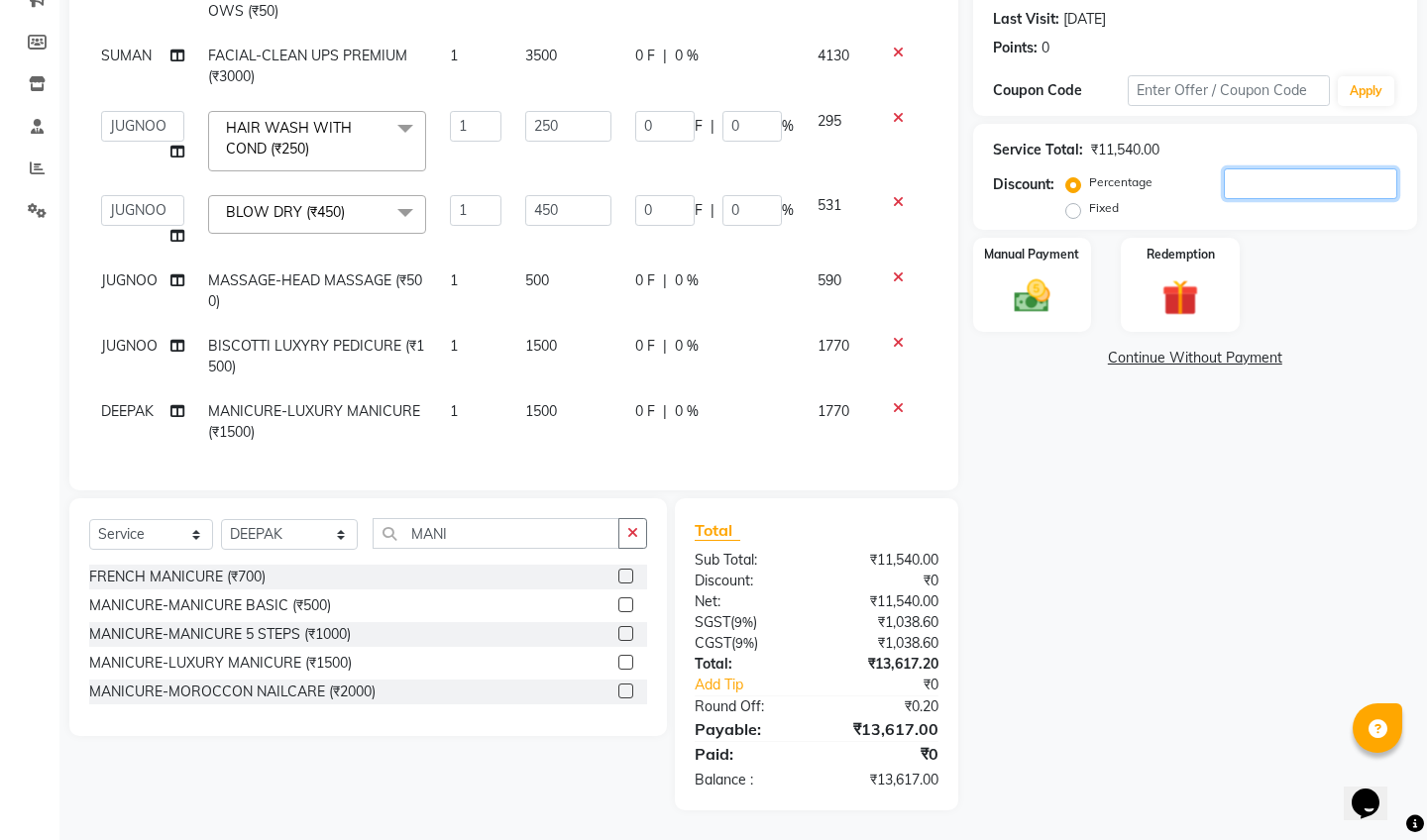 type on "1" 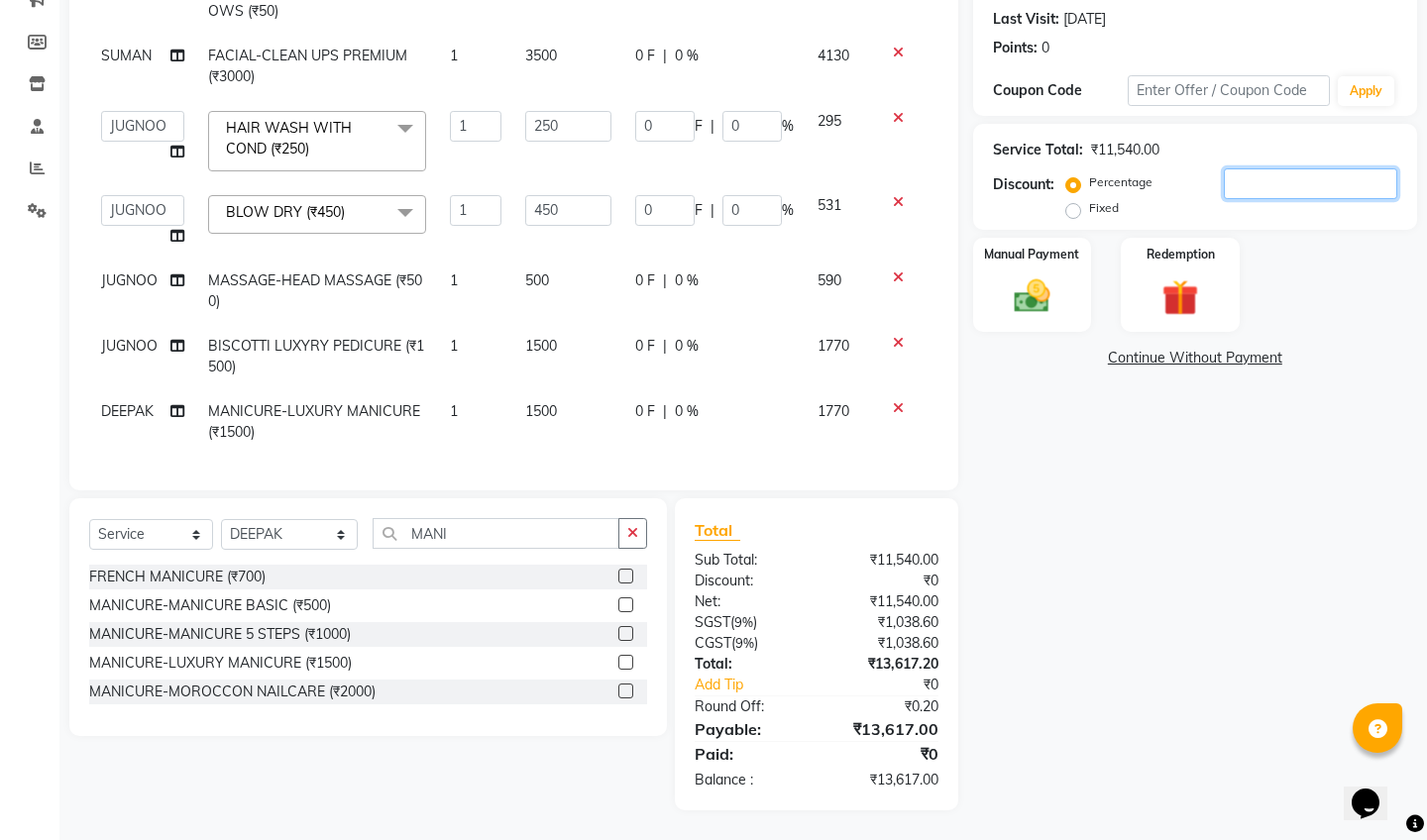 type on "2.5" 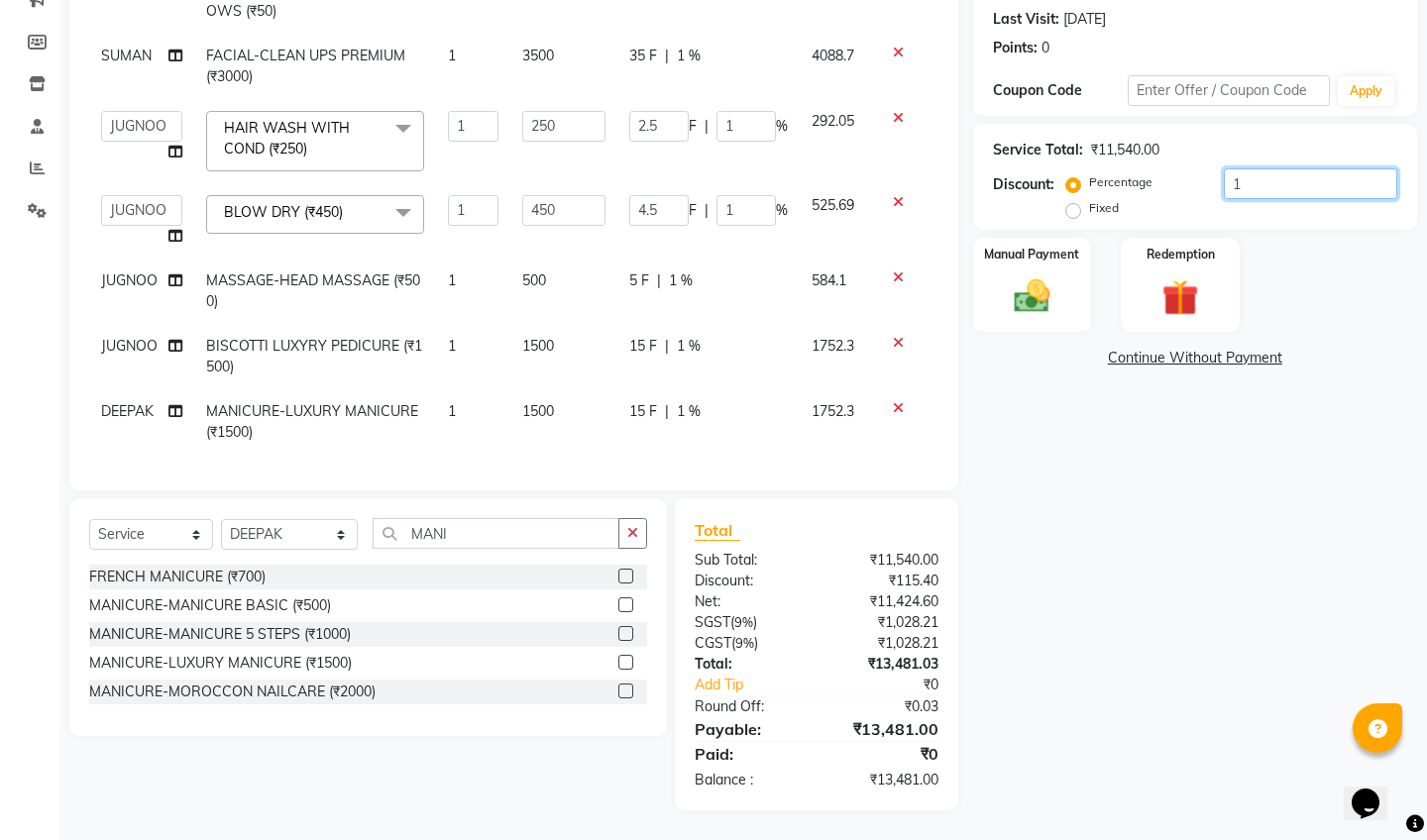 type on "10" 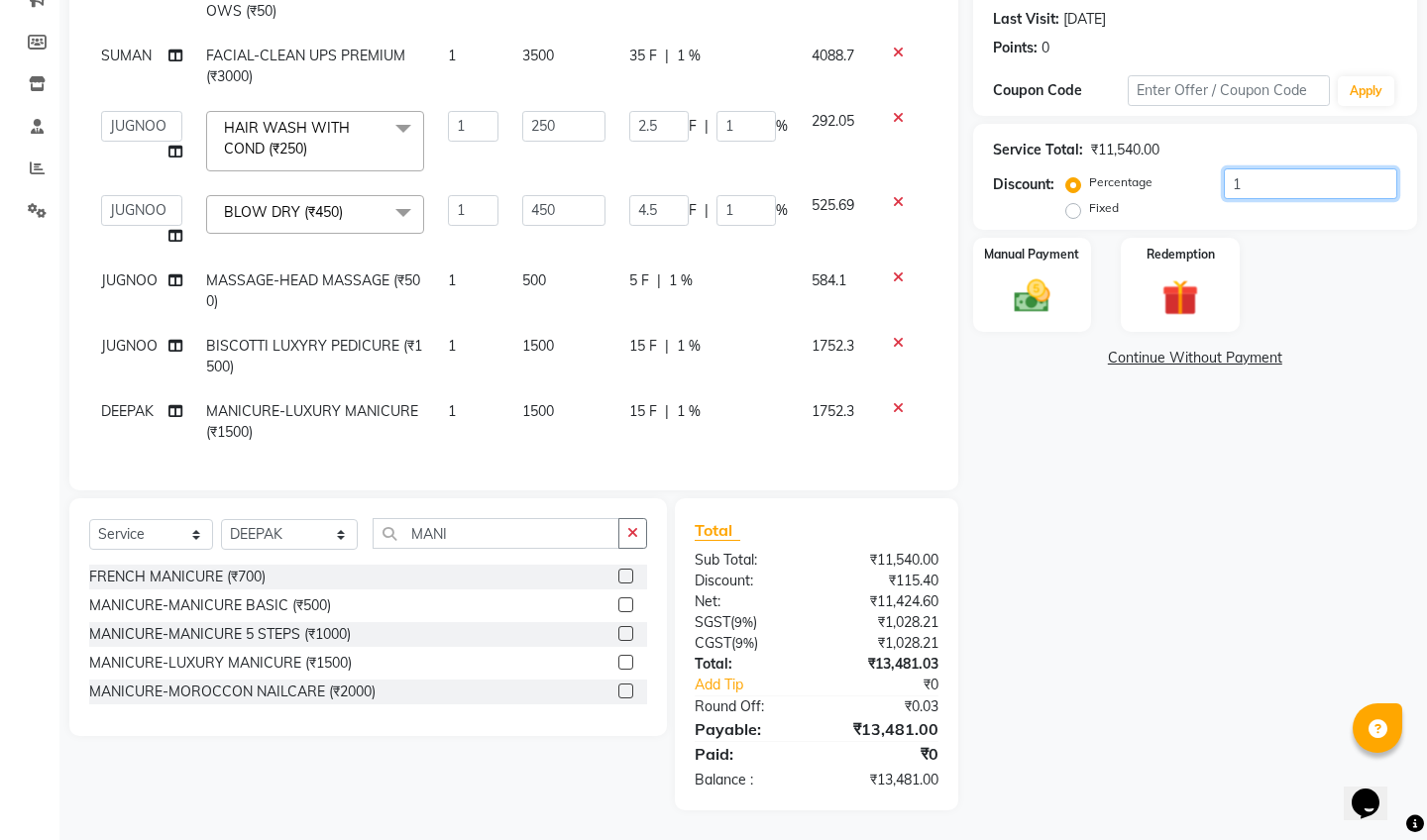 type on "25" 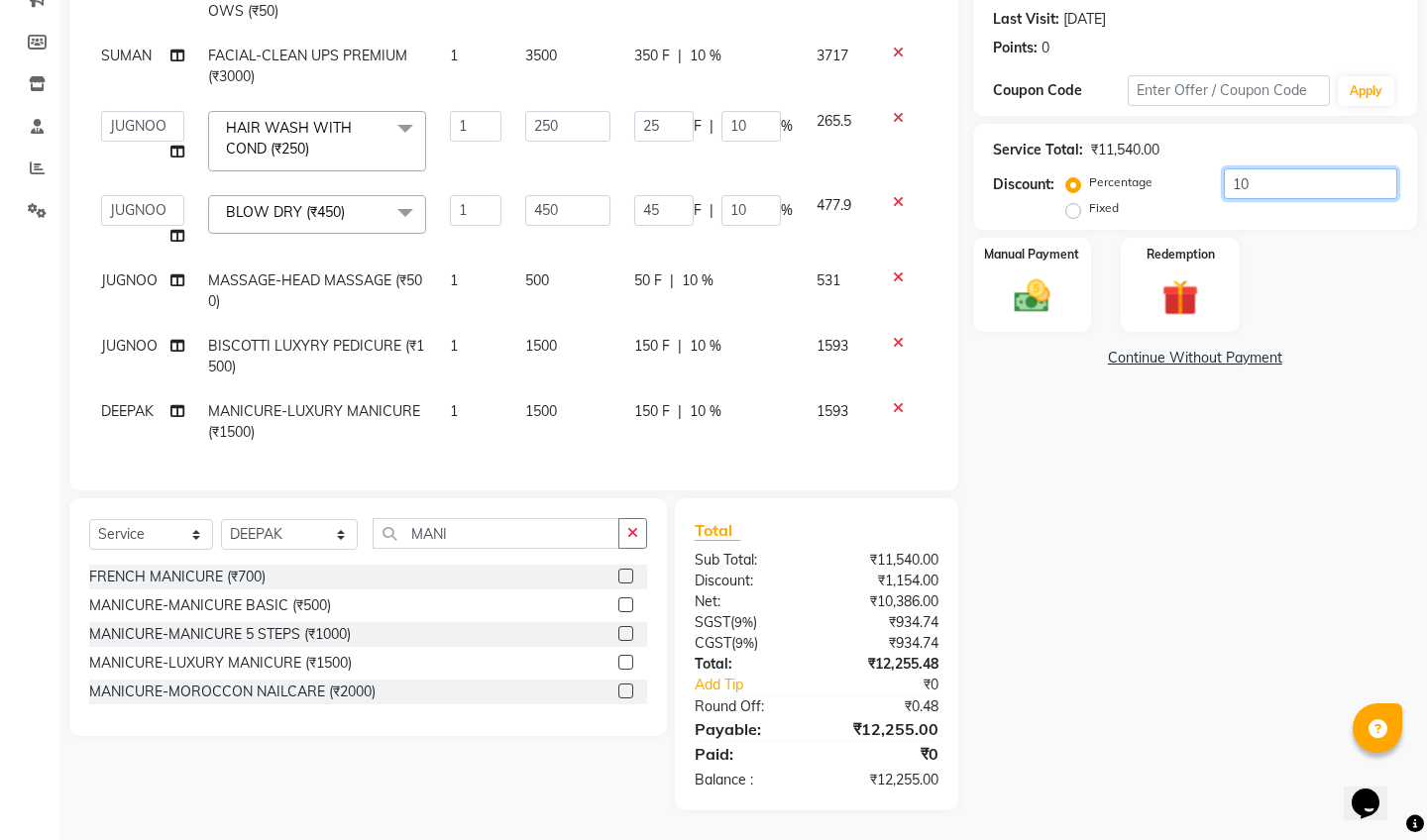 type on "1" 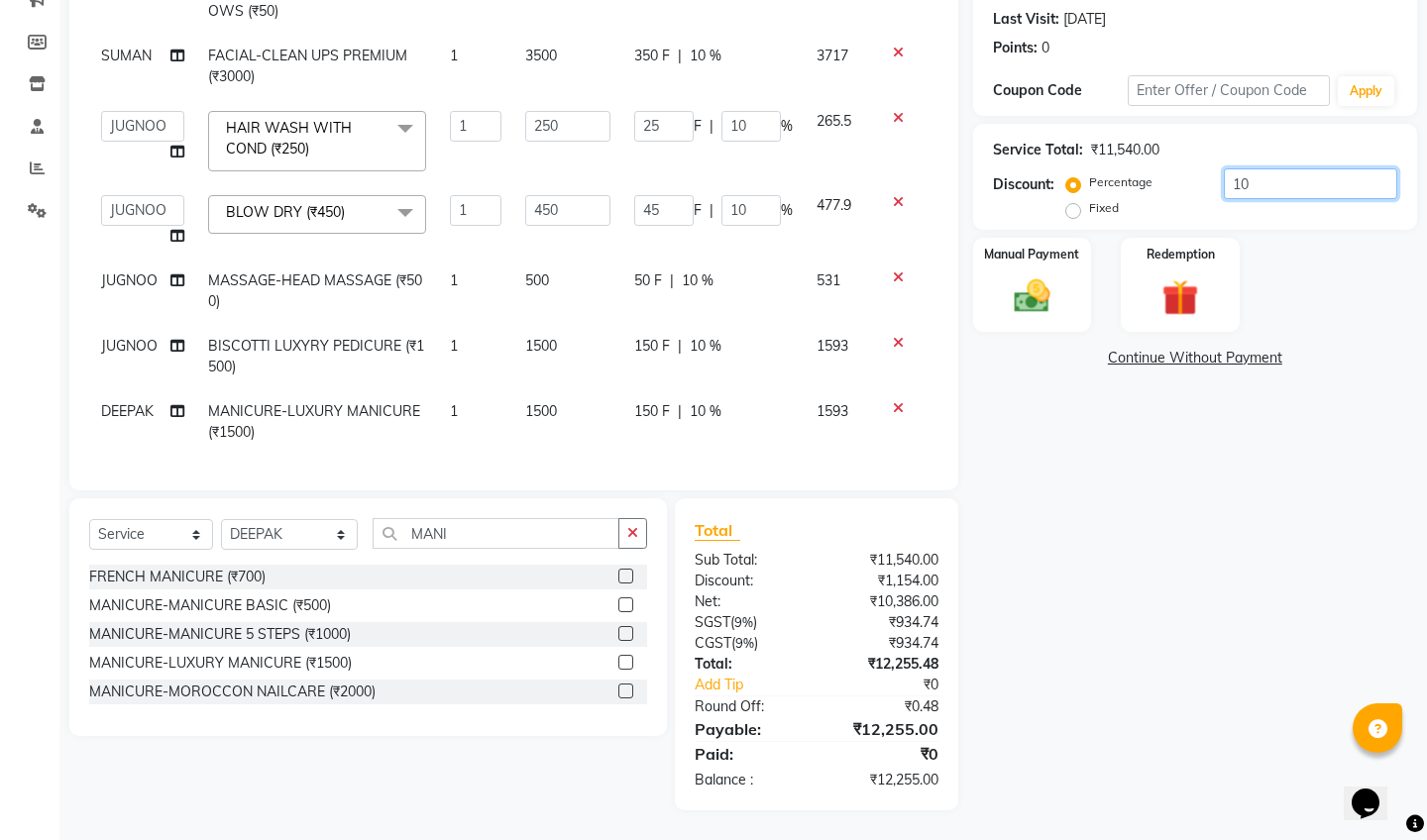 type on "2.5" 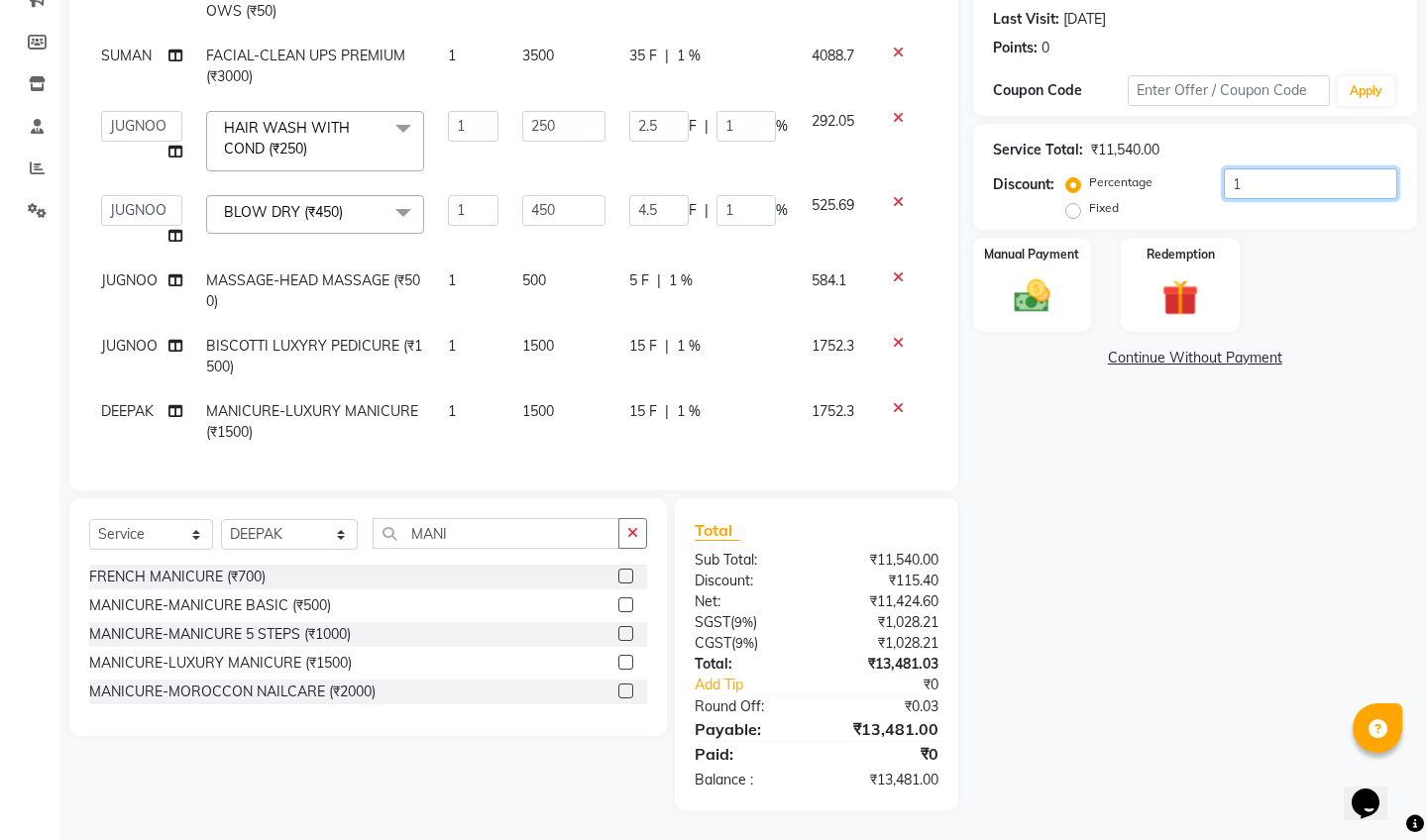 type on "11" 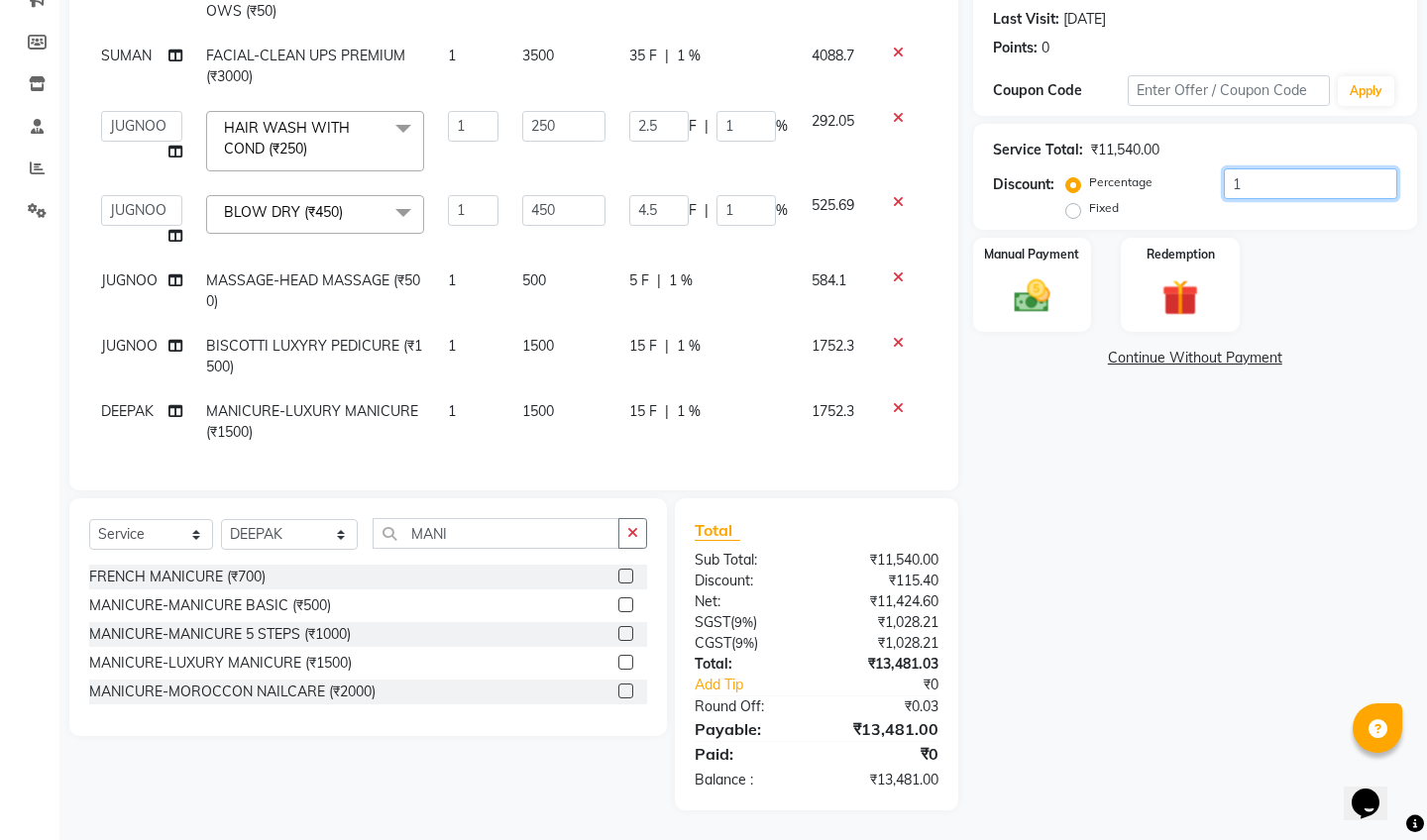 type on "27.5" 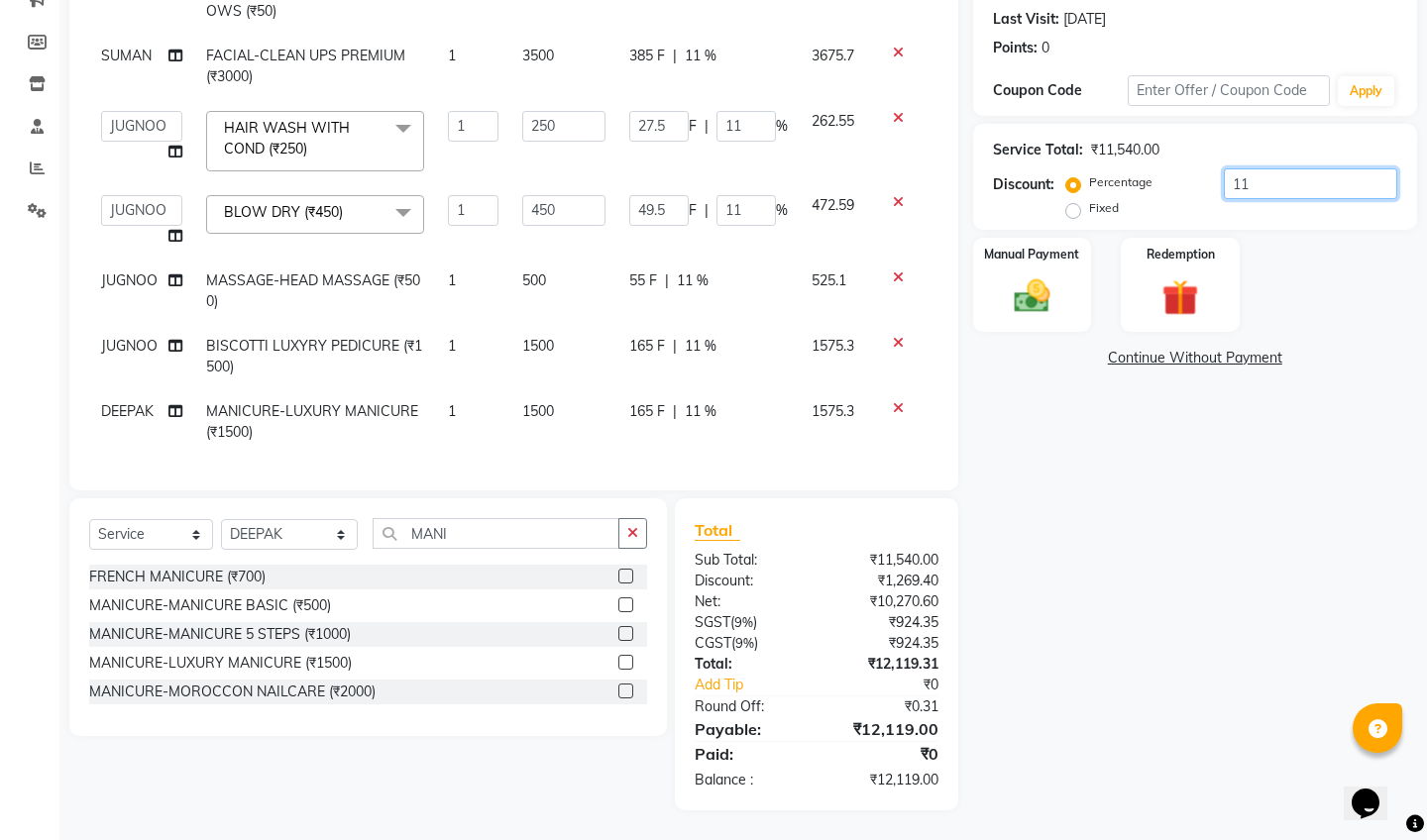 type 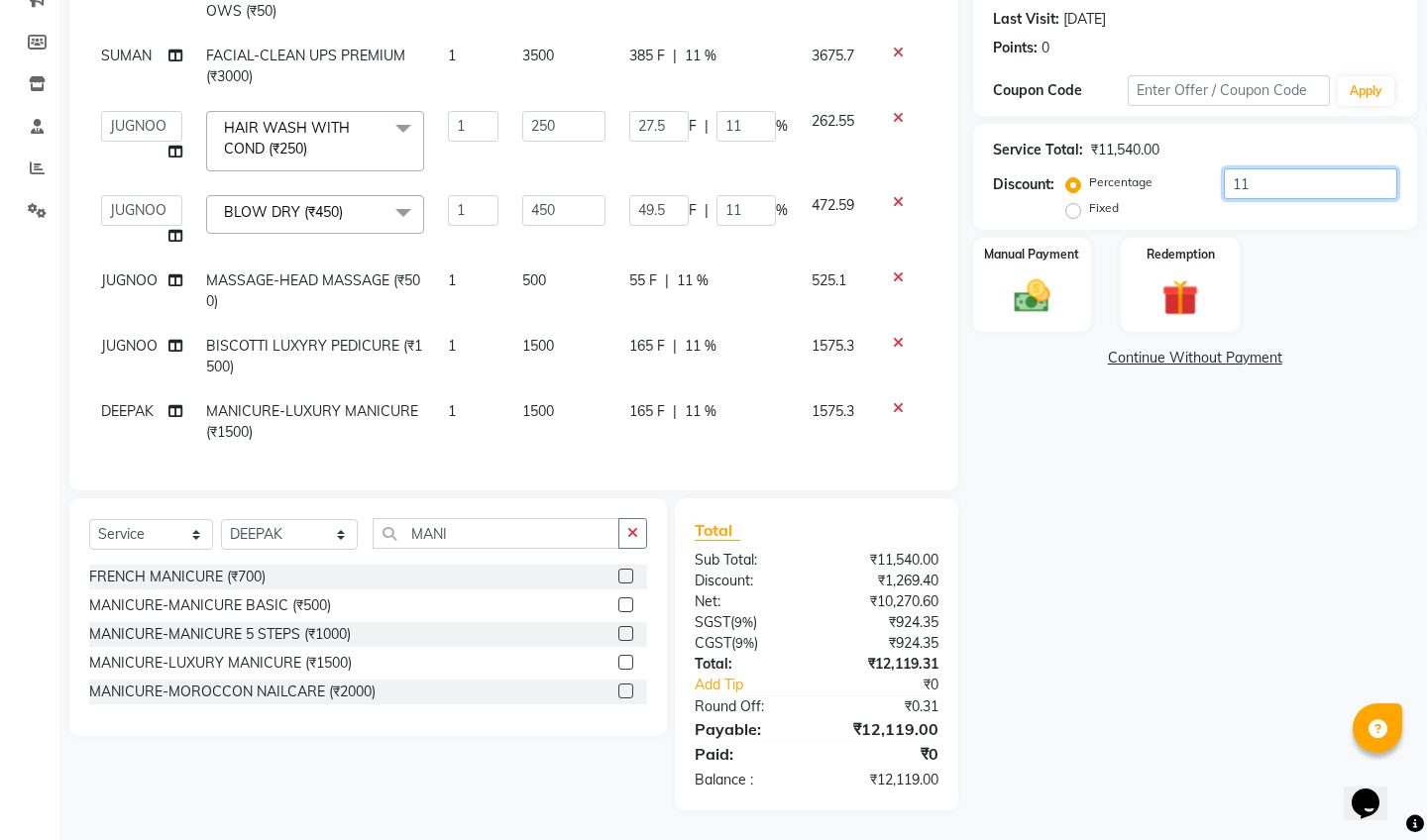 type on "0" 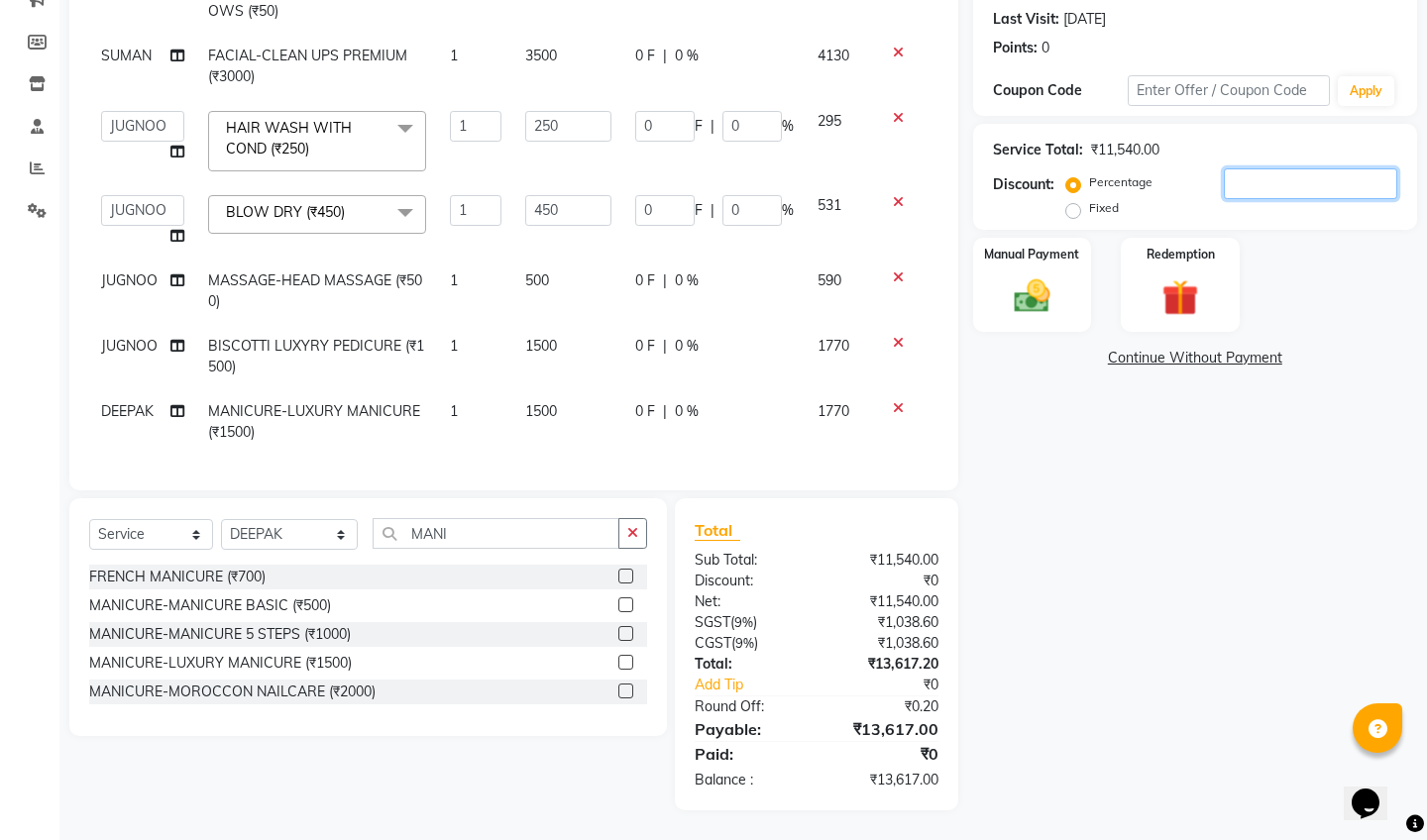 type on "11.9" 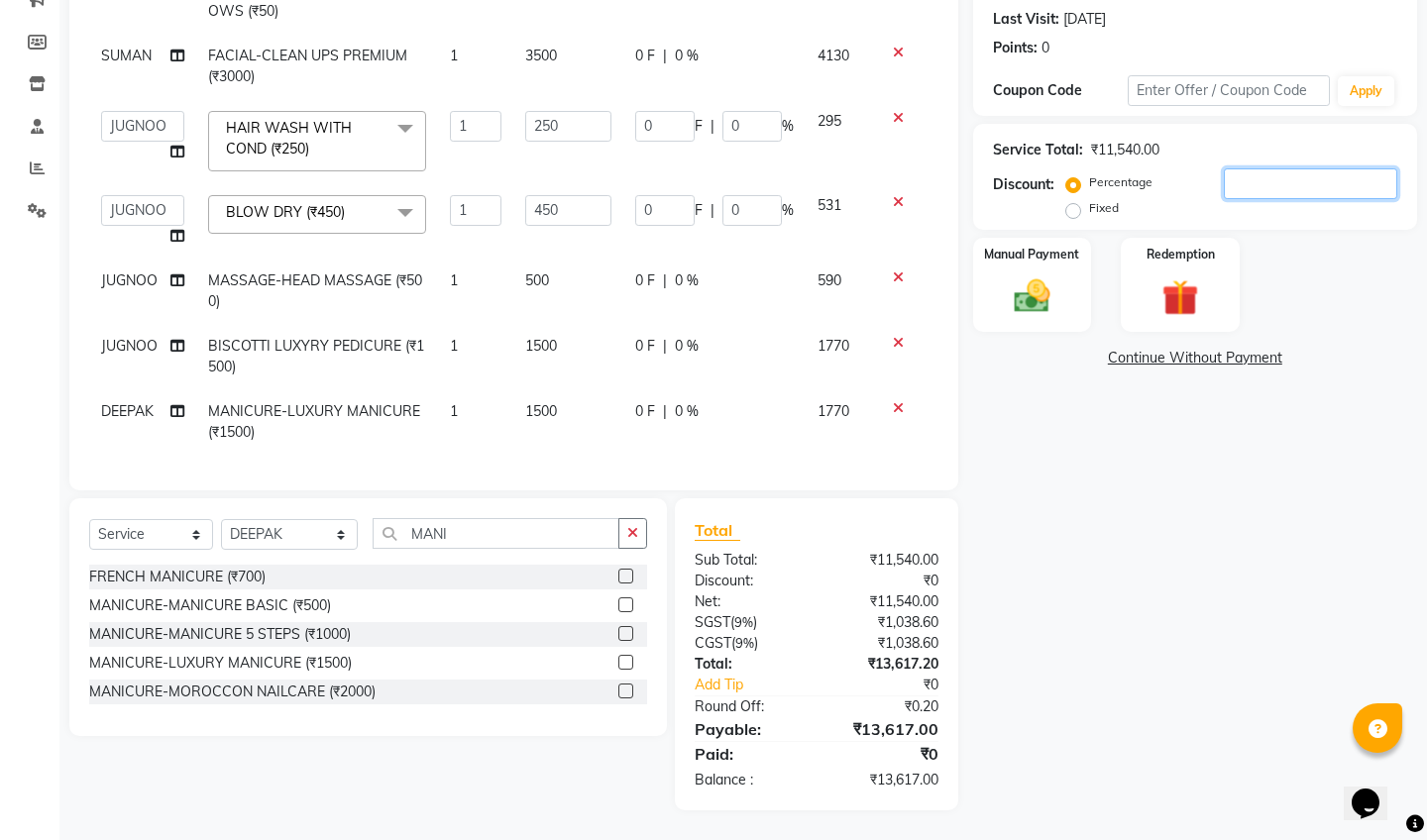 type on "29.75" 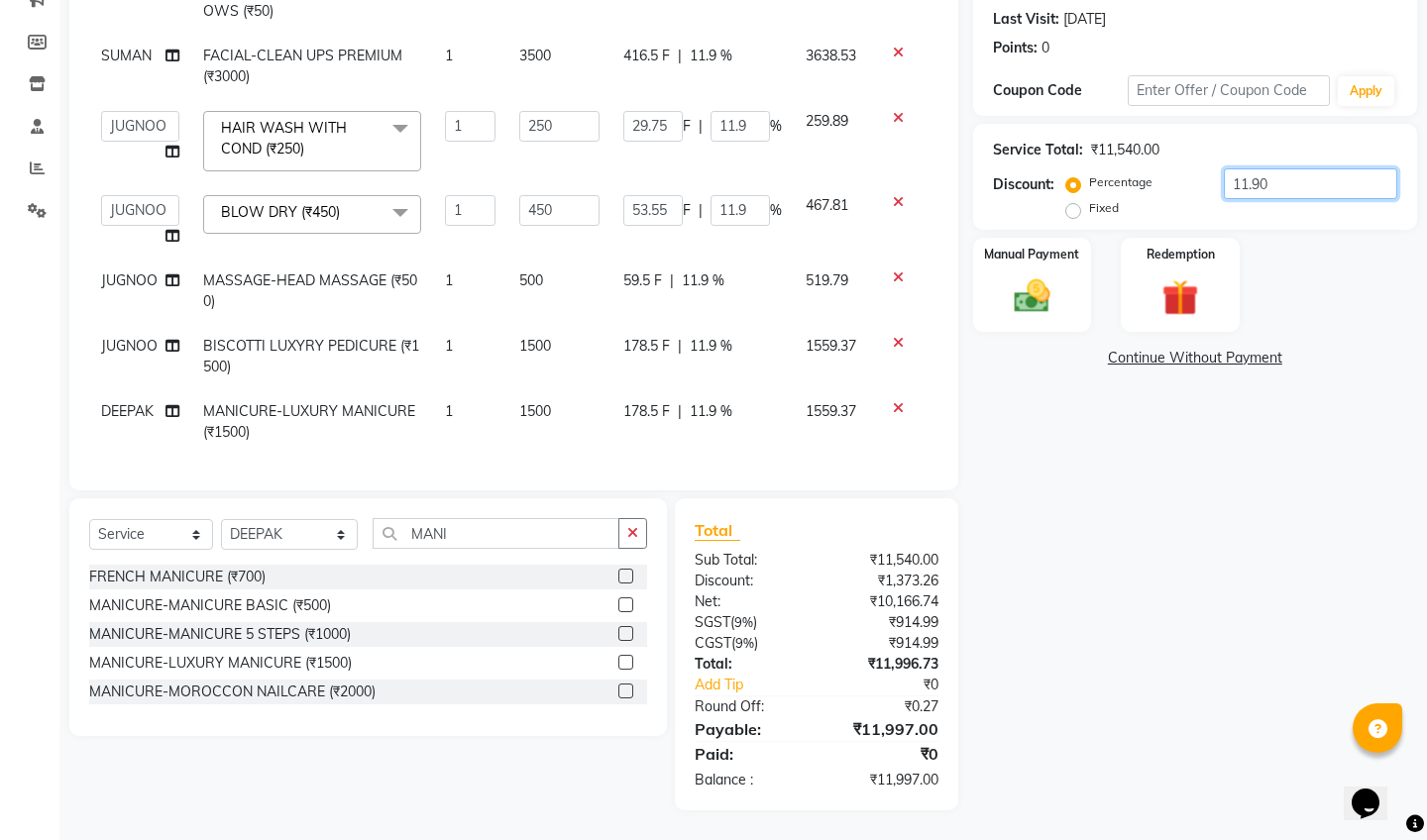 type on "11.9" 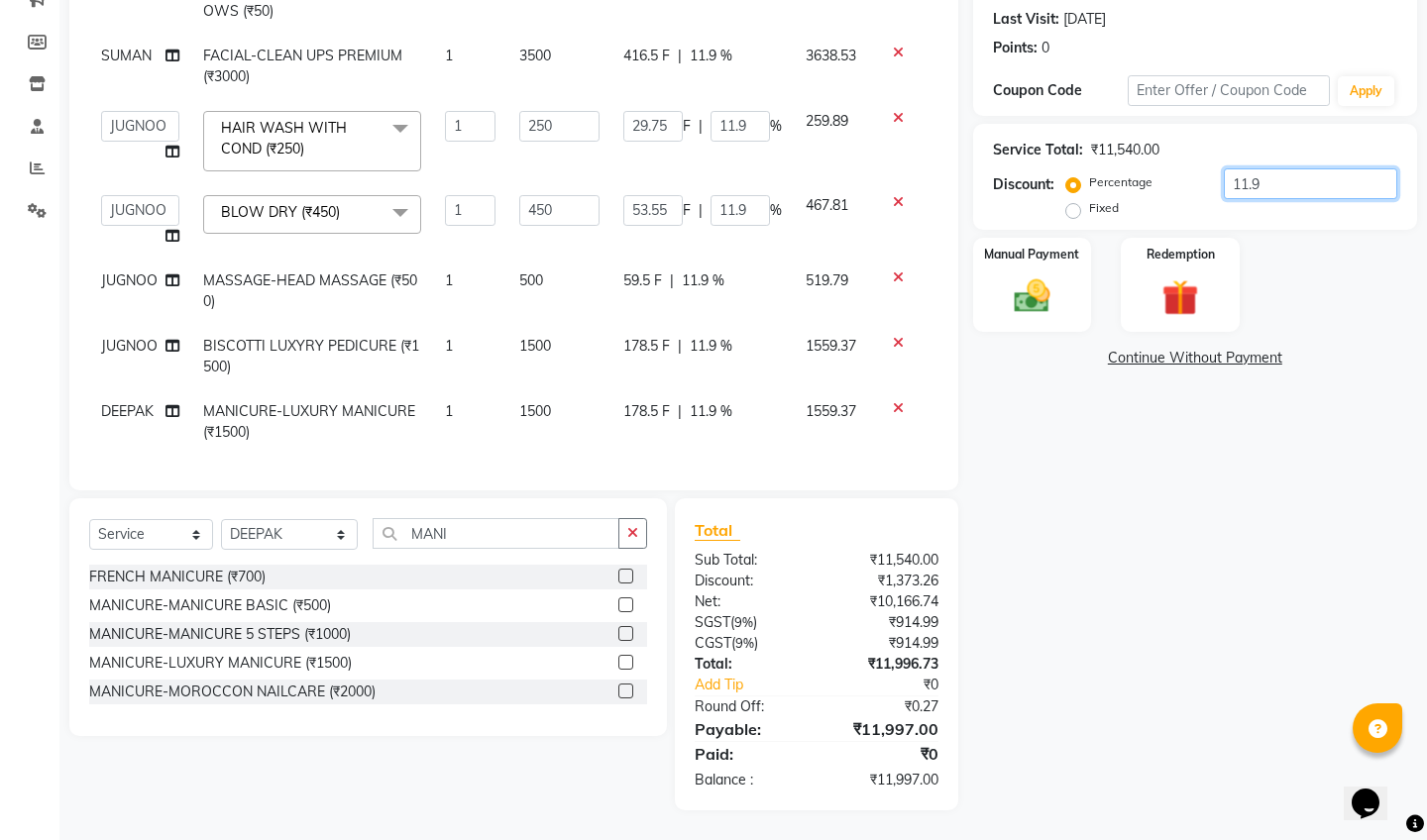 type 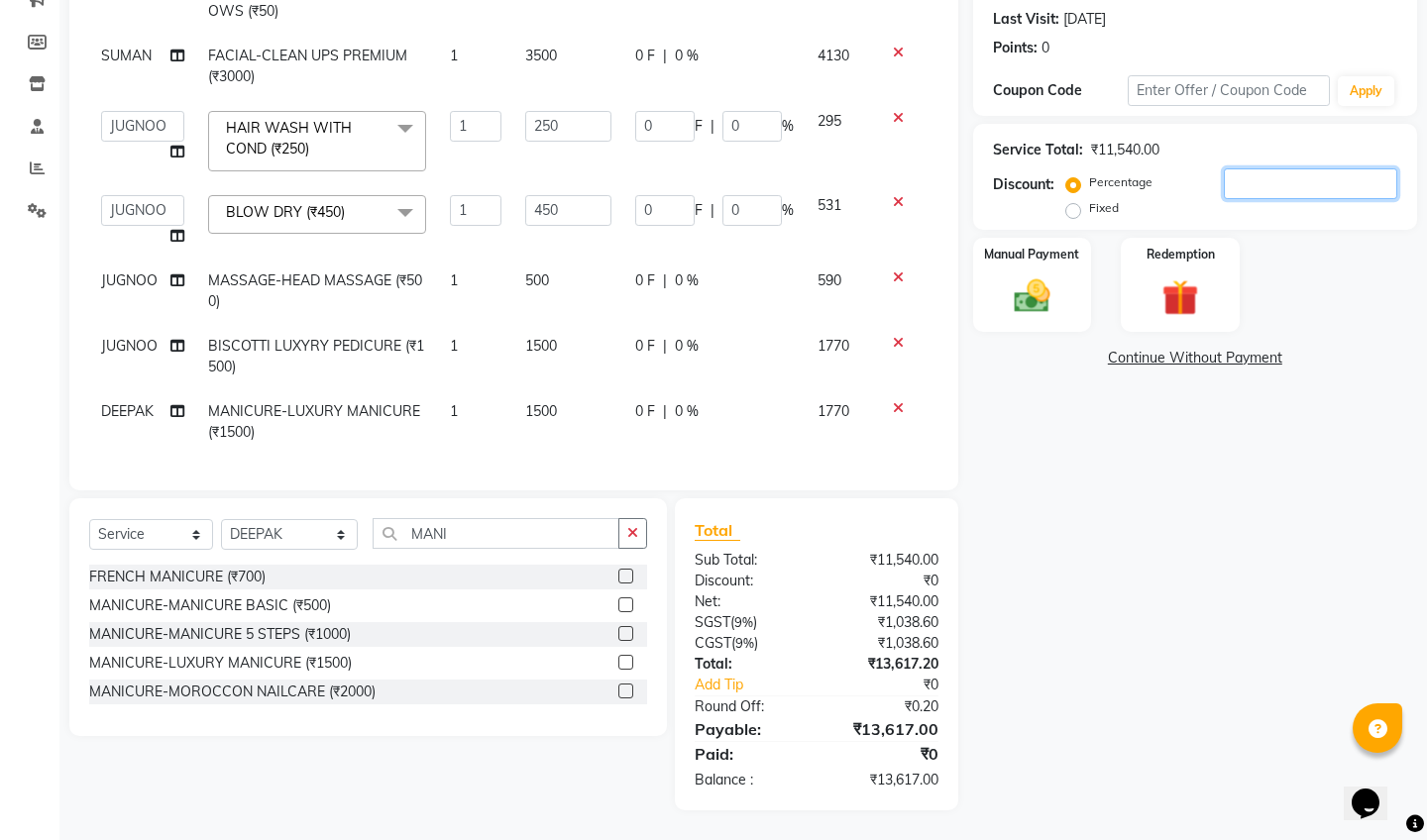 type on "11.8" 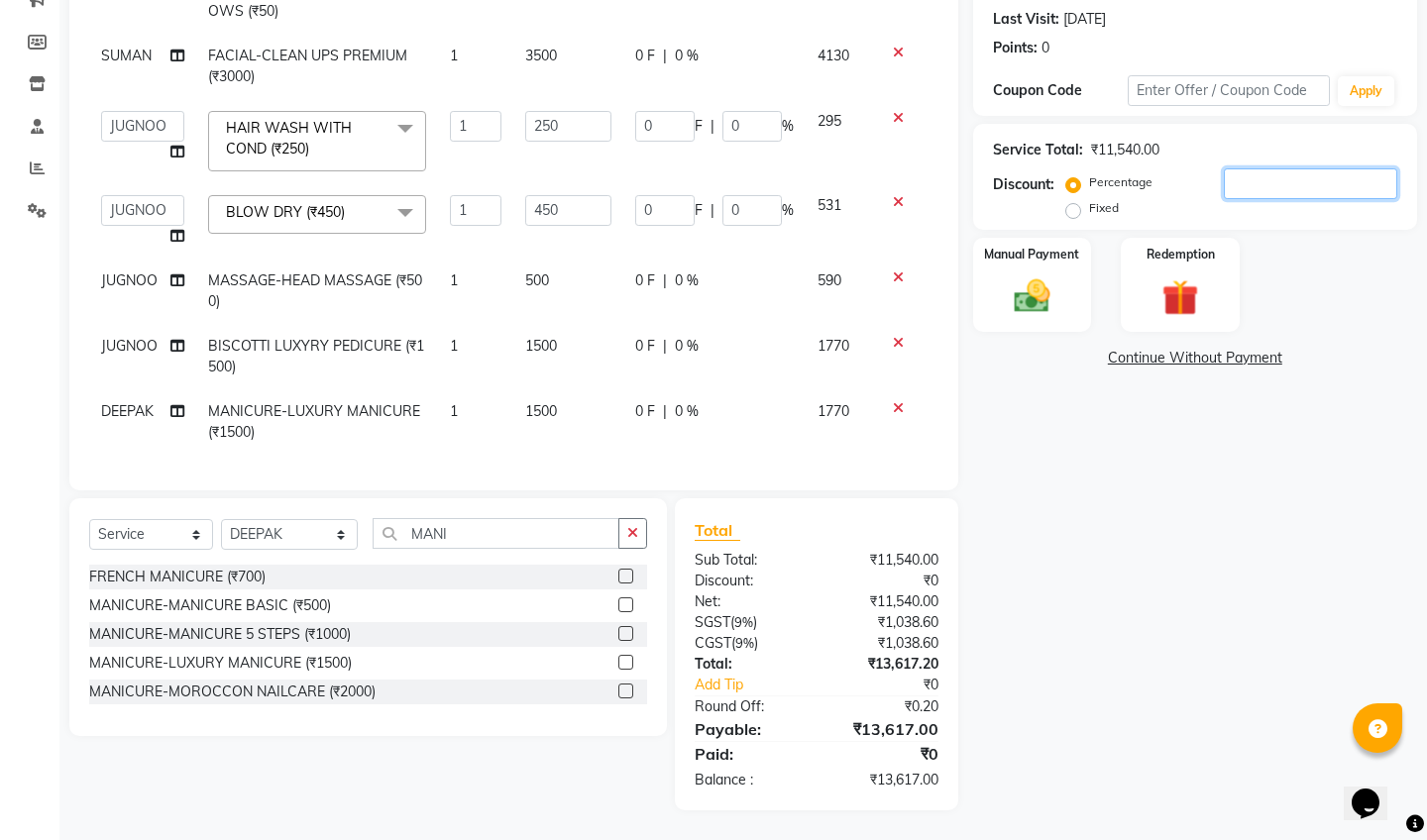 type on "29.5" 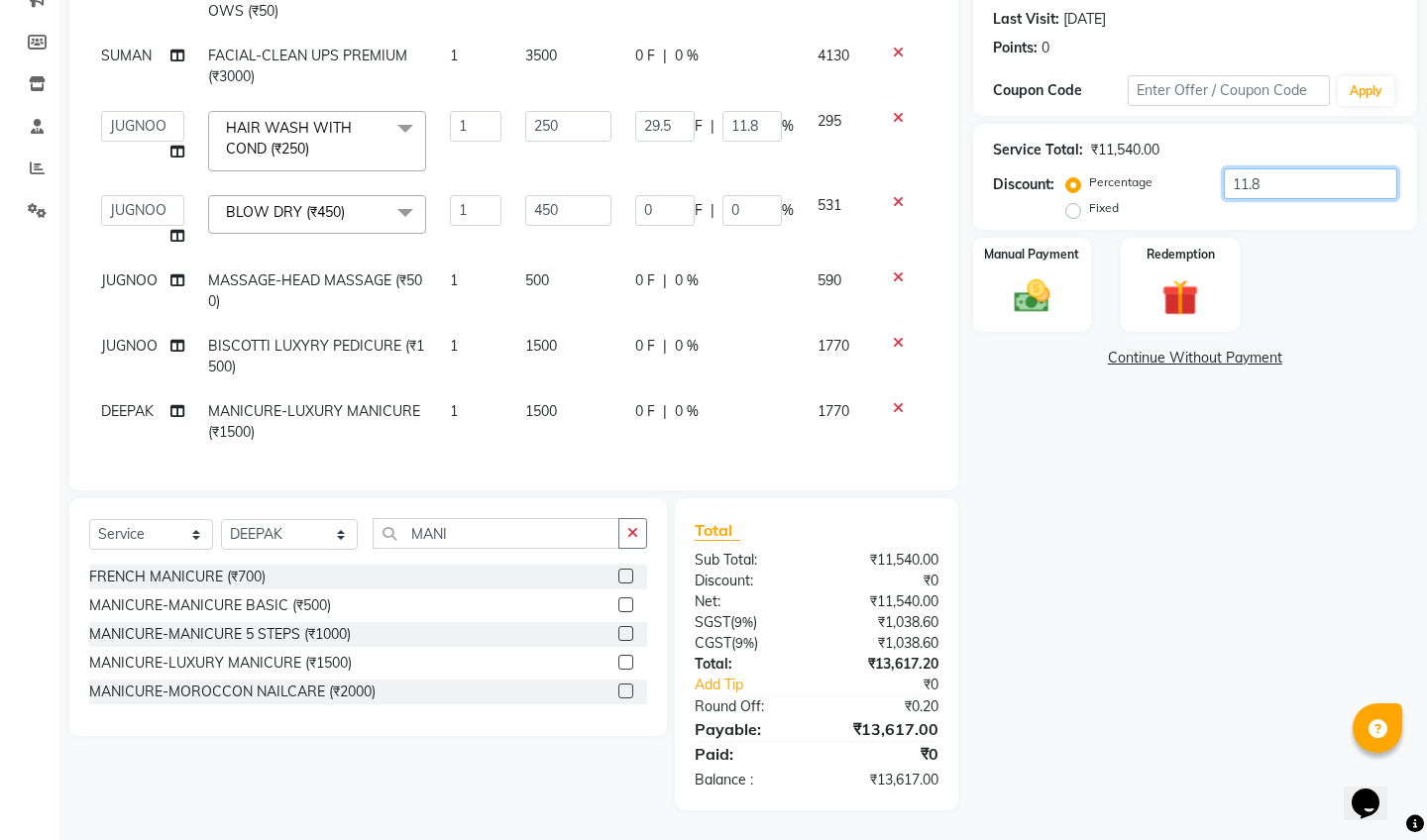 type on "53.1" 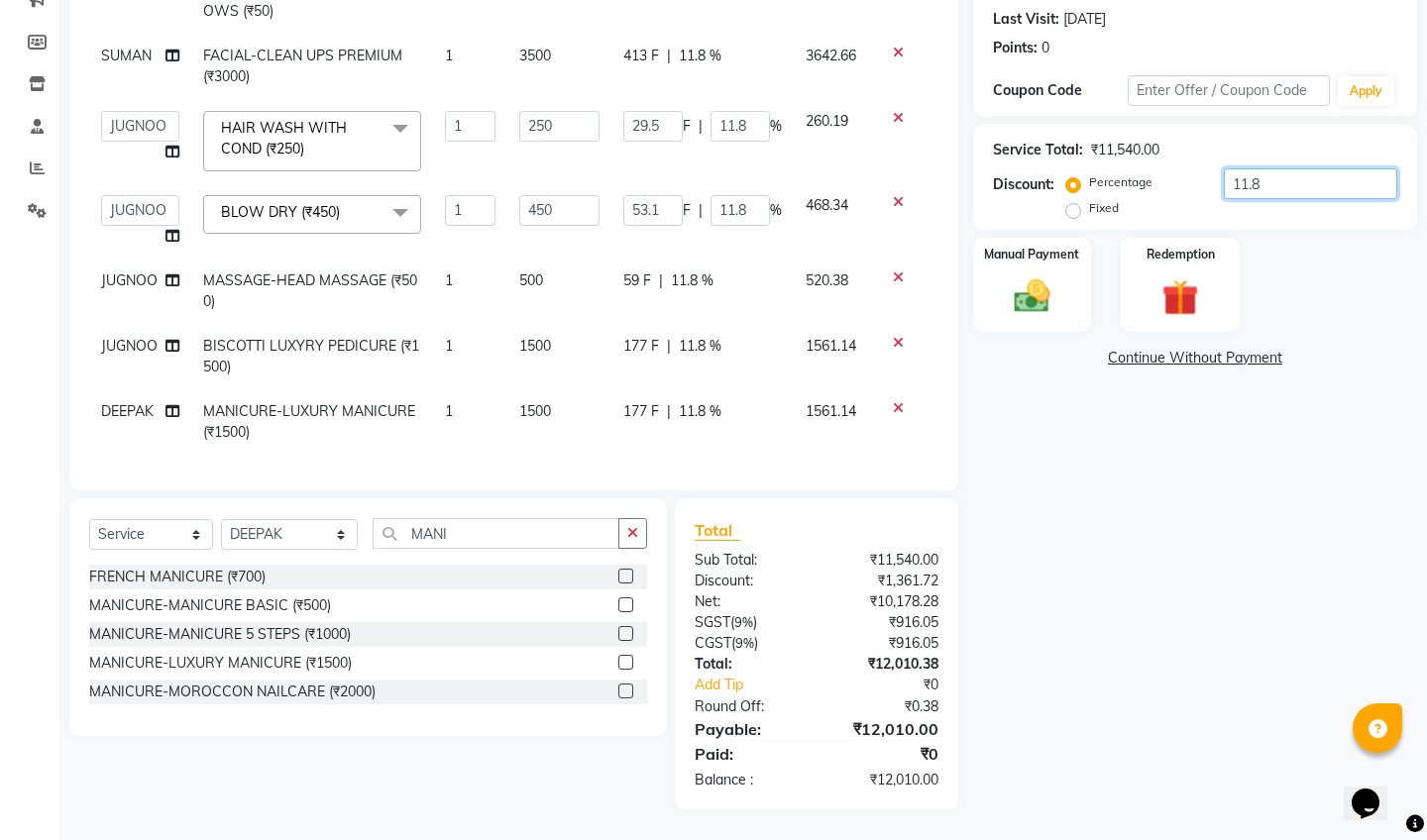 type on "11.85" 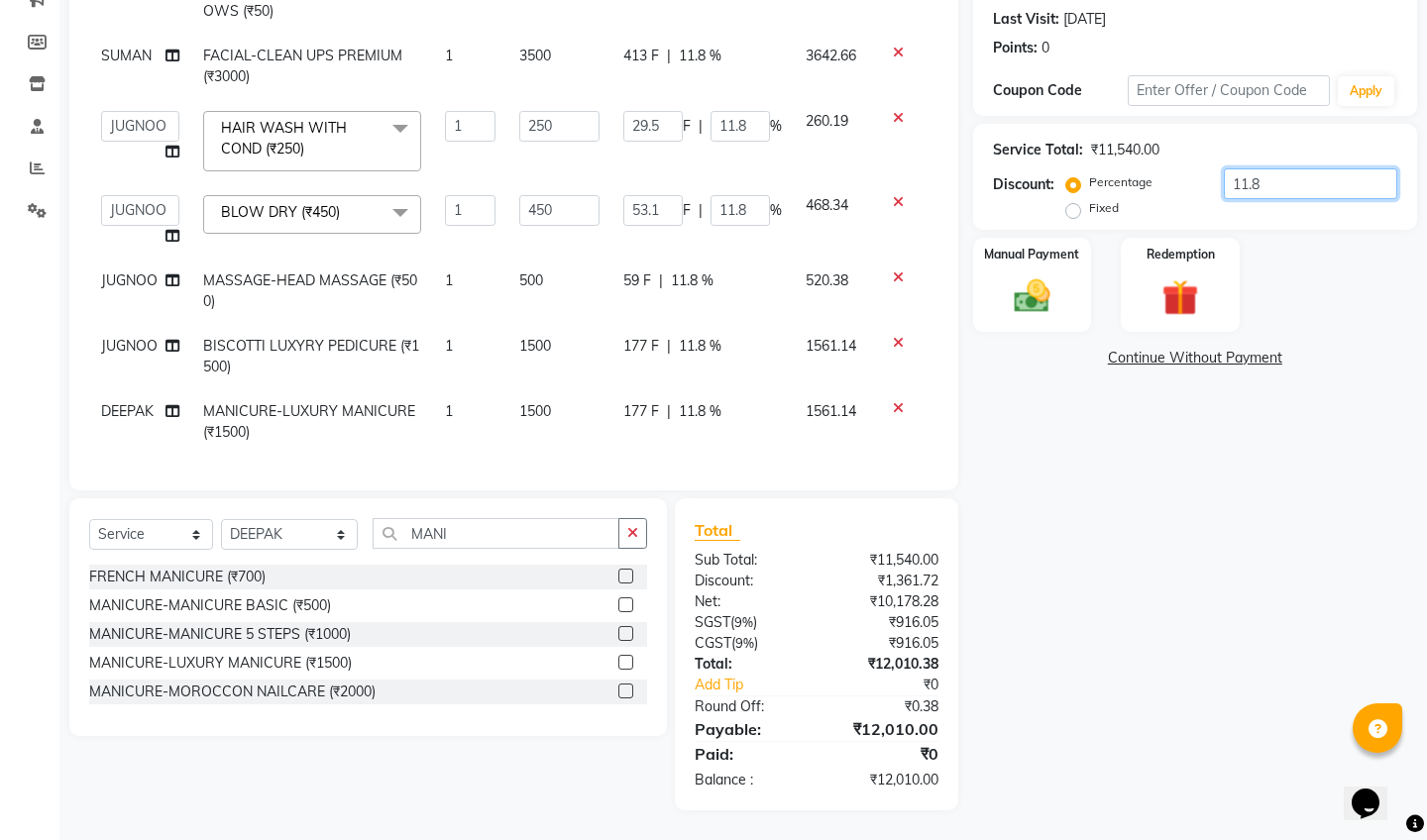 type on "29.63" 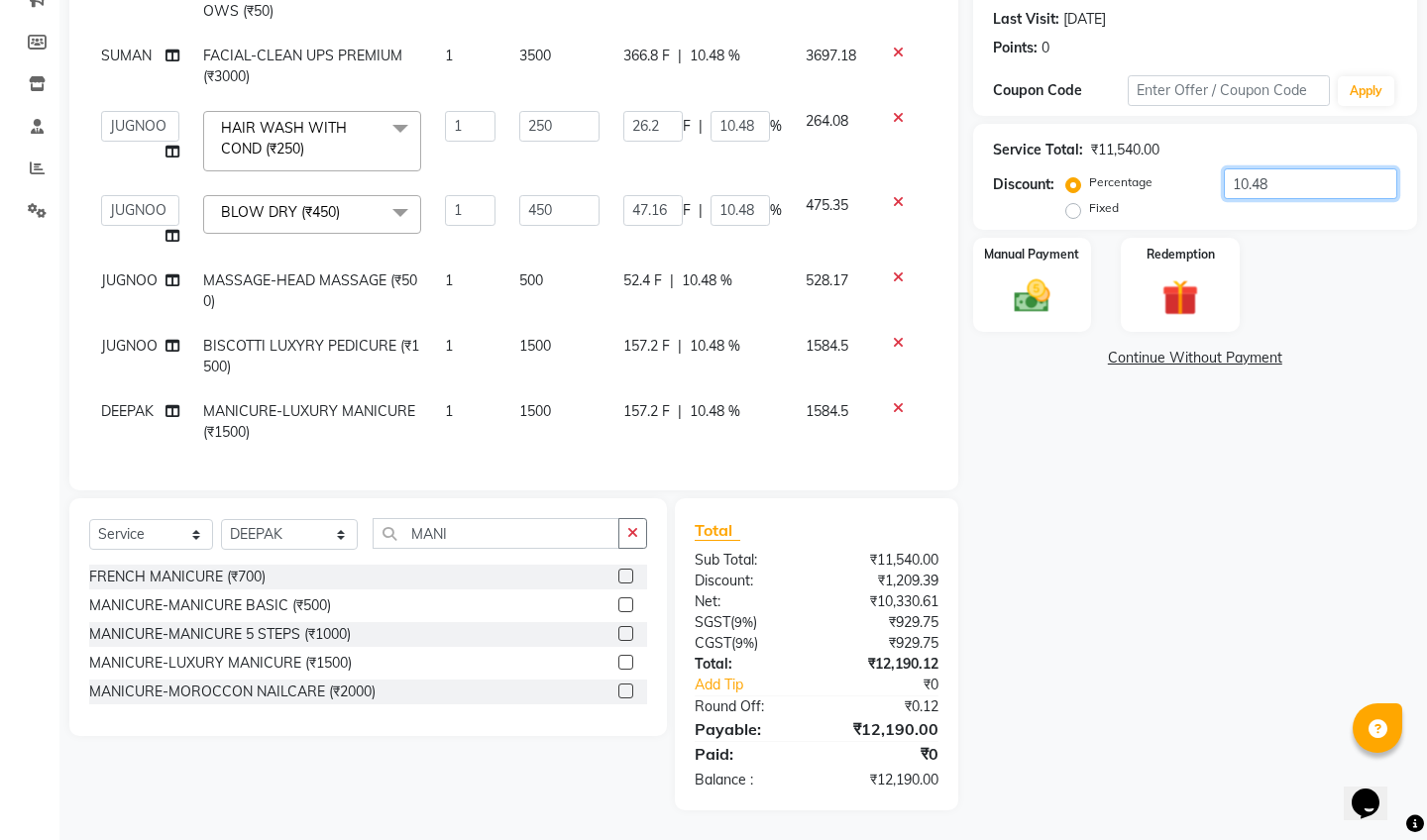 scroll, scrollTop: 270, scrollLeft: 0, axis: vertical 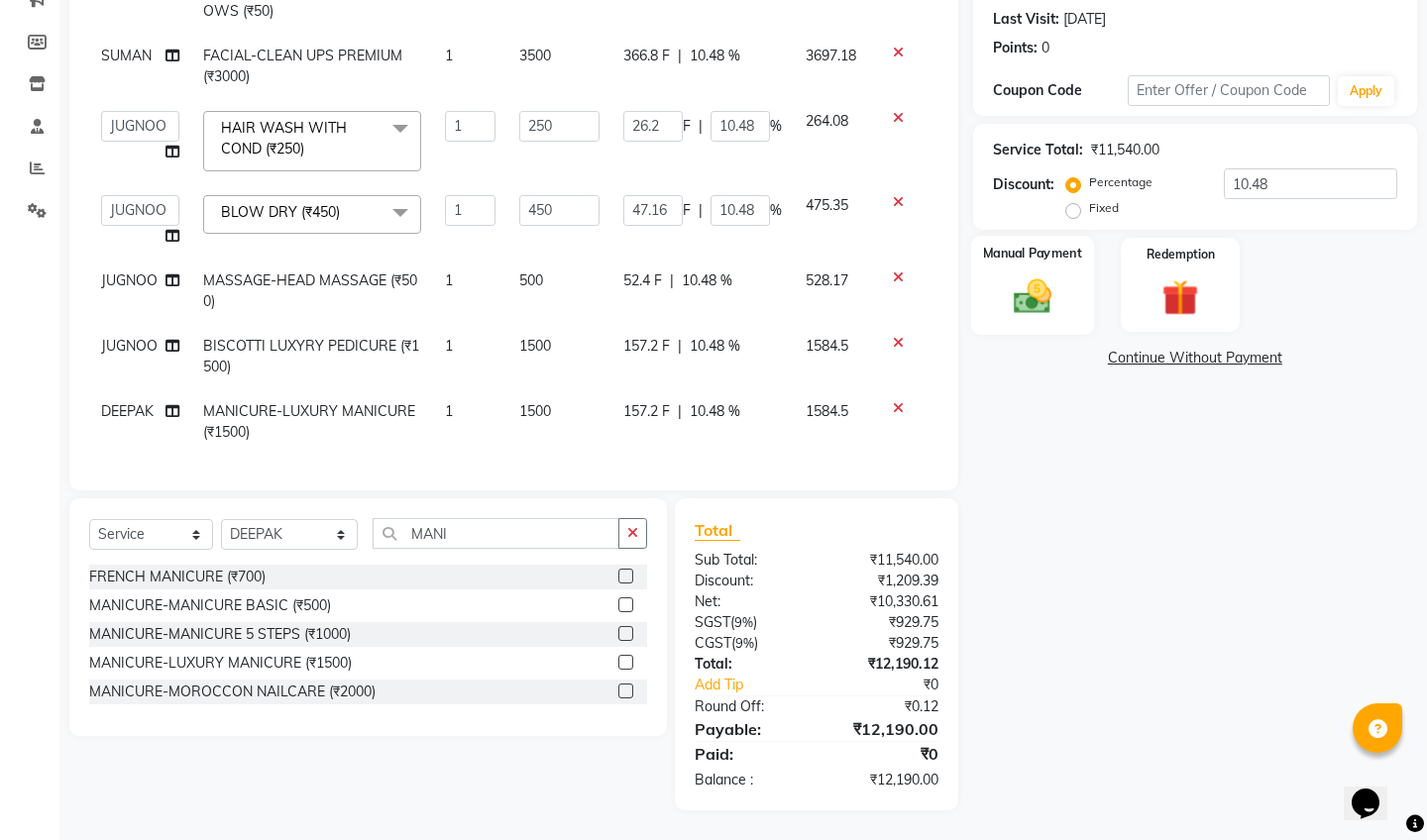 click on "Manual Payment" 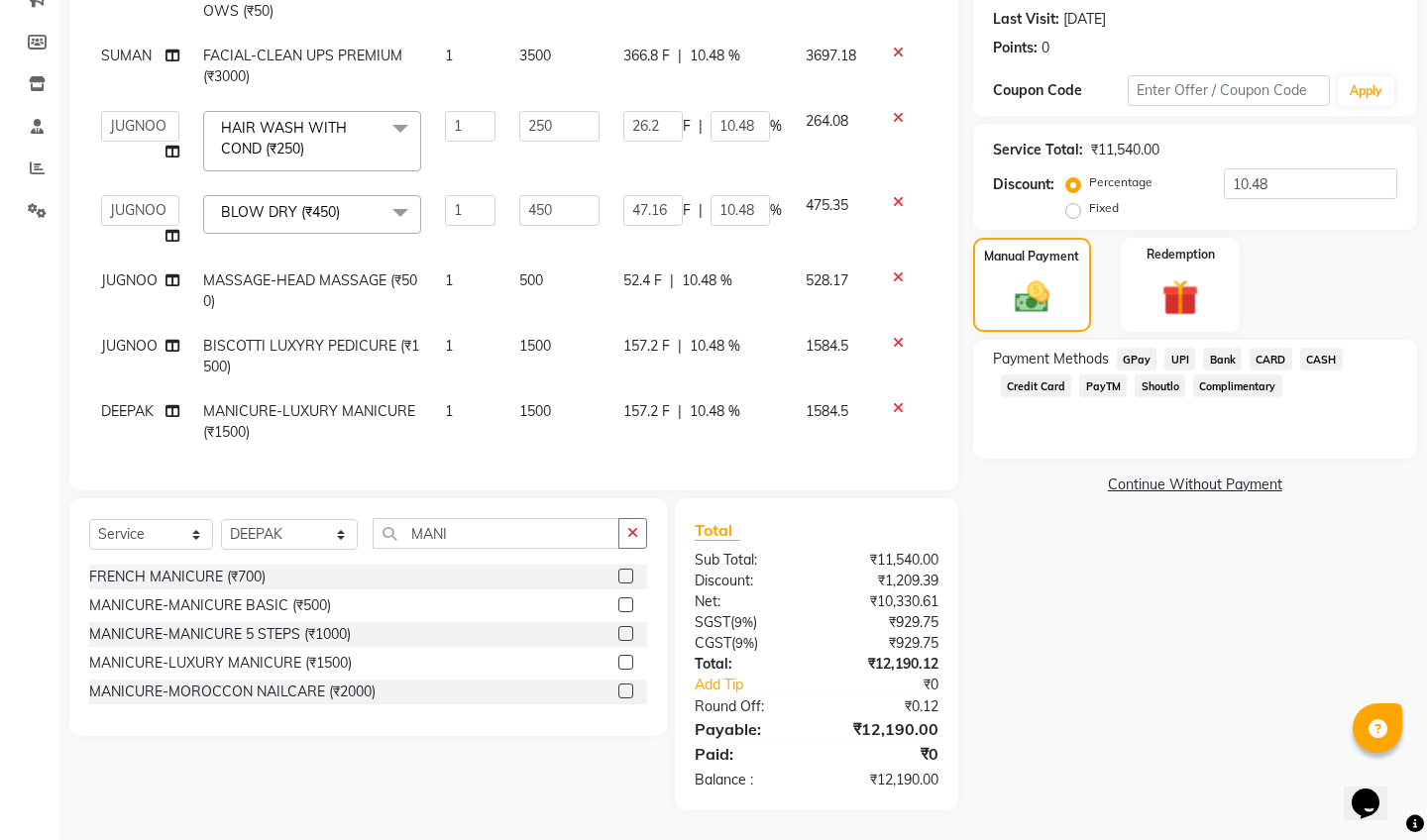click on "GPay" 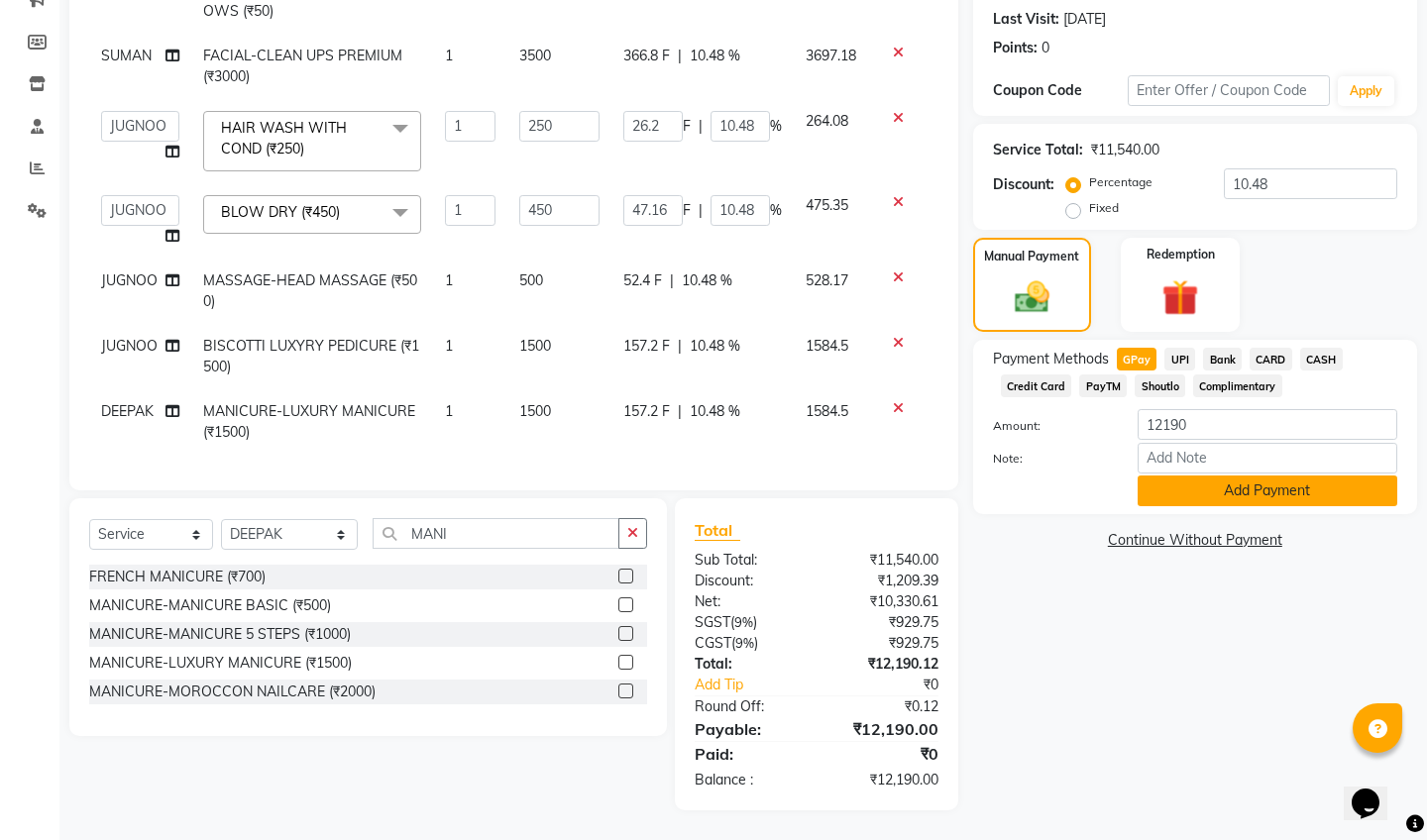 click on "Add Payment" 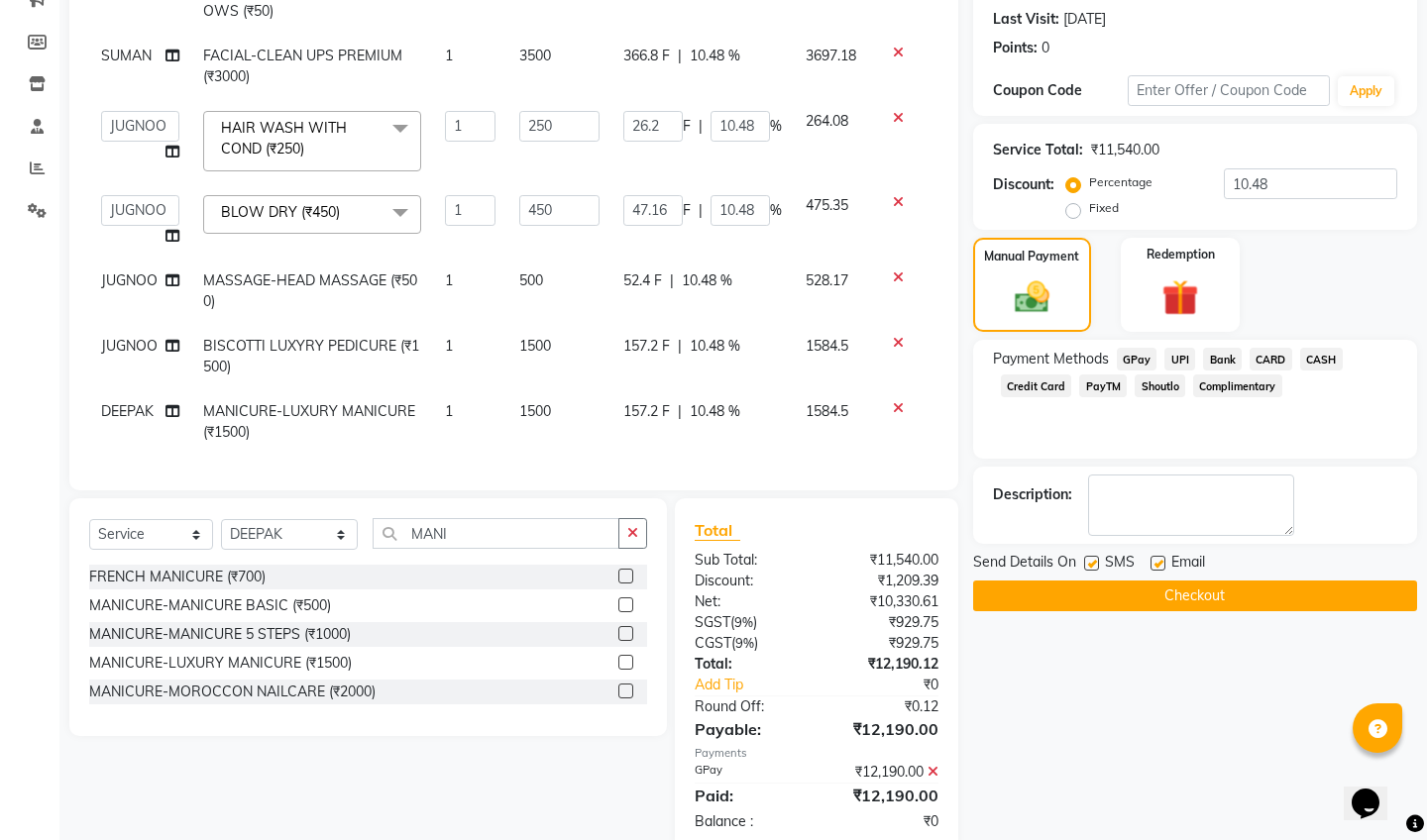 click 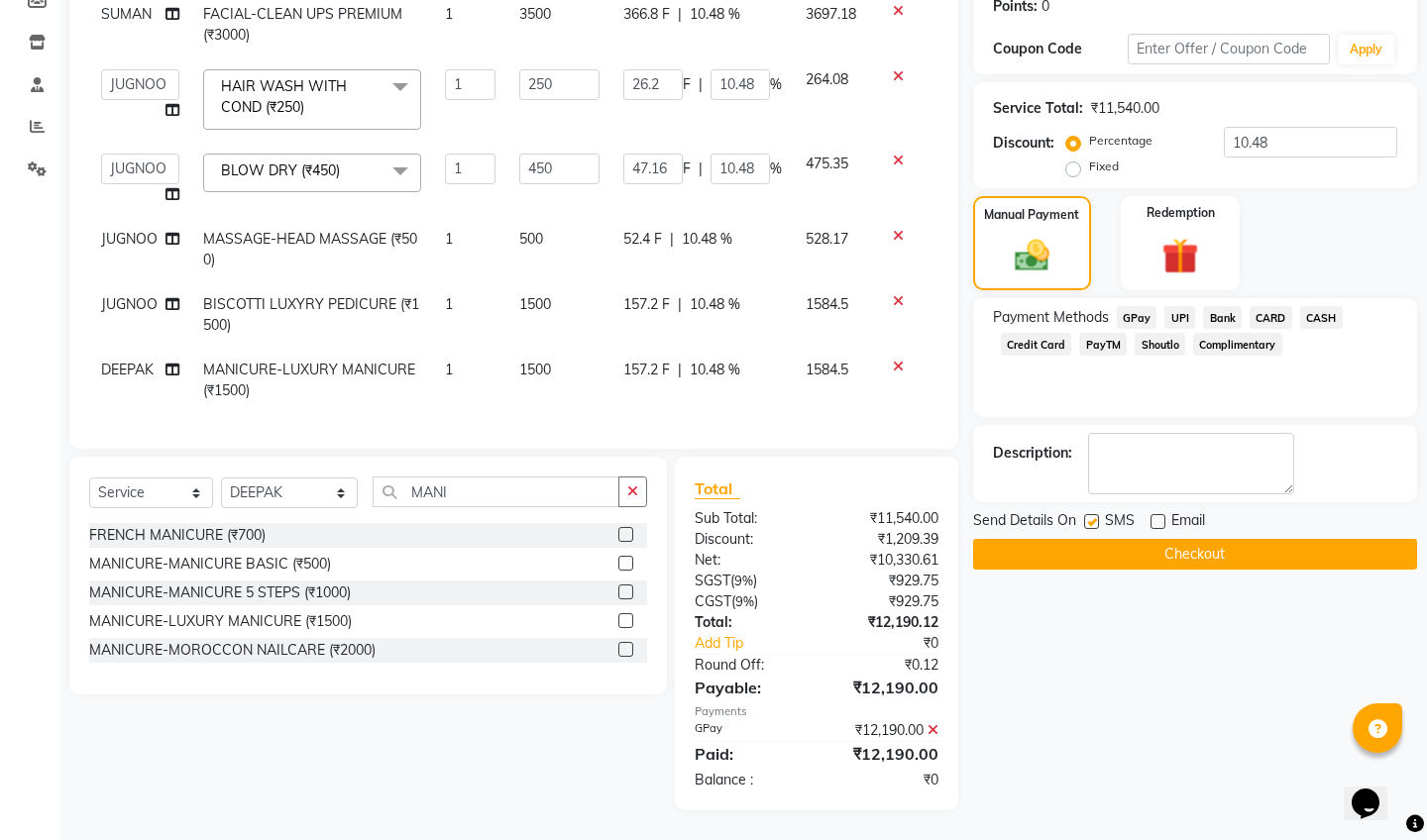scroll, scrollTop: 311, scrollLeft: 0, axis: vertical 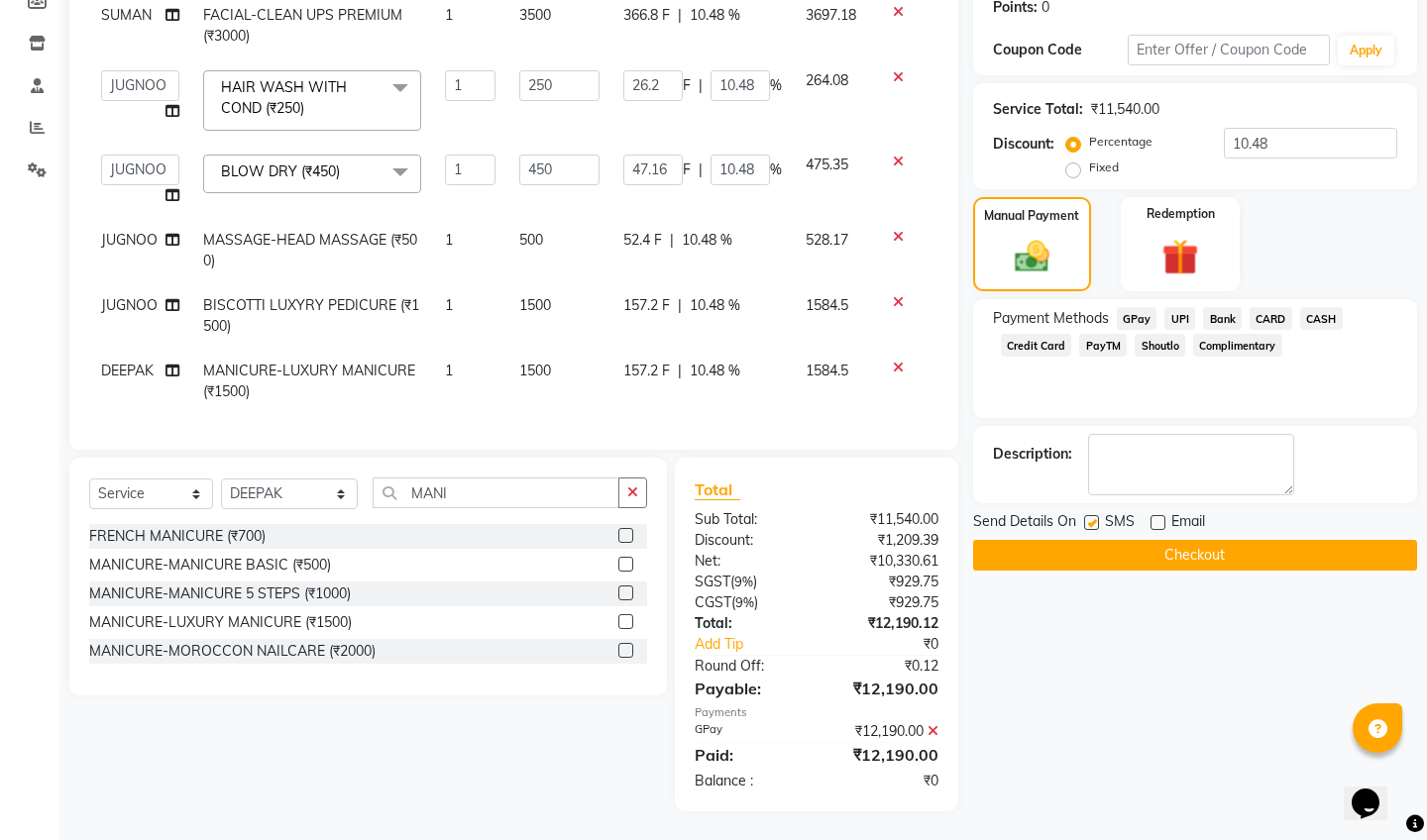 click on "Checkout" 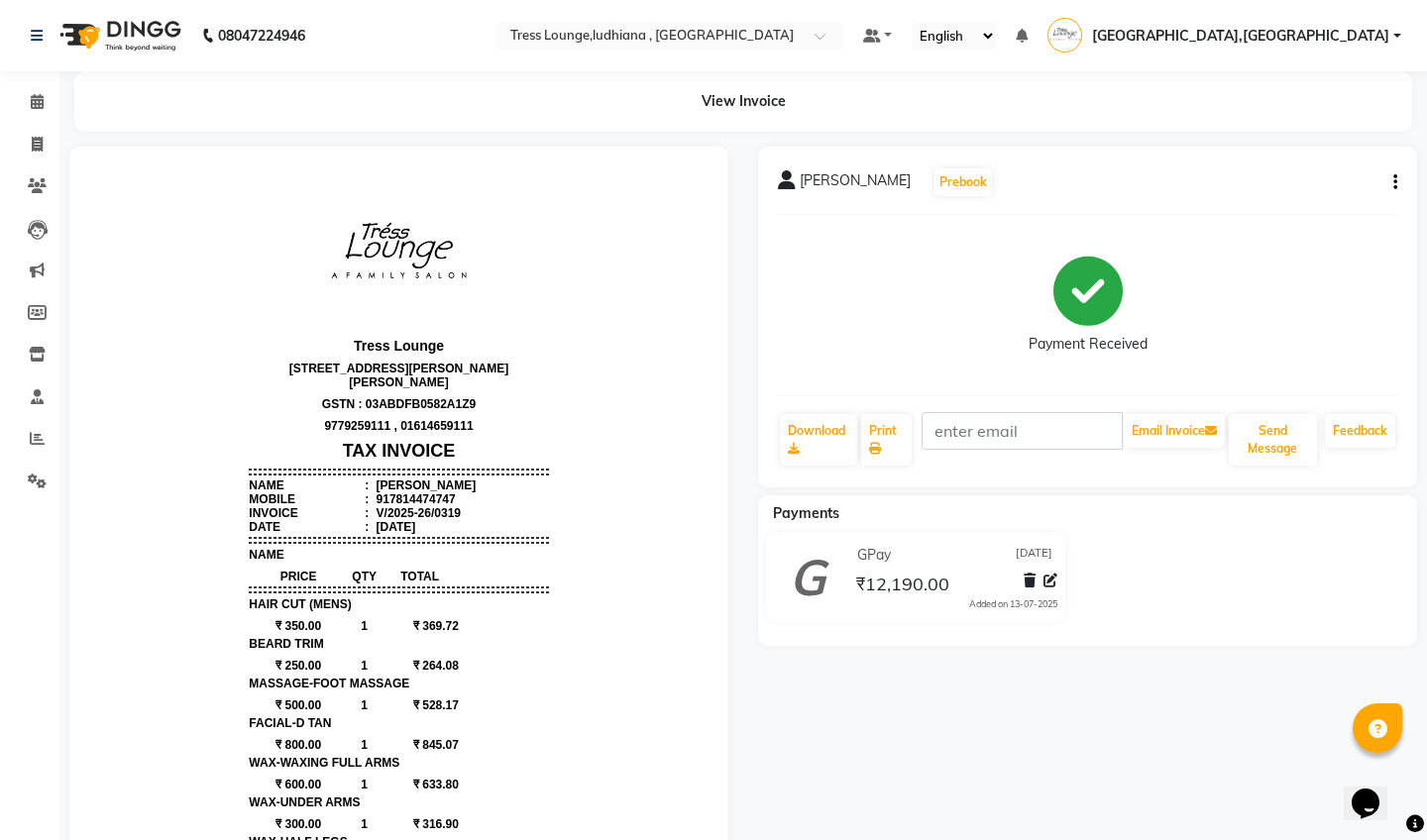 scroll, scrollTop: 0, scrollLeft: 0, axis: both 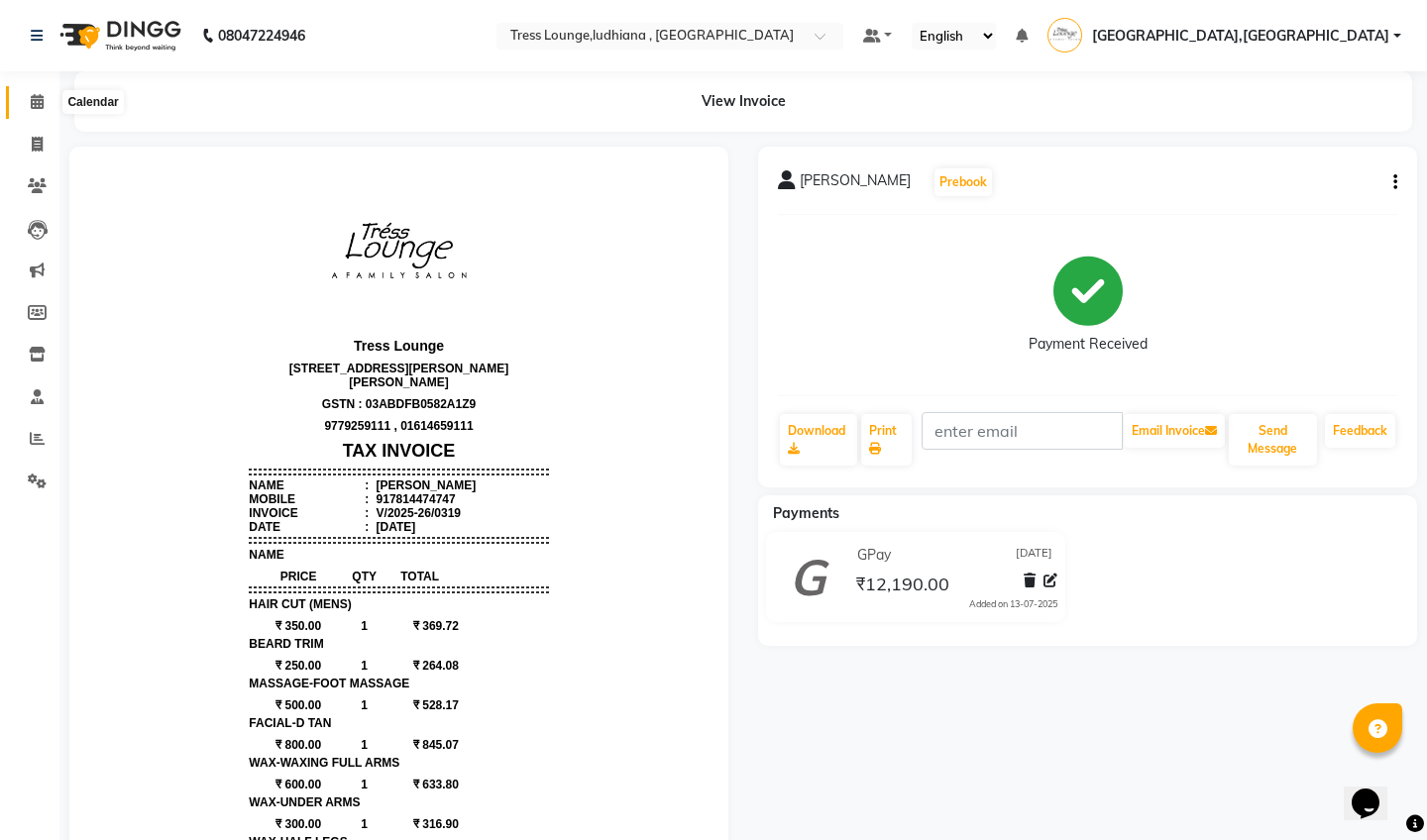 click 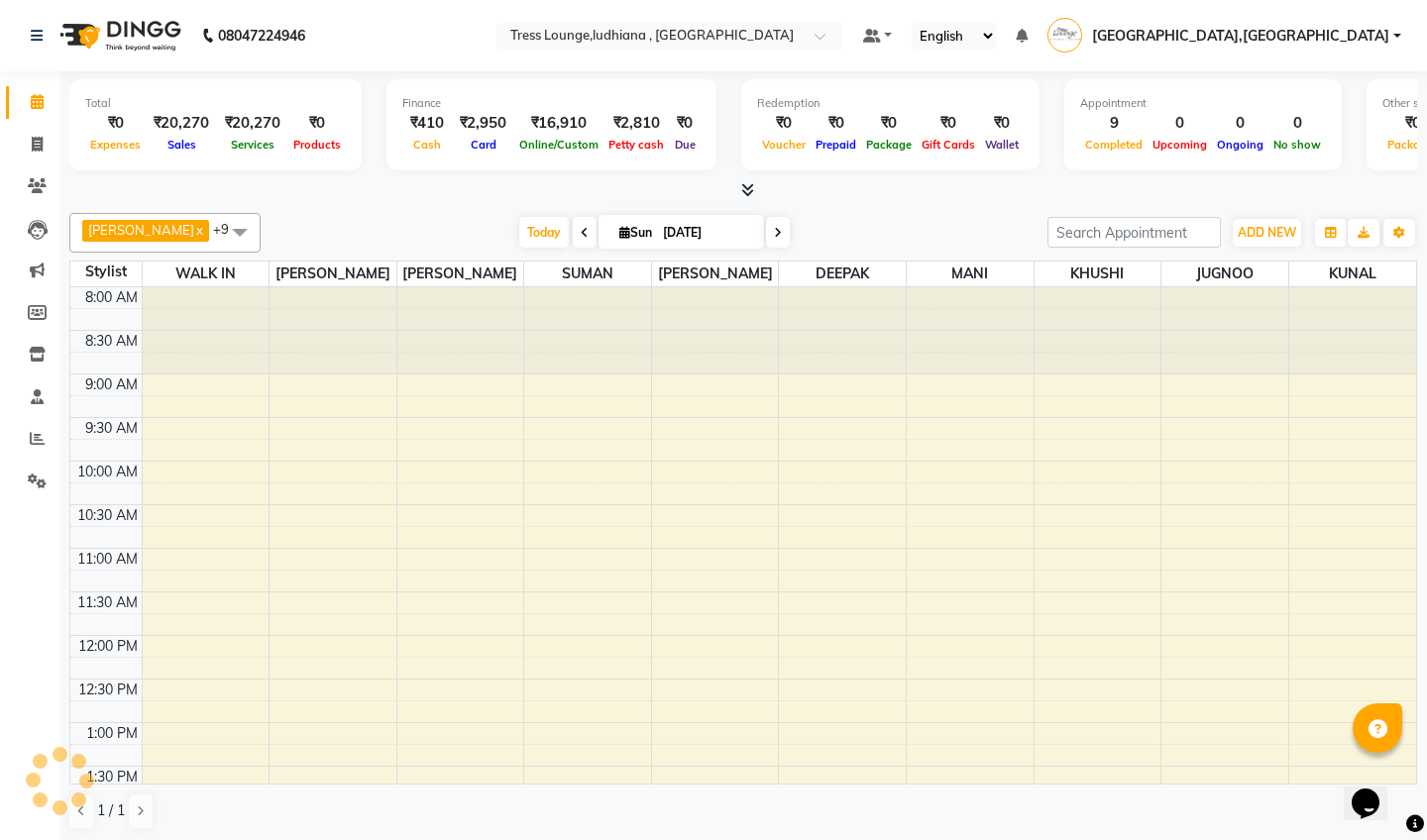 scroll, scrollTop: 0, scrollLeft: 0, axis: both 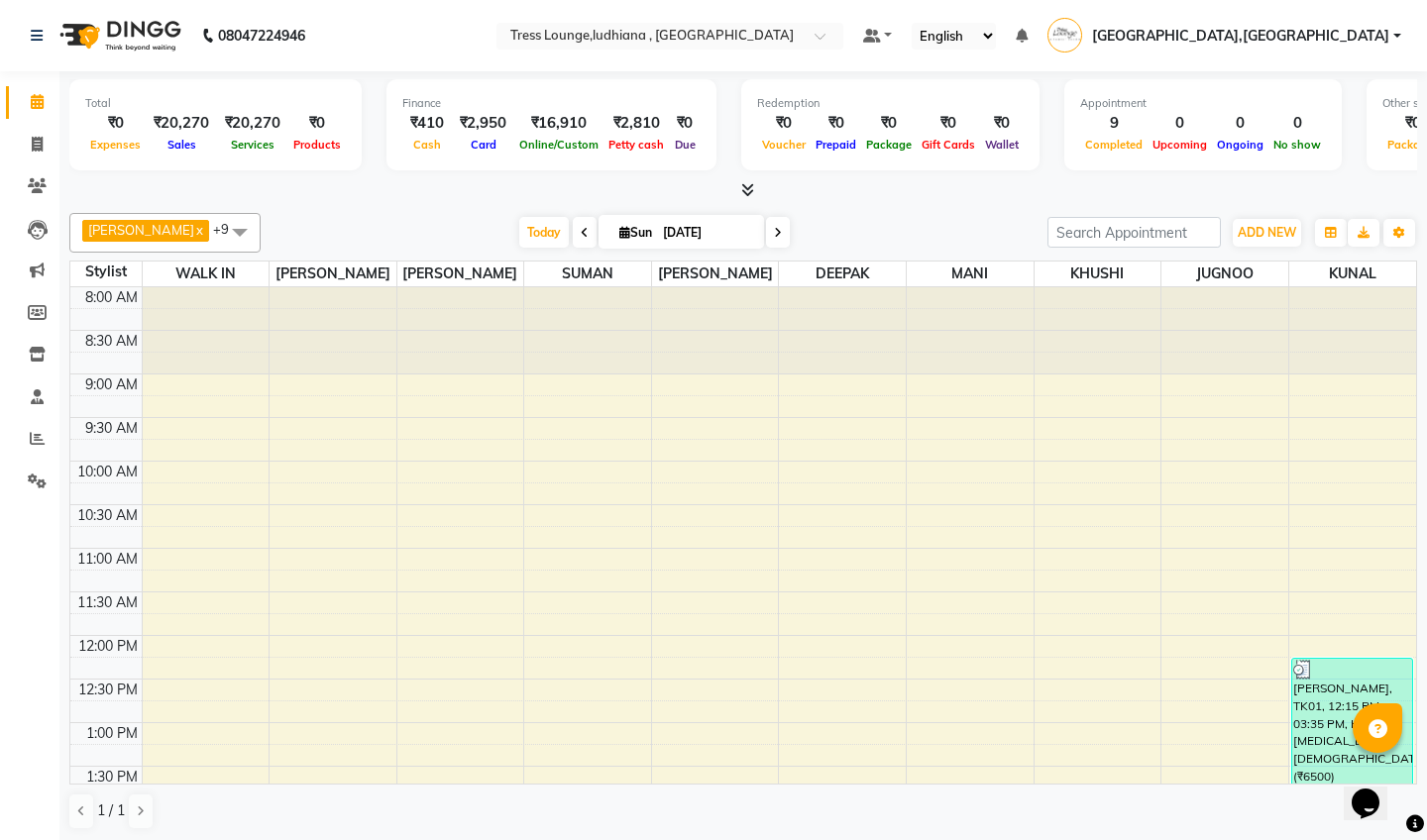 click at bounding box center [747, 189] 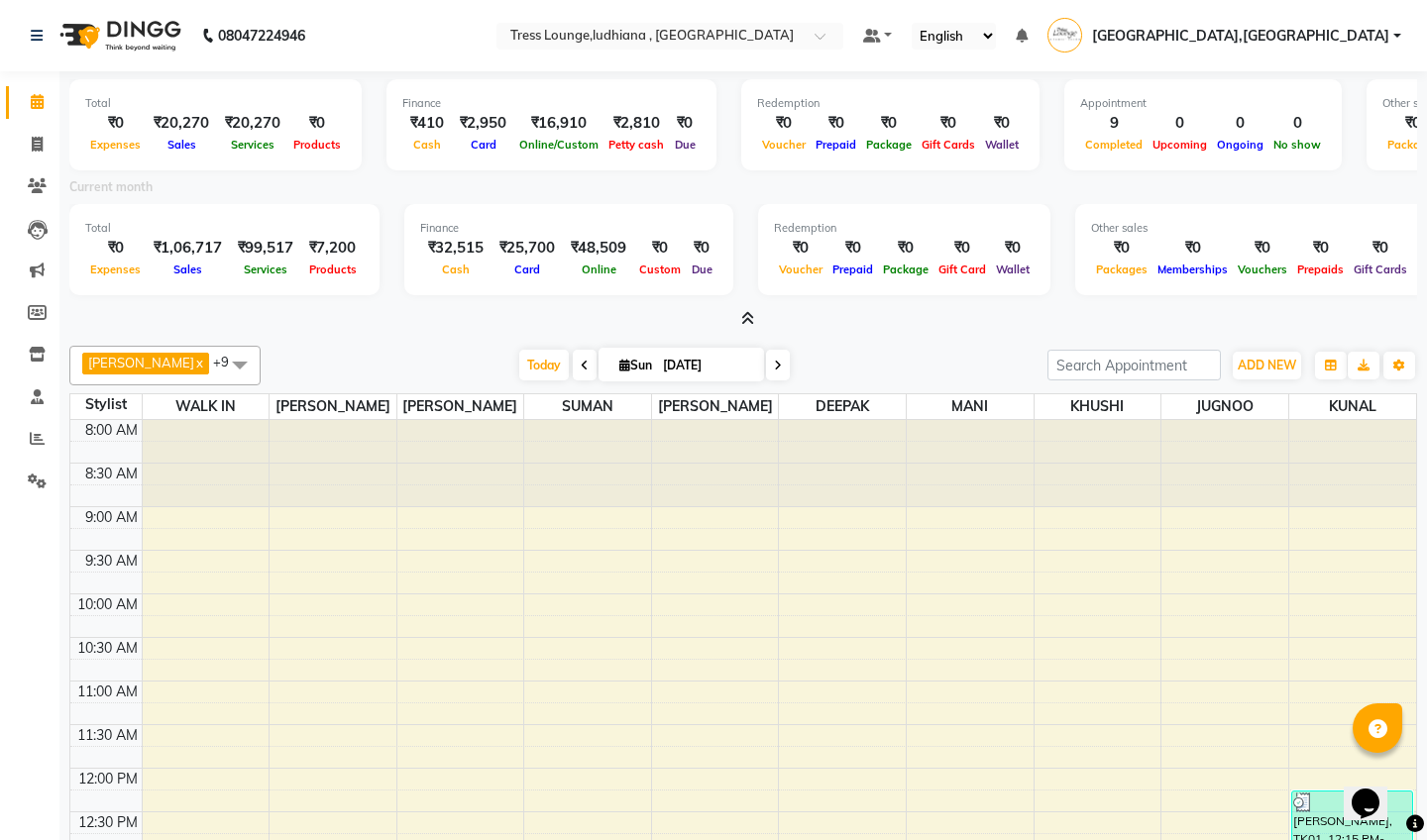 click at bounding box center [747, 318] 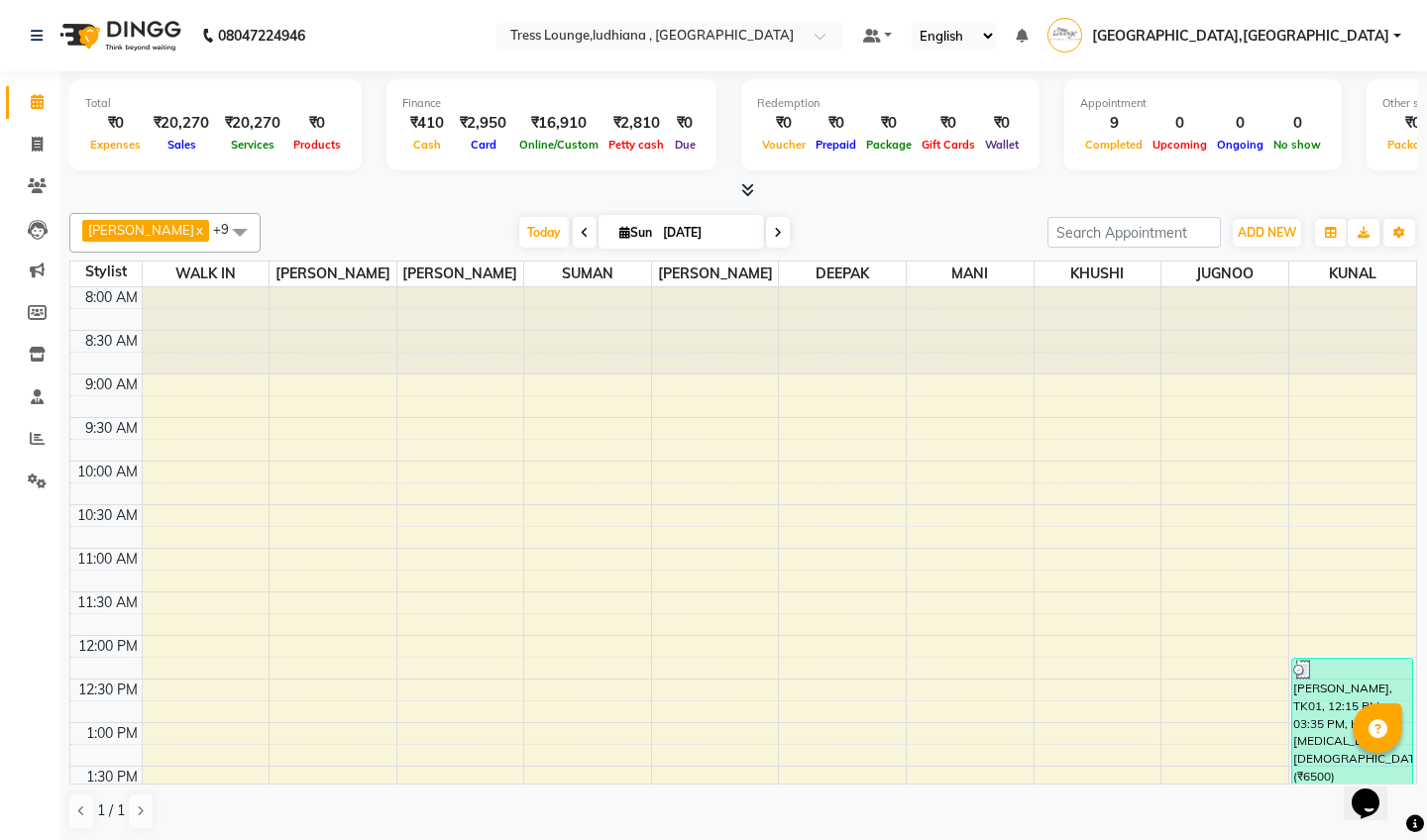 click at bounding box center (747, 189) 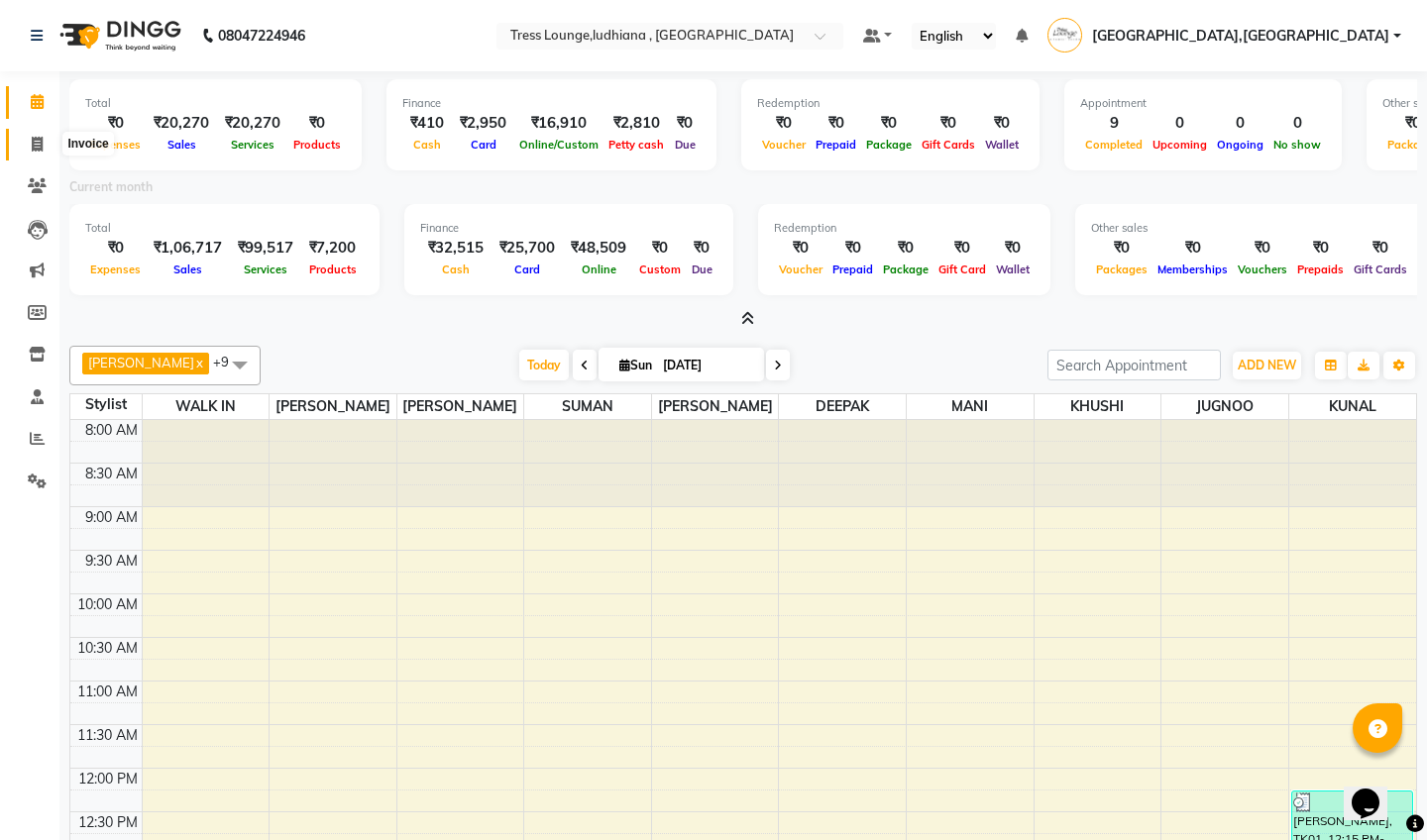 click 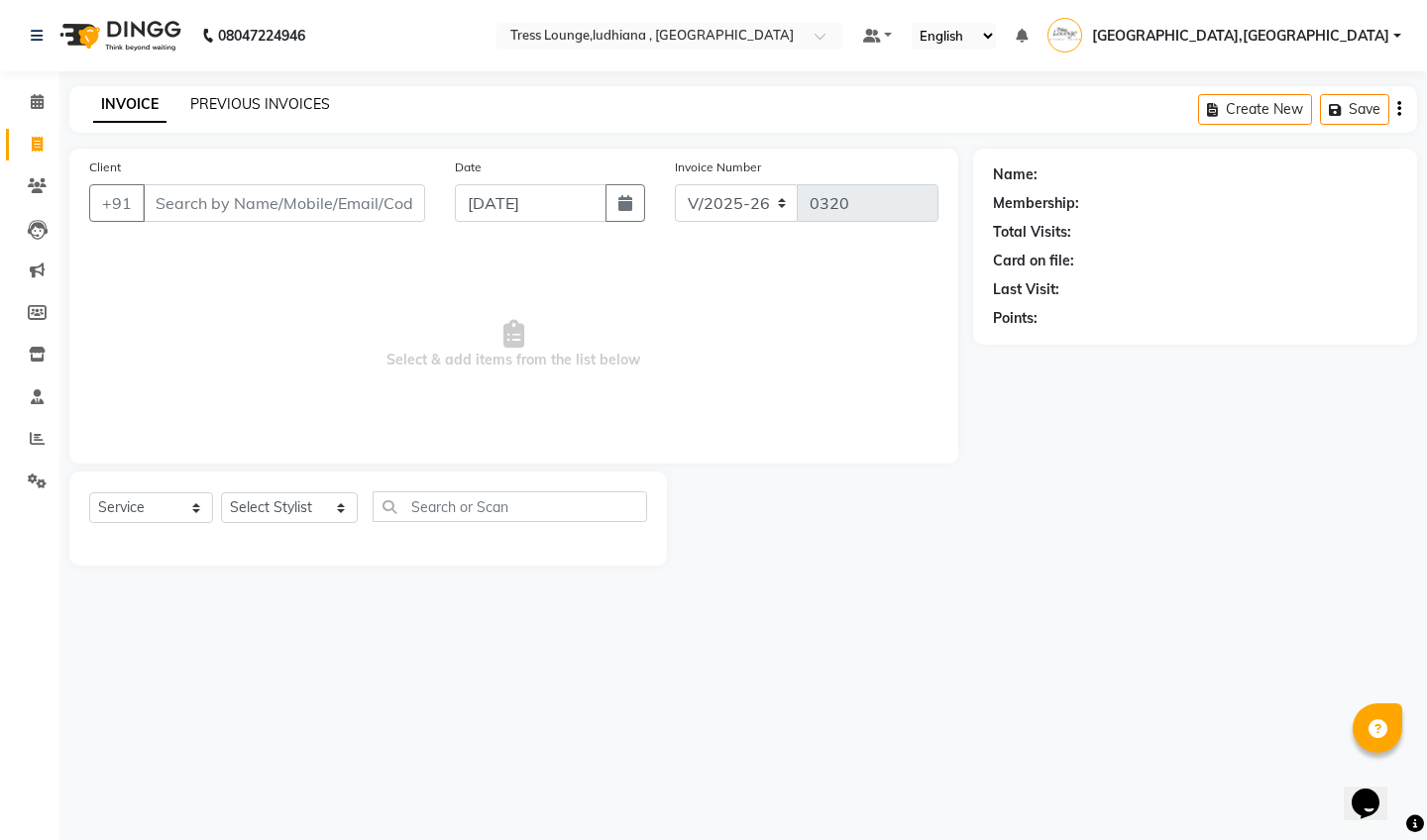 click on "PREVIOUS INVOICES" 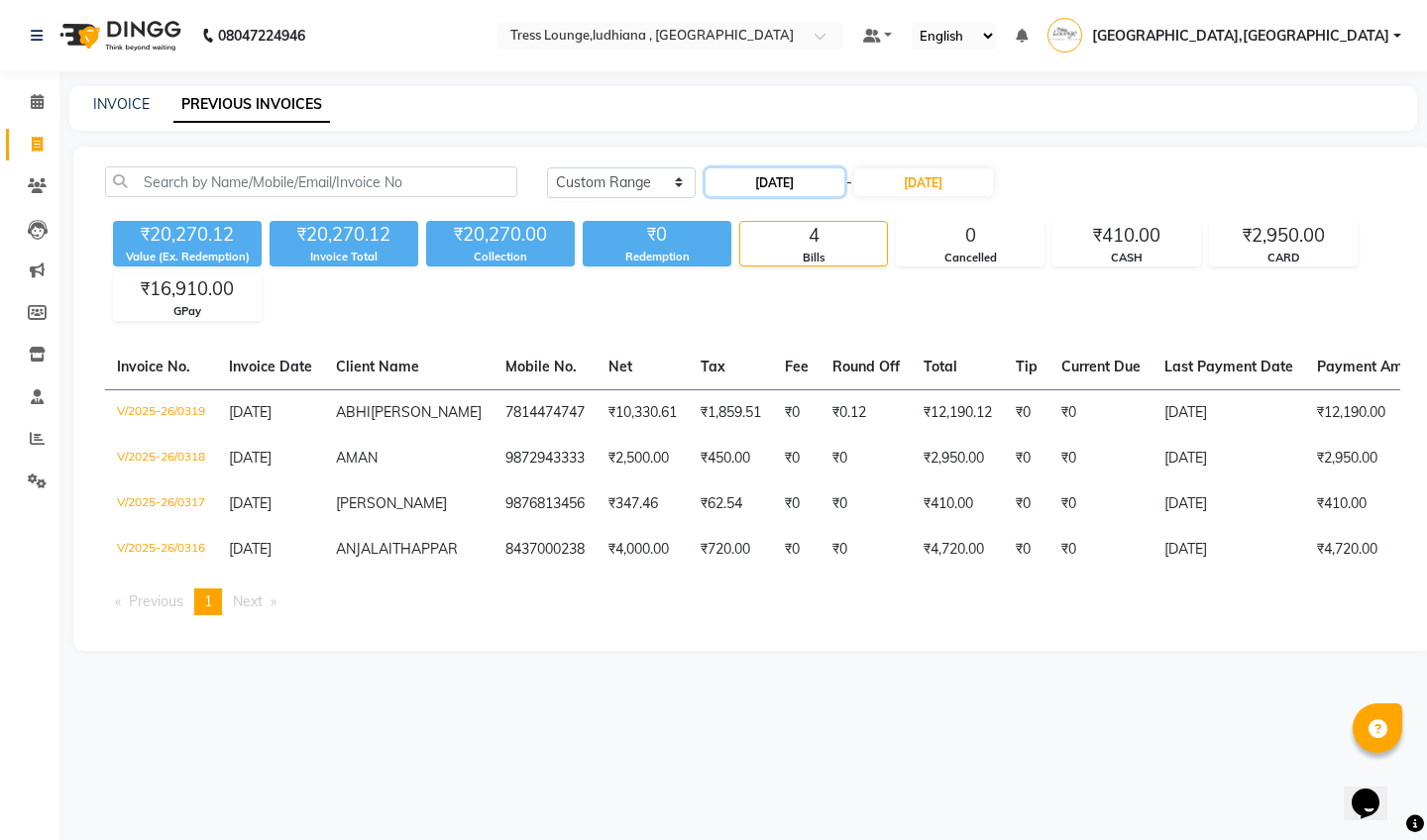 click on "[DATE]" 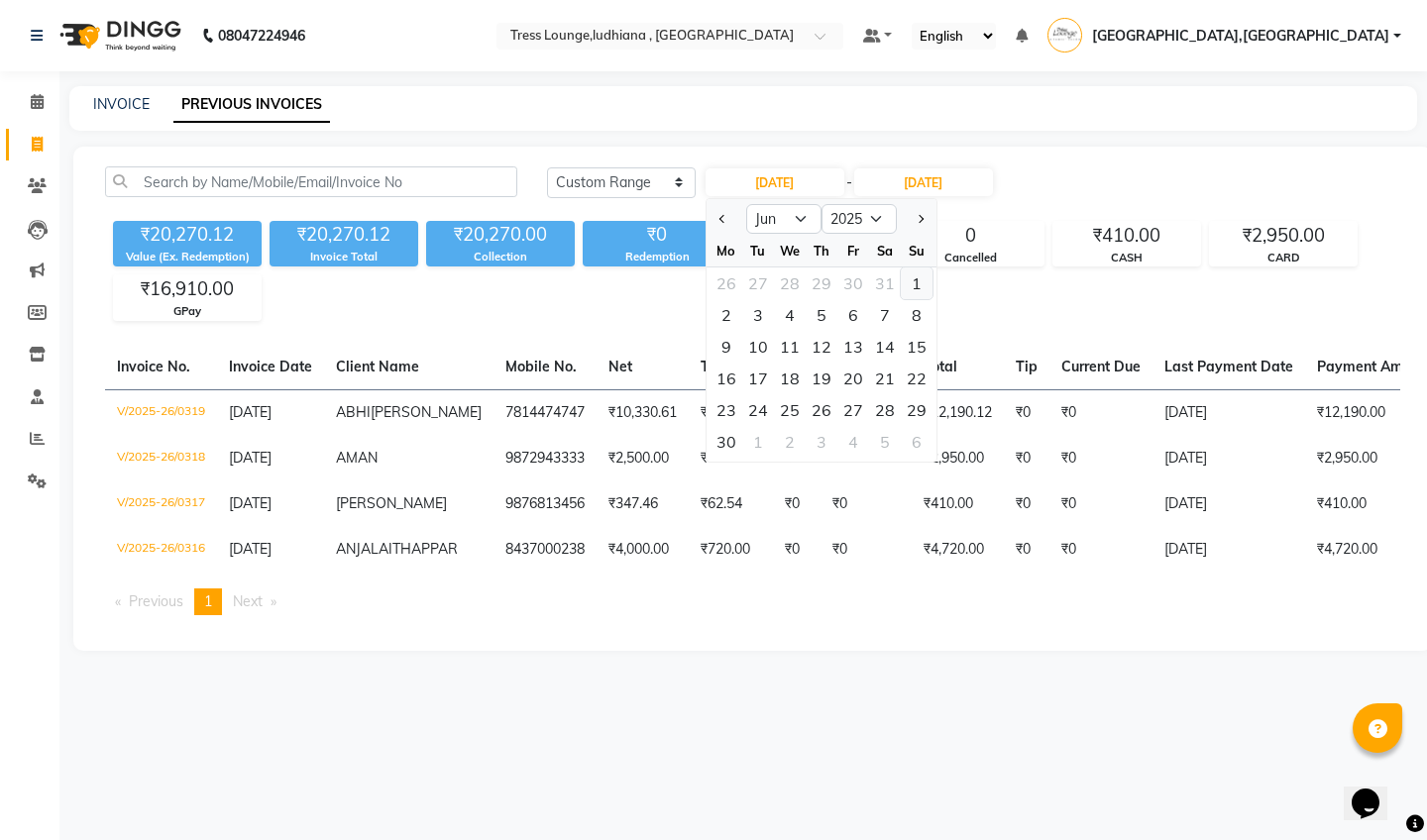 click on "1" 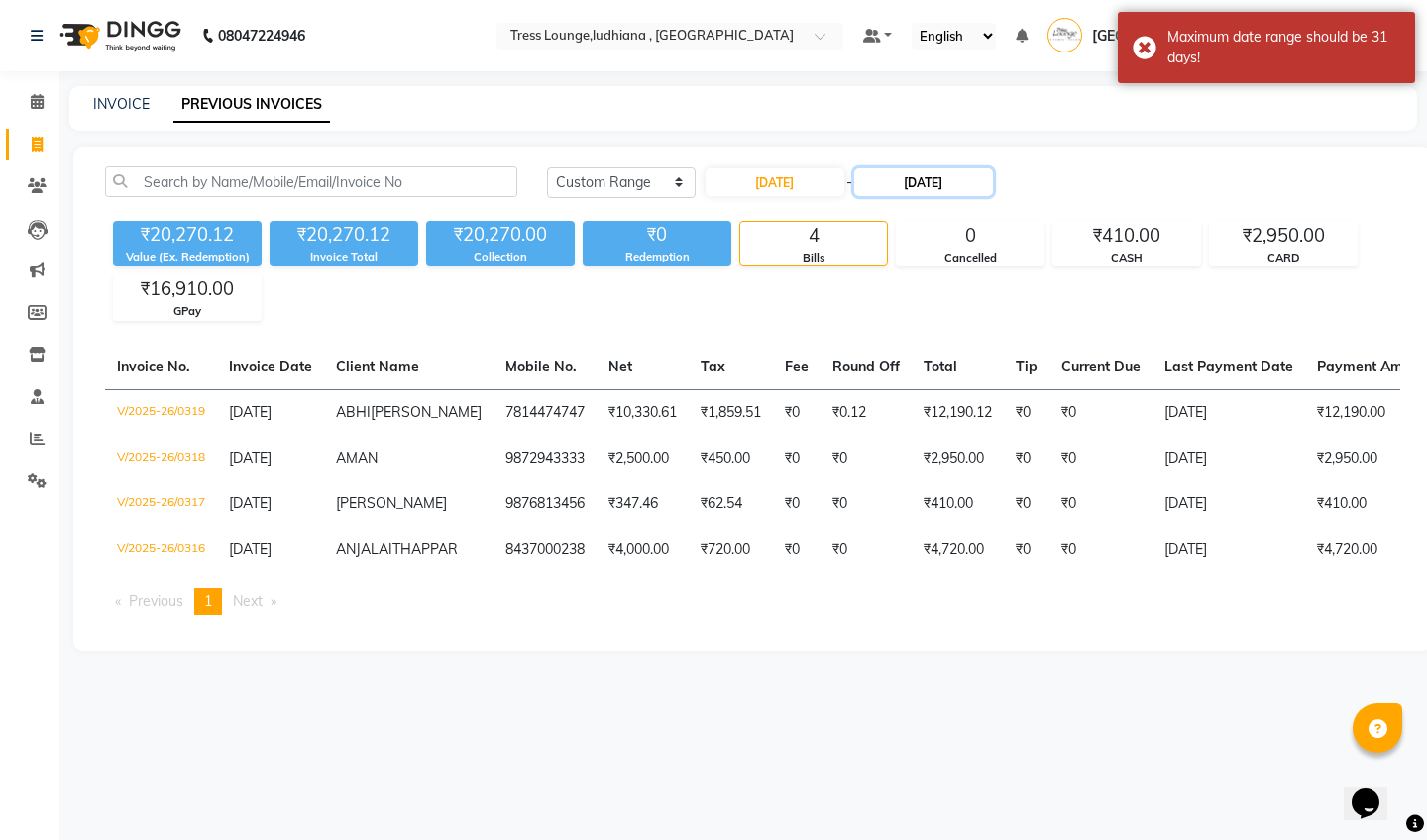 click on "[DATE]" 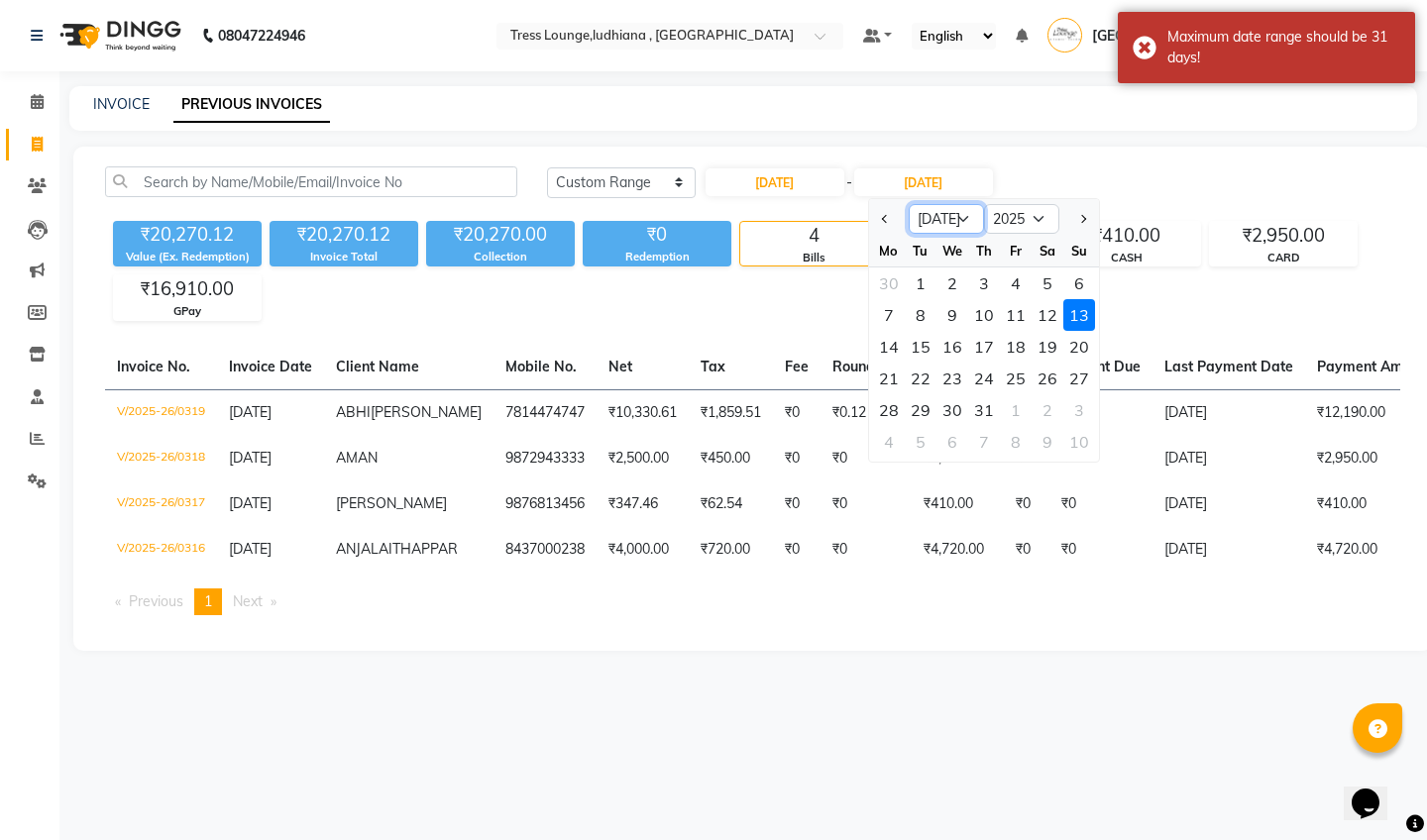 click on "Jun [DATE] Aug Sep Oct Nov Dec" 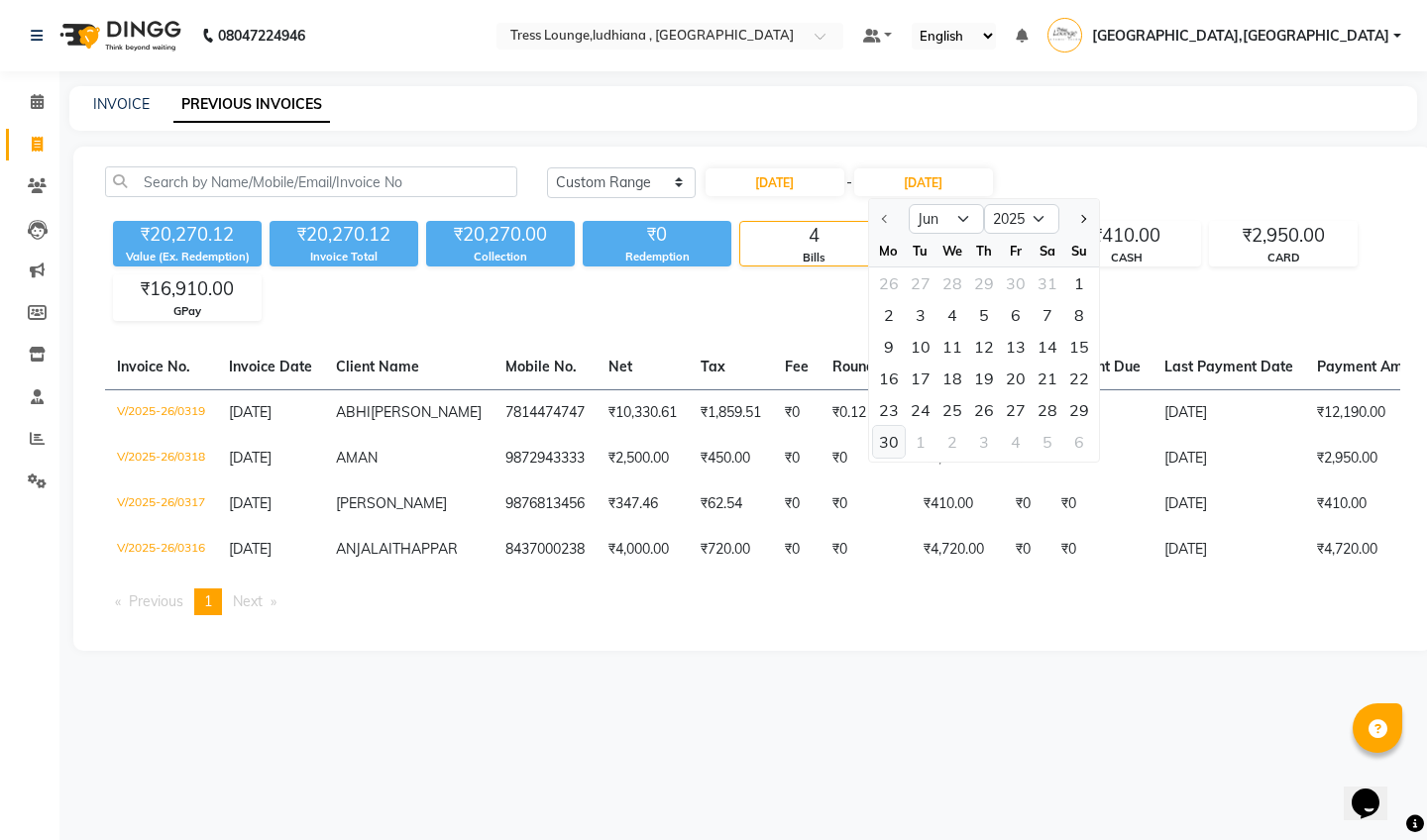 click on "30" 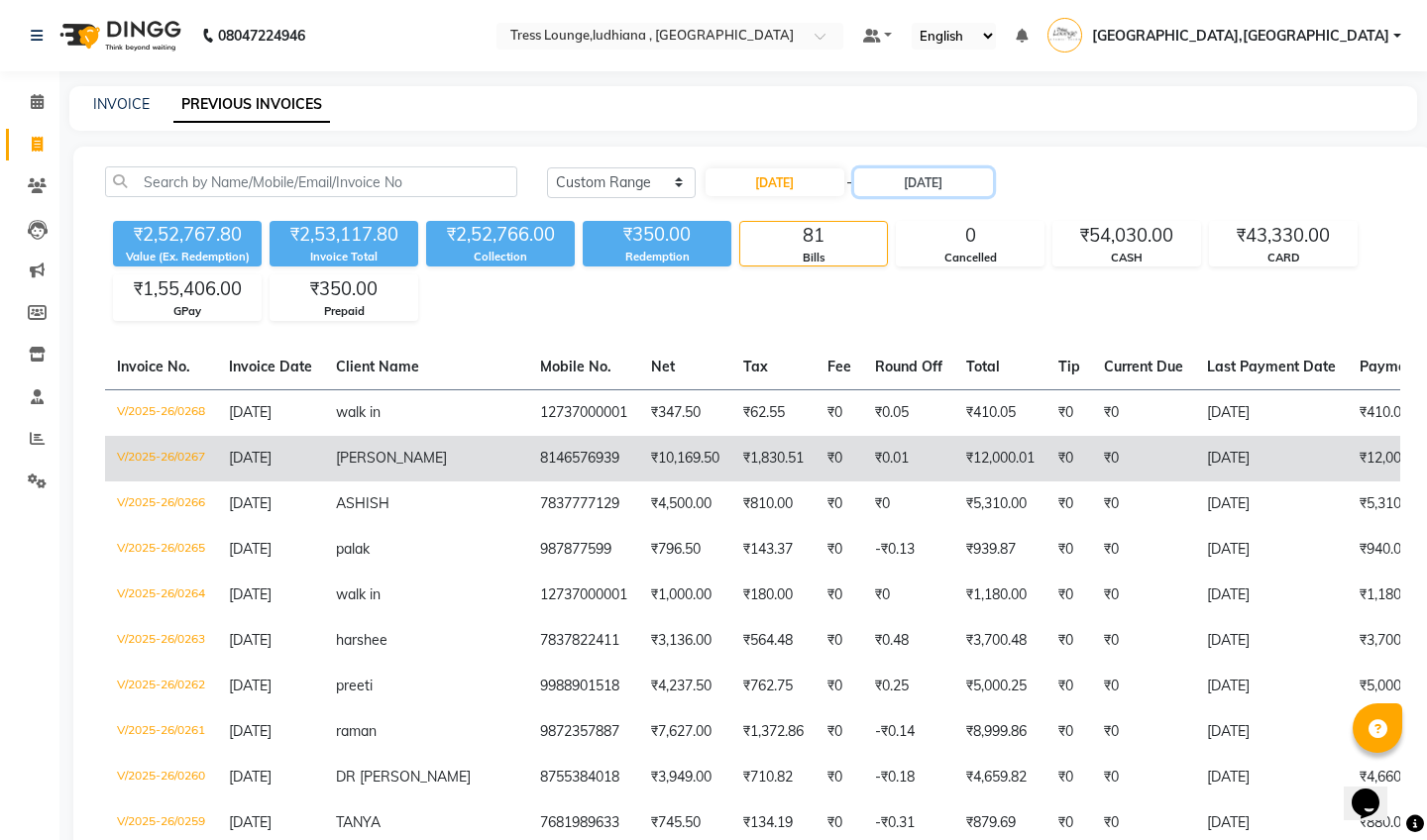 scroll, scrollTop: 0, scrollLeft: 0, axis: both 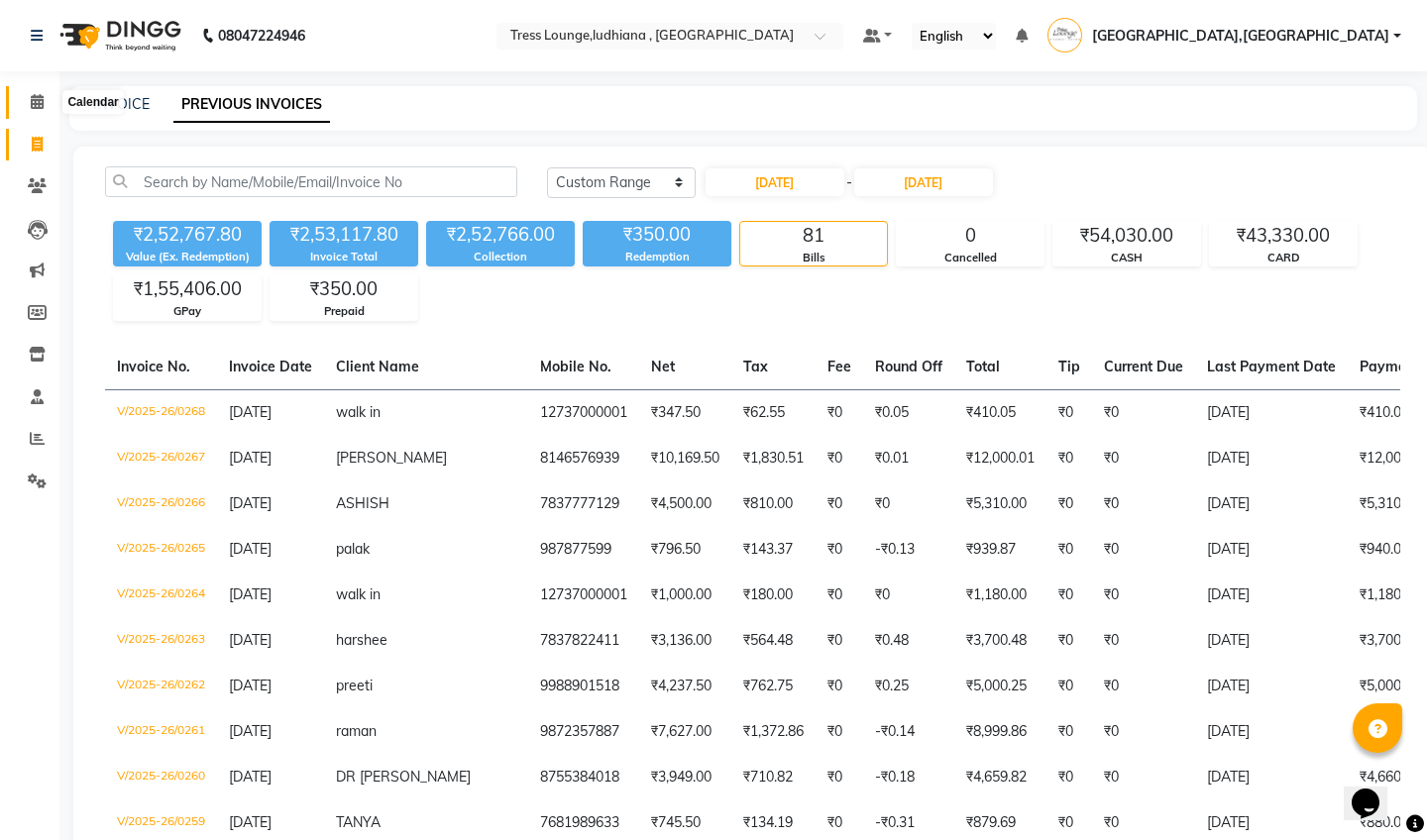 click 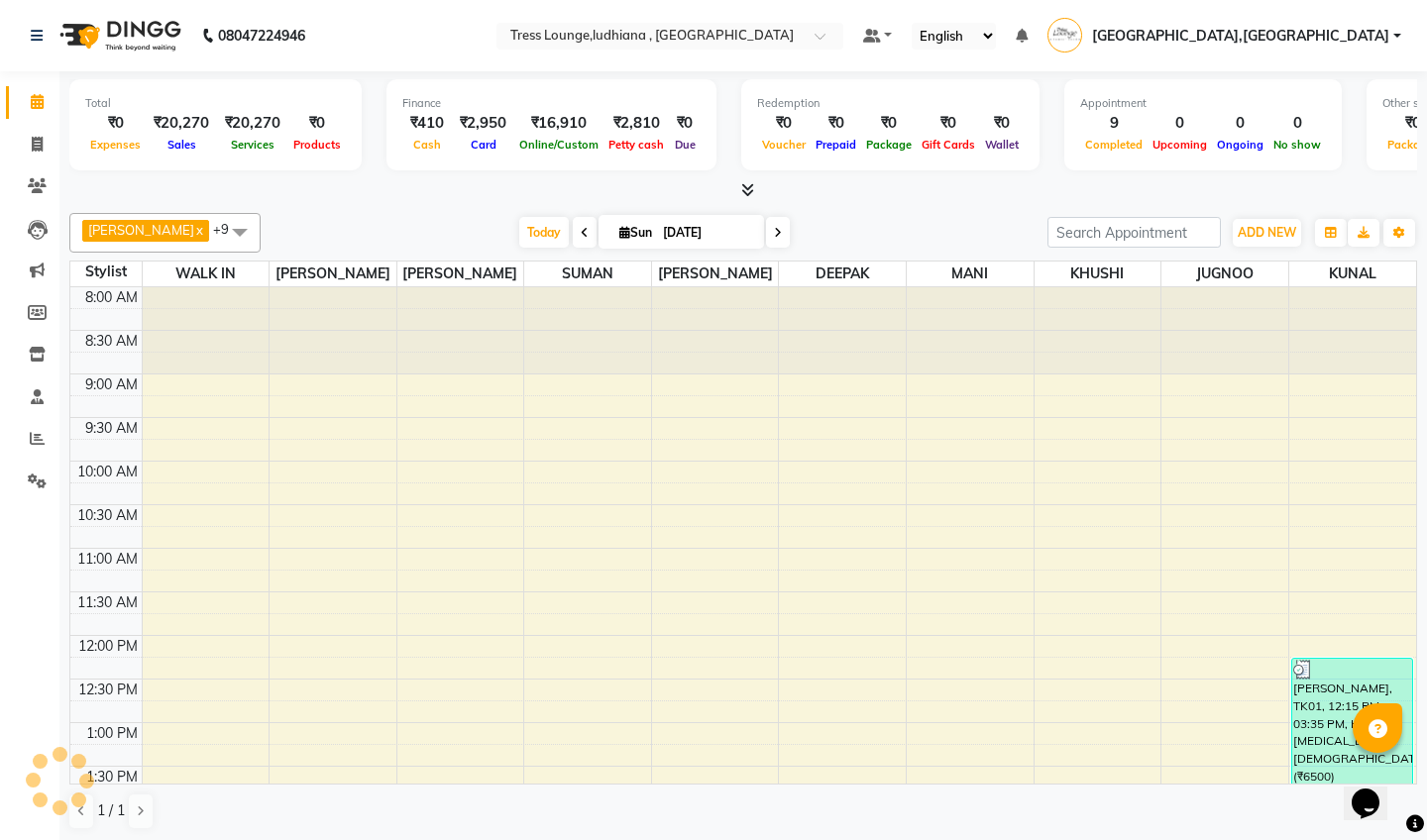 scroll, scrollTop: 0, scrollLeft: 0, axis: both 